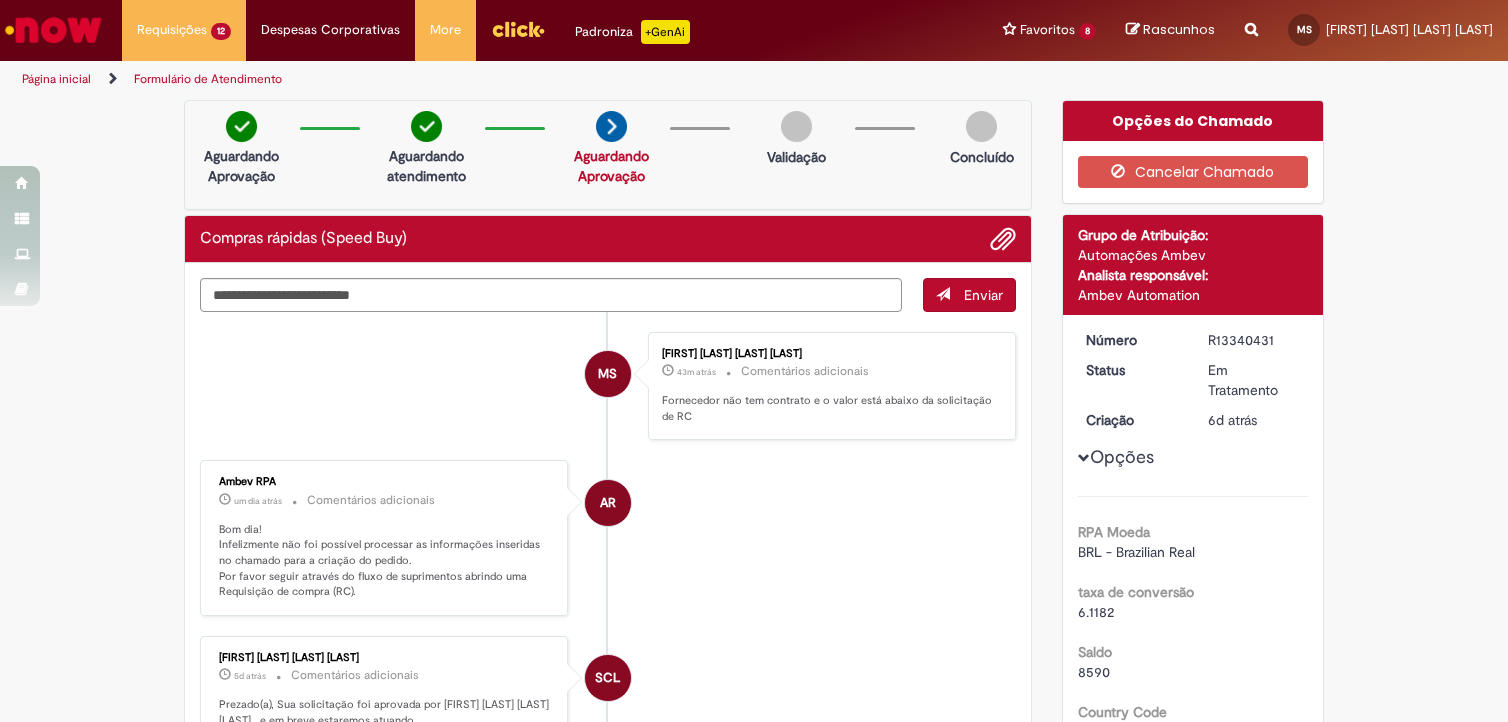 scroll, scrollTop: 0, scrollLeft: 0, axis: both 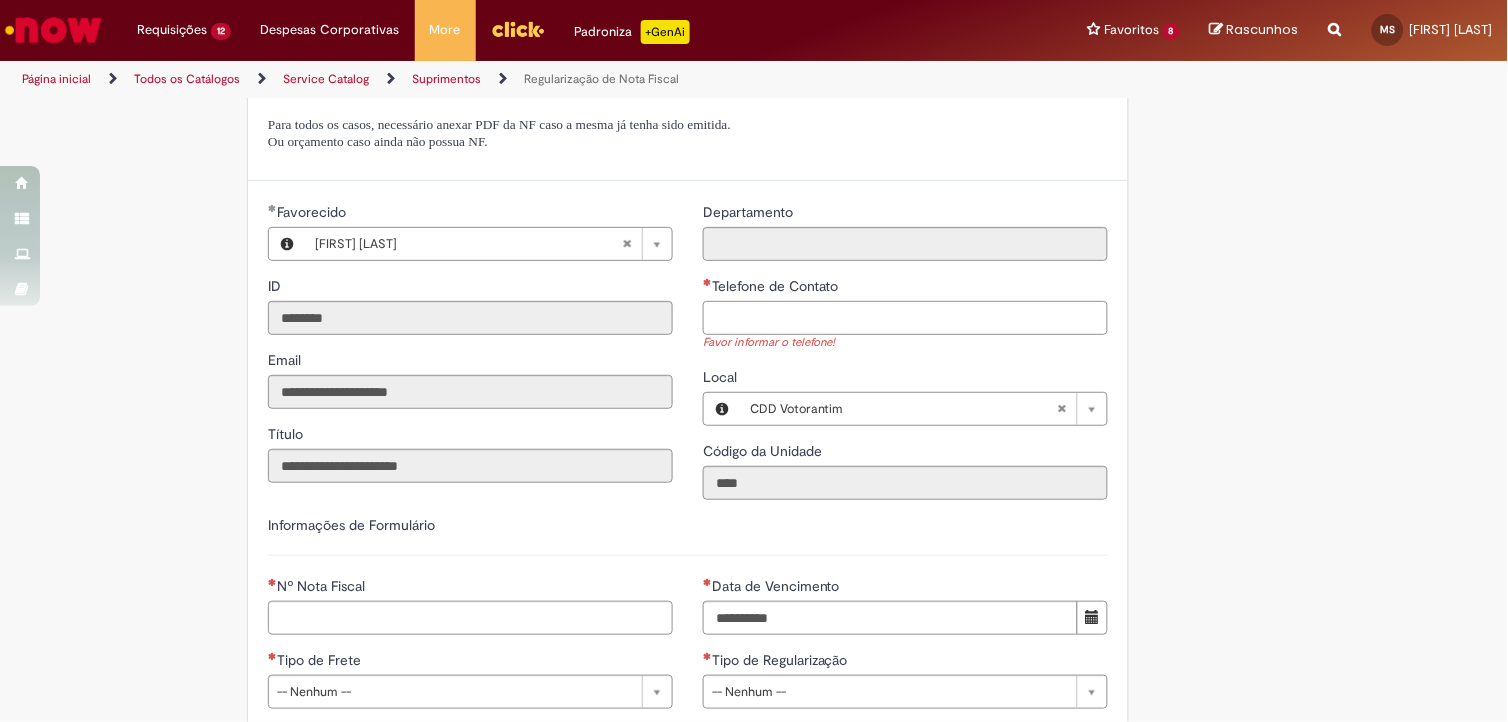 click on "Telefone de Contato" at bounding box center (905, 318) 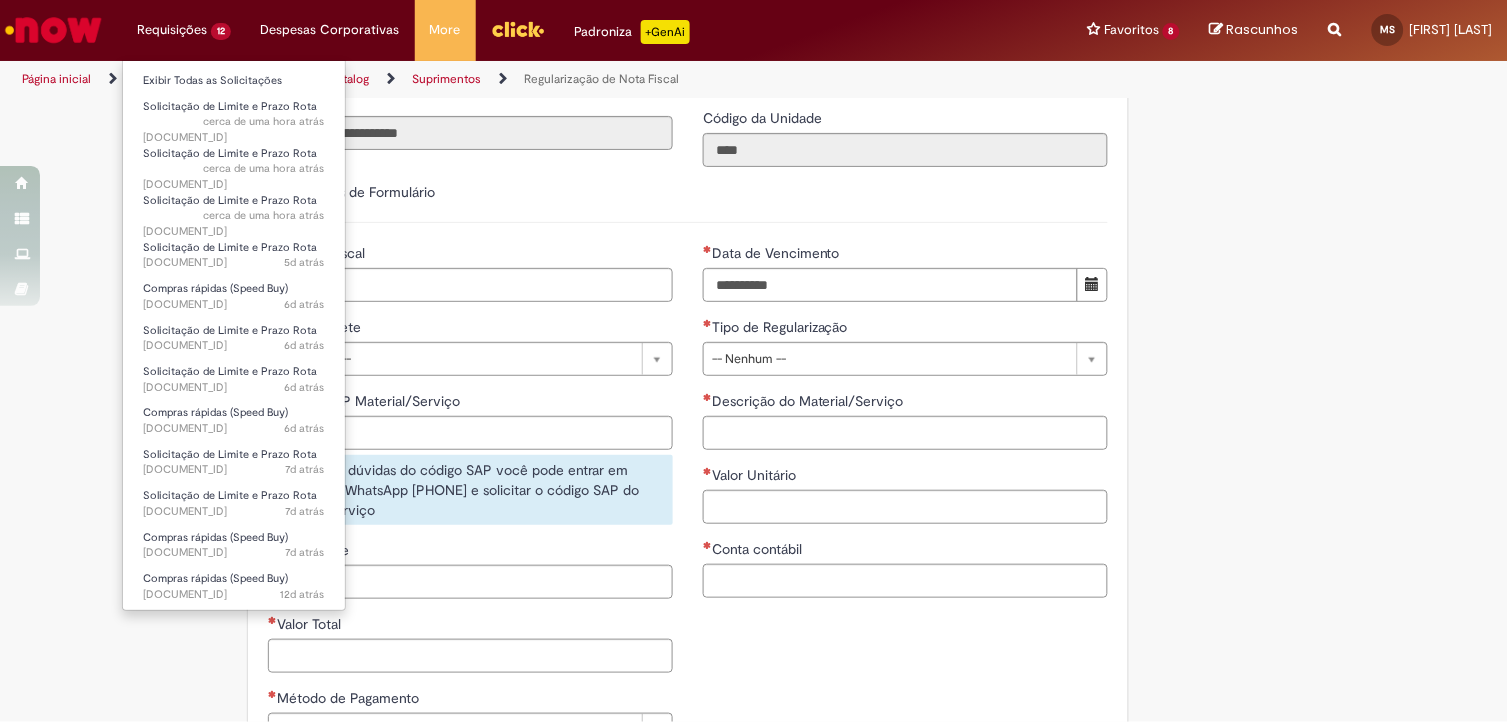 scroll, scrollTop: 1333, scrollLeft: 0, axis: vertical 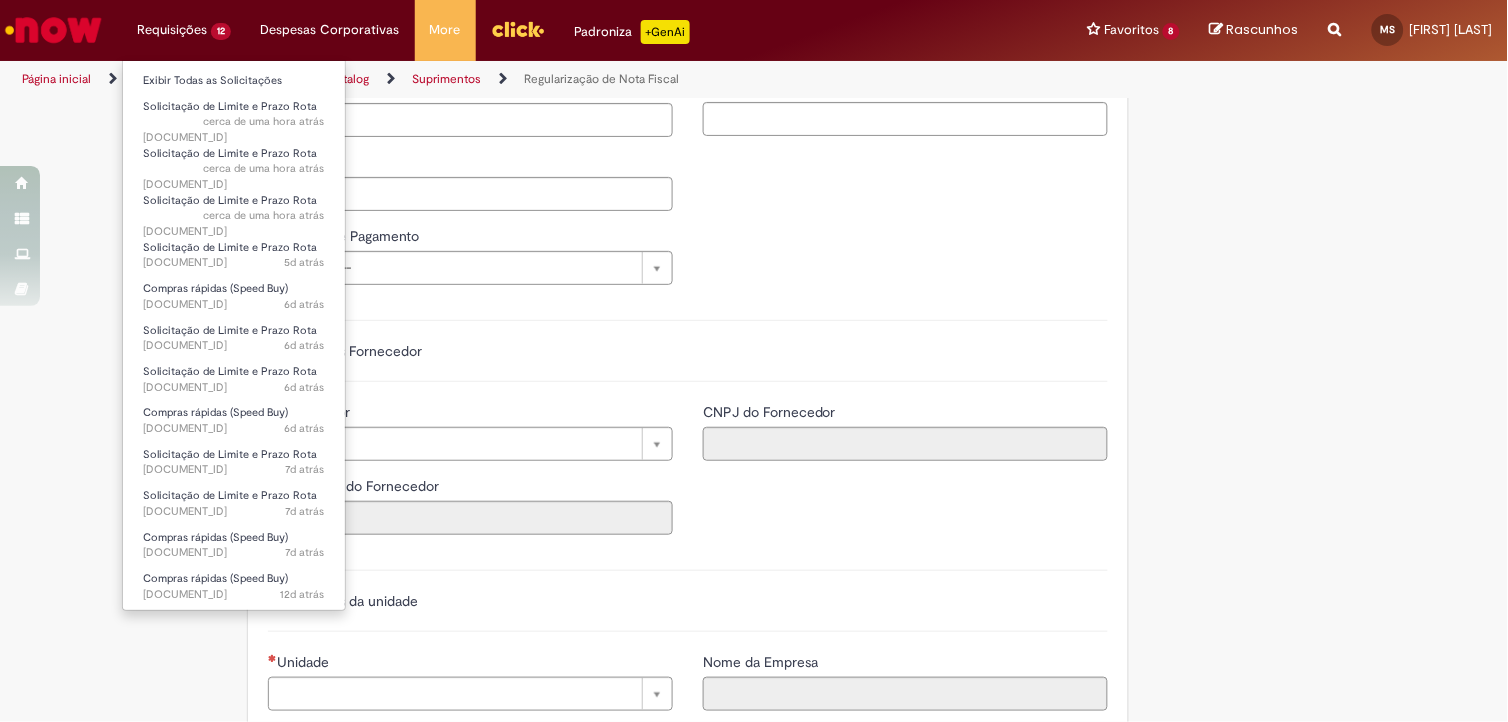 type on "**********" 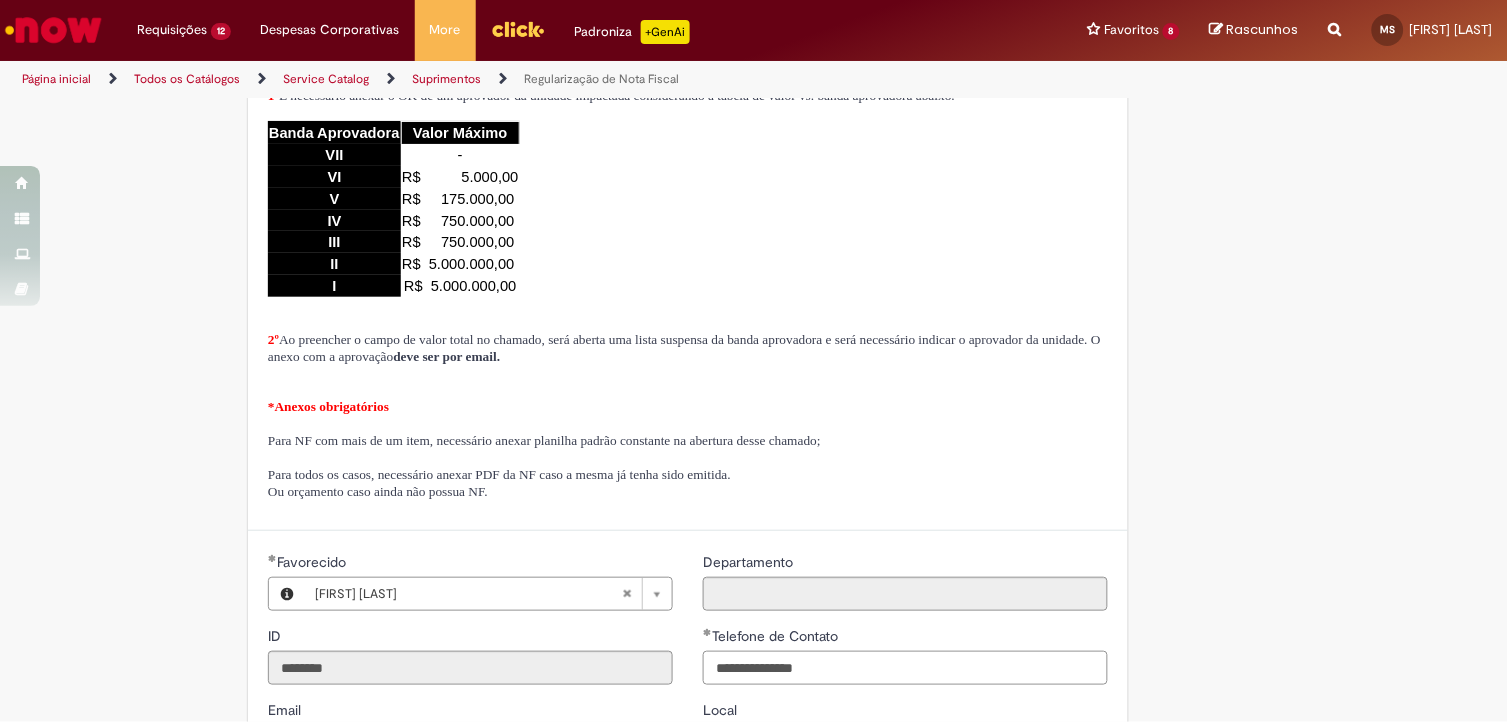 scroll, scrollTop: 0, scrollLeft: 0, axis: both 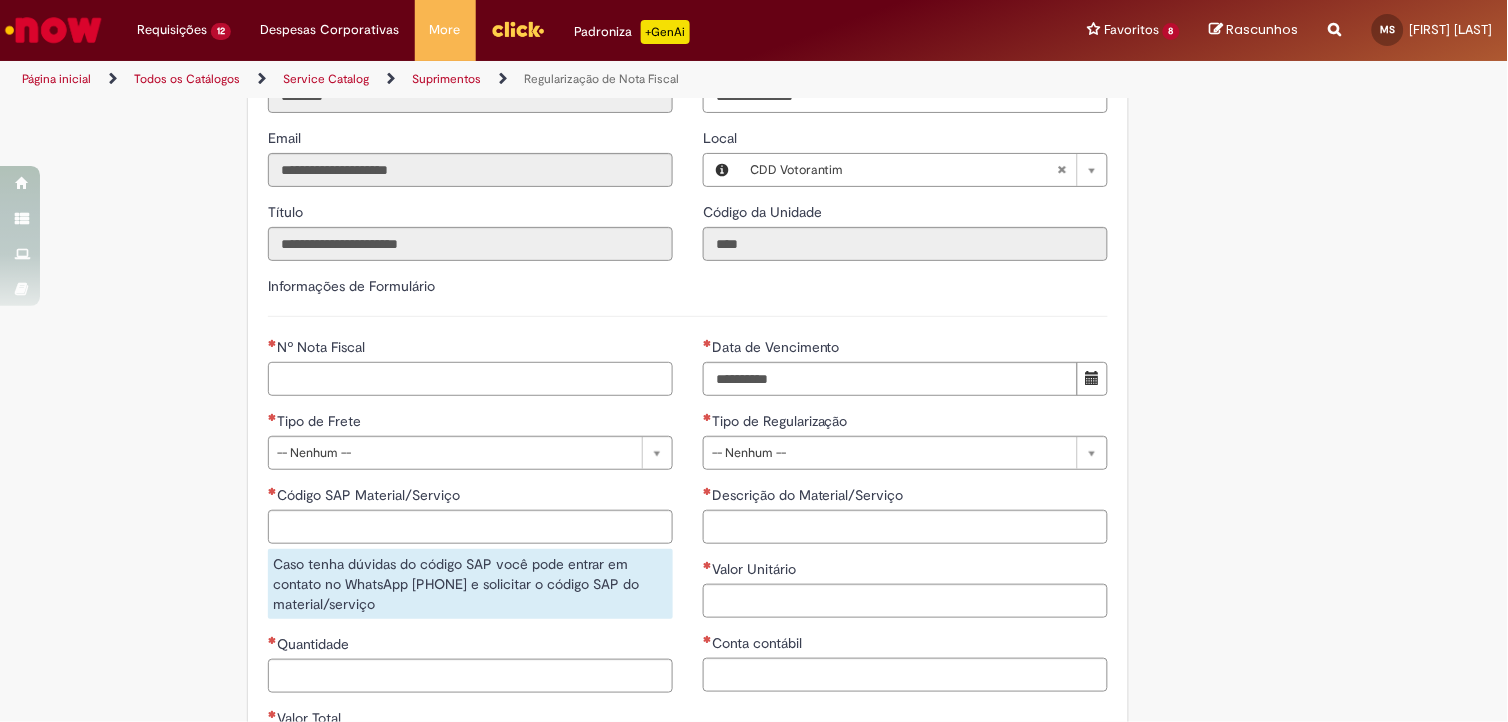click on "Nº Nota Fiscal" at bounding box center (470, 379) 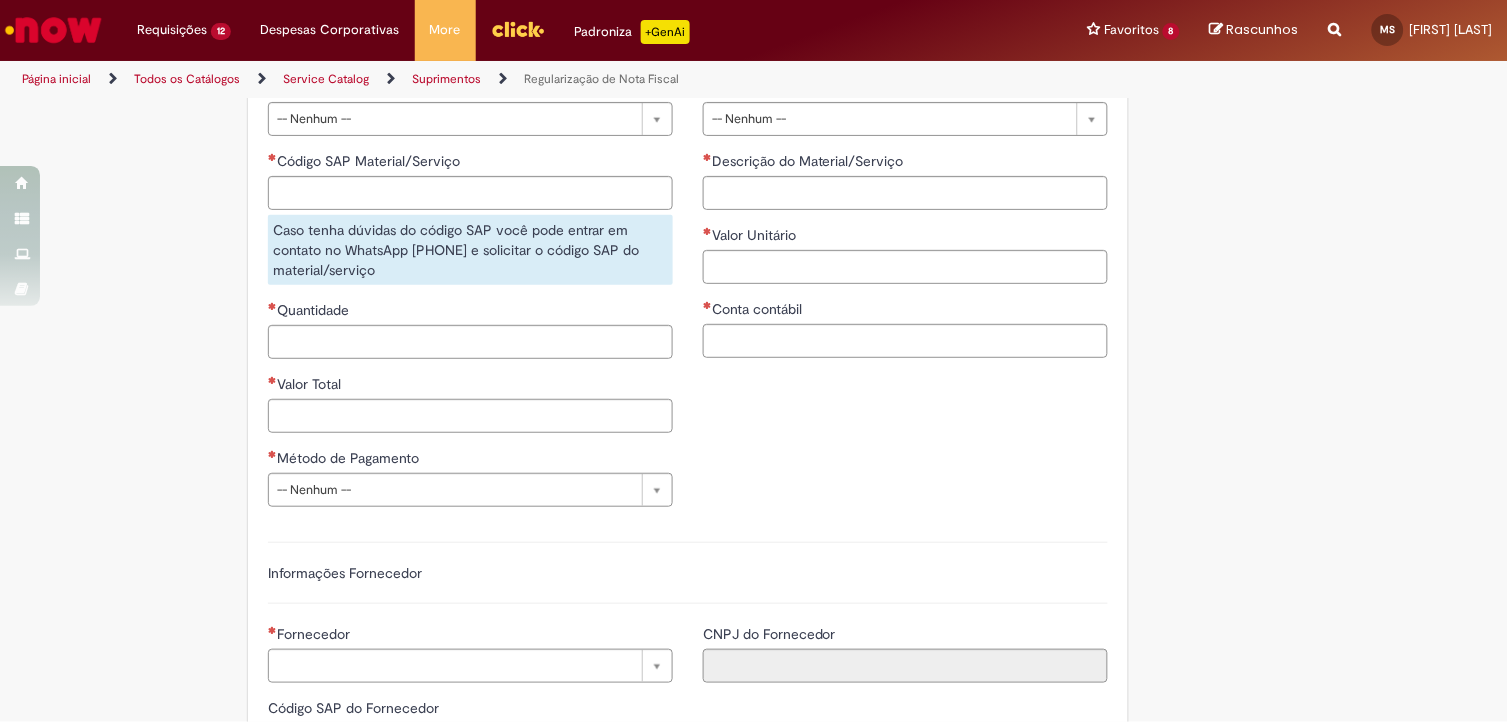 scroll, scrollTop: 888, scrollLeft: 0, axis: vertical 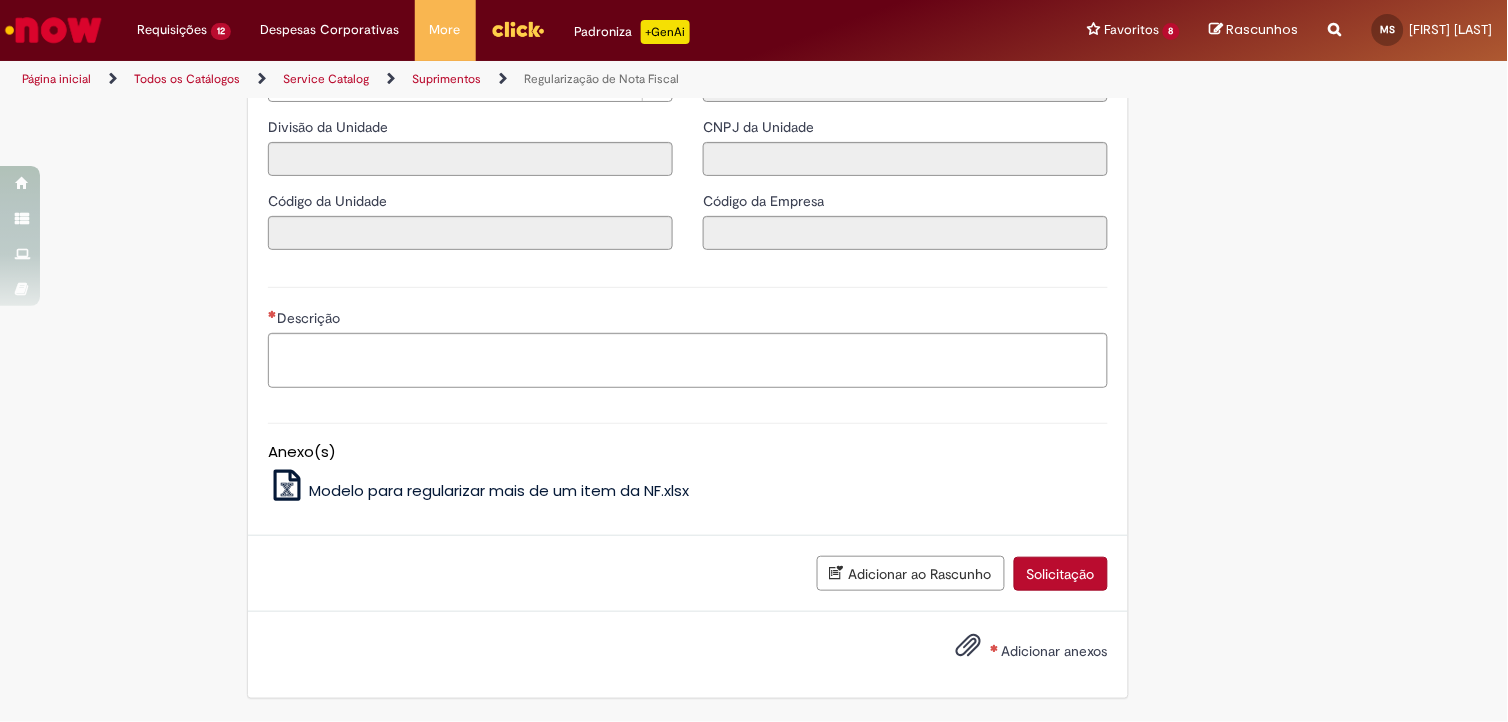 click on "Adicionar anexos" at bounding box center (1055, 651) 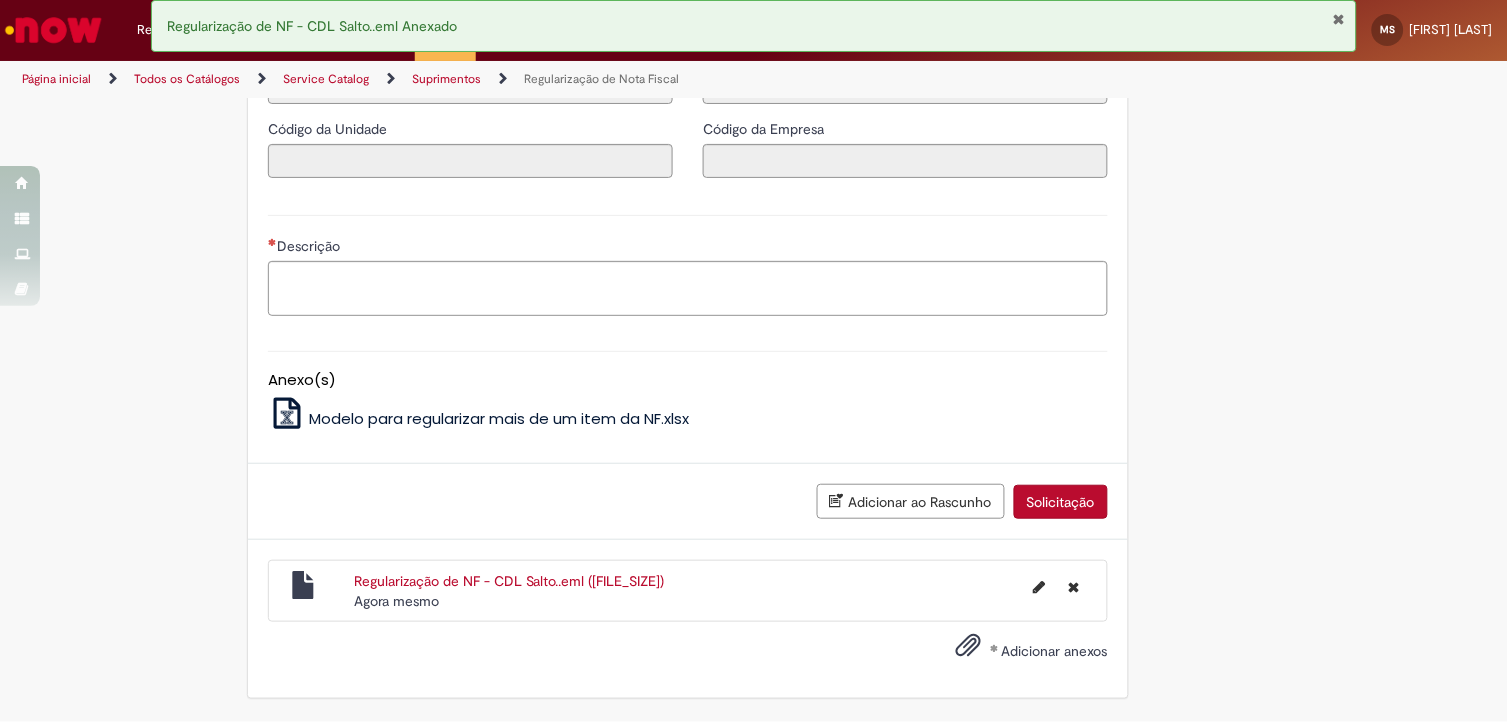 scroll, scrollTop: 1903, scrollLeft: 0, axis: vertical 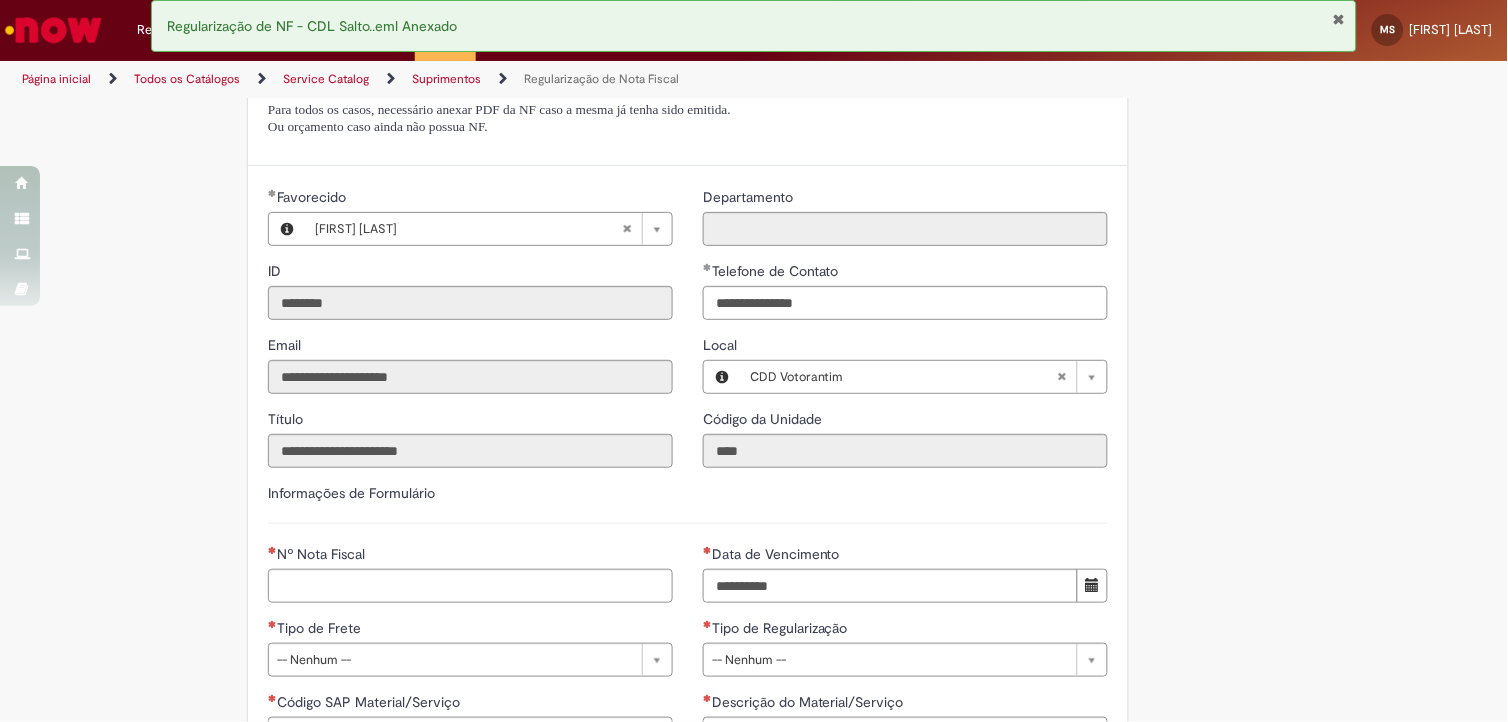 click at bounding box center [1339, 19] 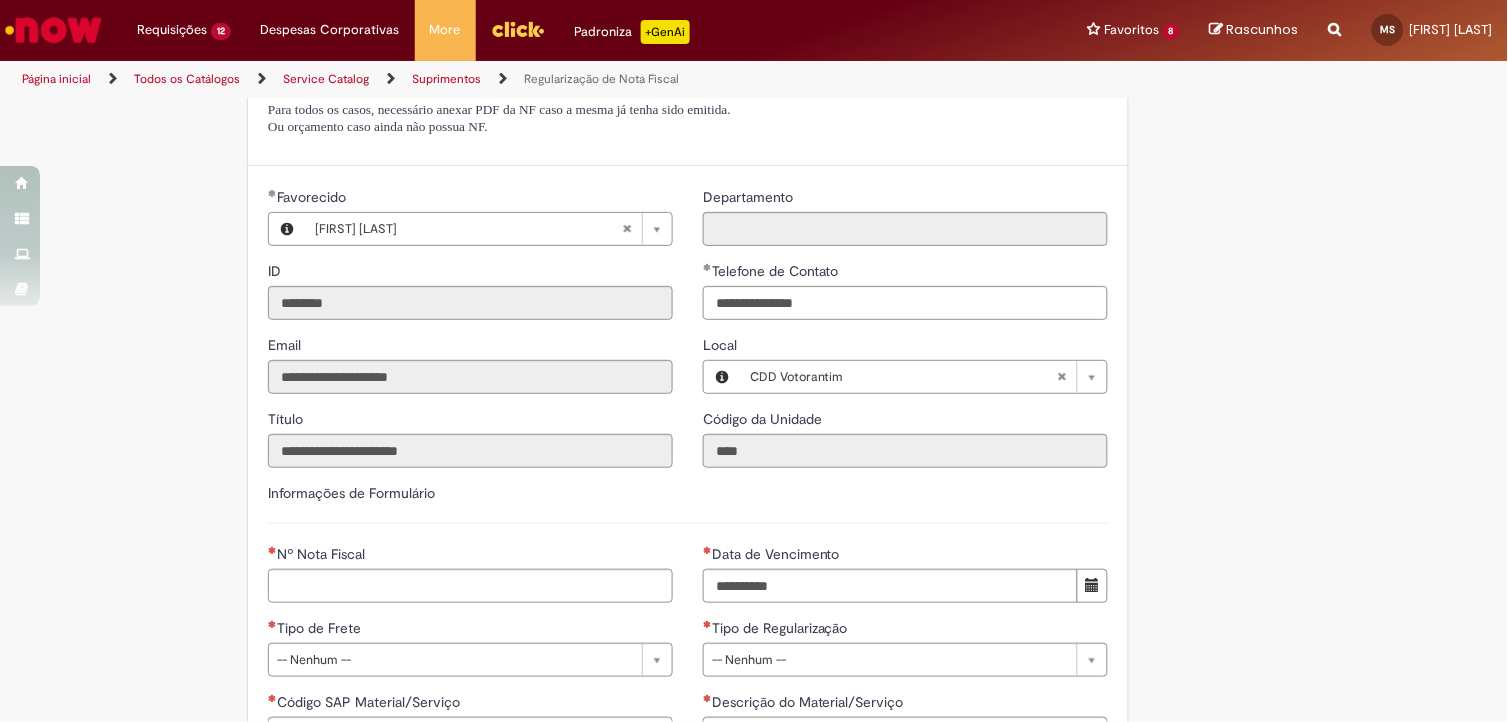 scroll, scrollTop: 792, scrollLeft: 0, axis: vertical 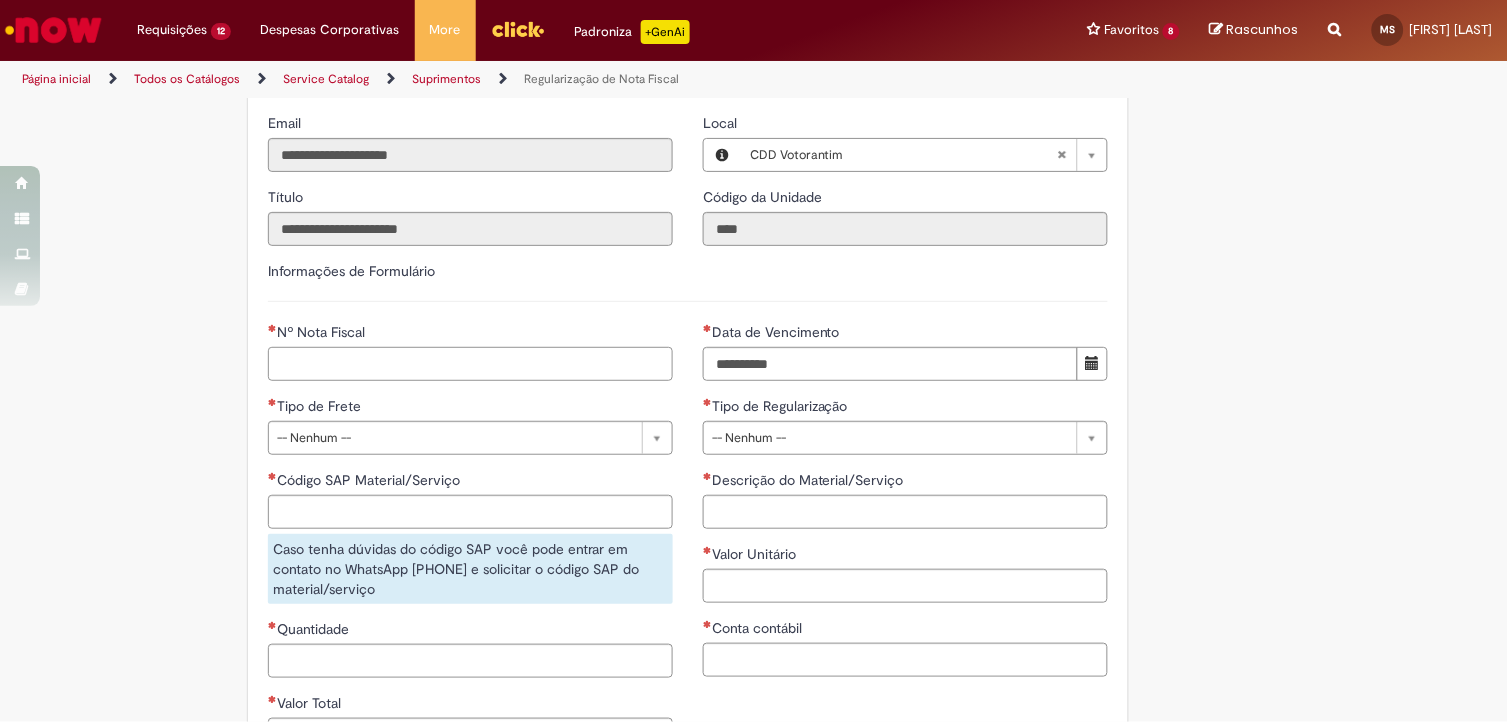 click on "Nº Nota Fiscal" at bounding box center [470, 364] 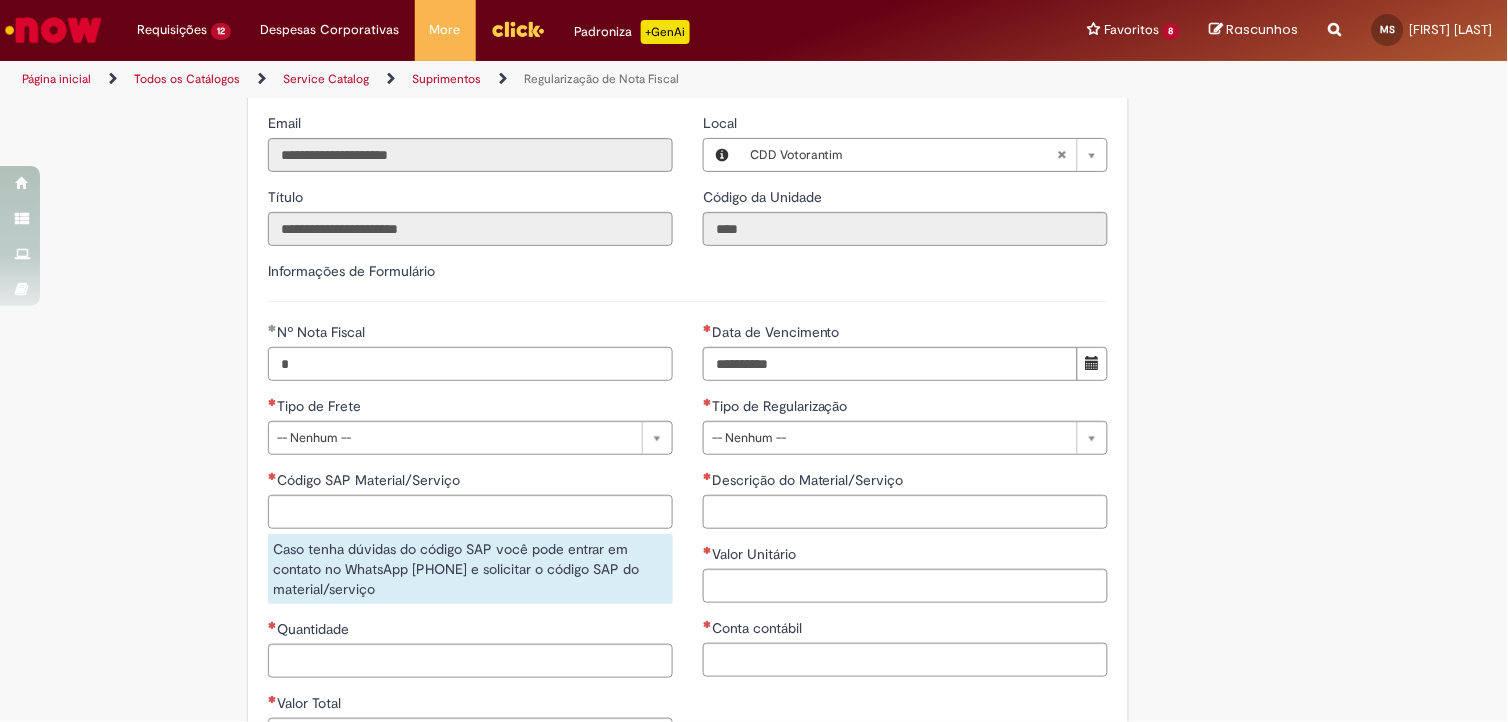 type on "*" 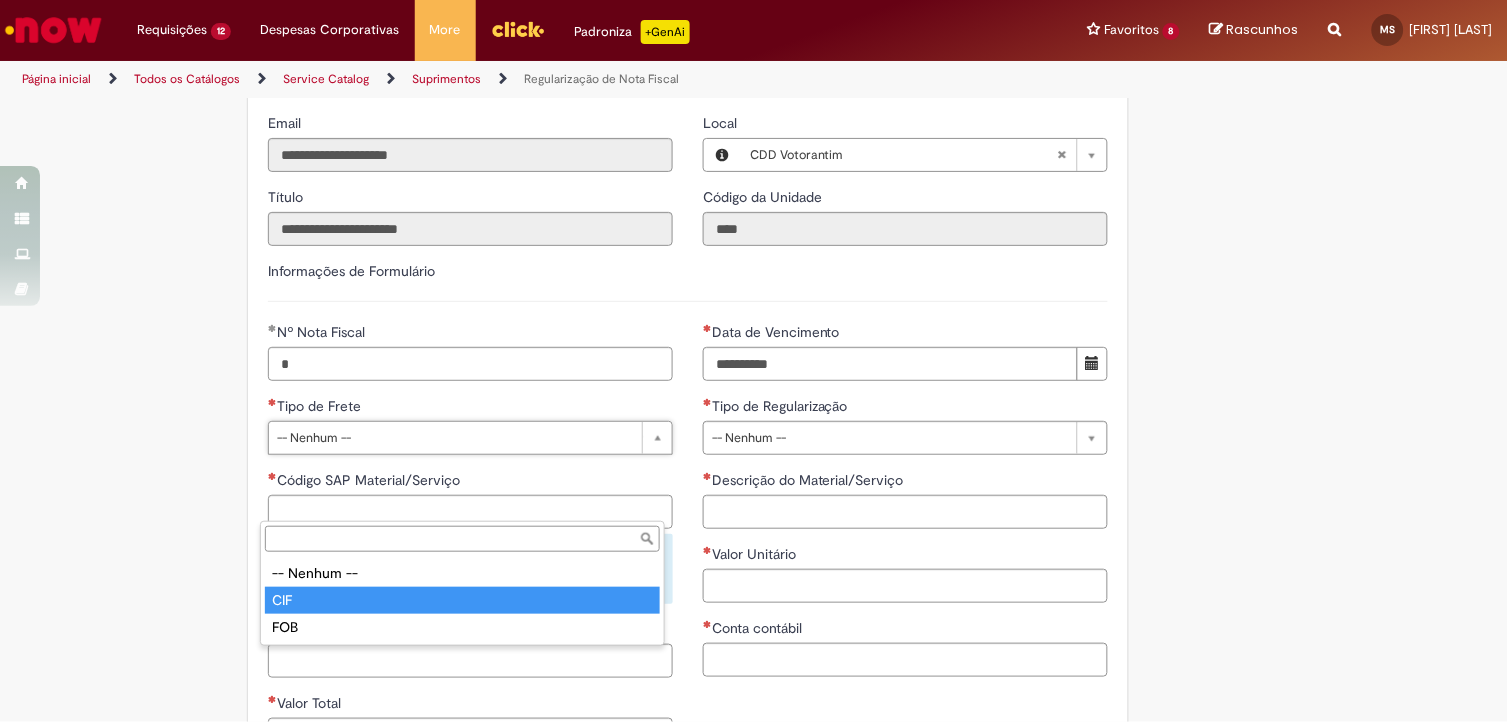 type on "***" 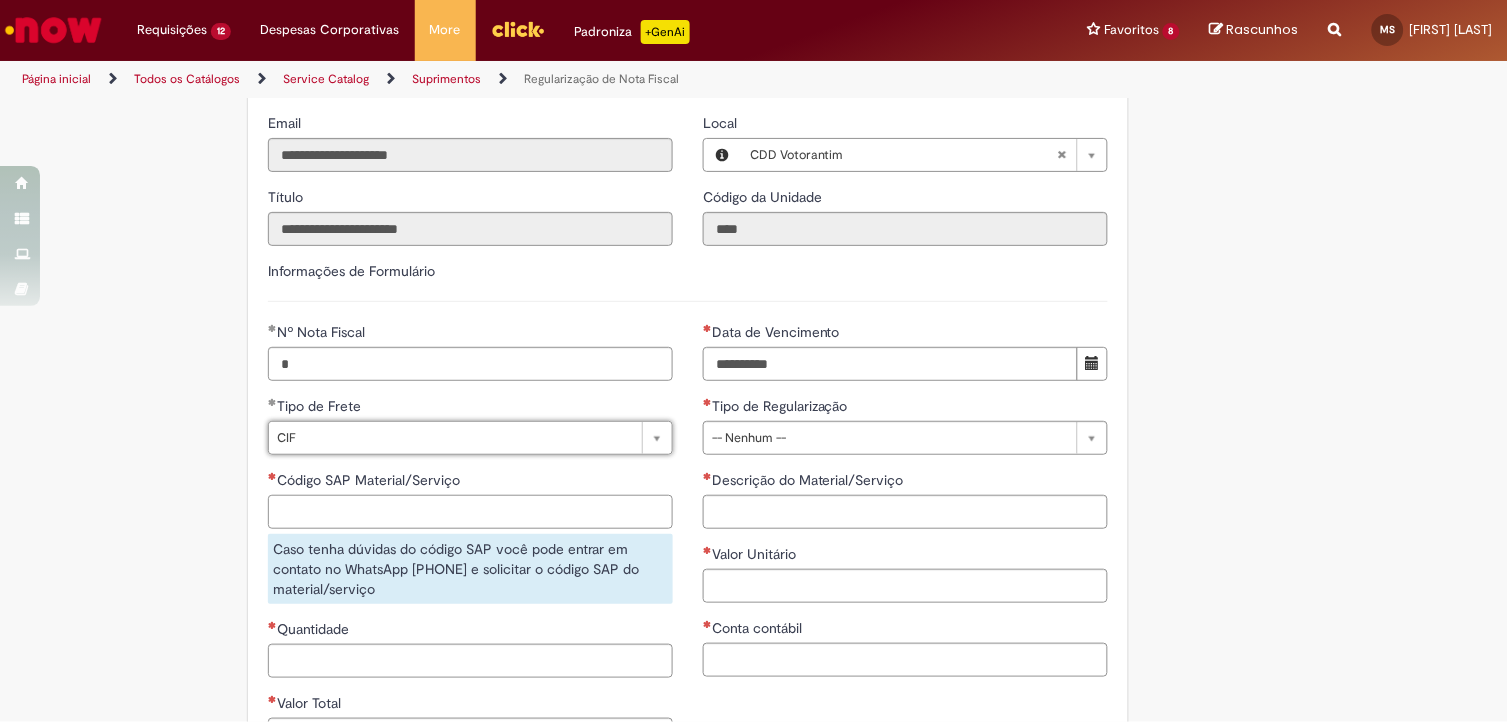 click on "Código SAP Material/Serviço" at bounding box center [470, 512] 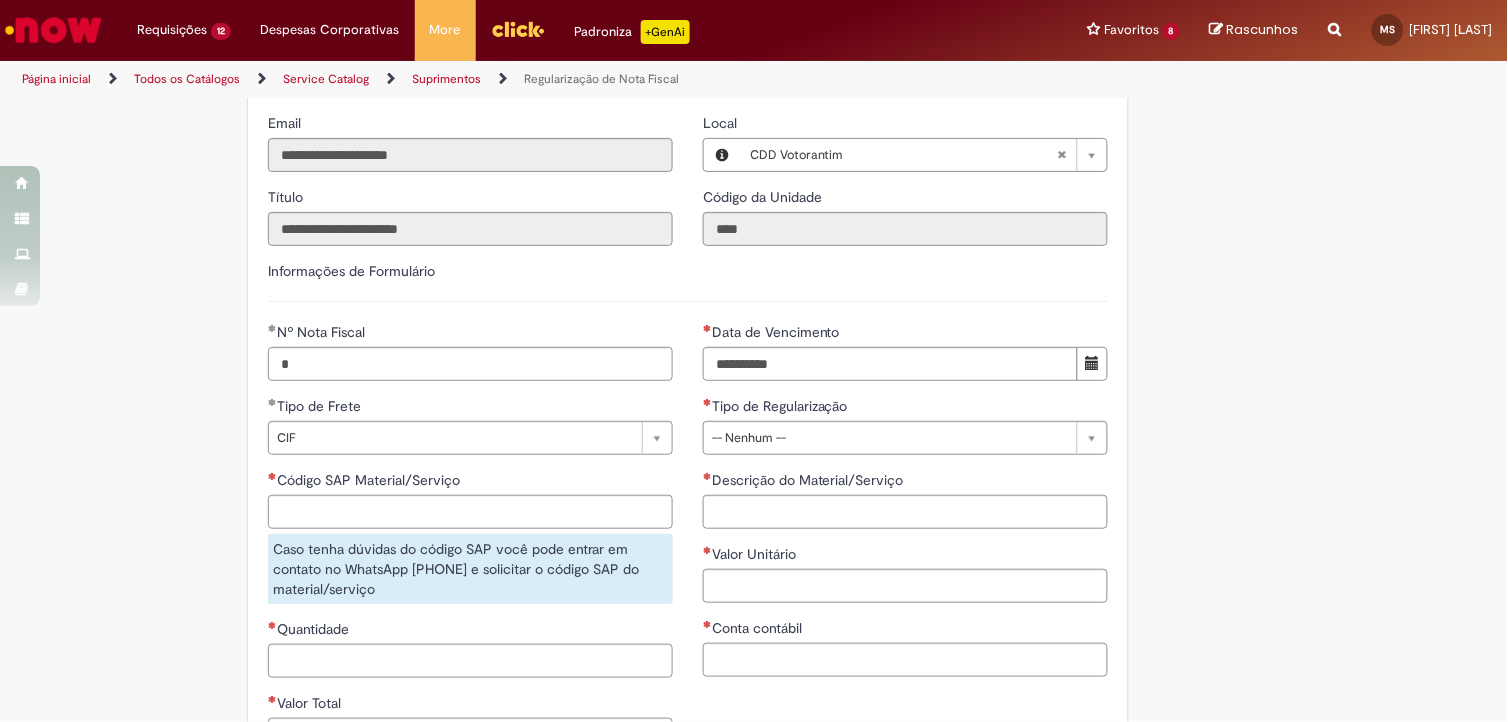 click on "Tire dúvidas com LupiAssist    +GenAI
Oi! Eu sou LupiAssist, uma Inteligência Artificial Generativa em constante aprendizado   Meu conteúdo é monitorado para trazer uma melhor experiência
Dúvidas comuns:
Só mais um instante, estou consultando nossas bases de conhecimento  e escrevendo a melhor resposta pra você!
Title
Lorem ipsum dolor sit amet    Fazer uma nova pergunta
Gerei esta resposta utilizando IA Generativa em conjunto com os nossos padrões. Em caso de divergência, os documentos oficiais prevalecerão.
Saiba mais em:
Ou ligue para:
E aí, te ajudei?
Sim, obrigado!" at bounding box center [754, 626] 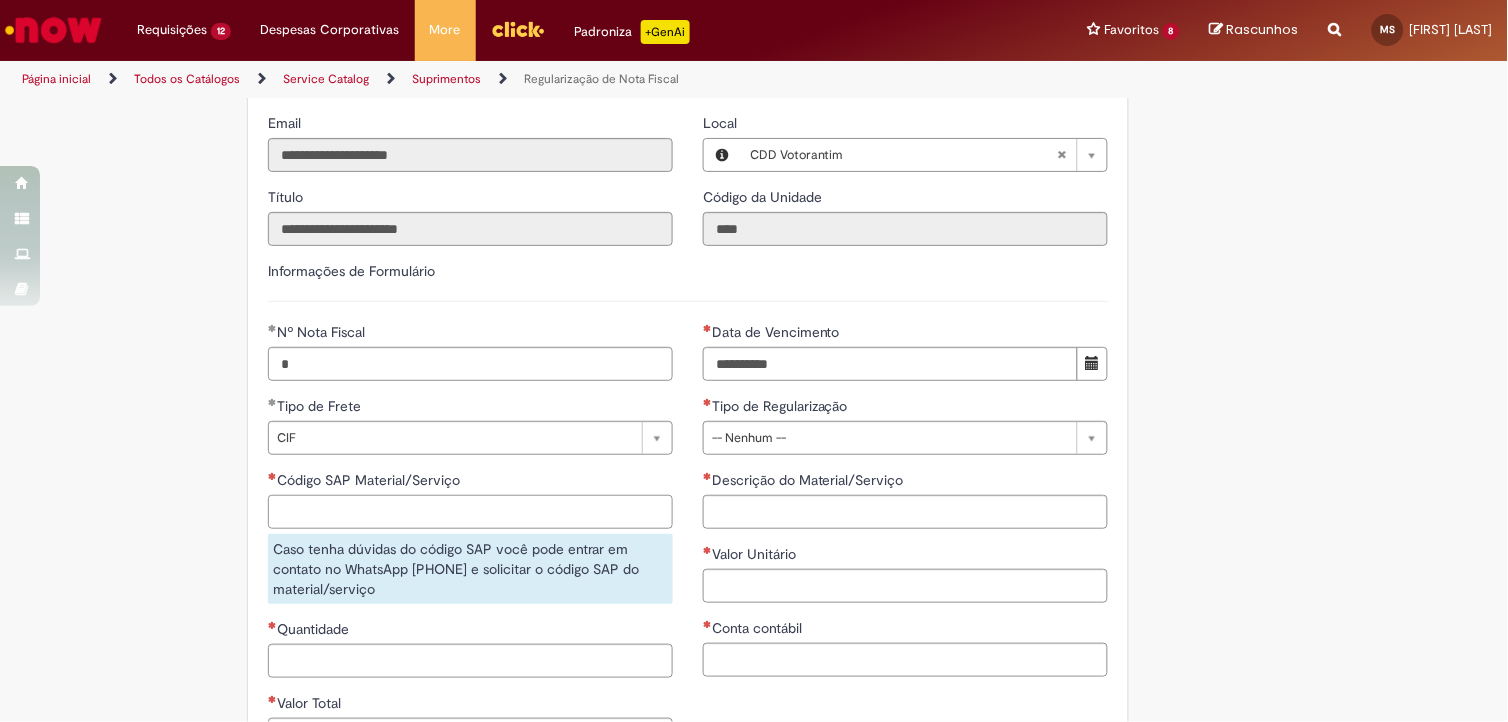 click on "Código SAP Material/Serviço" at bounding box center (470, 512) 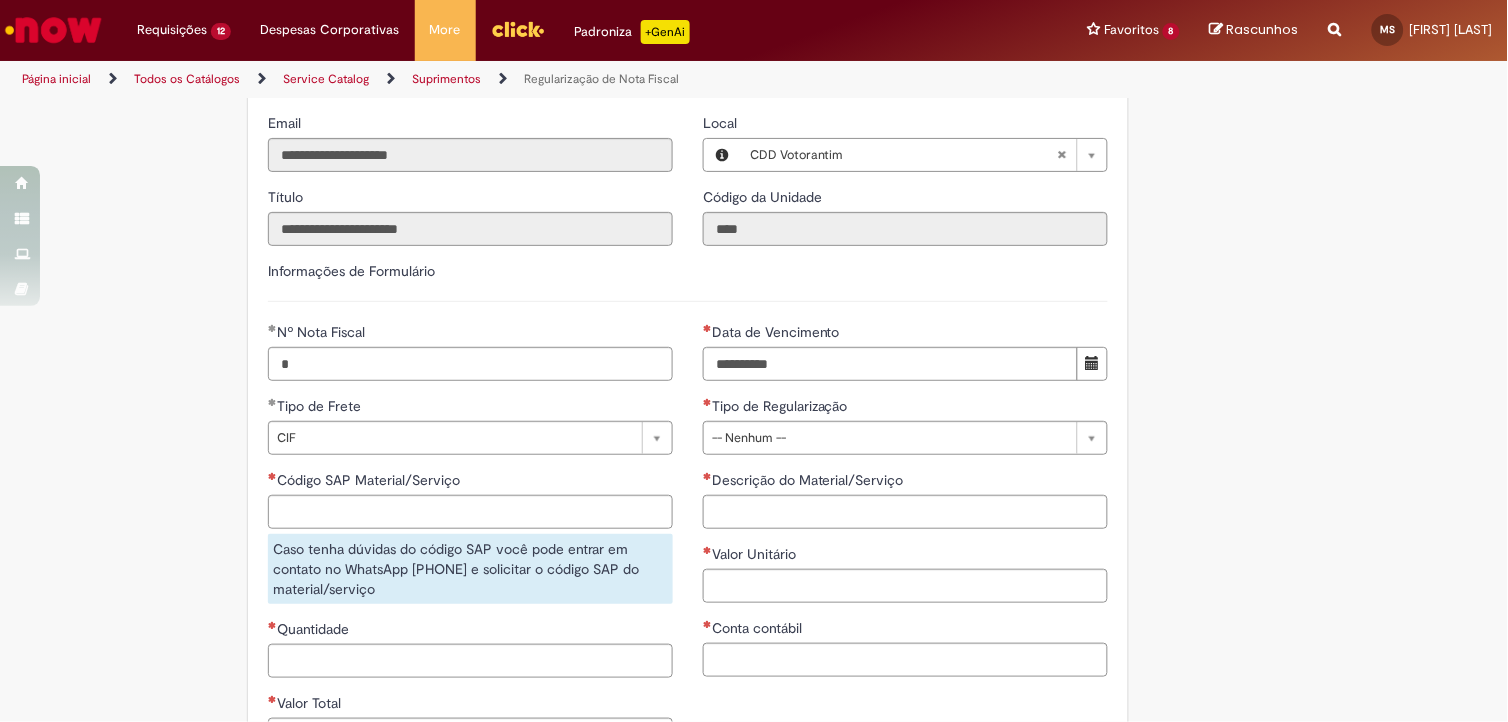 click on "Tire dúvidas com LupiAssist    +GenAI
Oi! Eu sou LupiAssist, uma Inteligência Artificial Generativa em constante aprendizado   Meu conteúdo é monitorado para trazer uma melhor experiência
Dúvidas comuns:
Só mais um instante, estou consultando nossas bases de conhecimento  e escrevendo a melhor resposta pra você!
Title
Lorem ipsum dolor sit amet    Fazer uma nova pergunta
Gerei esta resposta utilizando IA Generativa em conjunto com os nossos padrões. Em caso de divergência, os documentos oficiais prevalecerão.
Saiba mais em:
Ou ligue para:
E aí, te ajudei?
Sim, obrigado!" at bounding box center (754, 626) 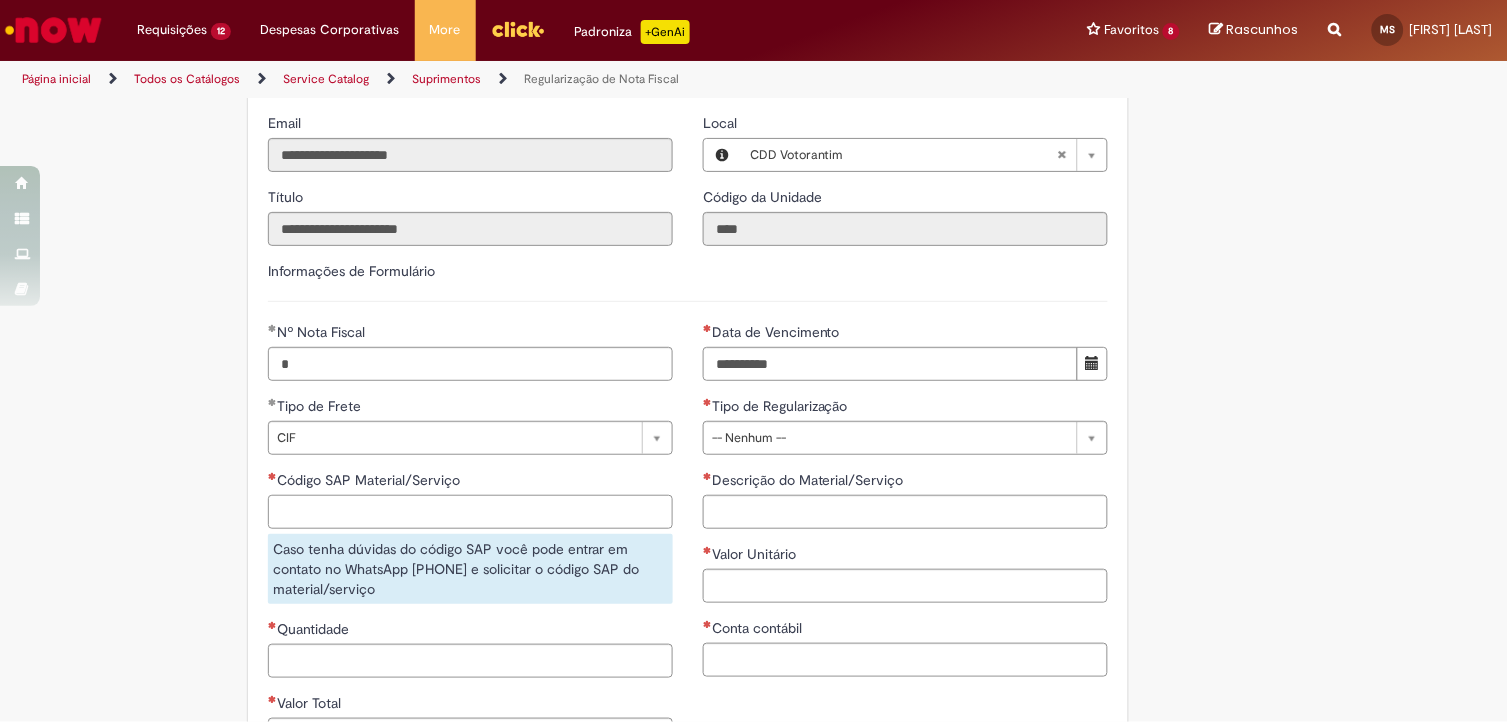 click on "Código SAP Material/Serviço" at bounding box center (470, 512) 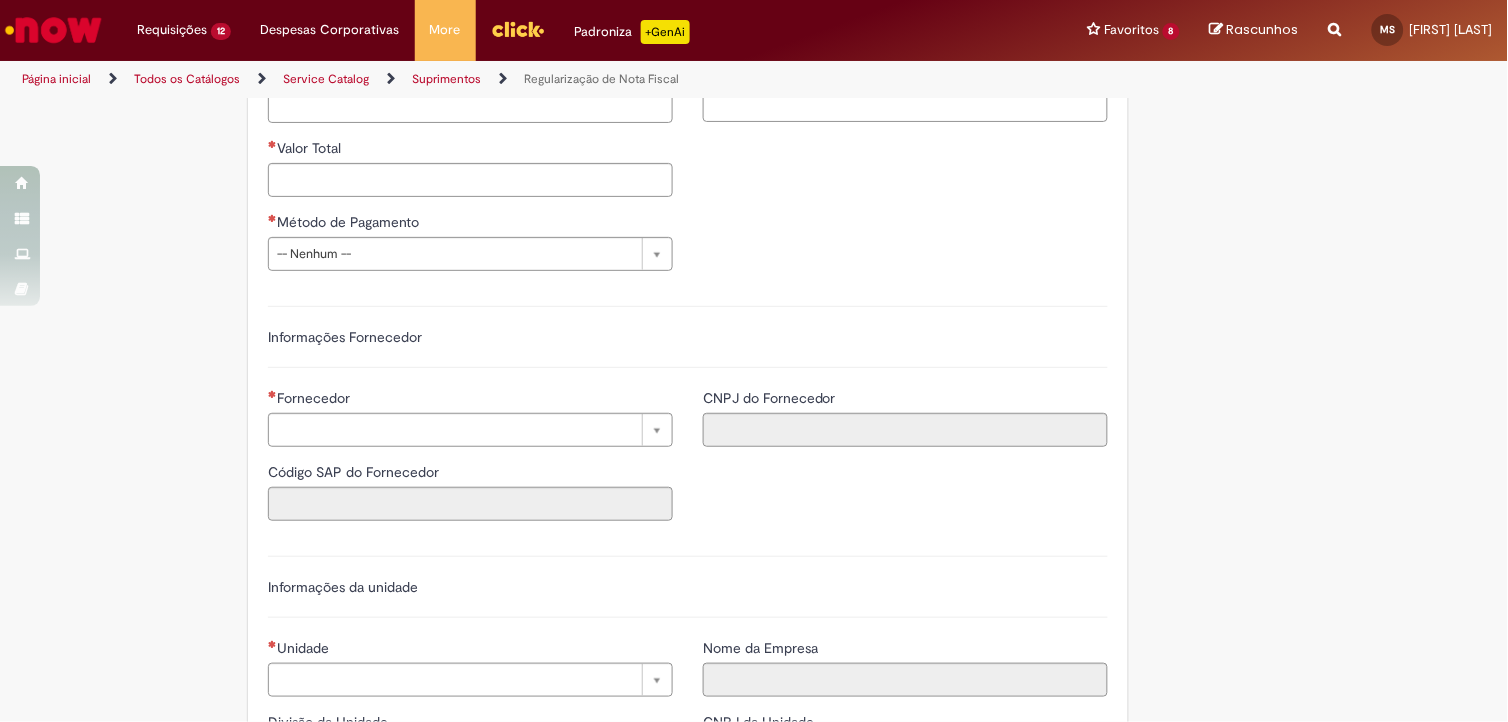 scroll, scrollTop: 1681, scrollLeft: 0, axis: vertical 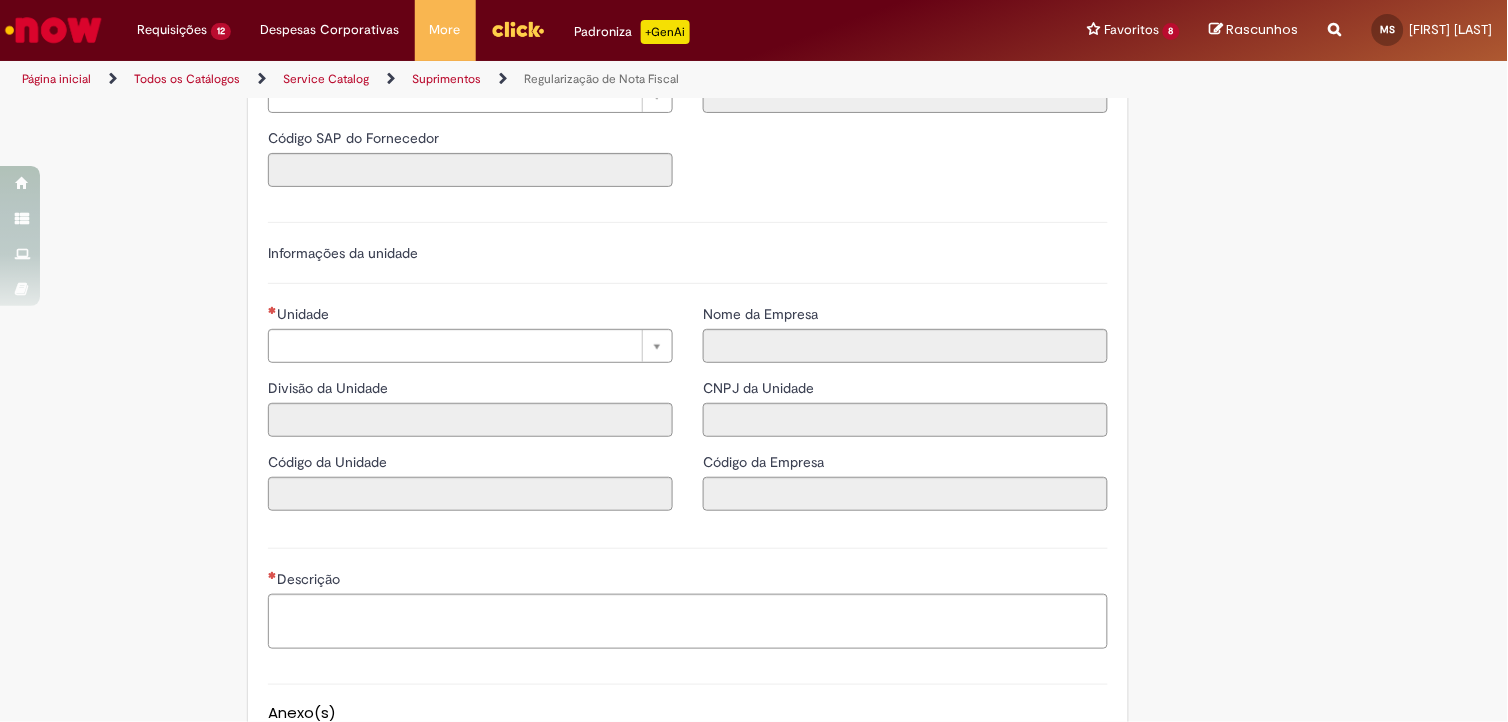 click on "Adicionar a Favoritos
Regularização de Nota Fiscal
Oferta destinada a Regularização de Nota Fiscal no SAP ECC
Atenção: essa oferta é exclusiva para a regularização de notas fiscais das unidades que ainda não tombaram para o SAP S4/HANA.
1º  É necessário anexar o OK de um aprovador da unidade impactada considerando a tabela de valor vs. banda aprovadora abaixo.
Banda Aprovadora
Valor Máximo
VII
-
VI
R$          5.000,00
V
R$     175.000,00
IV
R$     750.000,00
III
R$     750.000,00
II
R$  5.000.000,00
I
R$  5.000.000,00
2º  Ao preencher o campo de valor total no chamado, será aberta uma lista suspensa da banda aprovadora e será necessário indicar o aprovador da unidade. O anexo com a aprovação  deve ser por email." at bounding box center [754, -264] 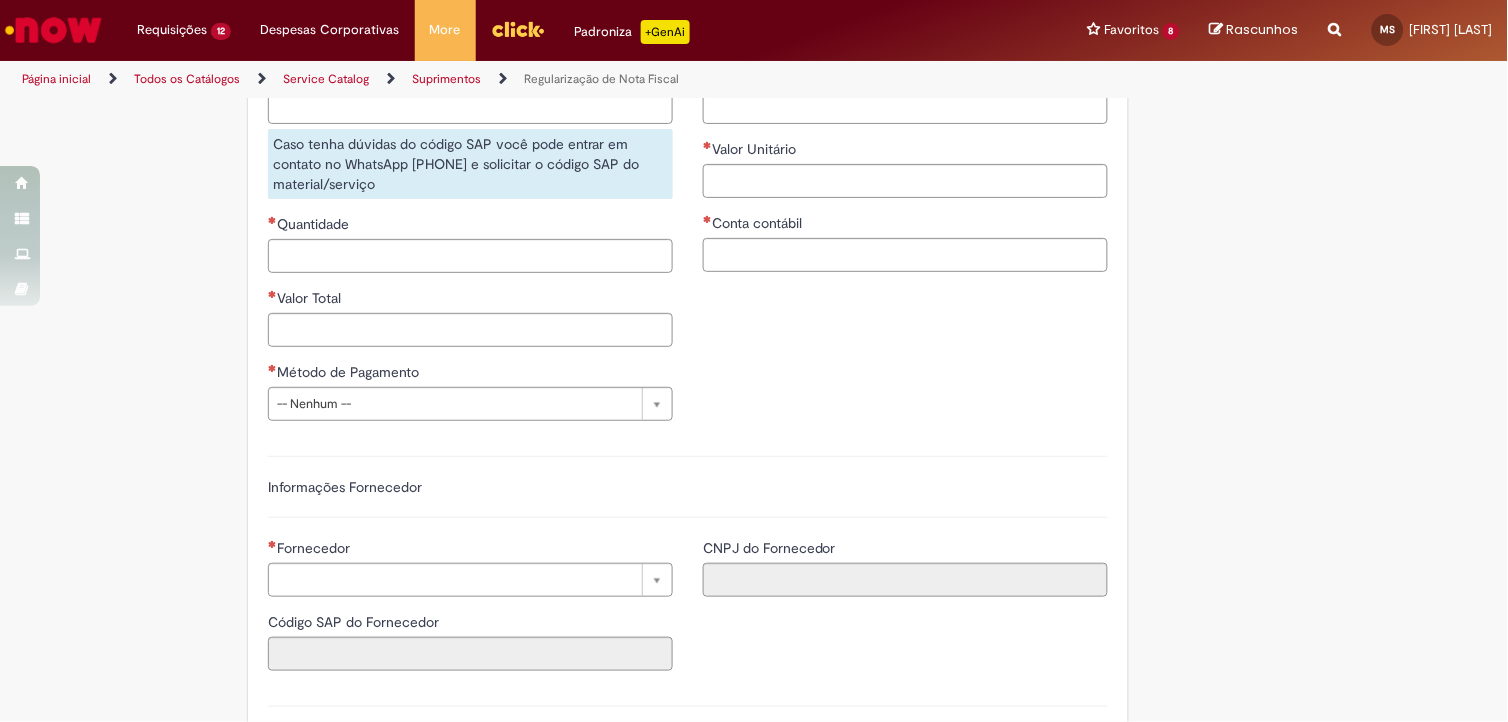 scroll, scrollTop: 975, scrollLeft: 0, axis: vertical 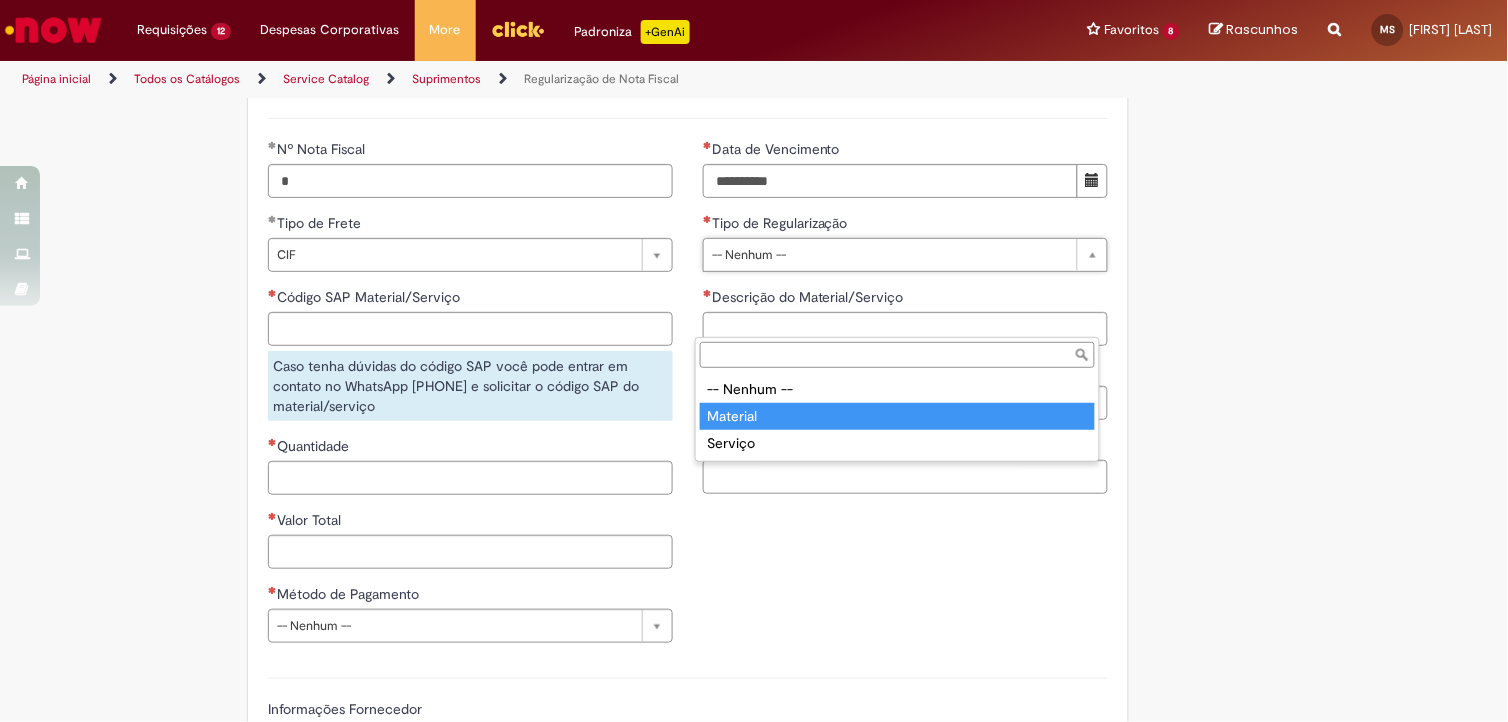 type on "********" 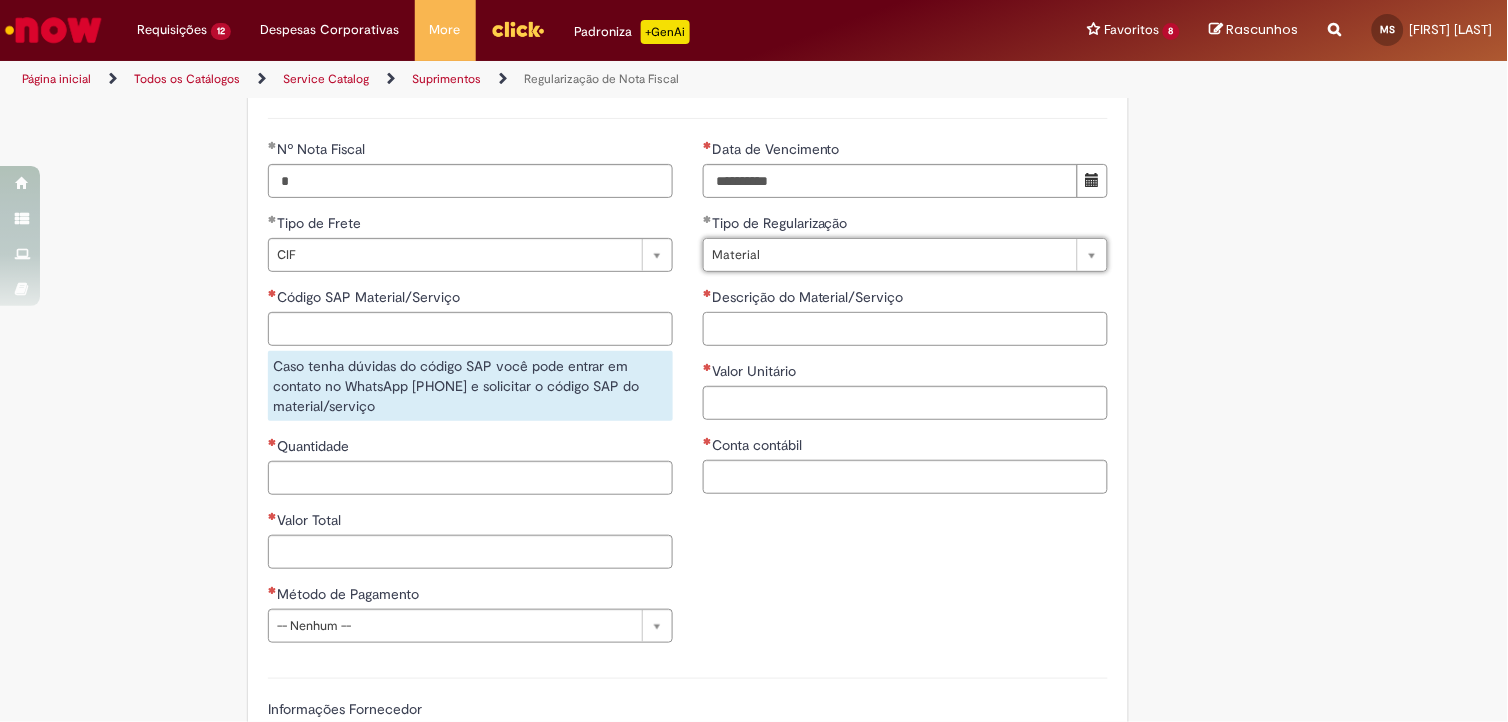 click on "Descrição do Material/Serviço" at bounding box center [905, 329] 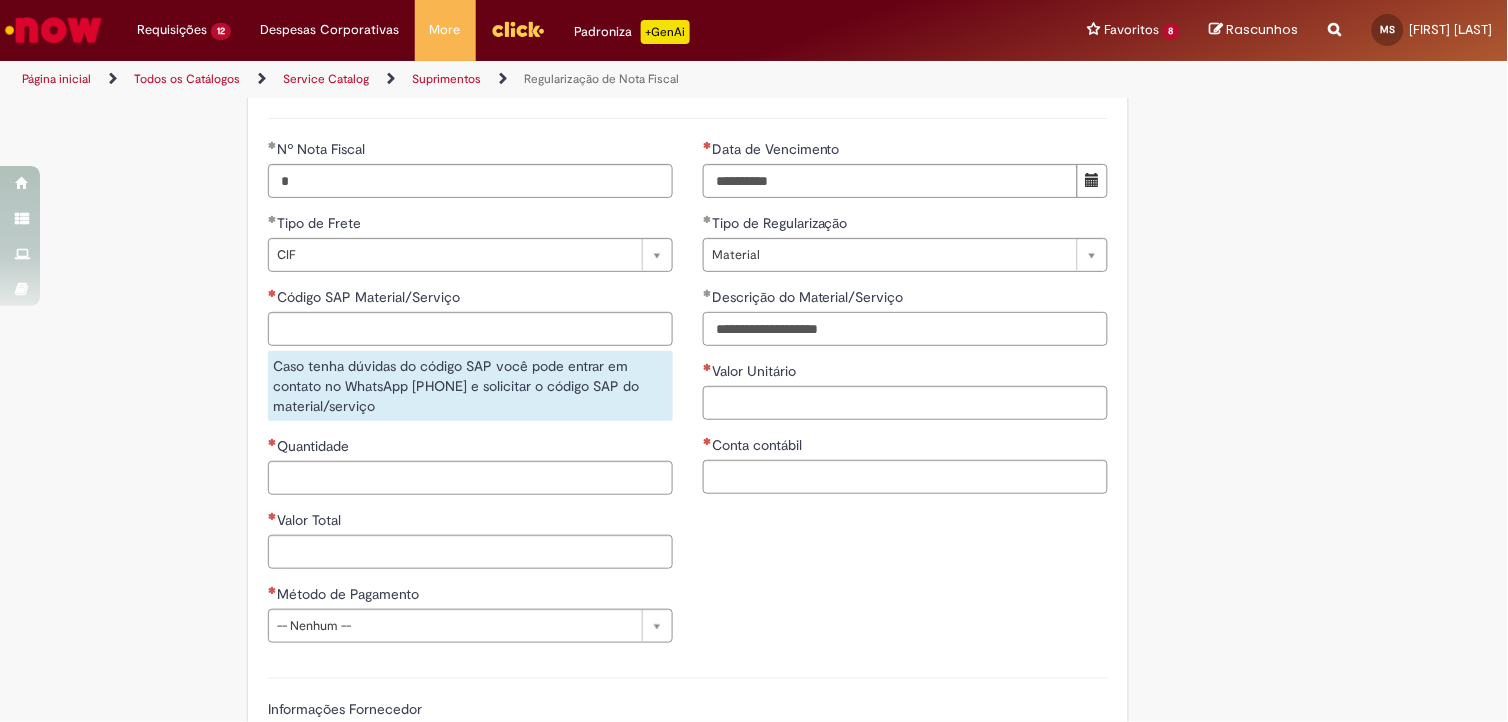 type on "**********" 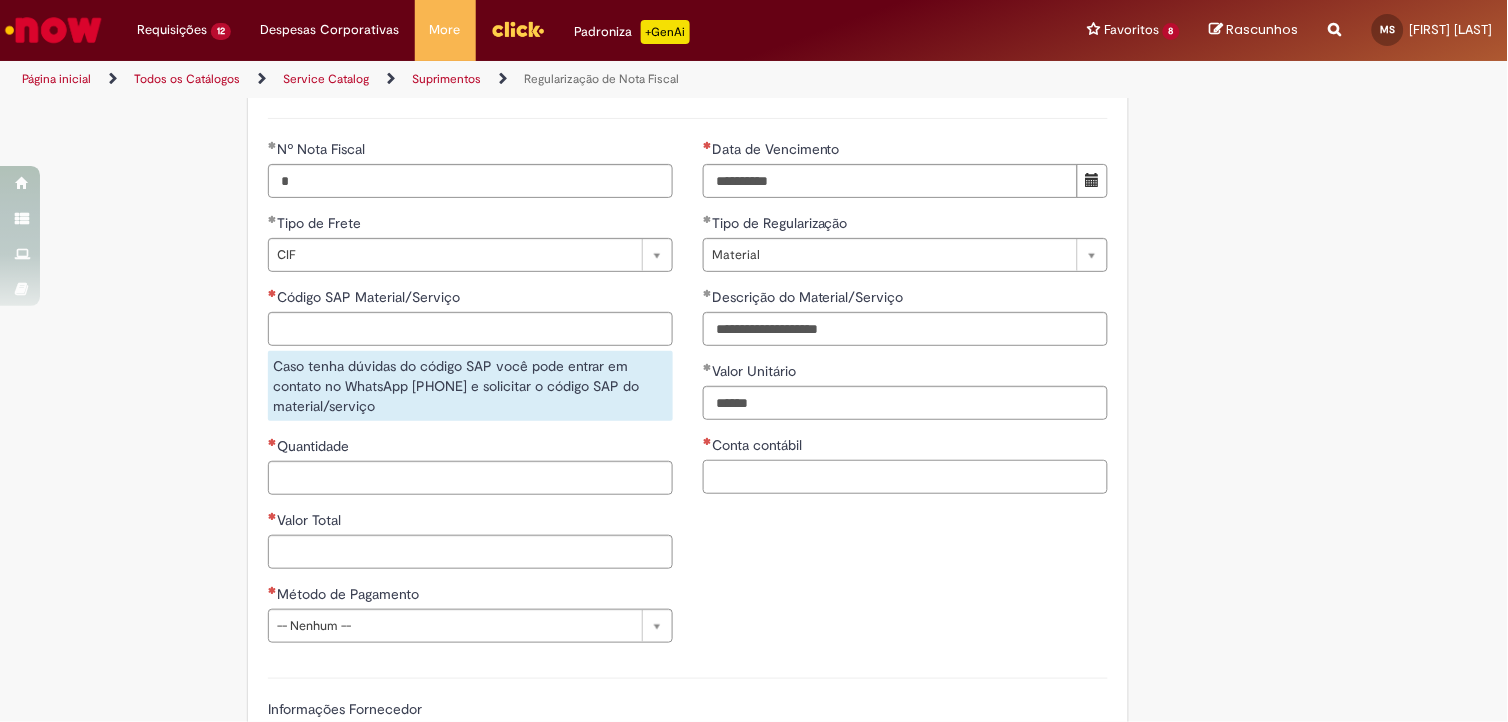 type on "*********" 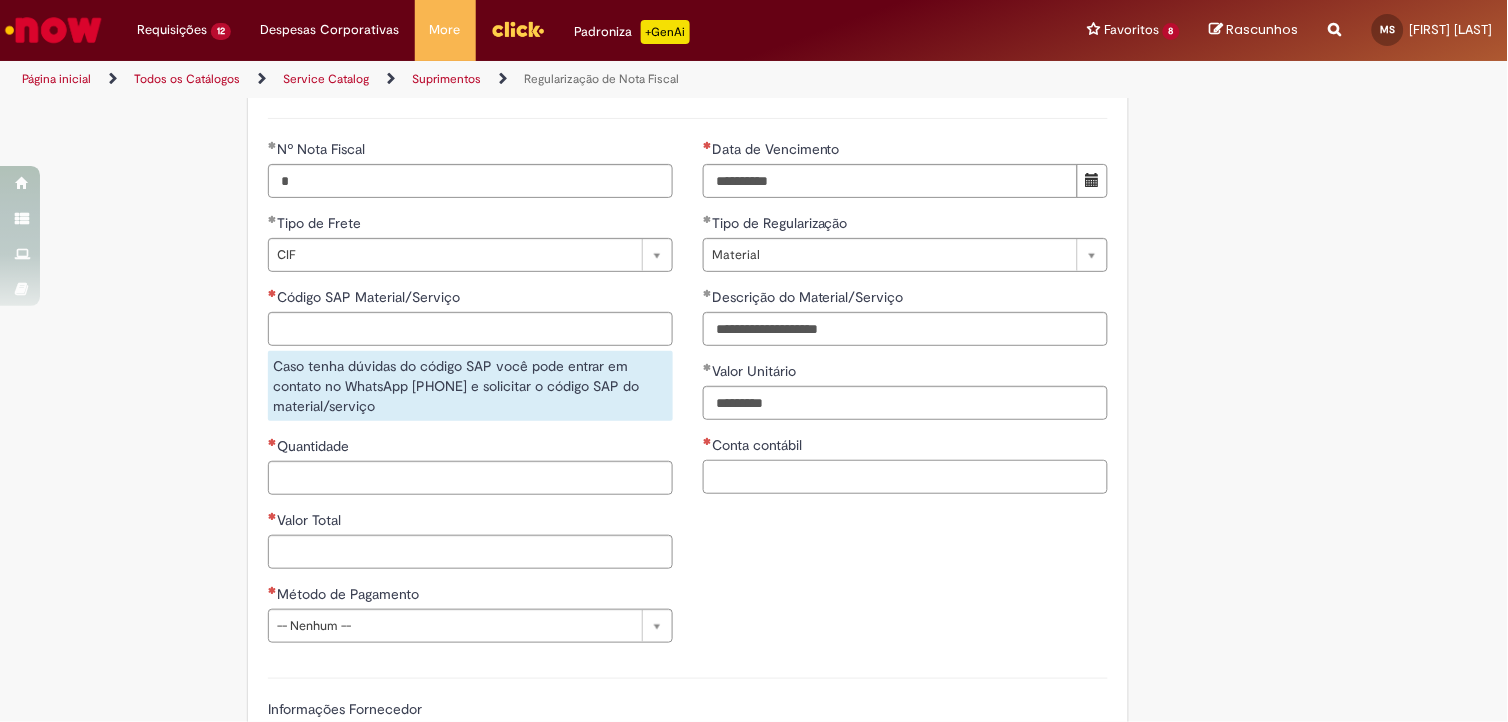 paste on "********" 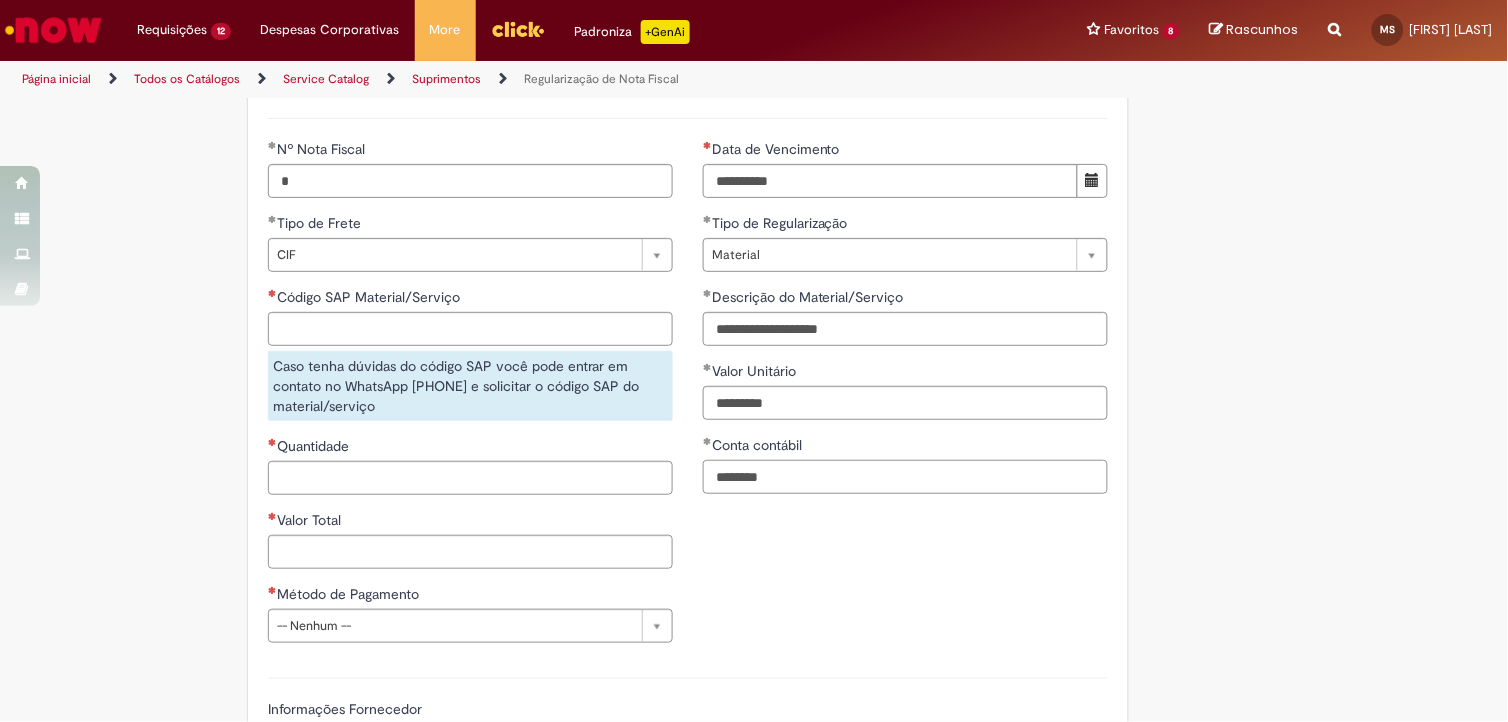 type on "********" 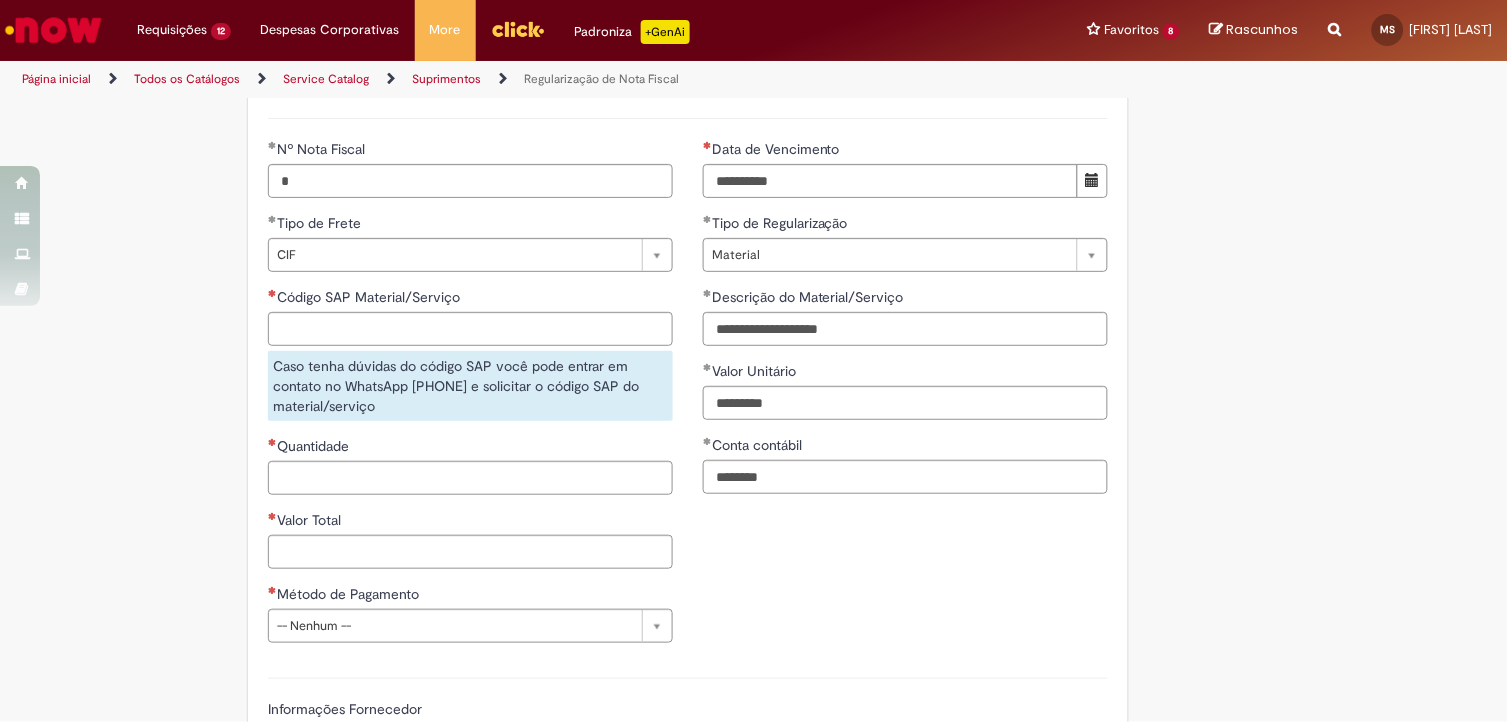 scroll, scrollTop: 1421, scrollLeft: 0, axis: vertical 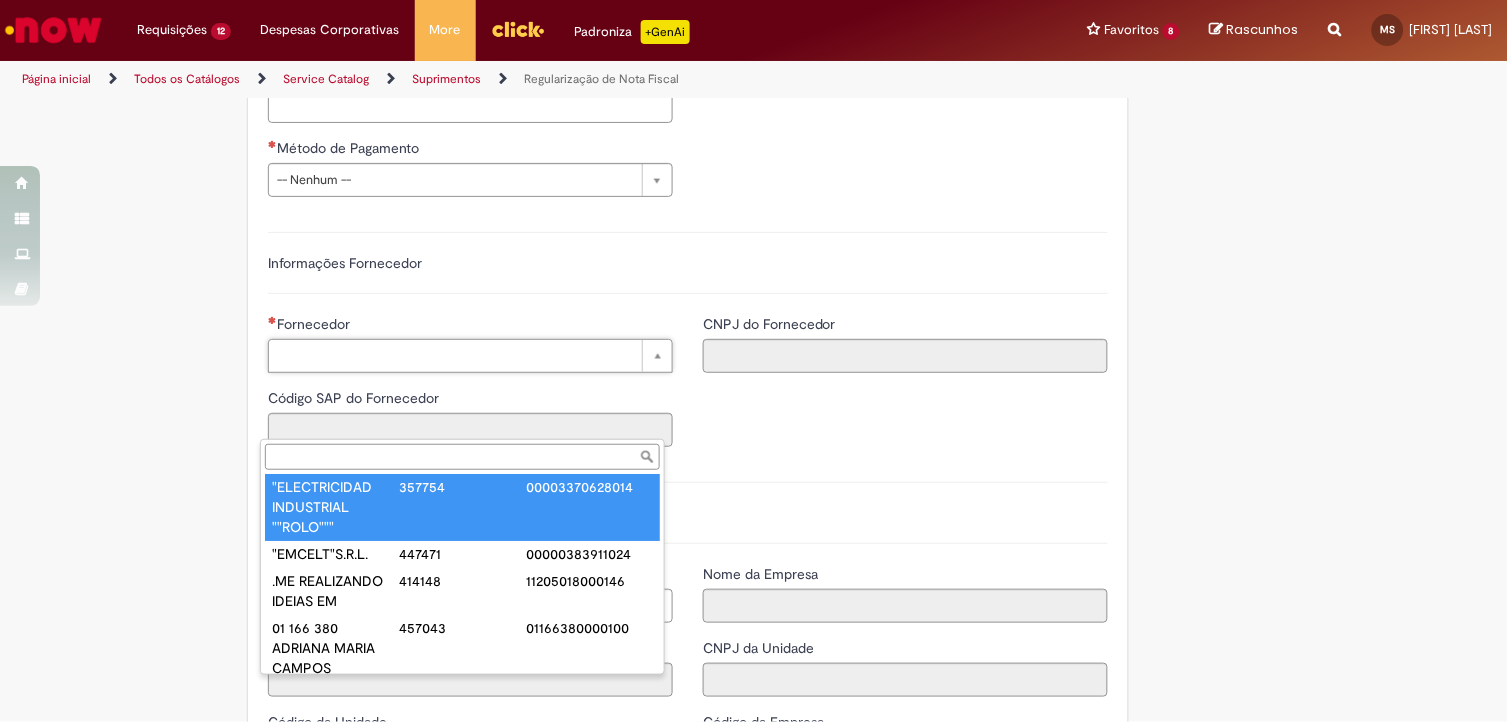 paste on "******" 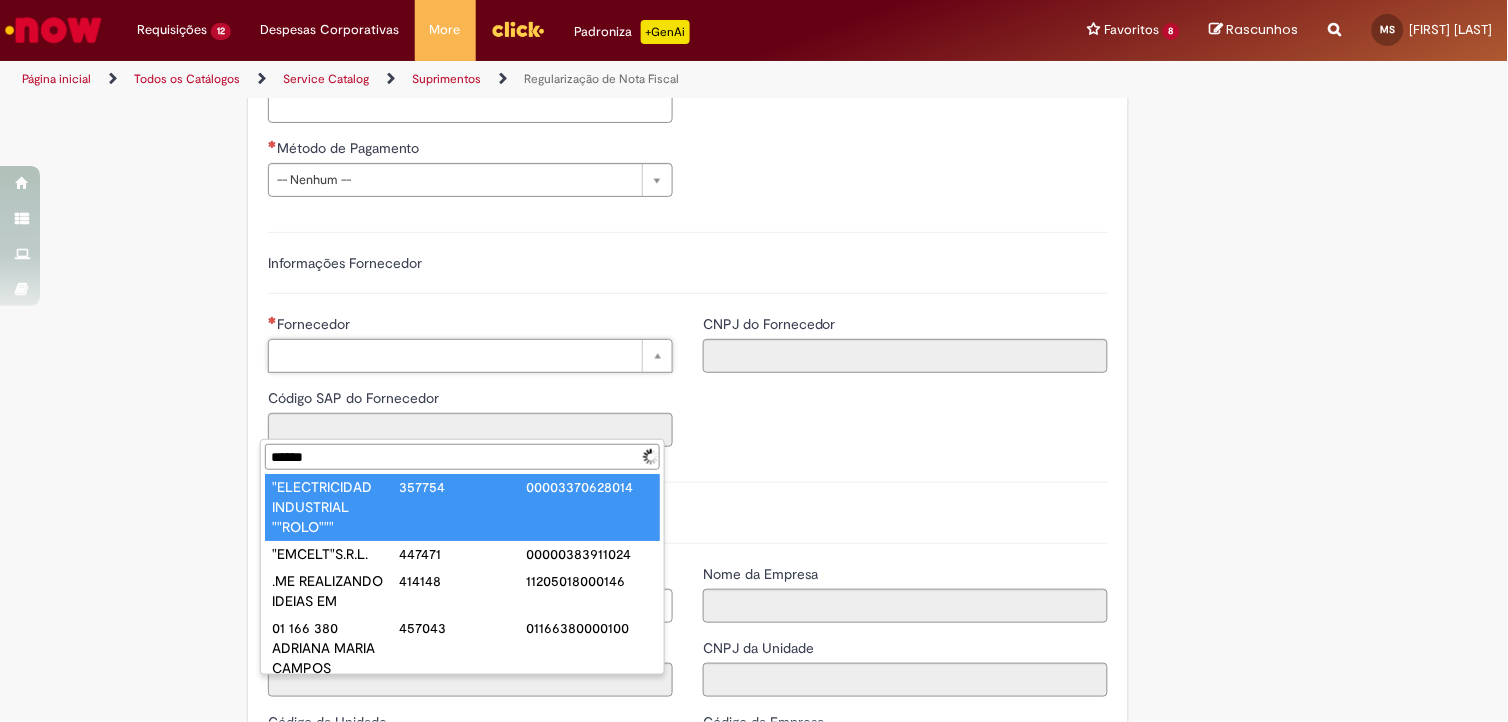 scroll, scrollTop: 0, scrollLeft: 0, axis: both 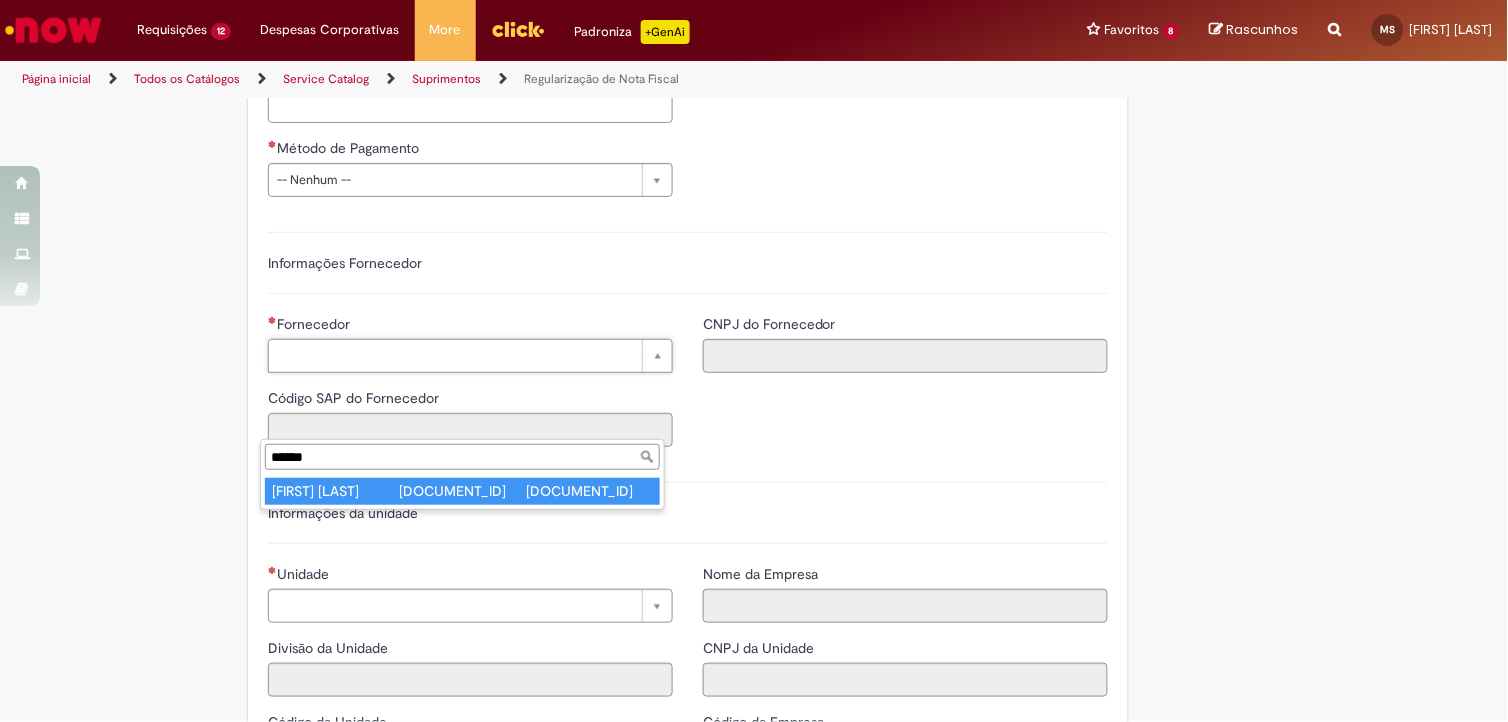 type on "******" 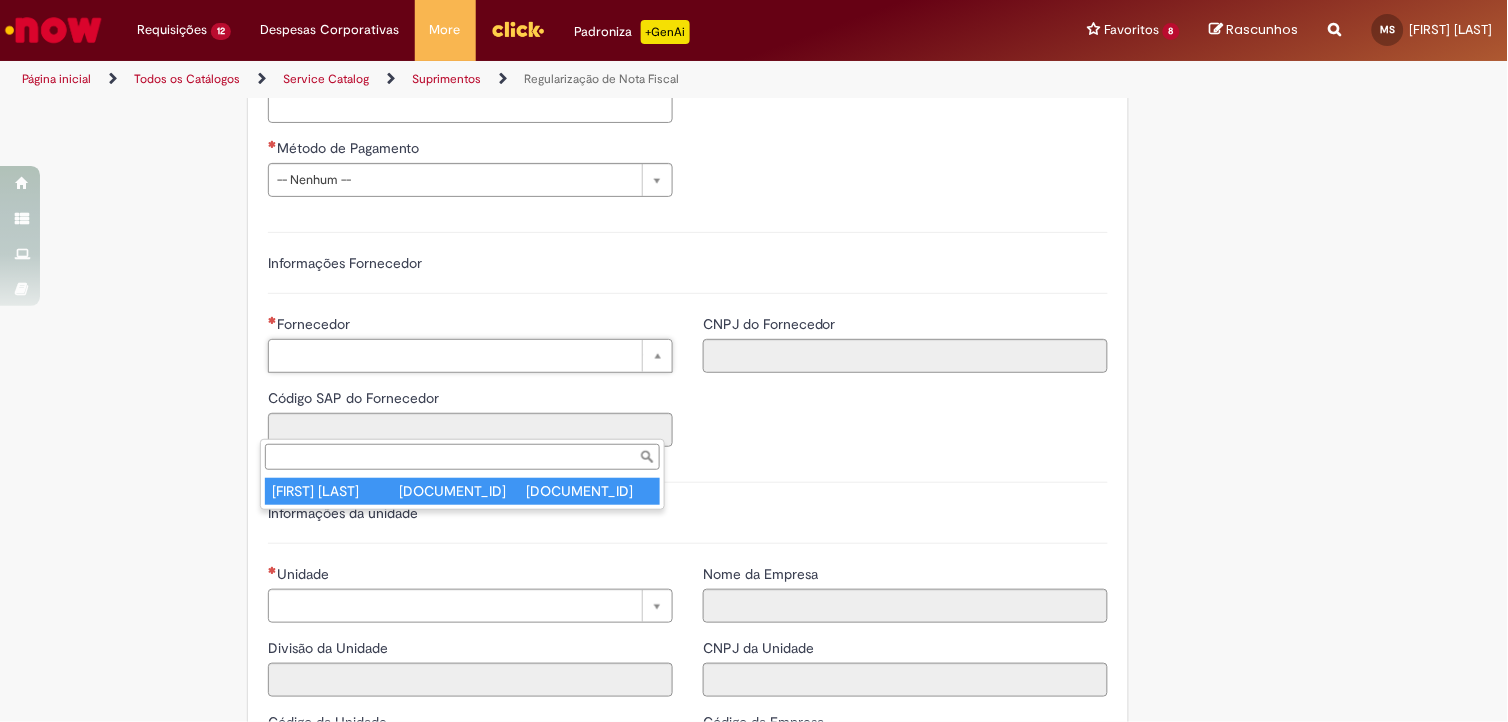 type on "******" 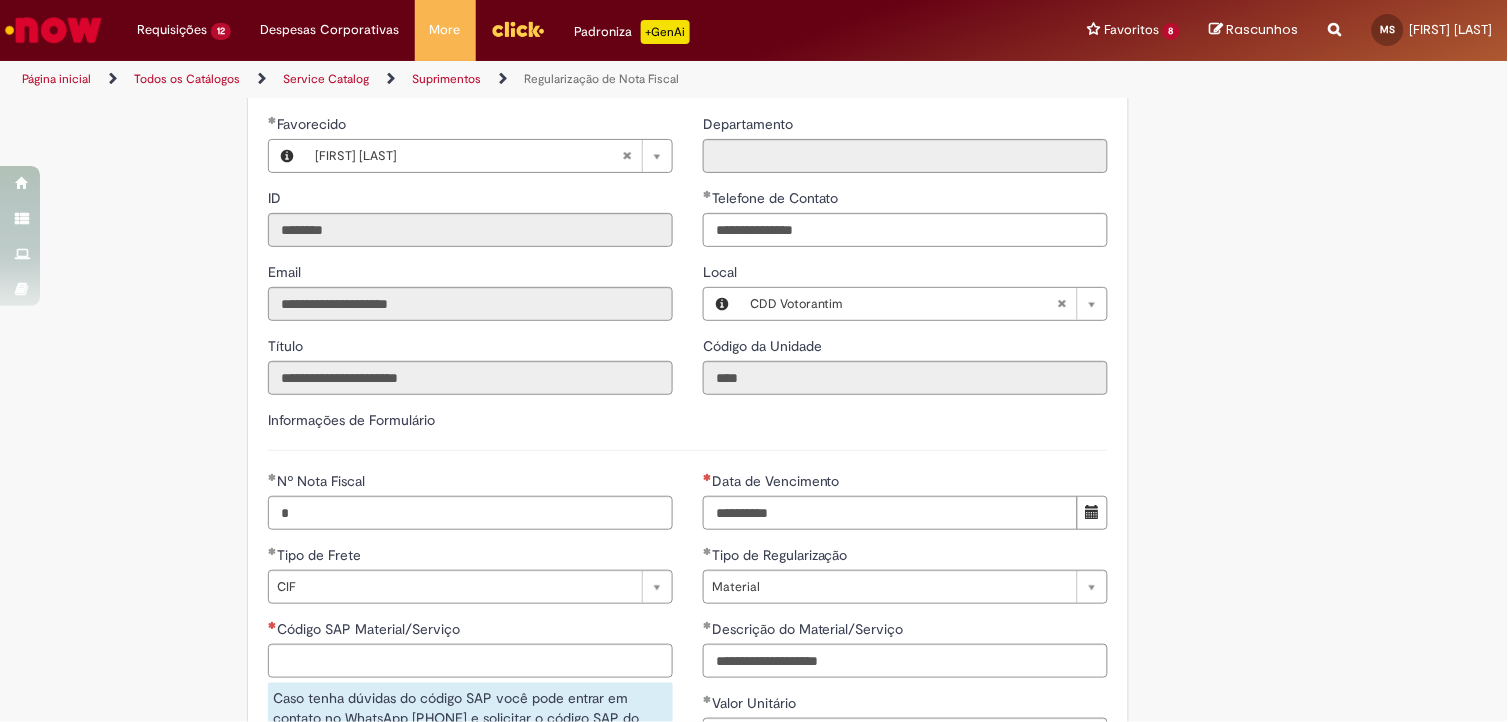 scroll, scrollTop: 976, scrollLeft: 0, axis: vertical 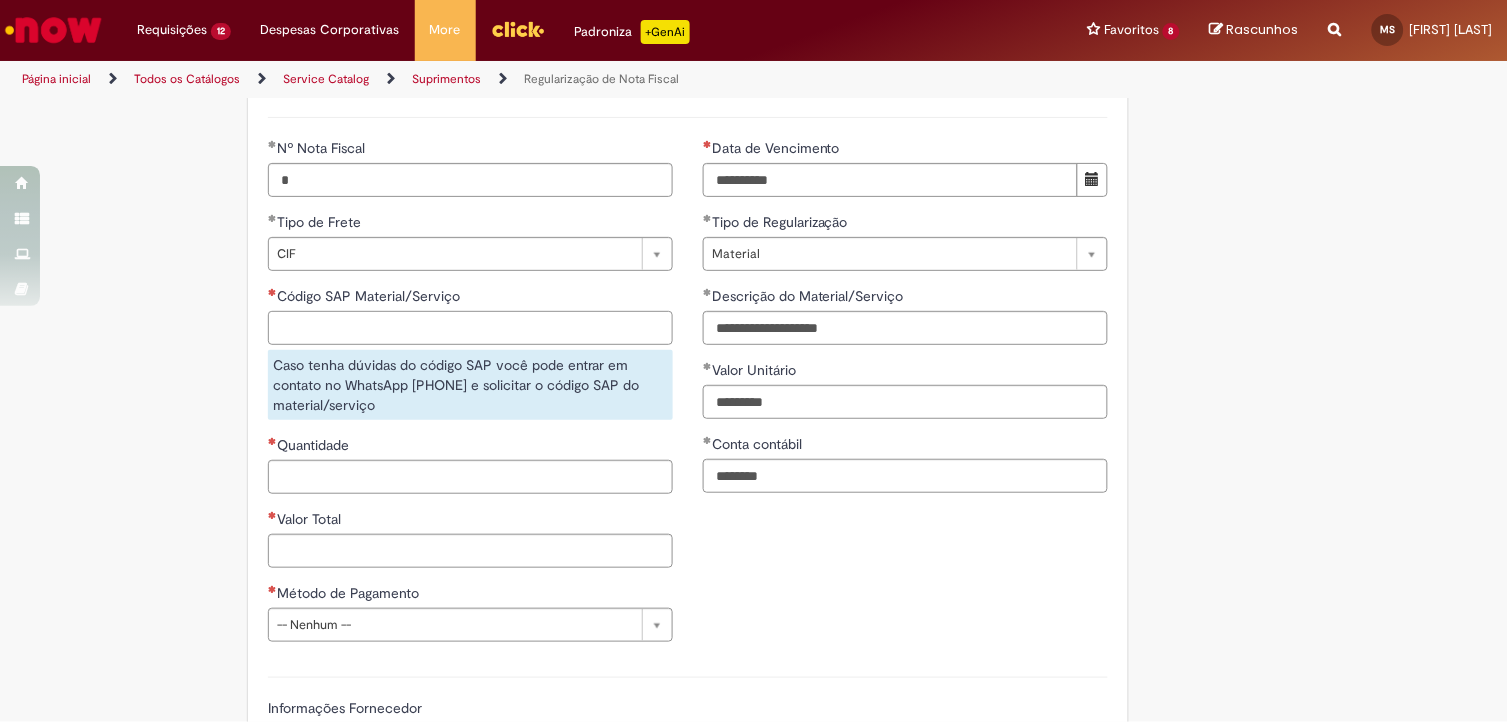 click on "Código SAP Material/Serviço" at bounding box center (470, 328) 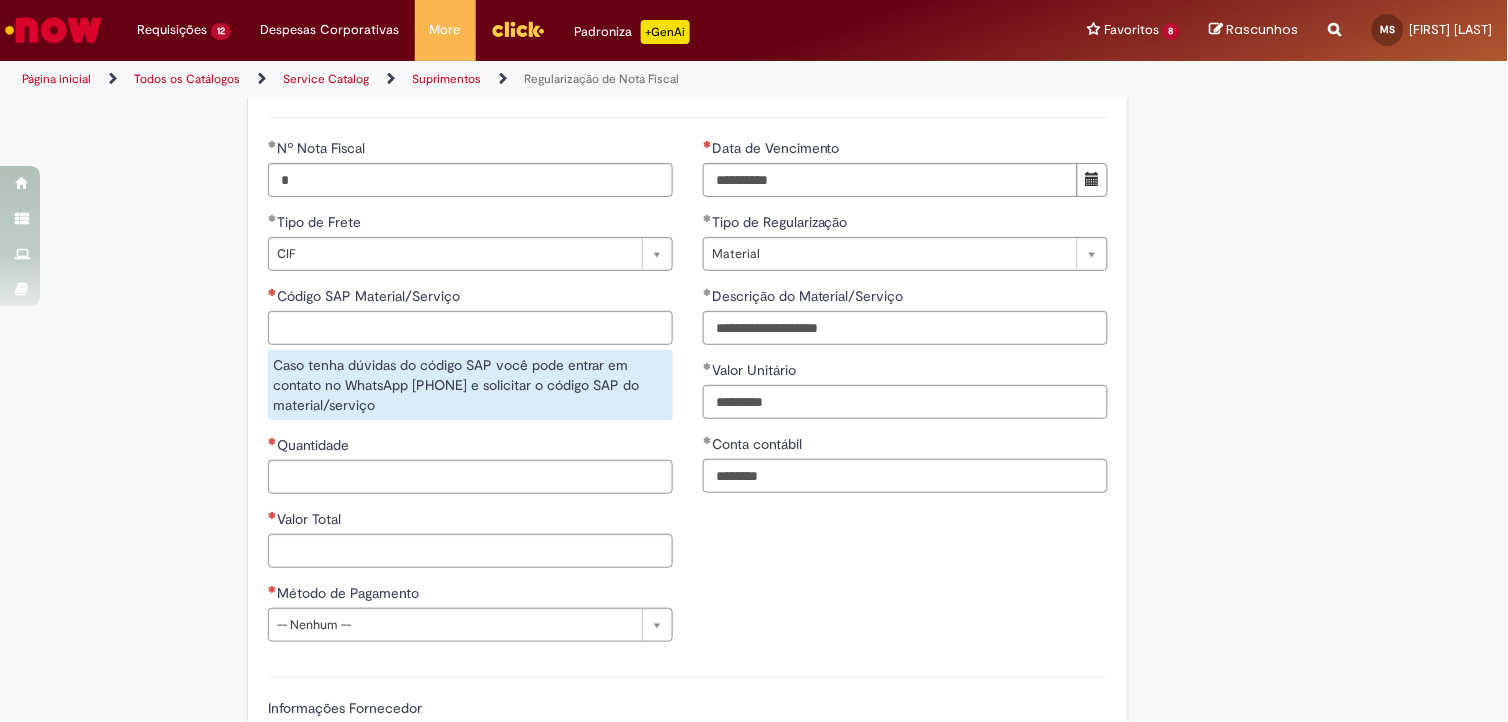 click on "Adicionar a Favoritos
Regularização de Nota Fiscal
Oferta destinada a Regularização de Nota Fiscal no SAP ECC
Atenção: essa oferta é exclusiva para a regularização de notas fiscais das unidades que ainda não tombaram para o SAP S4/HANA.
1º  É necessário anexar o OK de um aprovador da unidade impactada considerando a tabela de valor vs. banda aprovadora abaixo.
Banda Aprovadora
Valor Máximo
VII
-
VI
R$          5.000,00
V
R$     175.000,00
IV
R$     750.000,00
III
R$     750.000,00
II
R$  5.000.000,00
I
R$  5.000.000,00
2º  Ao preencher o campo de valor total no chamado, será aberta uma lista suspensa da banda aprovadora e será necessário indicar o aprovador da unidade. O anexo com a aprovação  deve ser por email." at bounding box center [754, 441] 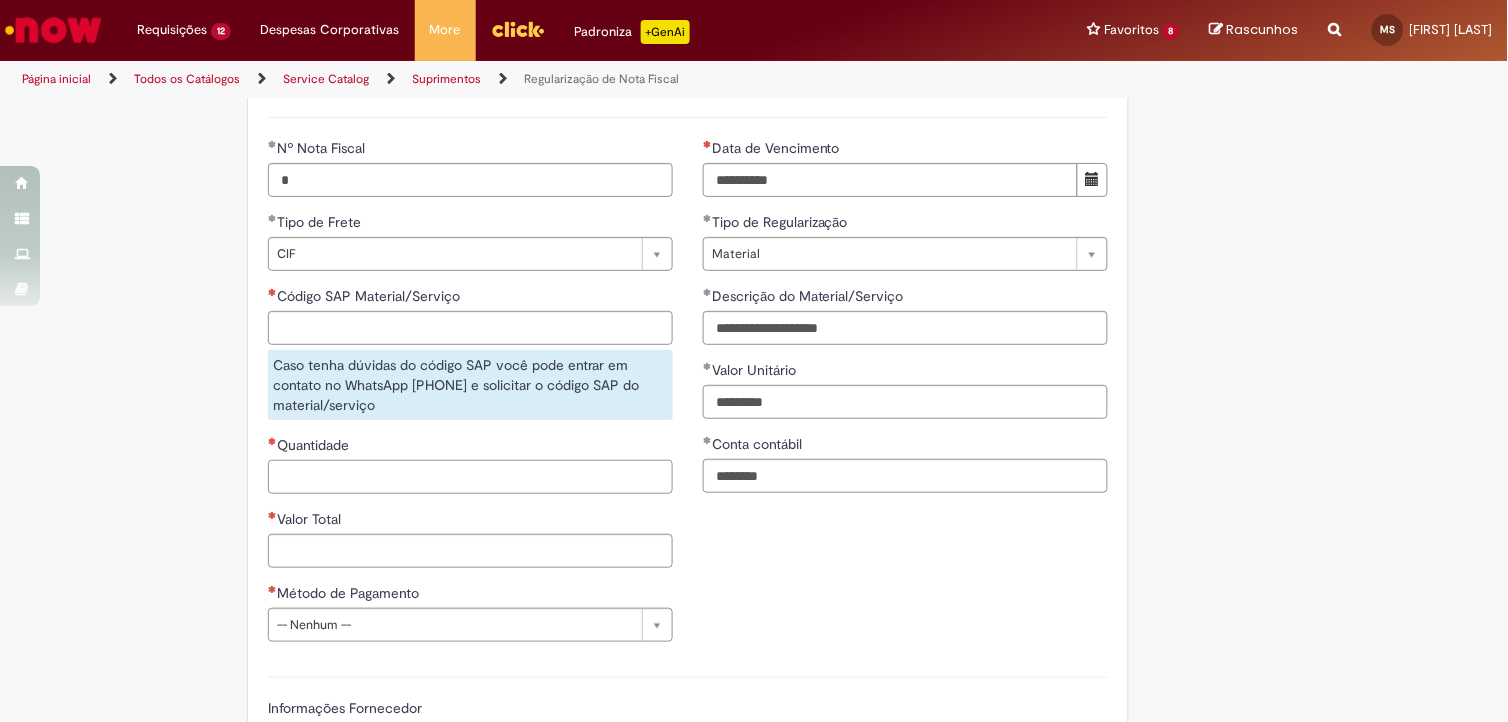 click on "Quantidade" at bounding box center [470, 477] 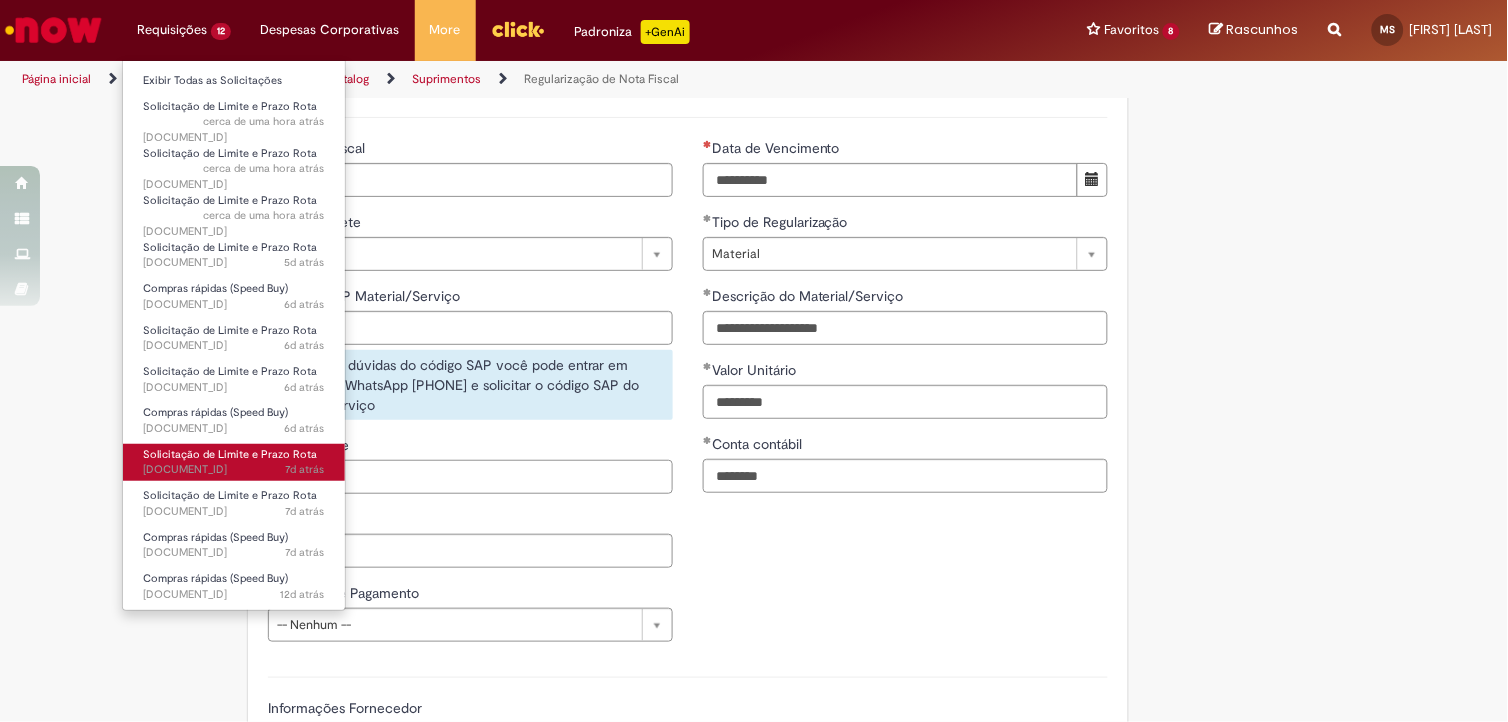 type on "*" 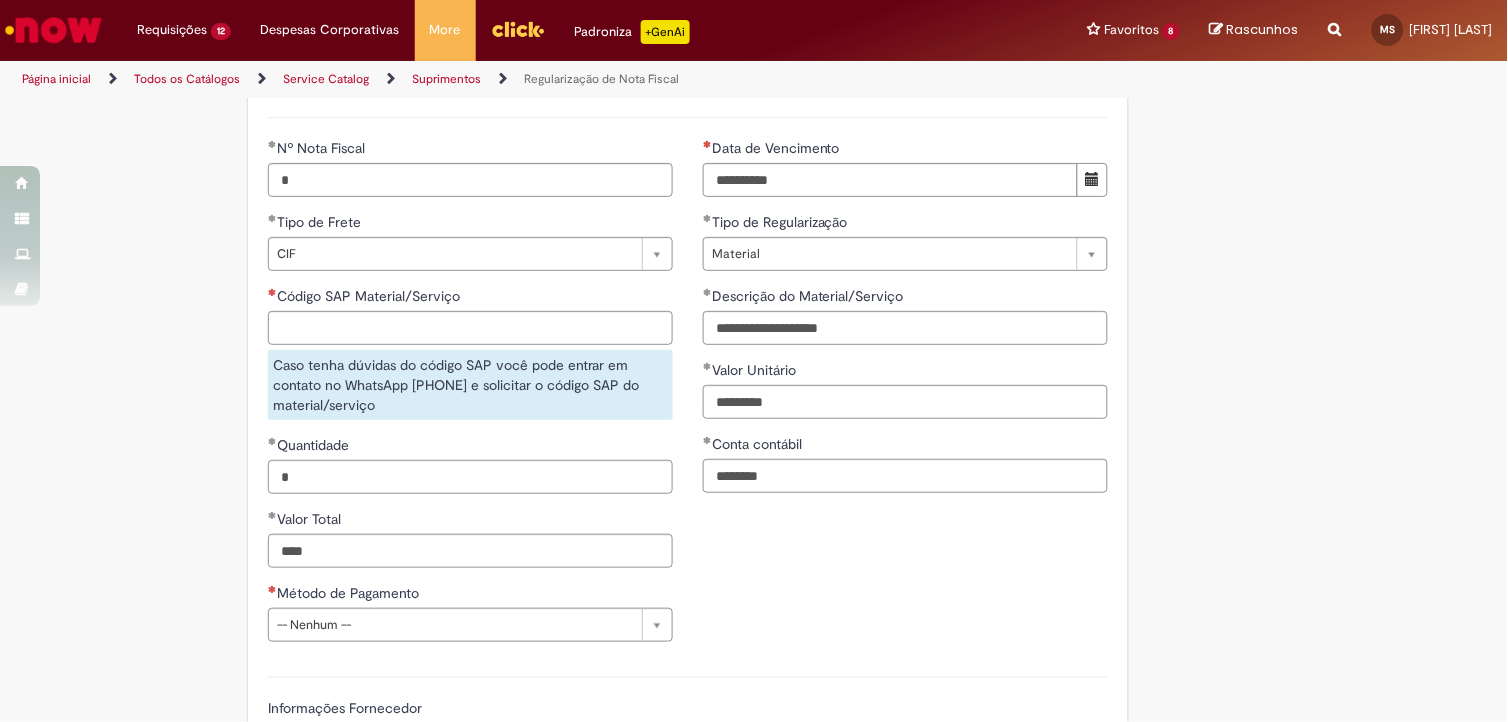 type on "********" 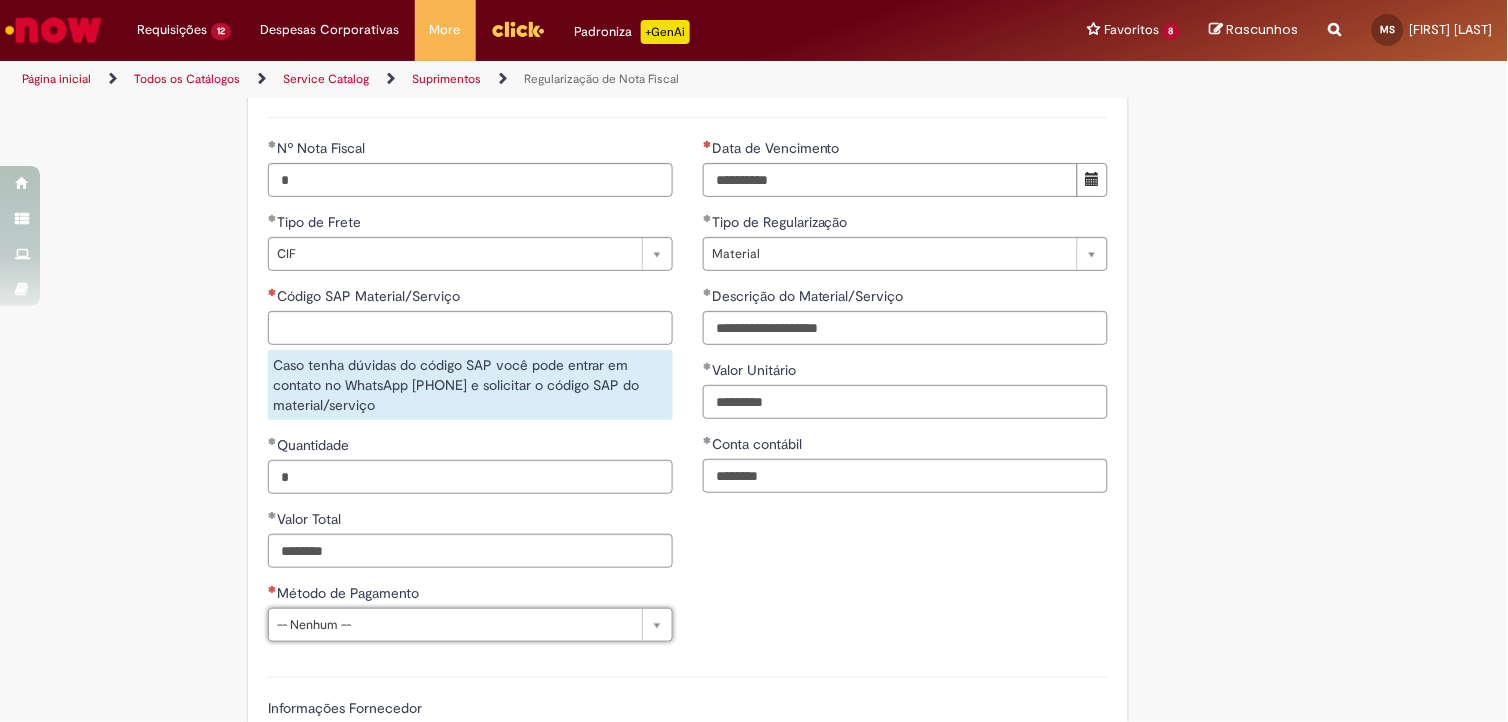 scroll, scrollTop: 1198, scrollLeft: 0, axis: vertical 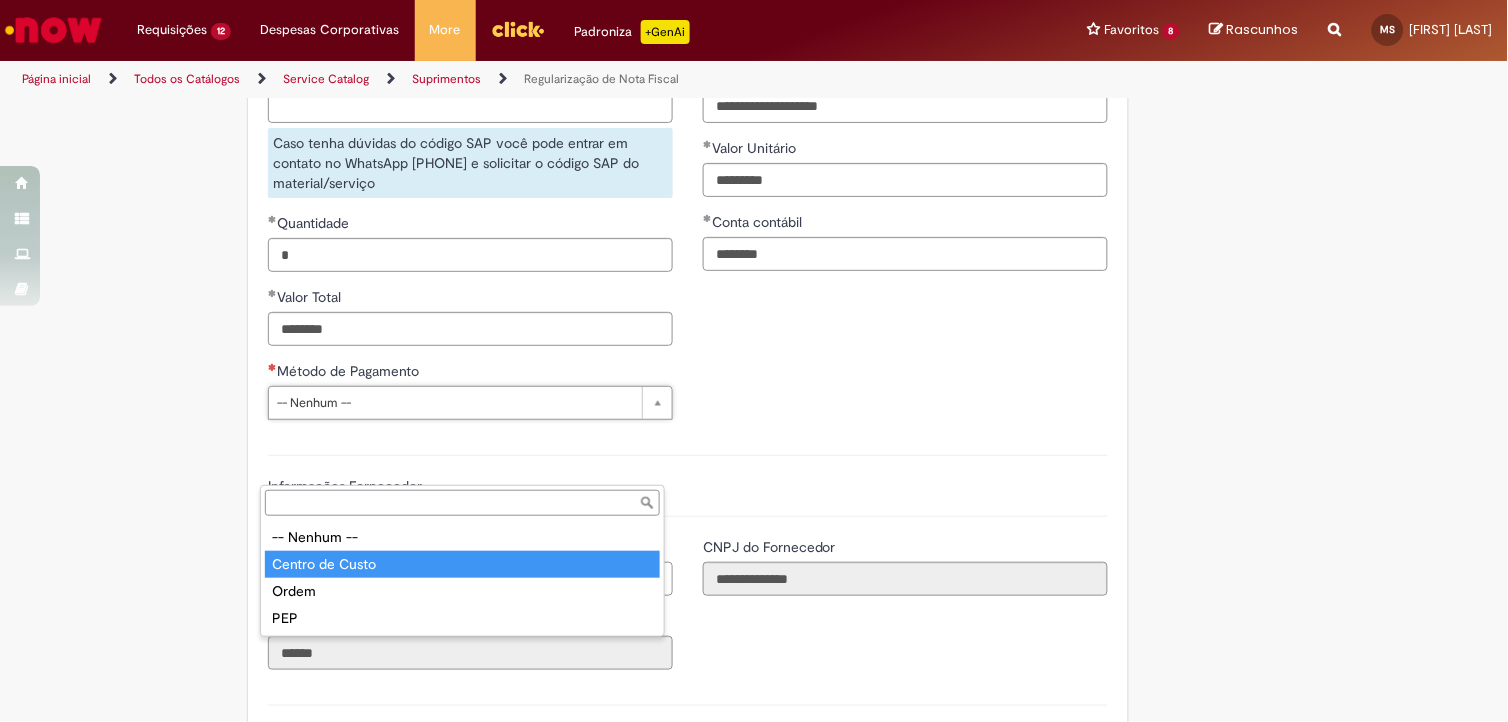 type on "**********" 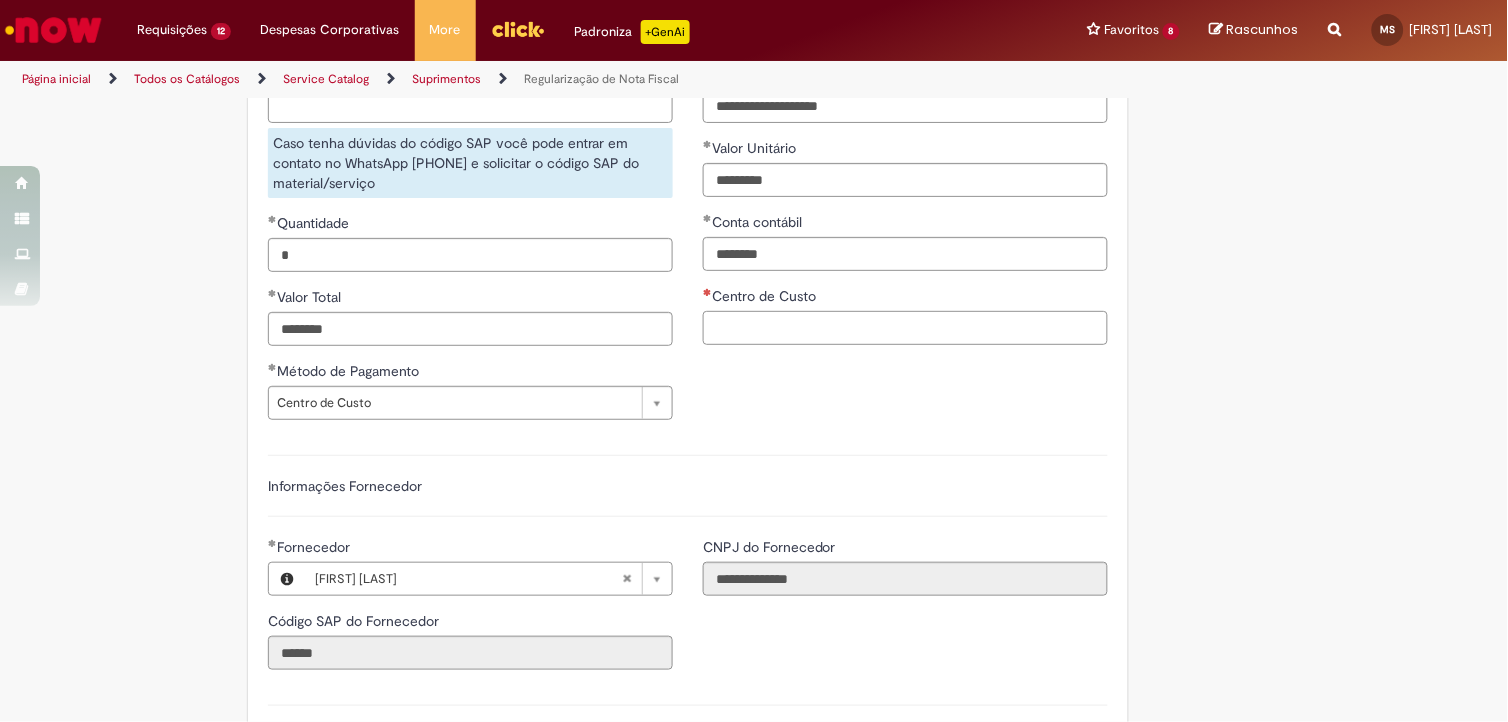 click on "Centro de Custo" at bounding box center [905, 328] 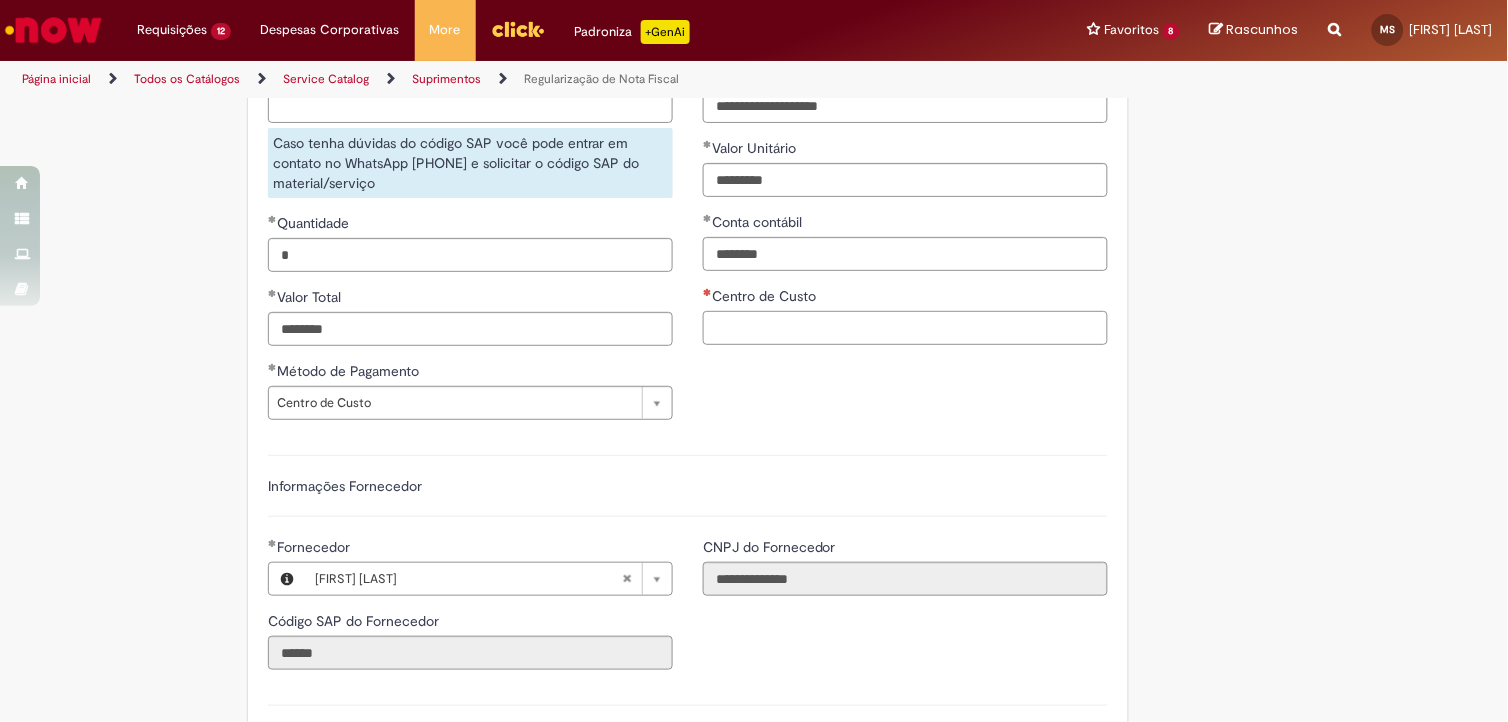 paste on "**********" 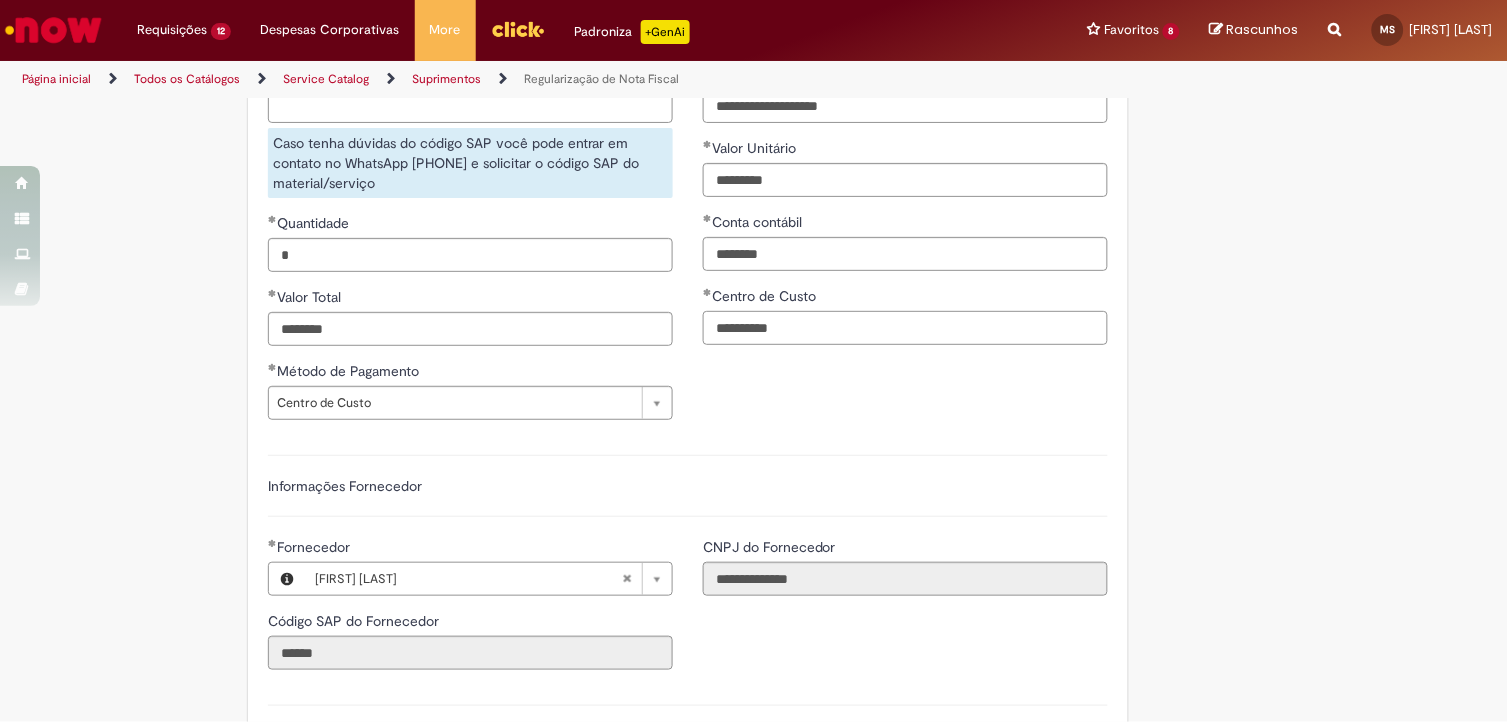 scroll, scrollTop: 865, scrollLeft: 0, axis: vertical 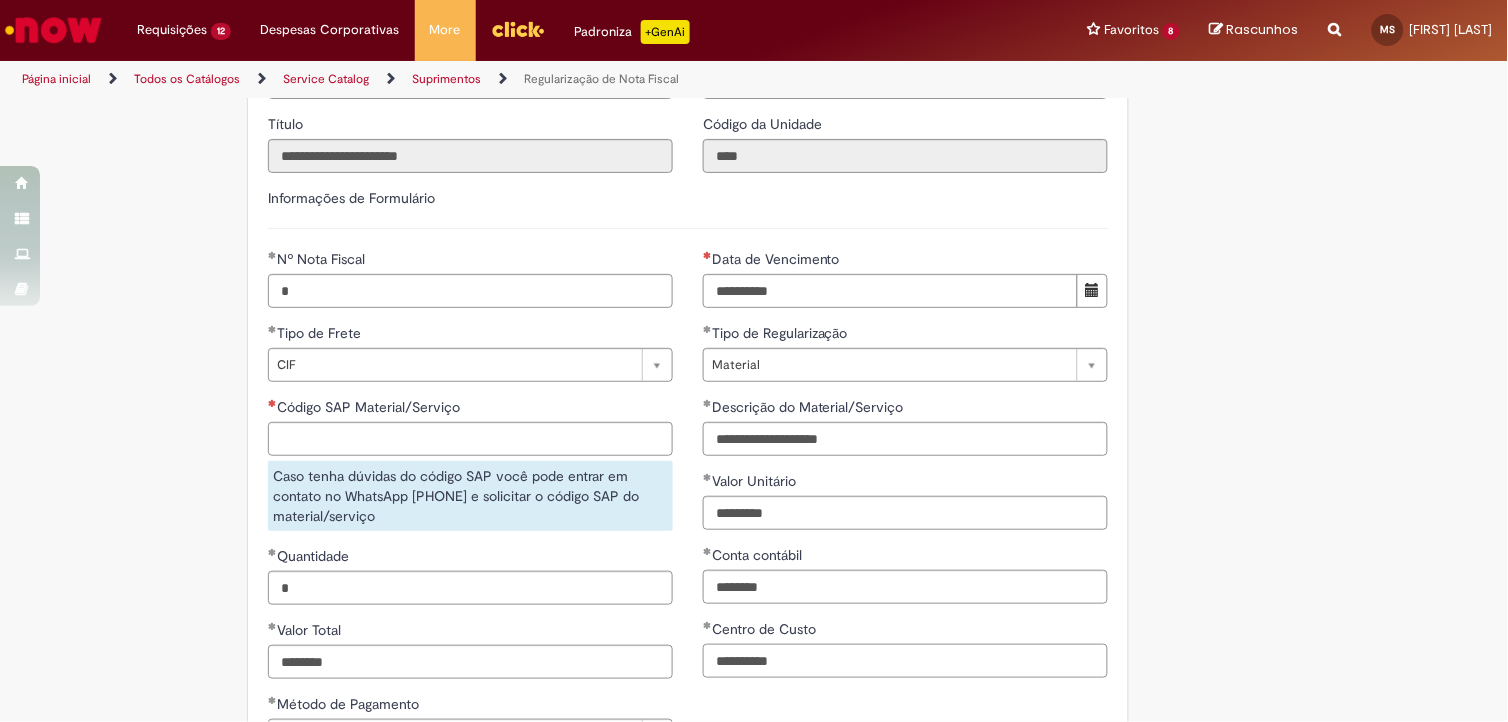 type on "**********" 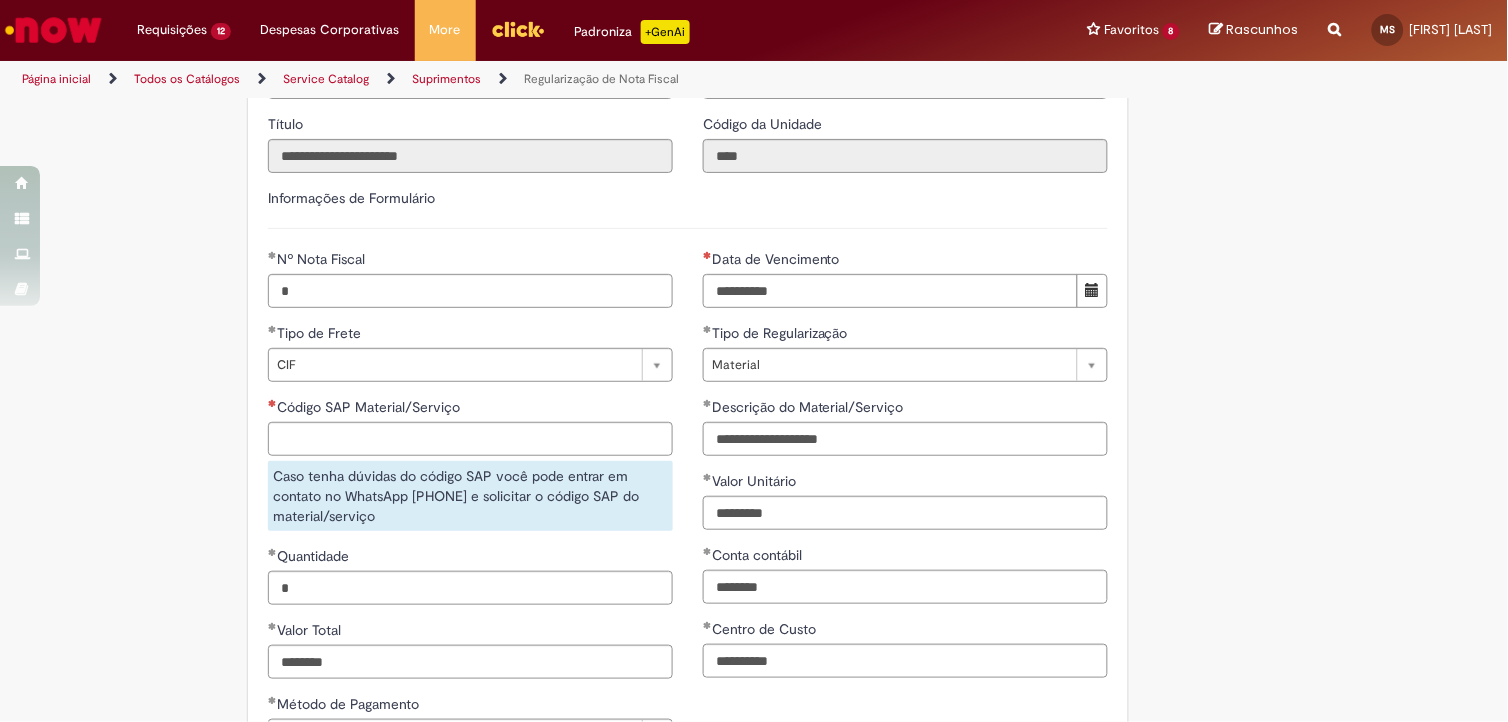 click on "**********" at bounding box center [688, 742] 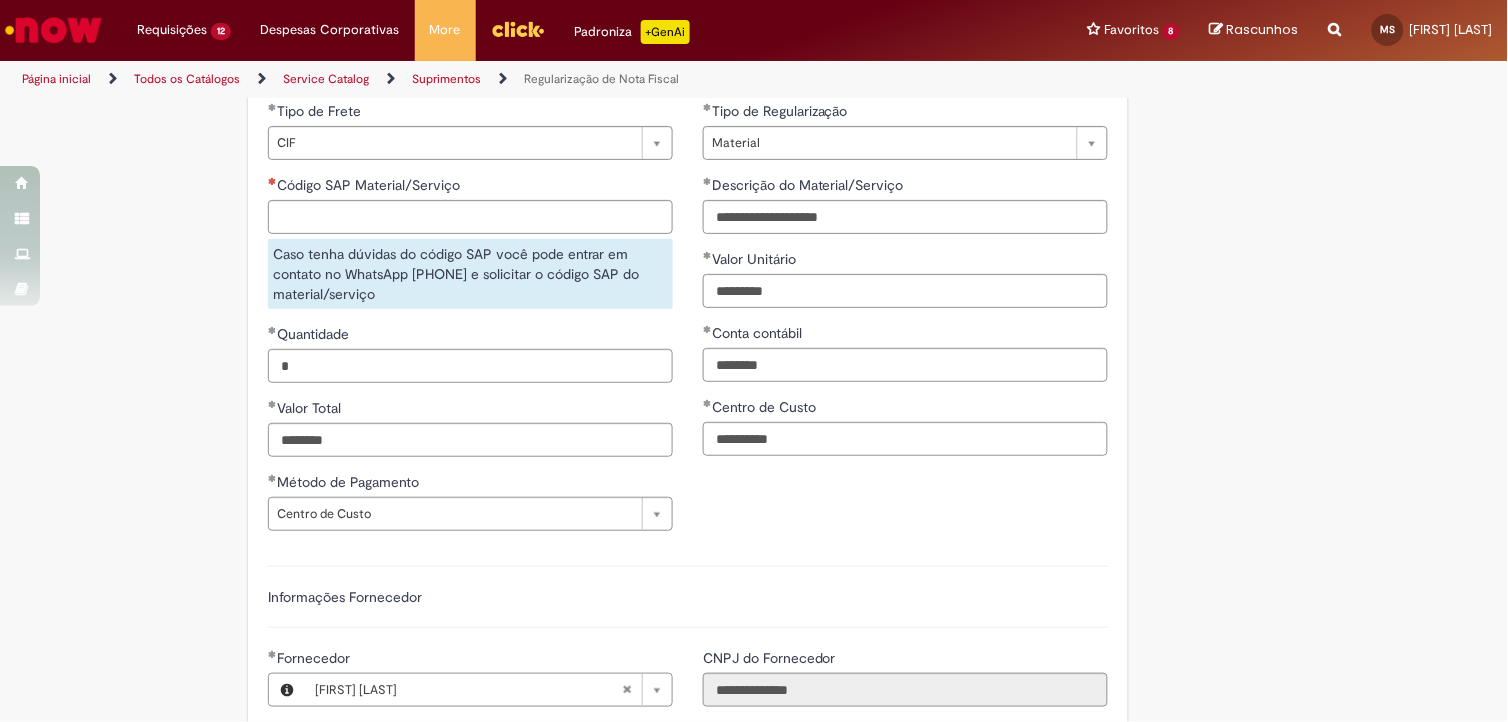 scroll, scrollTop: 976, scrollLeft: 0, axis: vertical 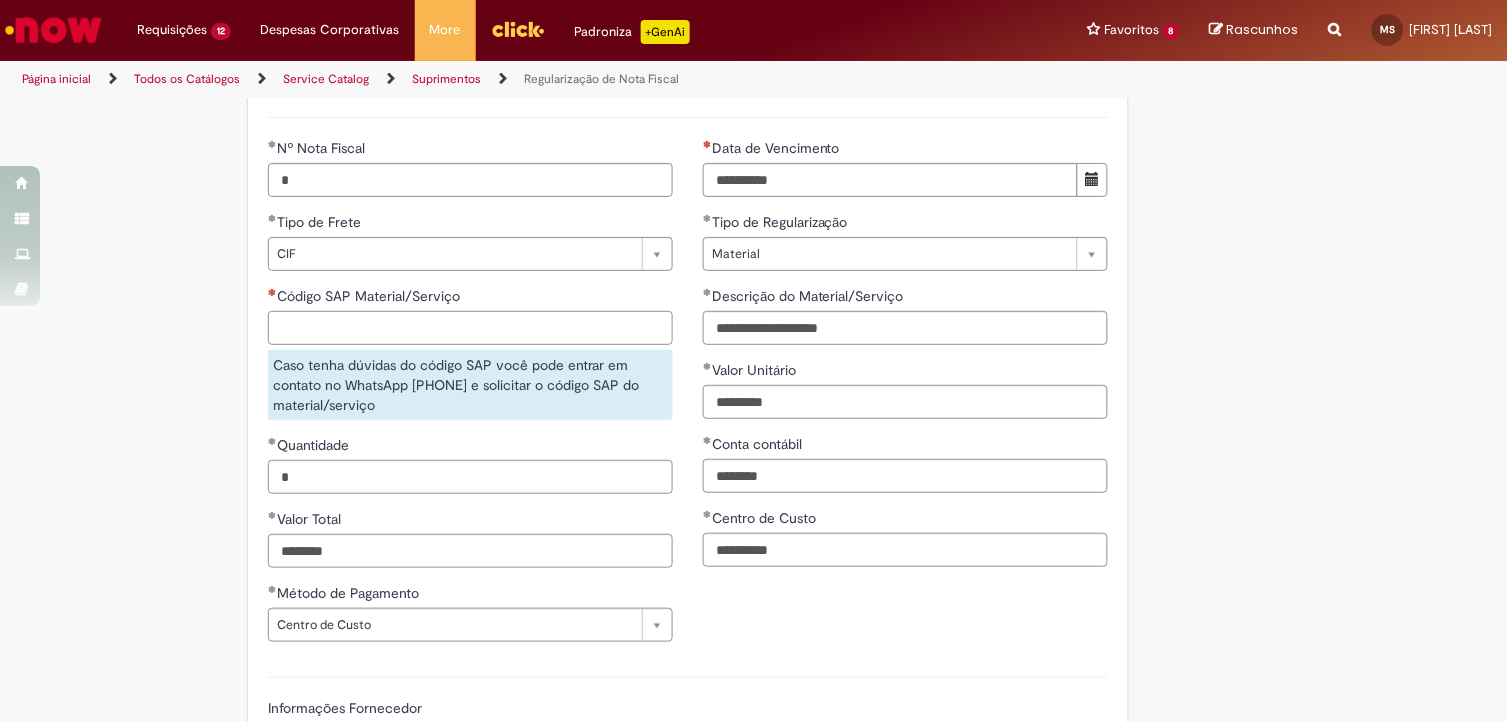 click on "Código SAP Material/Serviço" at bounding box center (470, 328) 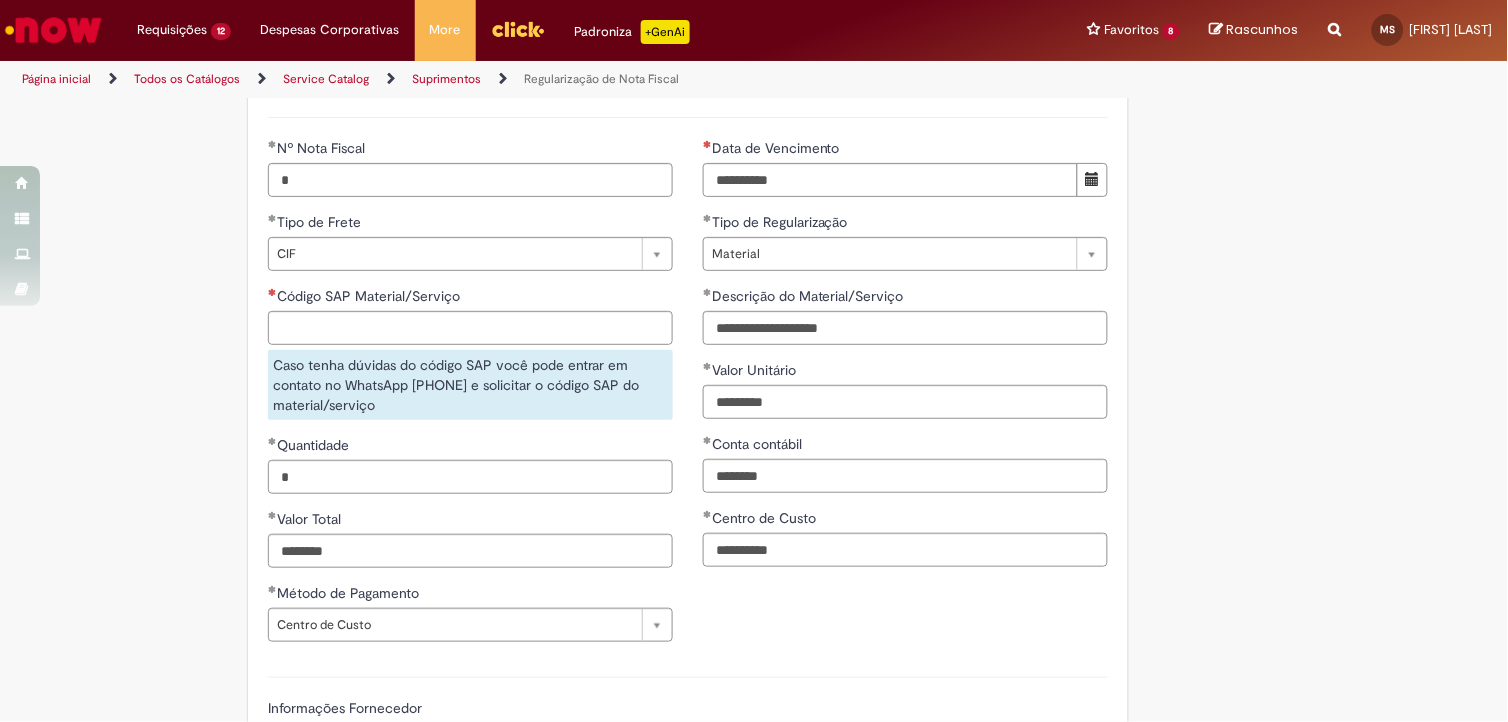 click on "Tire dúvidas com LupiAssist    +GenAI
Oi! Eu sou LupiAssist, uma Inteligência Artificial Generativa em constante aprendizado   Meu conteúdo é monitorado para trazer uma melhor experiência
Dúvidas comuns:
Só mais um instante, estou consultando nossas bases de conhecimento  e escrevendo a melhor resposta pra você!
Title
Lorem ipsum dolor sit amet    Fazer uma nova pergunta
Gerei esta resposta utilizando IA Generativa em conjunto com os nossos padrões. Em caso de divergência, os documentos oficiais prevalecerão.
Saiba mais em:
Ou ligue para:
E aí, te ajudei?
Sim, obrigado!" at bounding box center (754, 442) 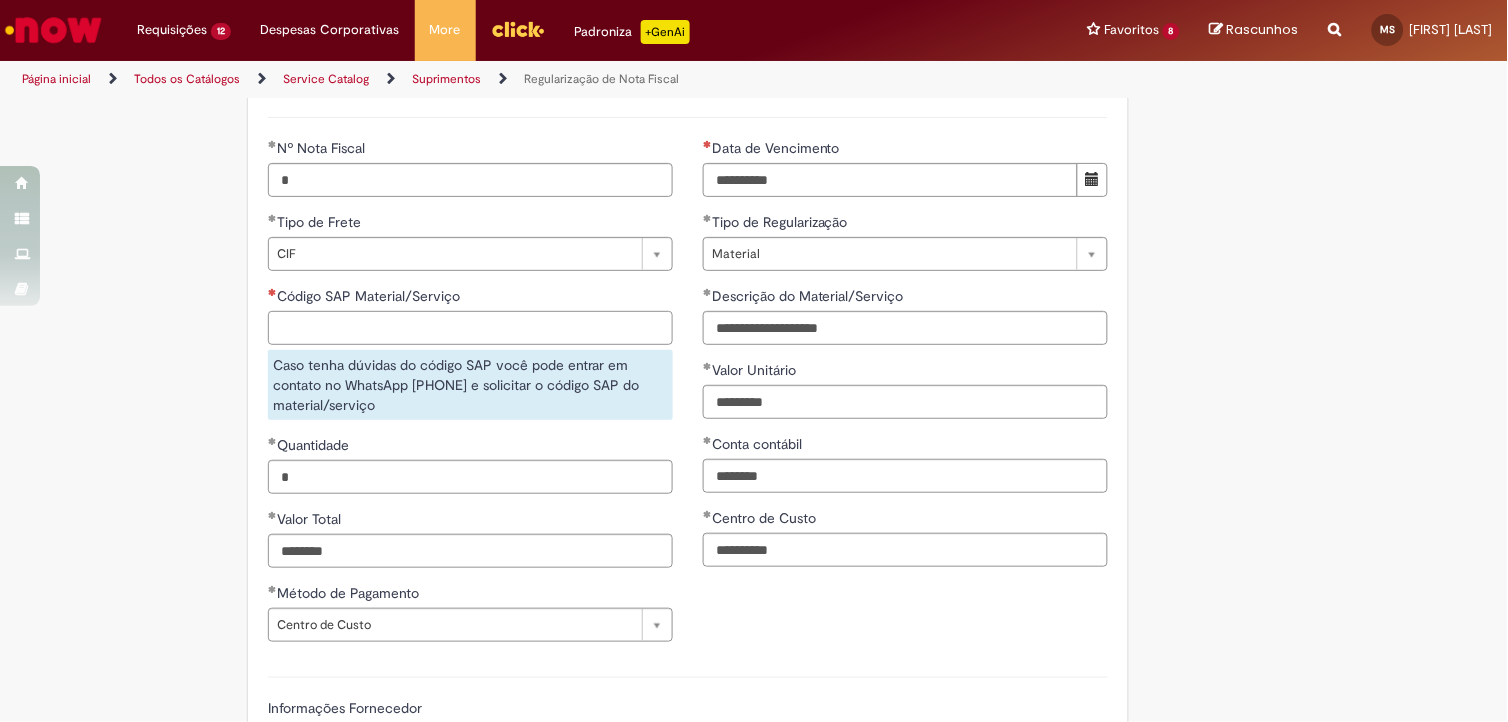 click on "Código SAP Material/Serviço" at bounding box center (470, 328) 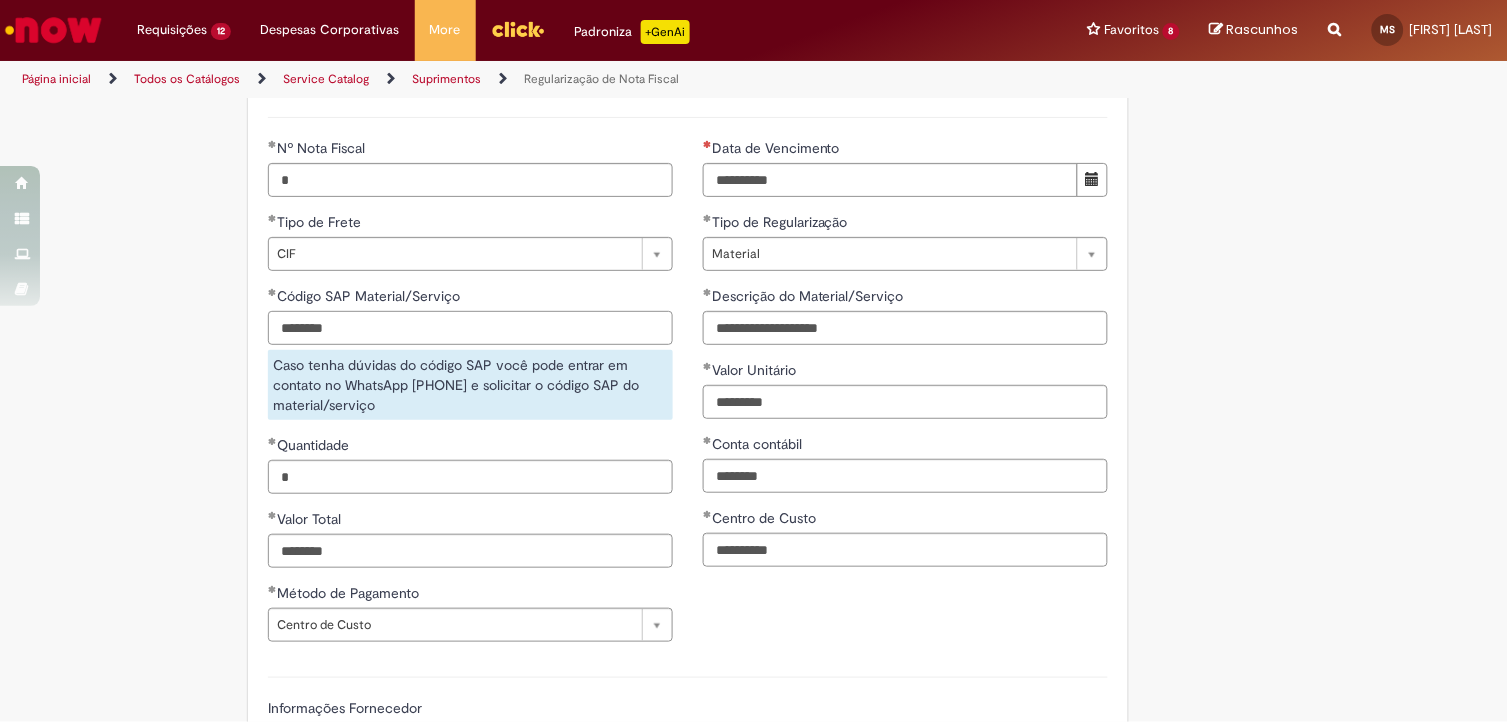 scroll, scrollTop: 1087, scrollLeft: 0, axis: vertical 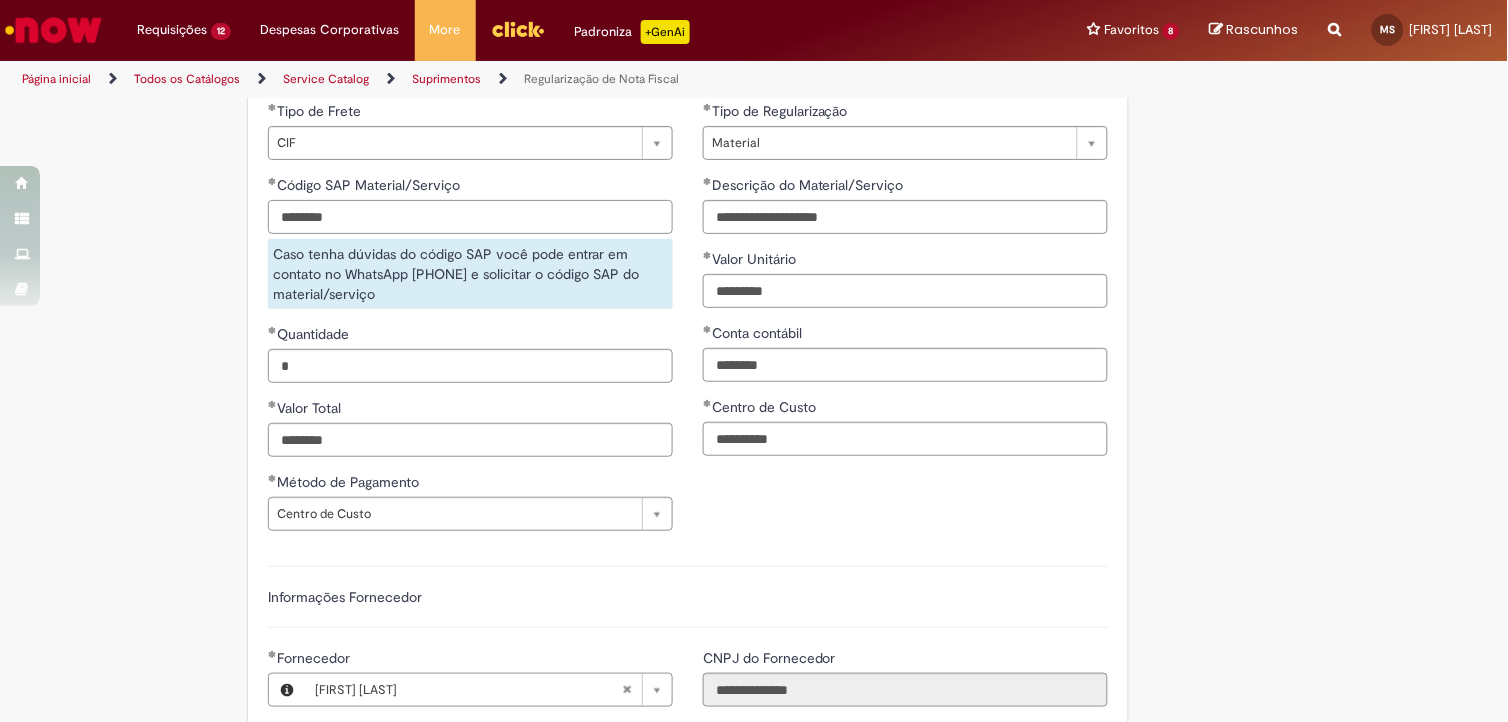 type on "********" 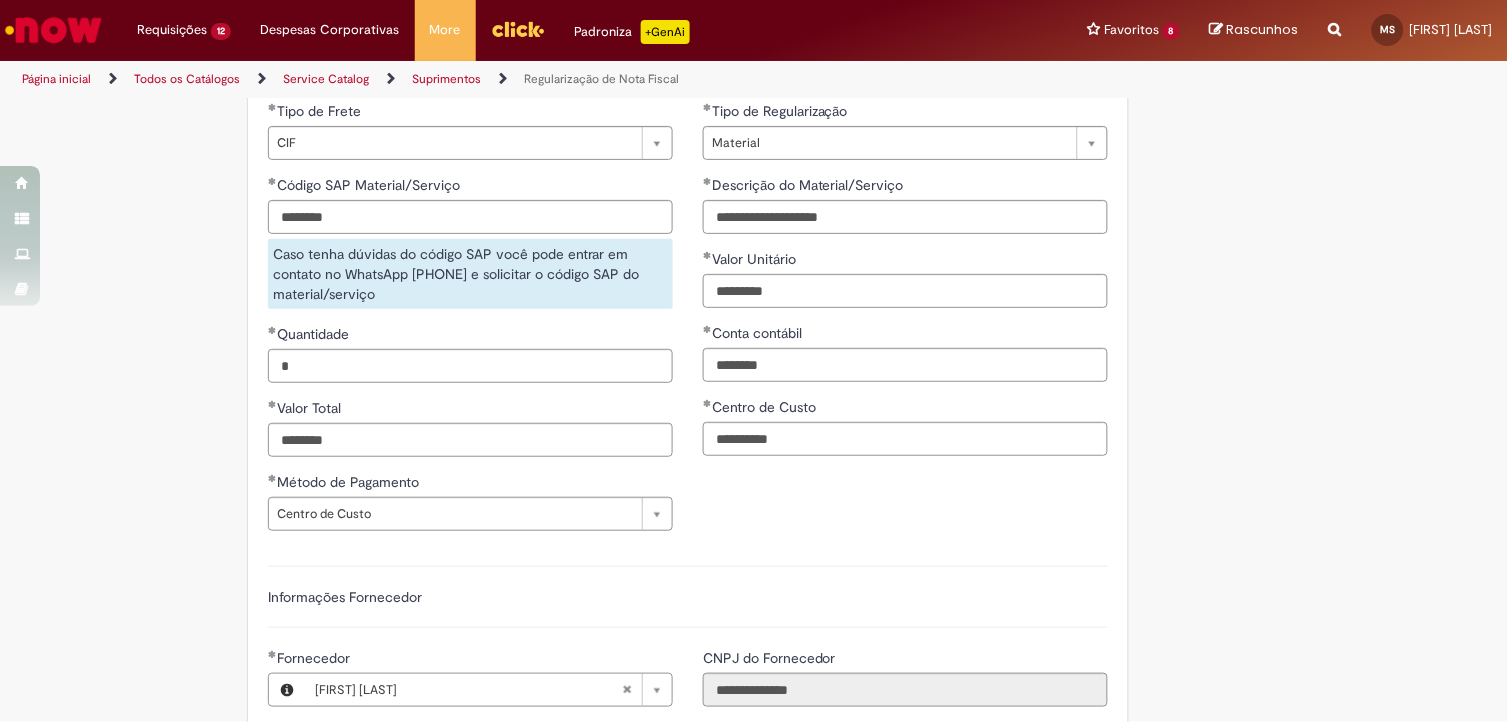 click on "**********" at bounding box center [688, 519] 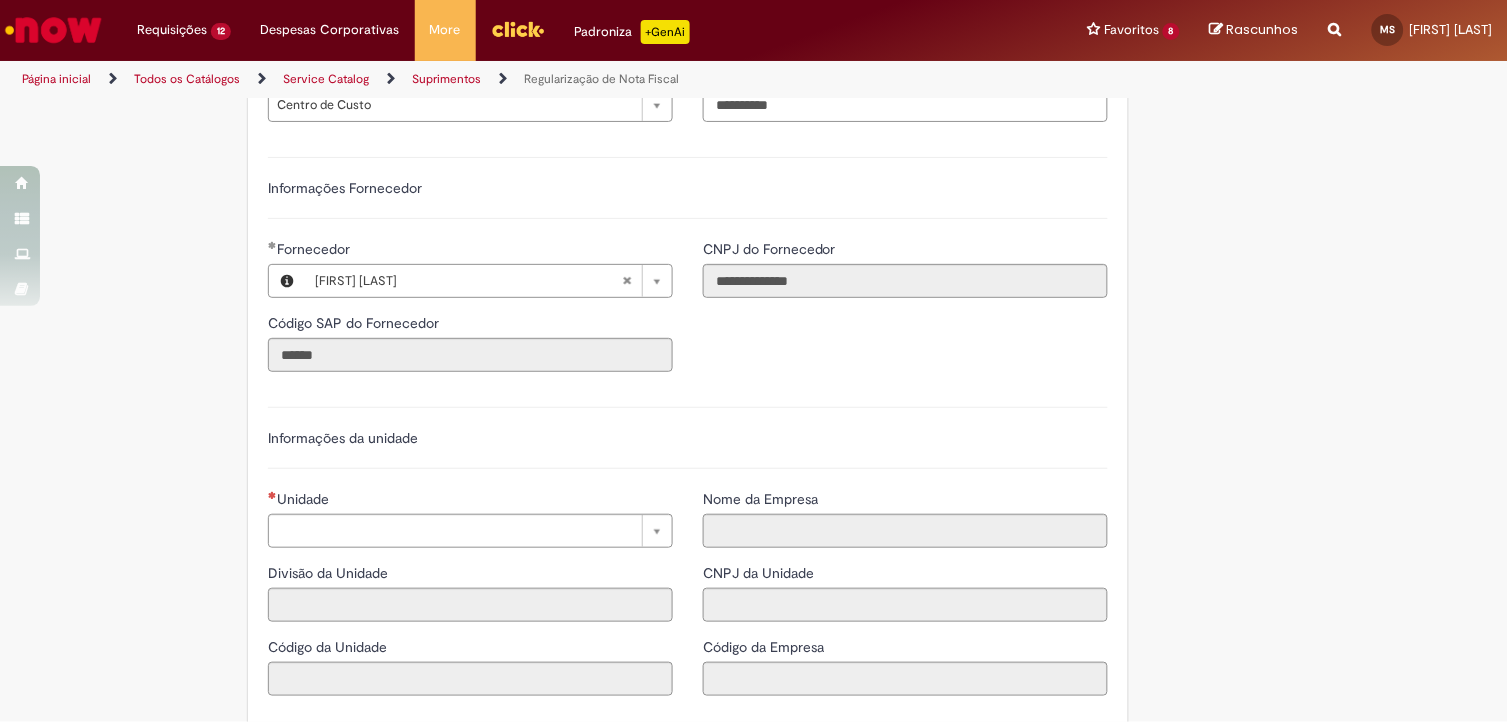 scroll, scrollTop: 1754, scrollLeft: 0, axis: vertical 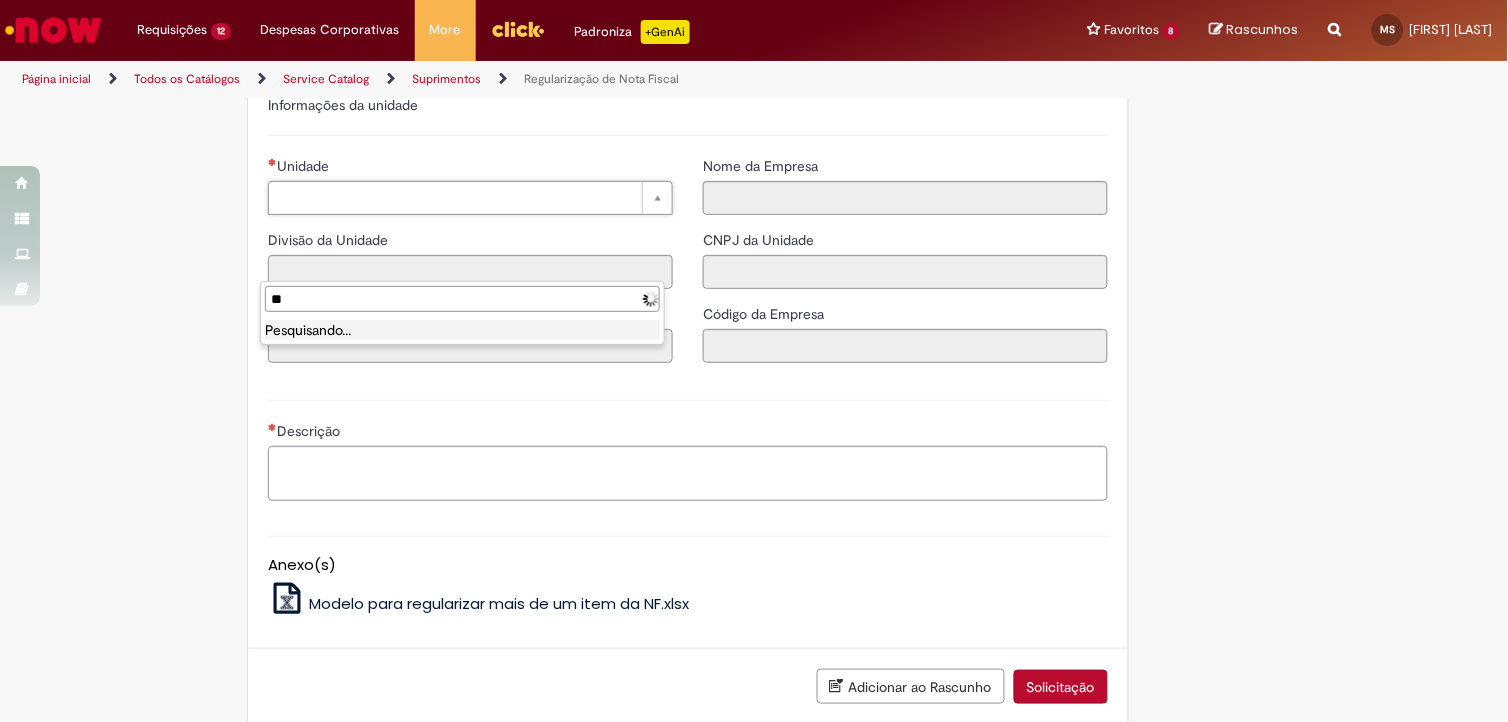 type on "*" 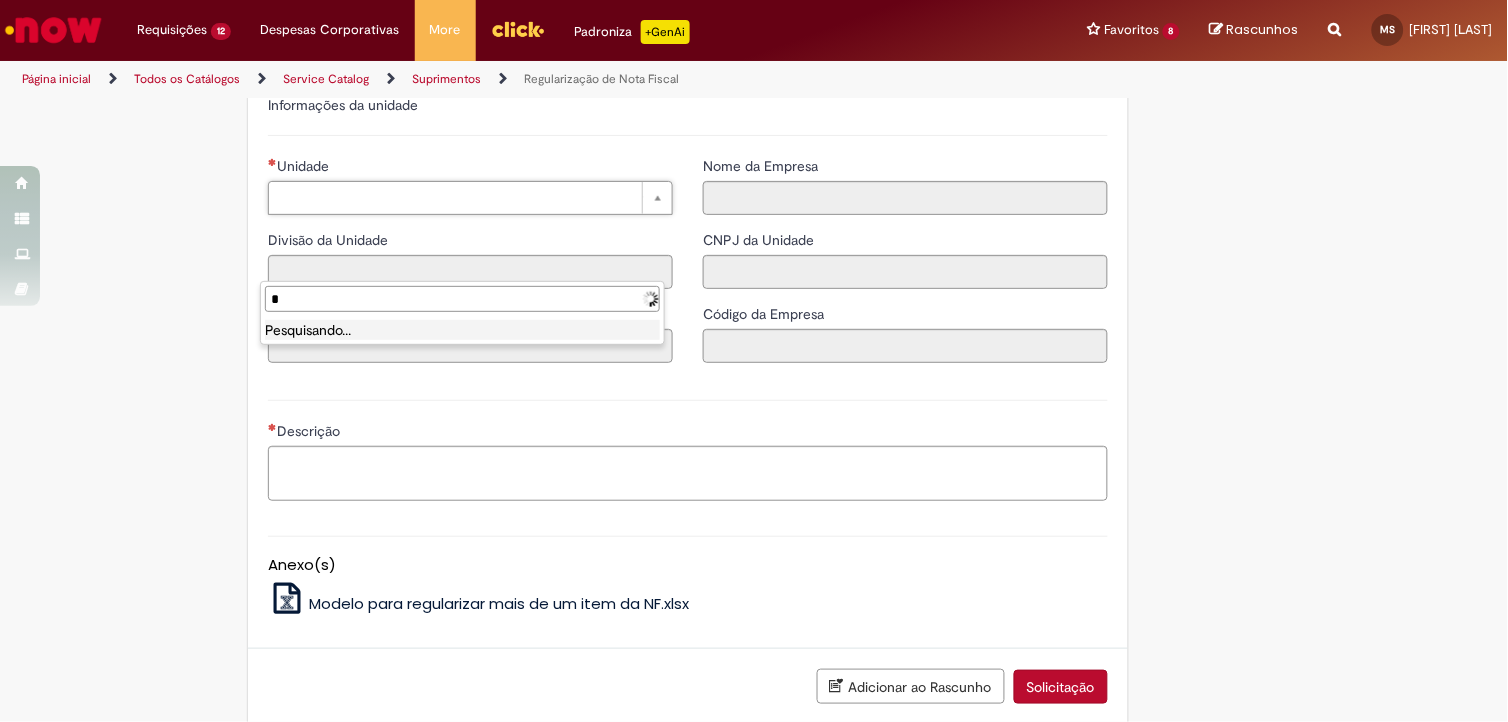 type 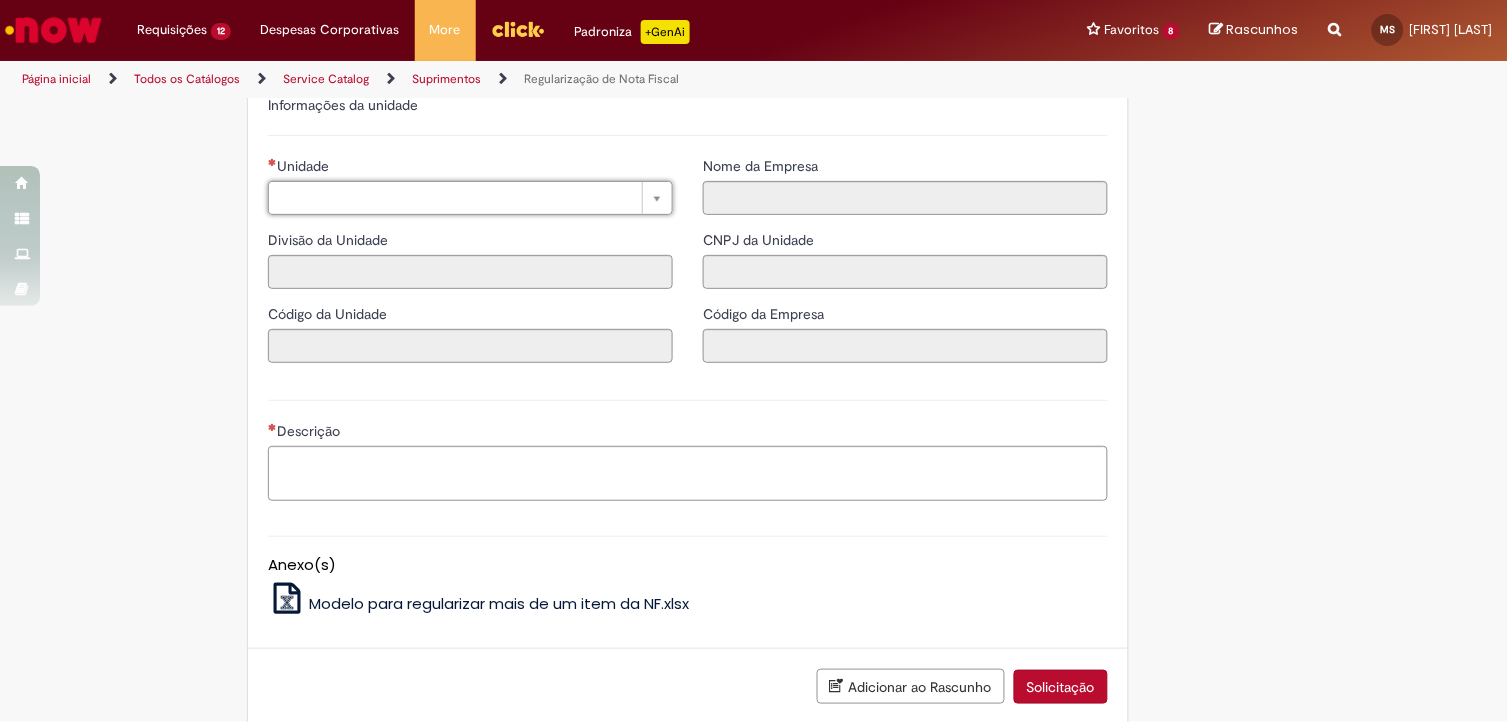 type on "*" 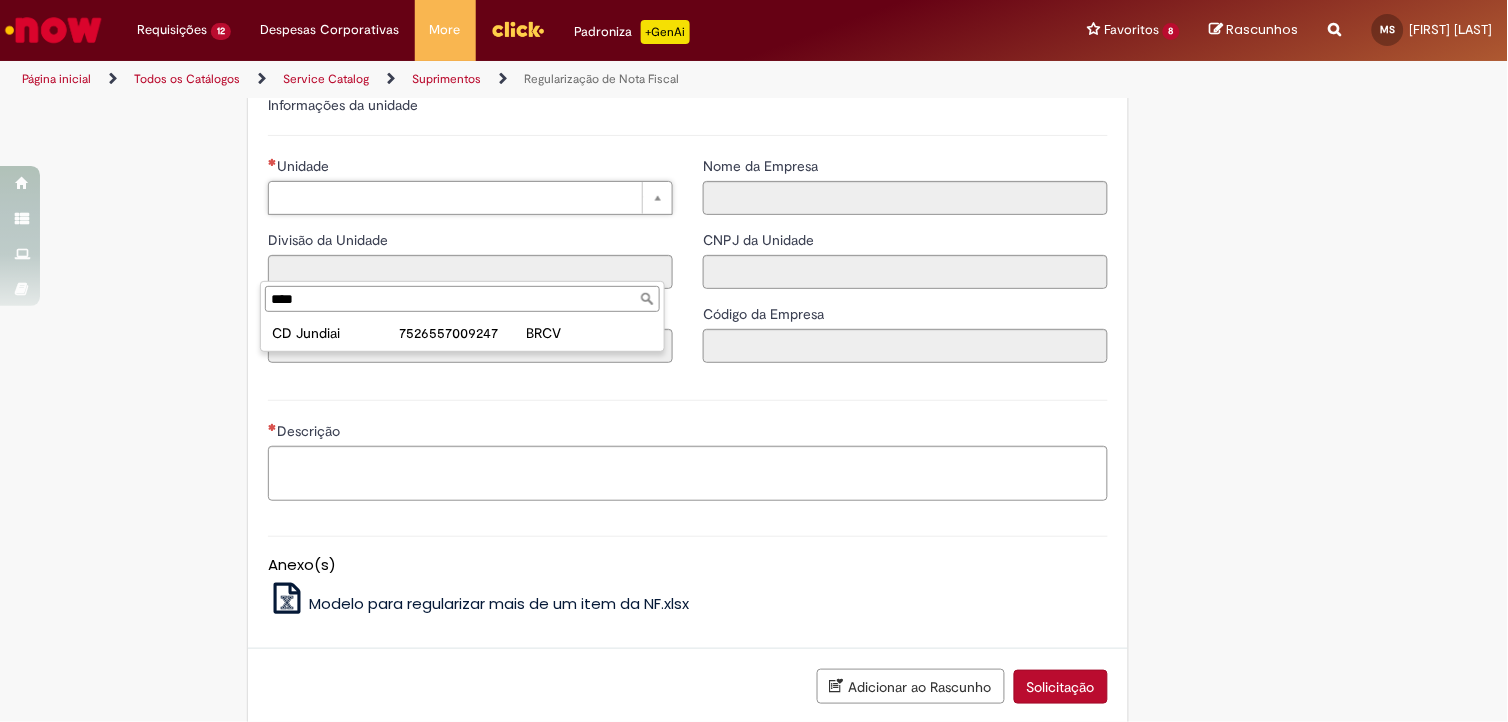 type on "****" 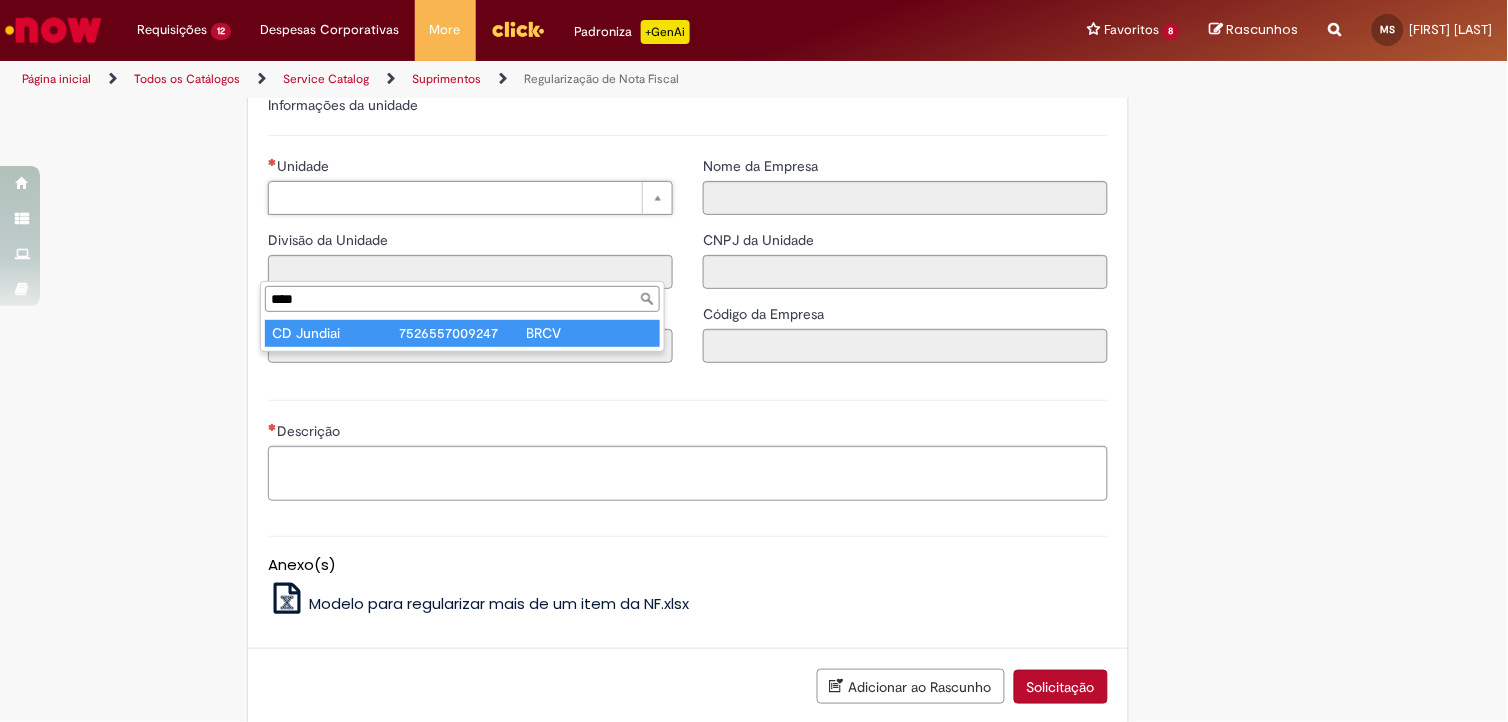 type on "**********" 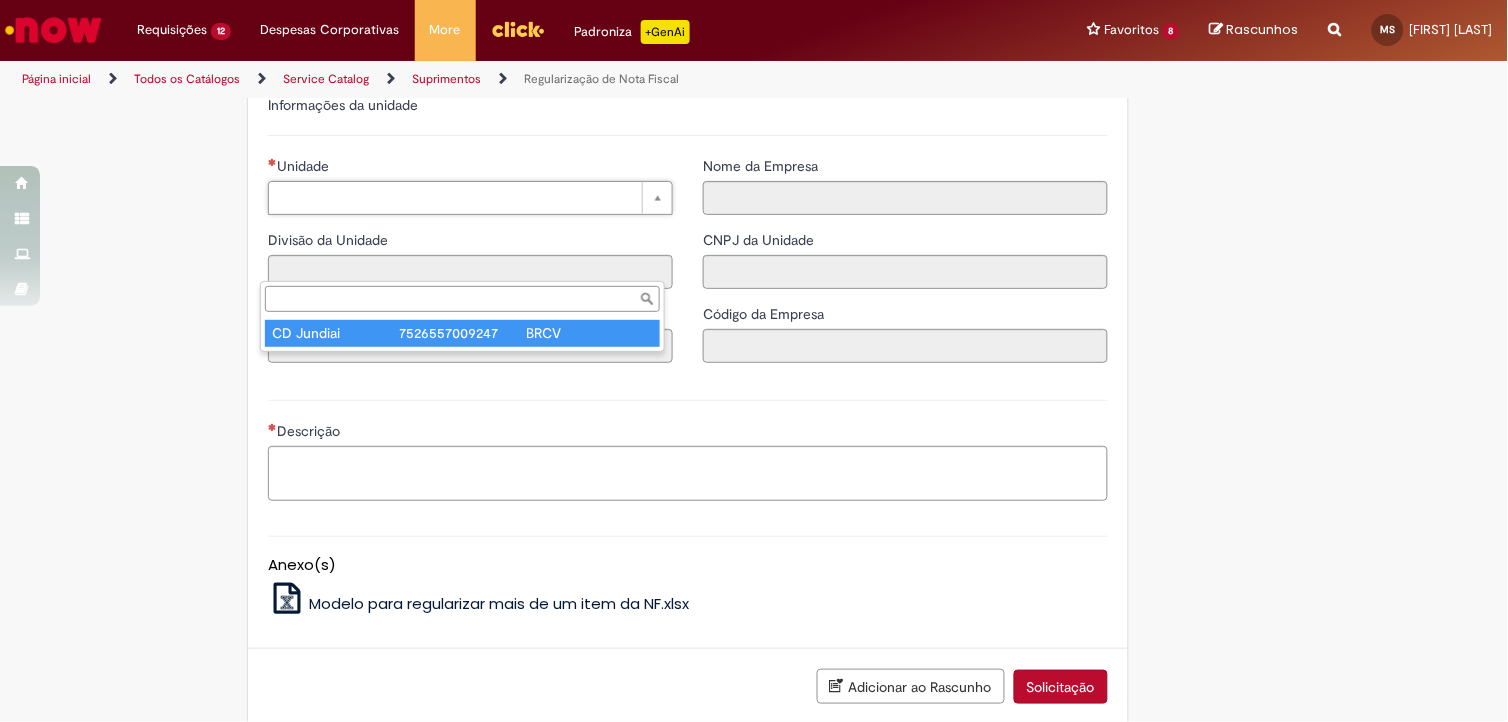 type on "****" 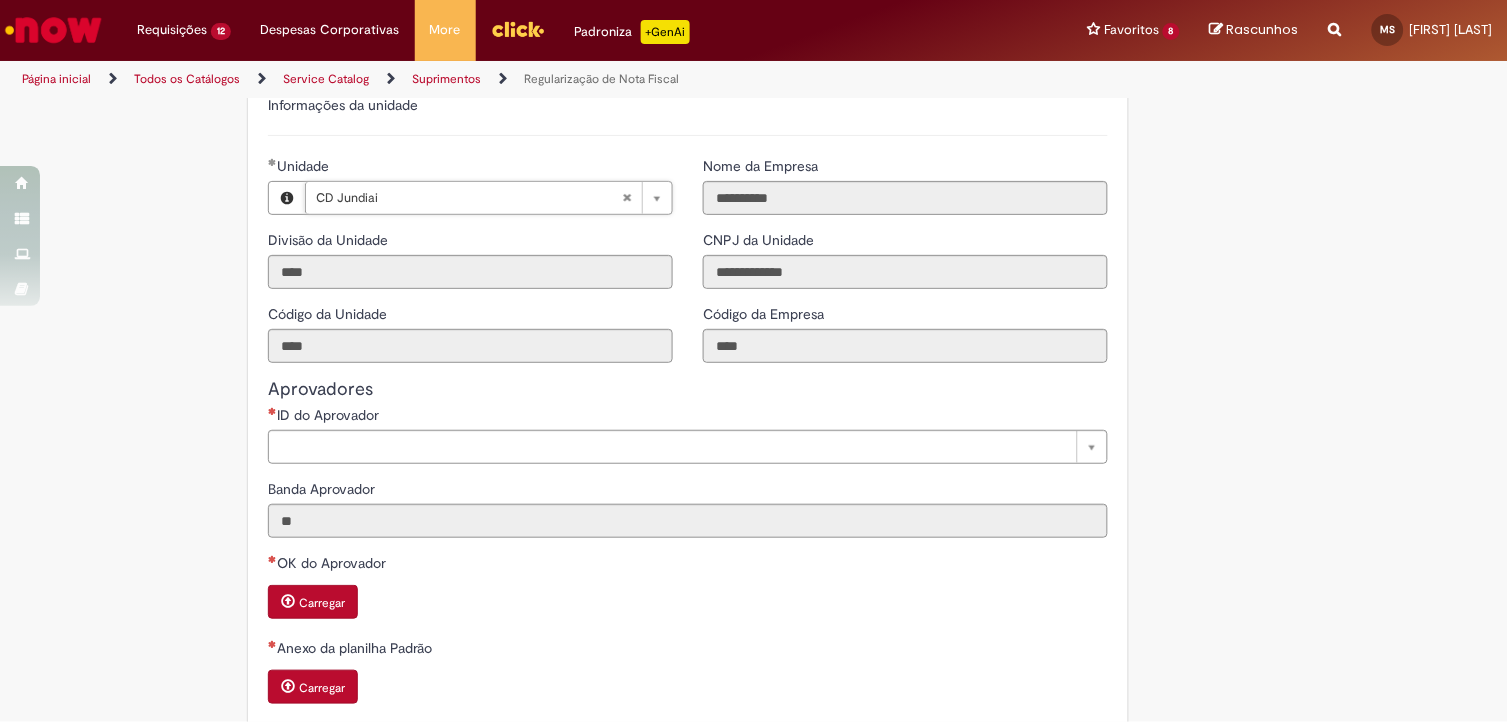 scroll, scrollTop: 1976, scrollLeft: 0, axis: vertical 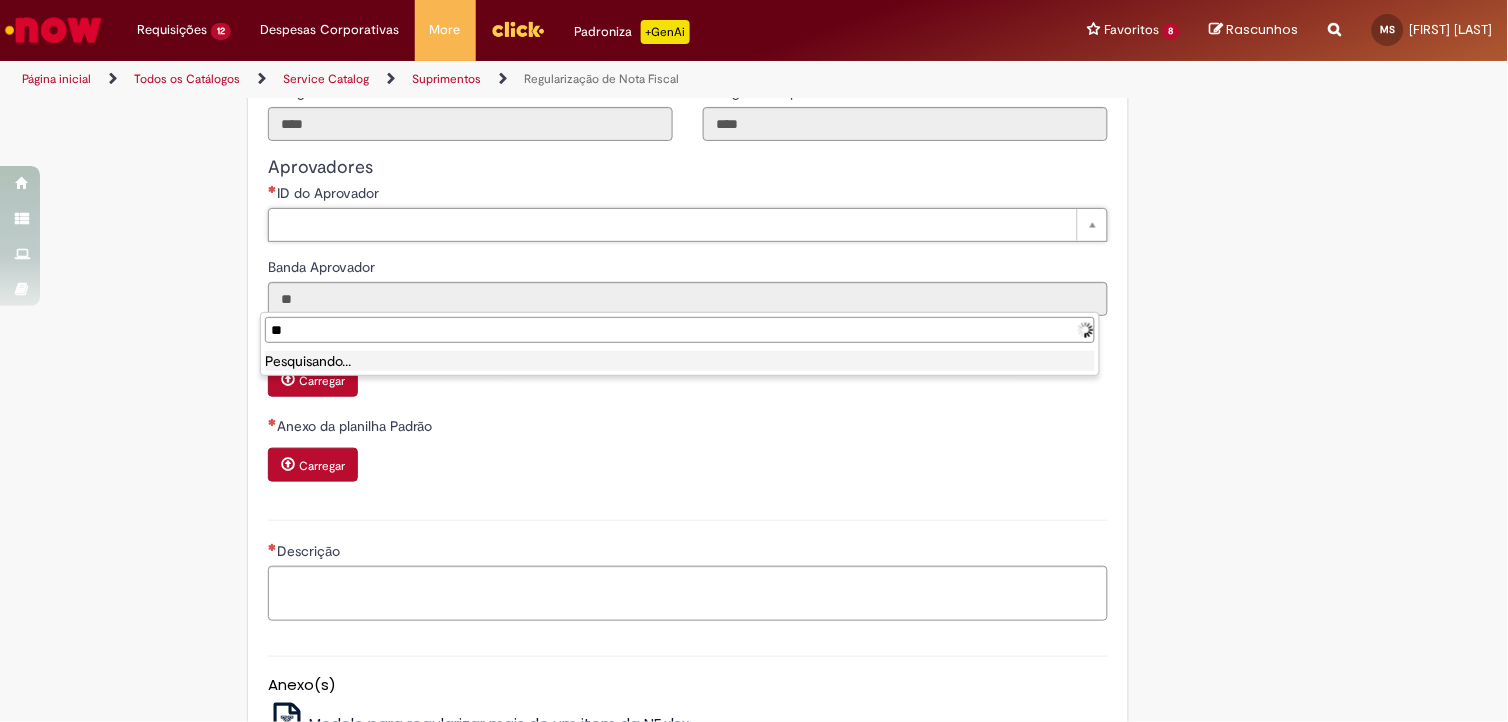 type on "*" 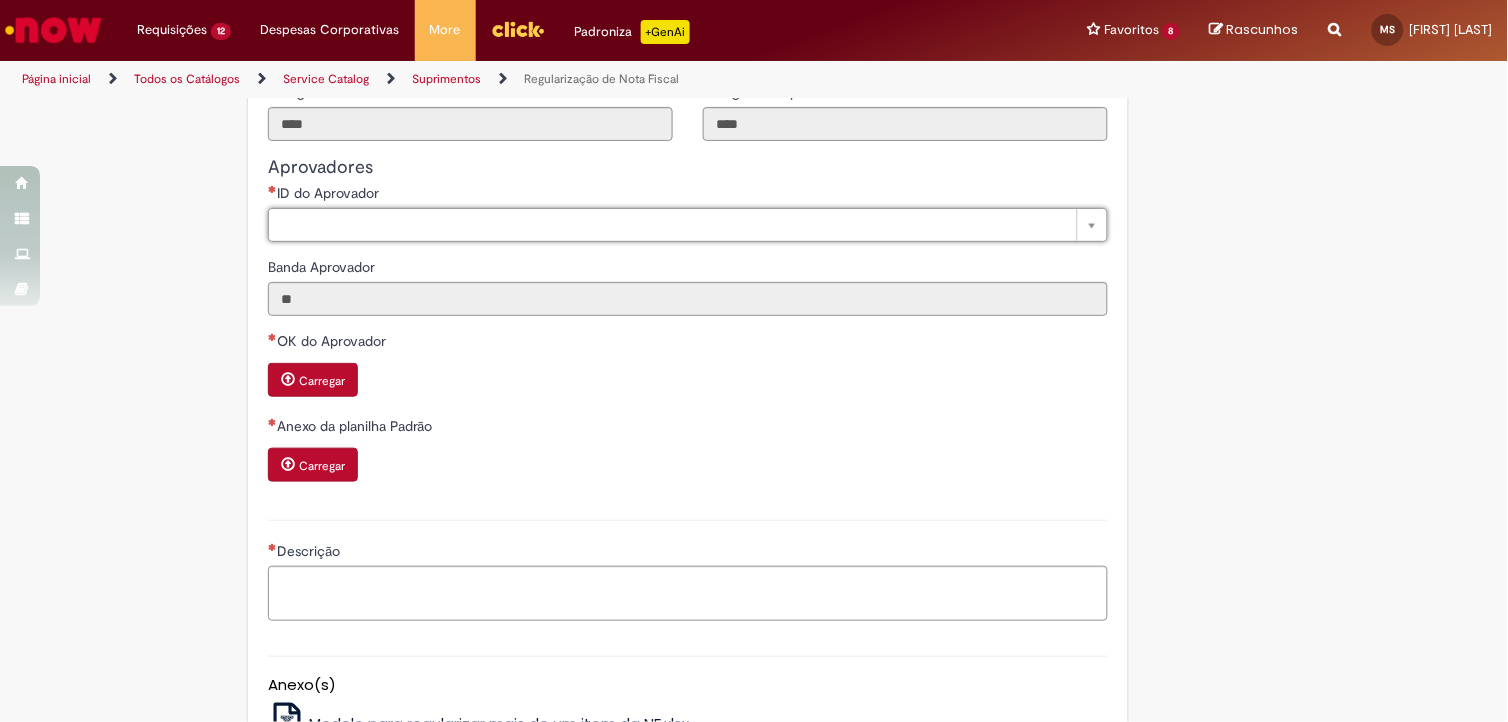 type on "*" 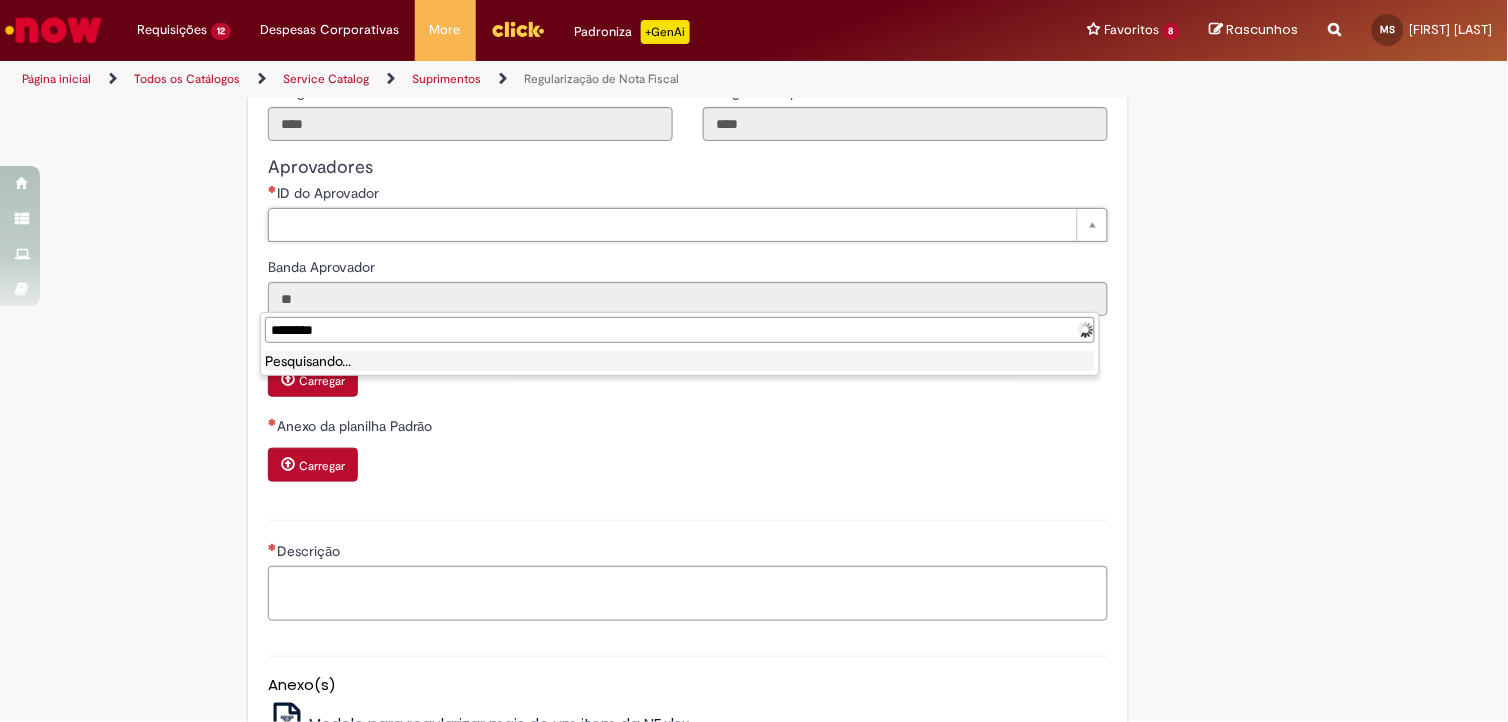 type on "********" 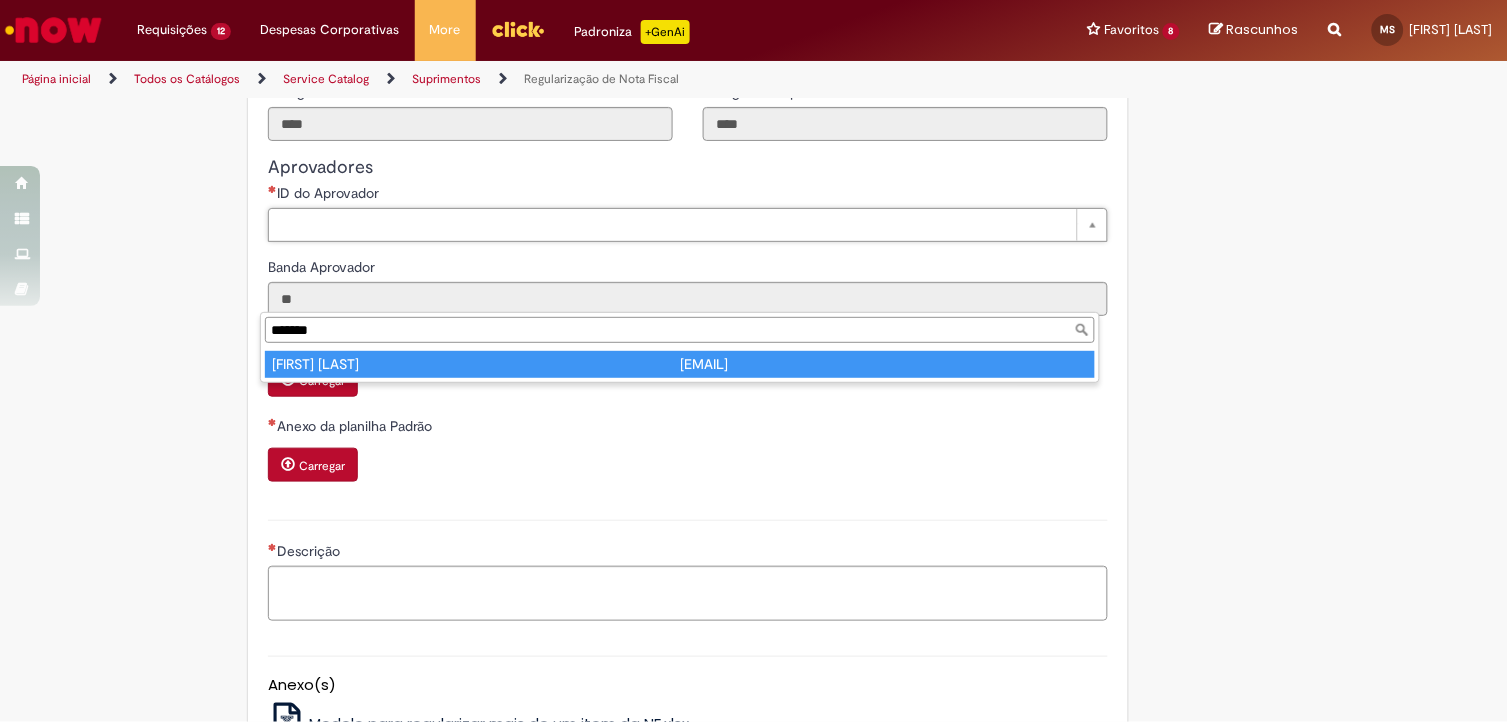 type on "*******" 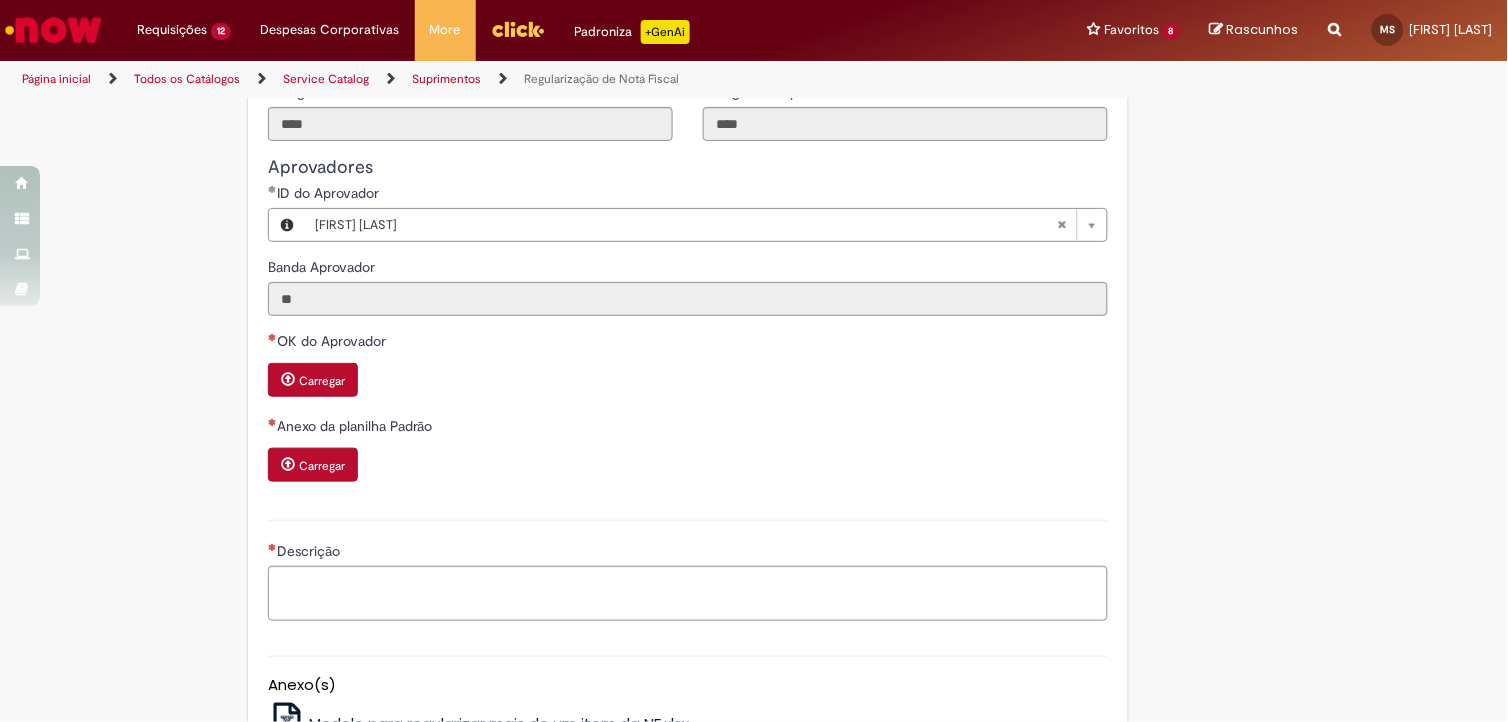 click on "Carregar" at bounding box center [322, 381] 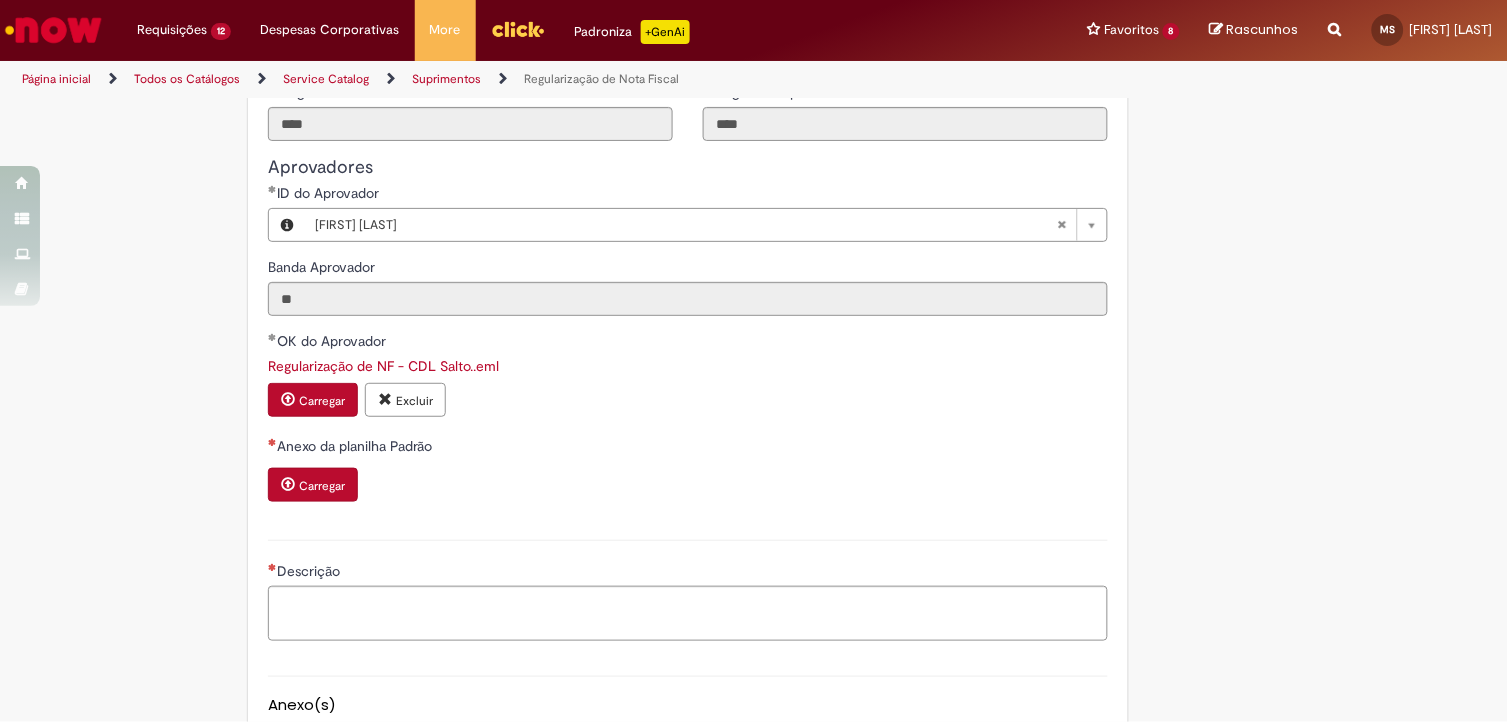 scroll, scrollTop: 2198, scrollLeft: 0, axis: vertical 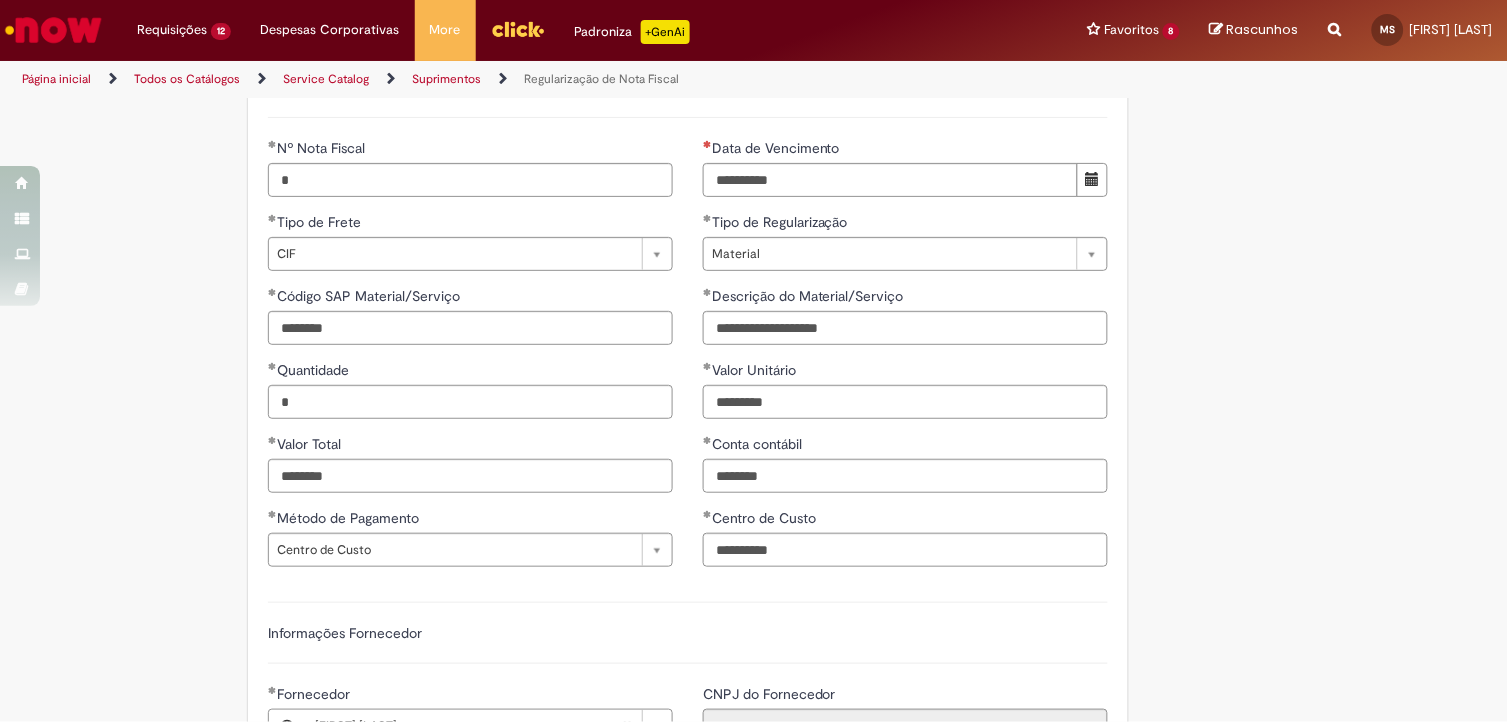 type 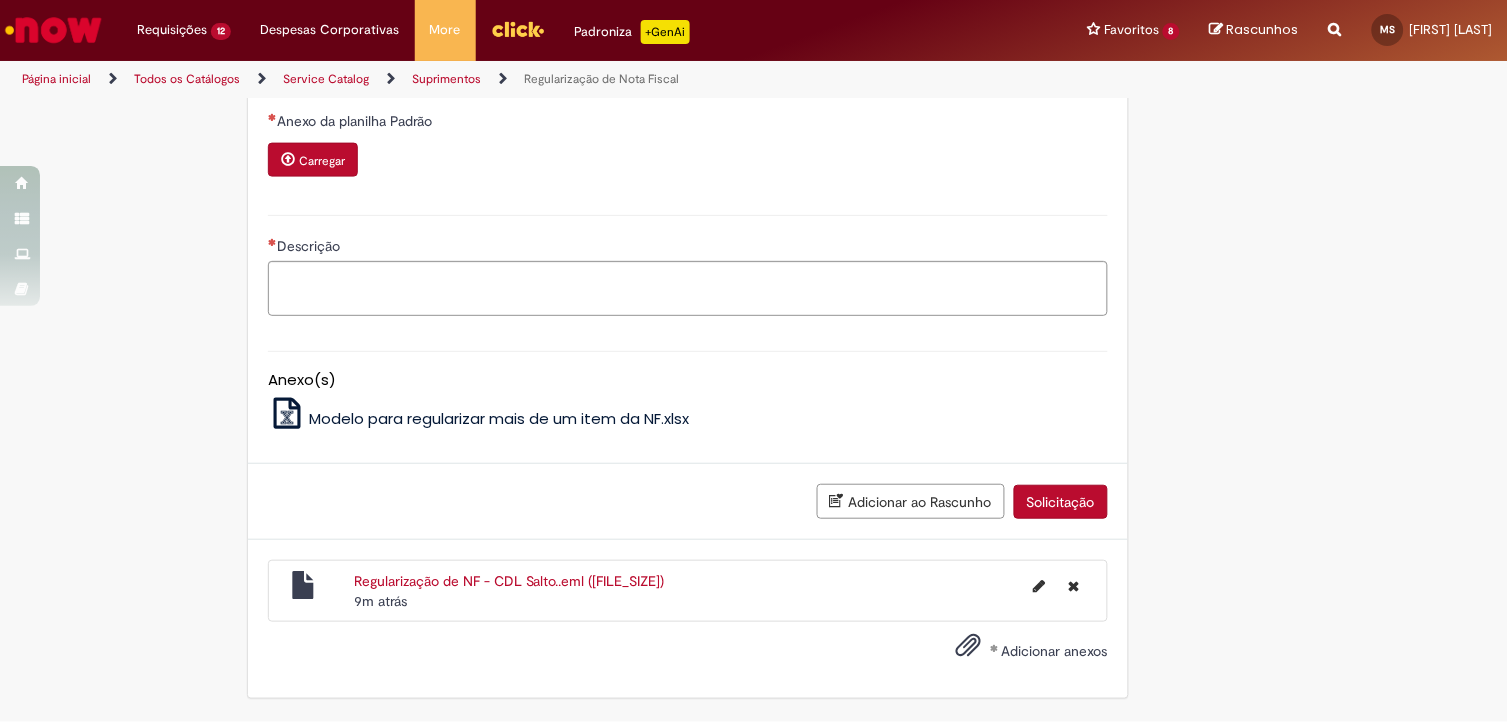 scroll, scrollTop: 2044, scrollLeft: 0, axis: vertical 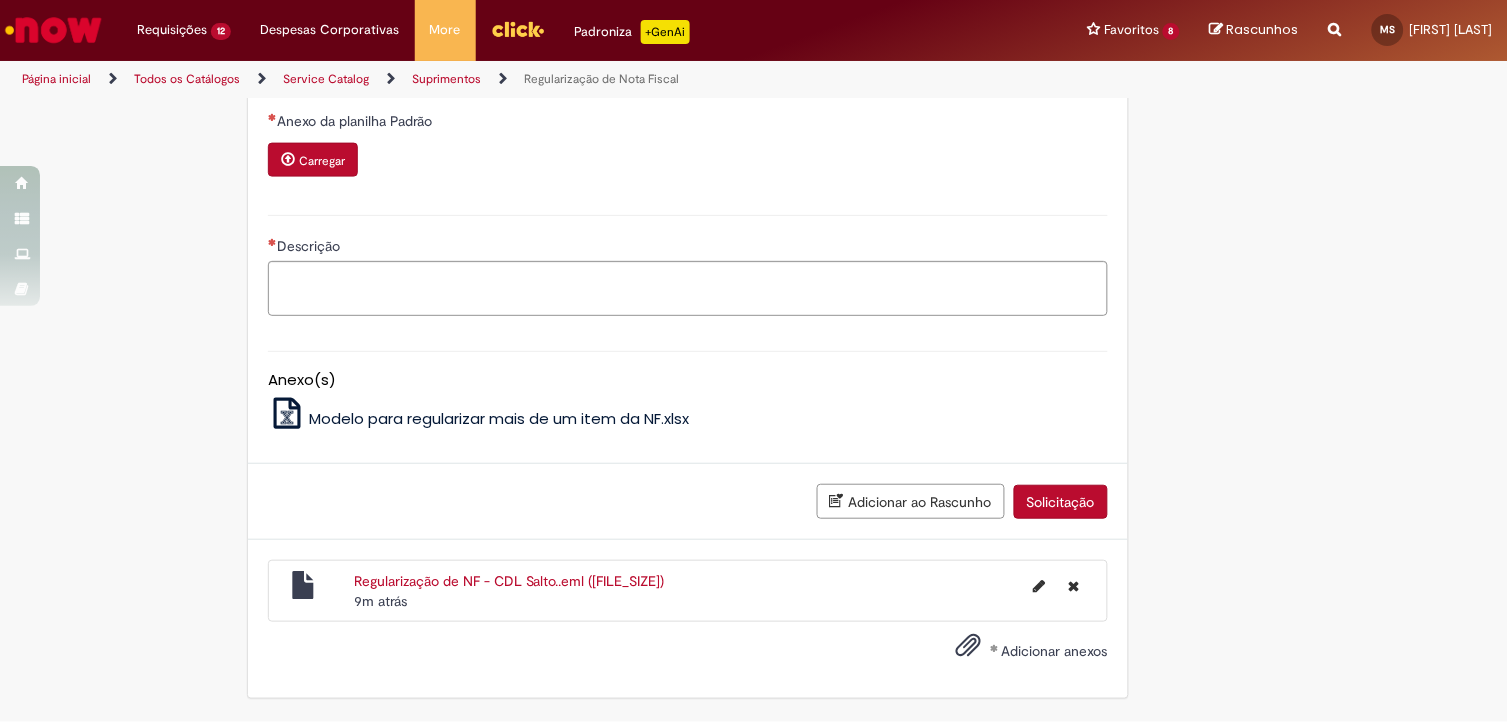 click on "Modelo para regularizar mais de um item da NF.xlsx" at bounding box center [499, 418] 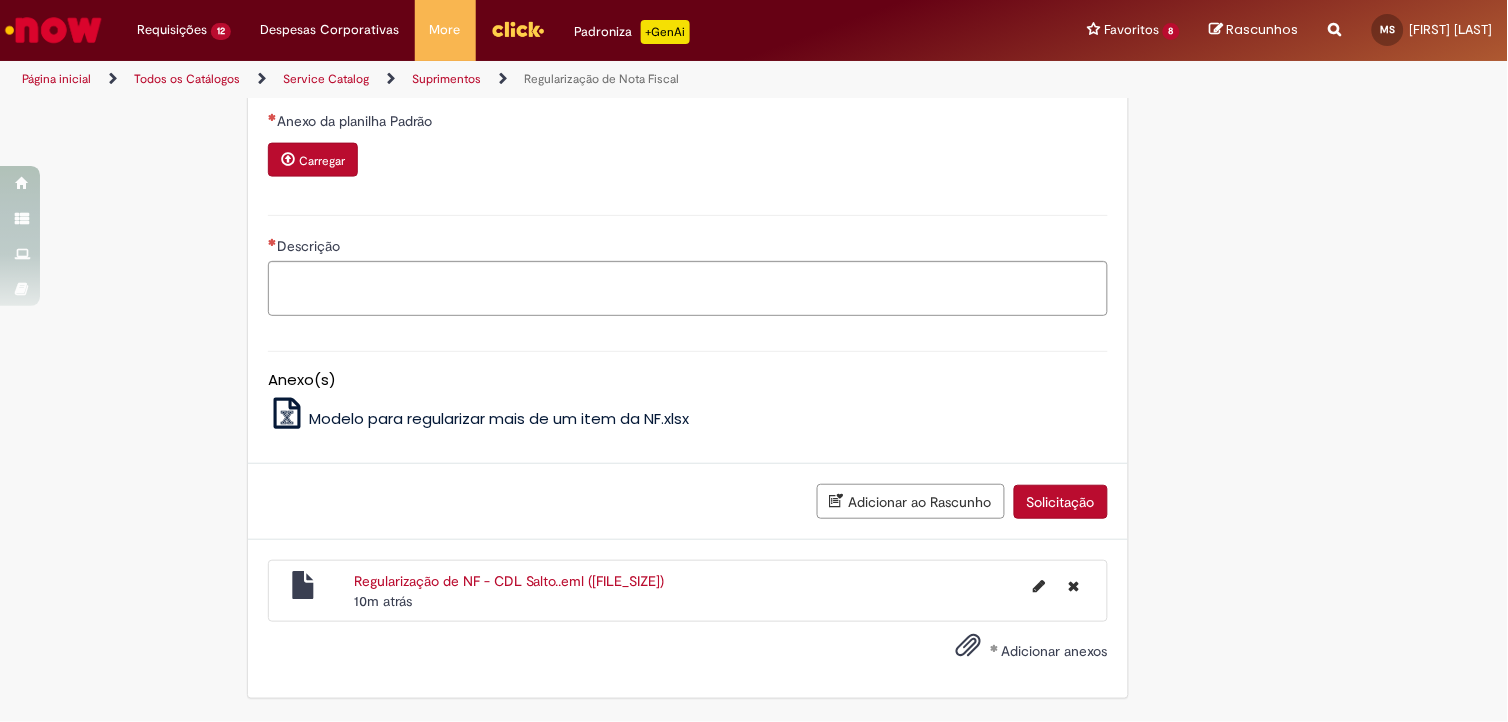 click on "Anexo(s)
Modelo para regularizar mais de um item da NF.xlsx" at bounding box center [688, 387] 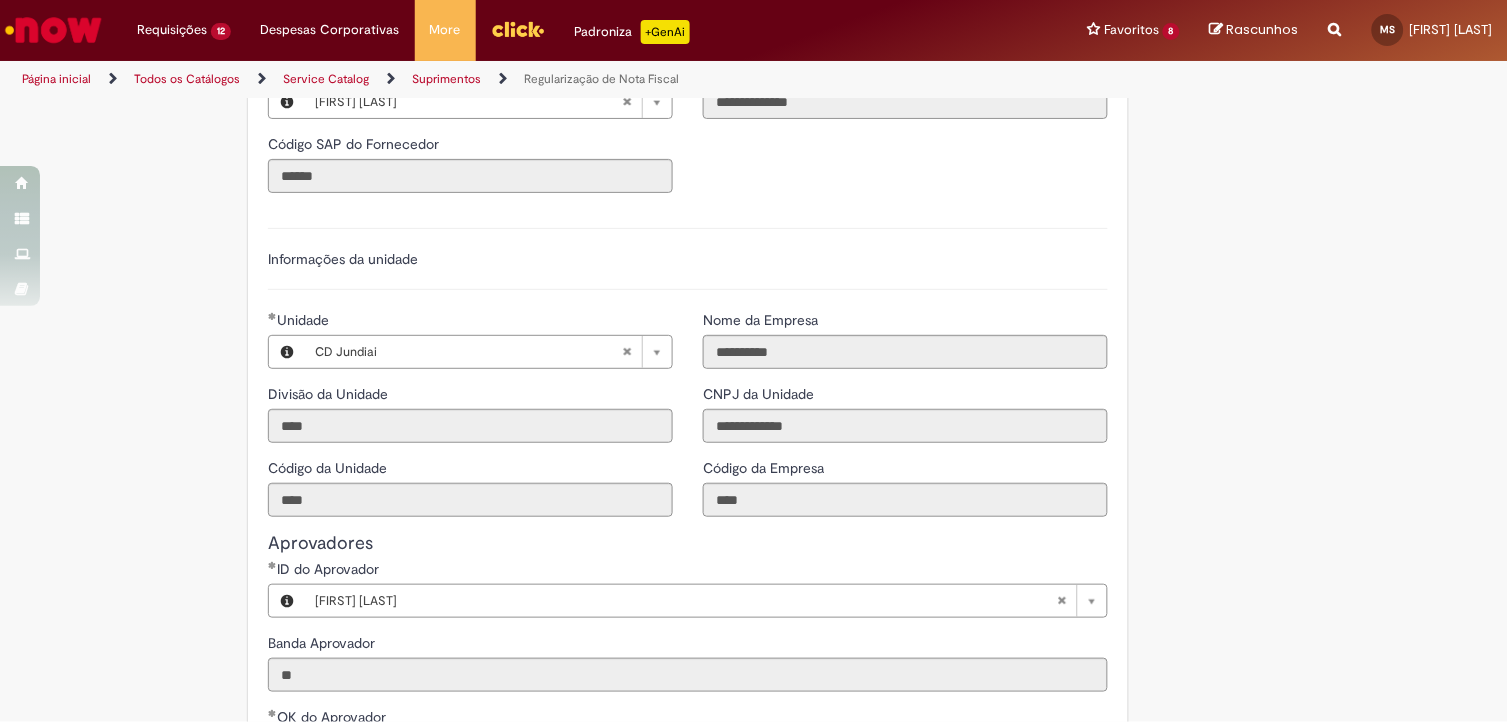 scroll, scrollTop: 1488, scrollLeft: 0, axis: vertical 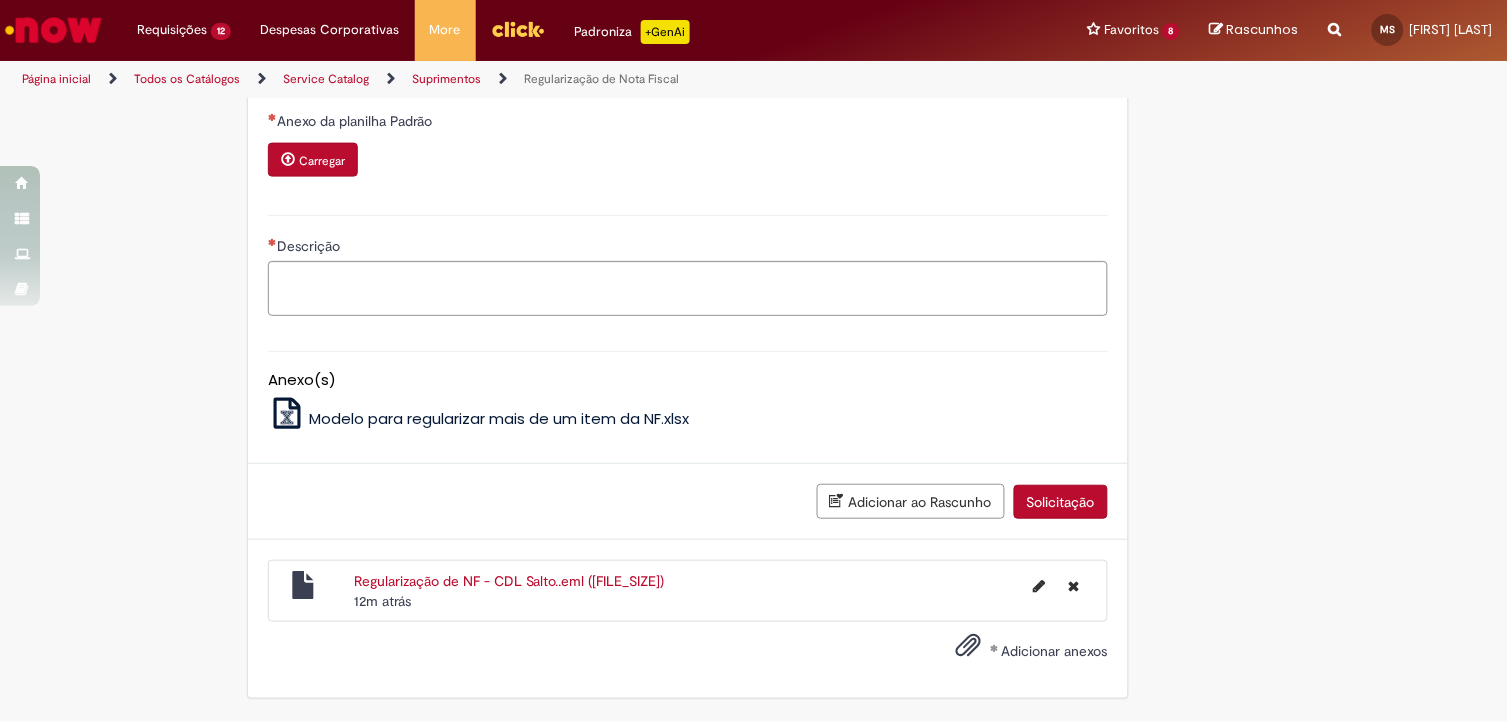 click on "Adicionar anexos" at bounding box center (1055, 651) 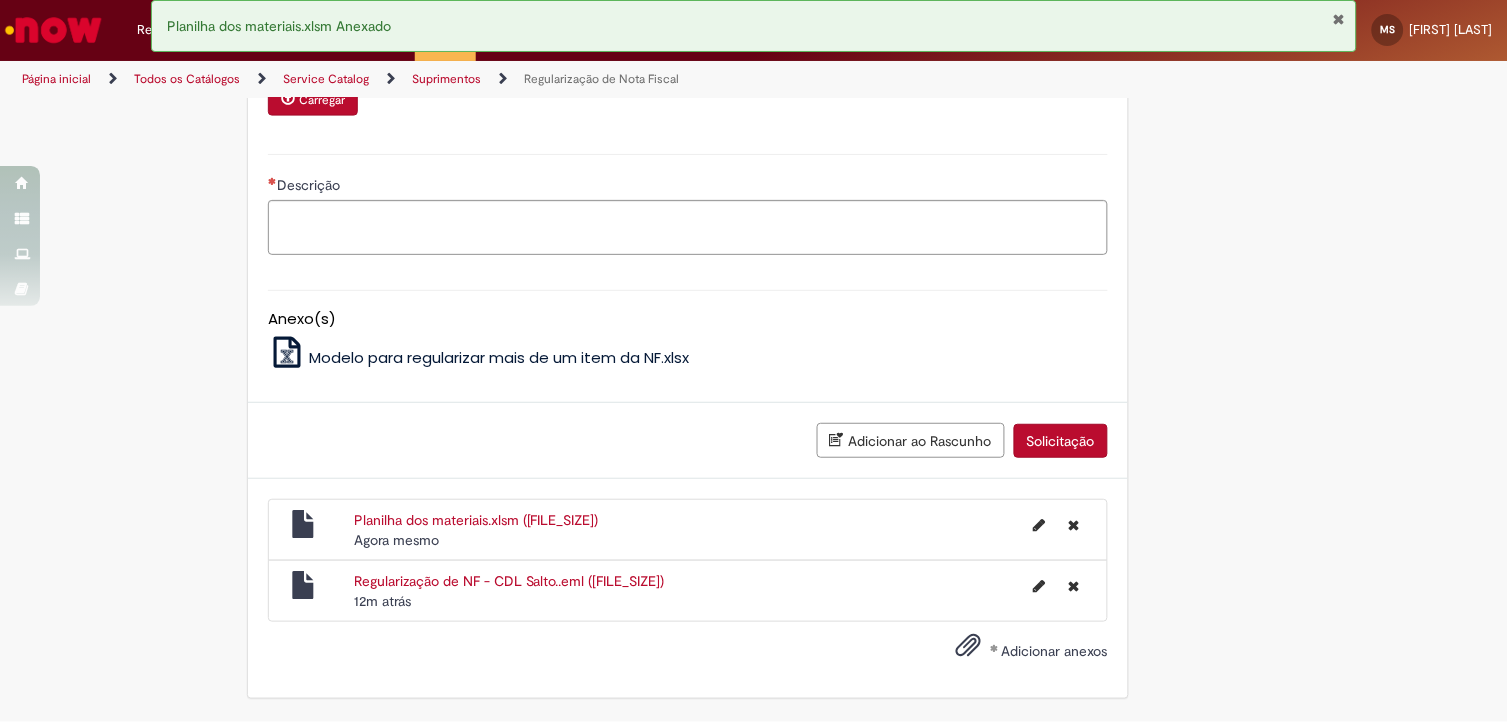 scroll, scrollTop: 2155, scrollLeft: 0, axis: vertical 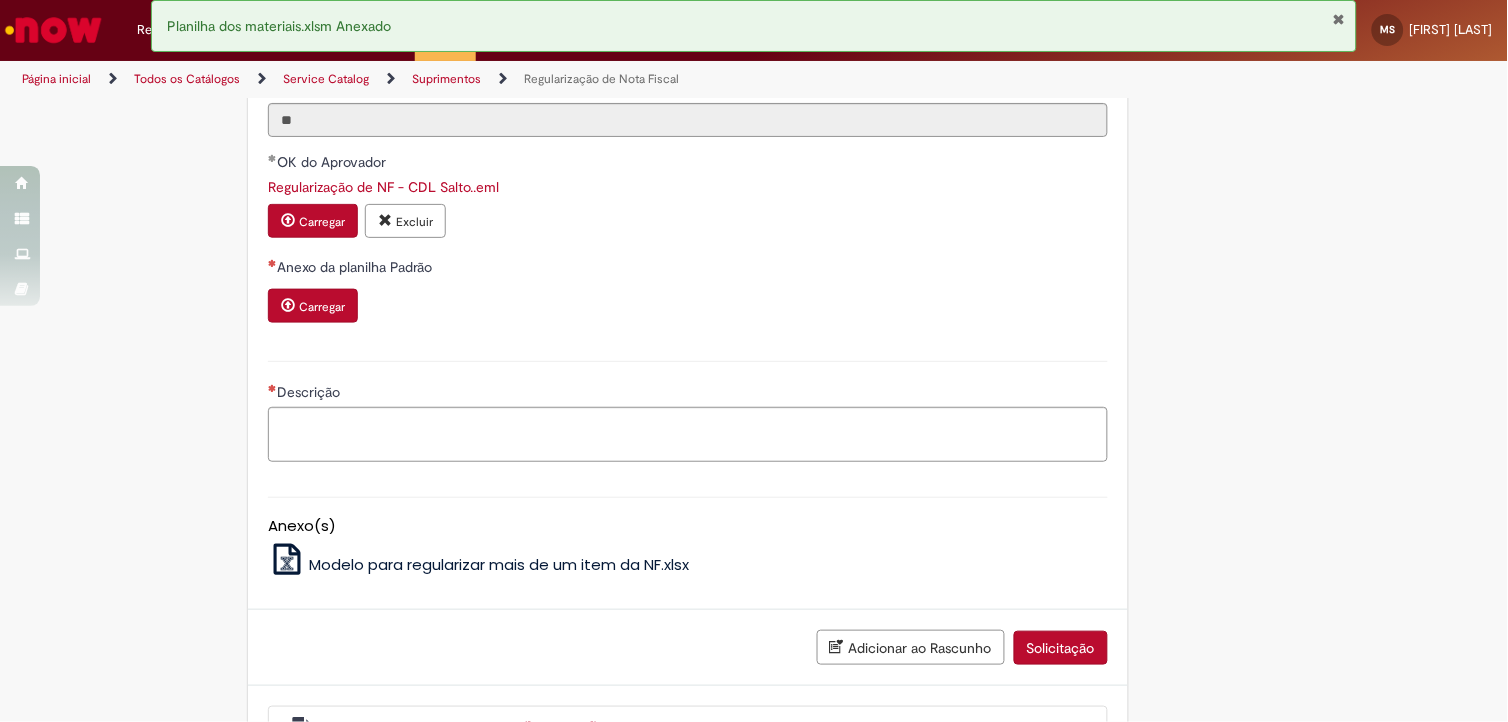 click on "Carregar" at bounding box center [322, 307] 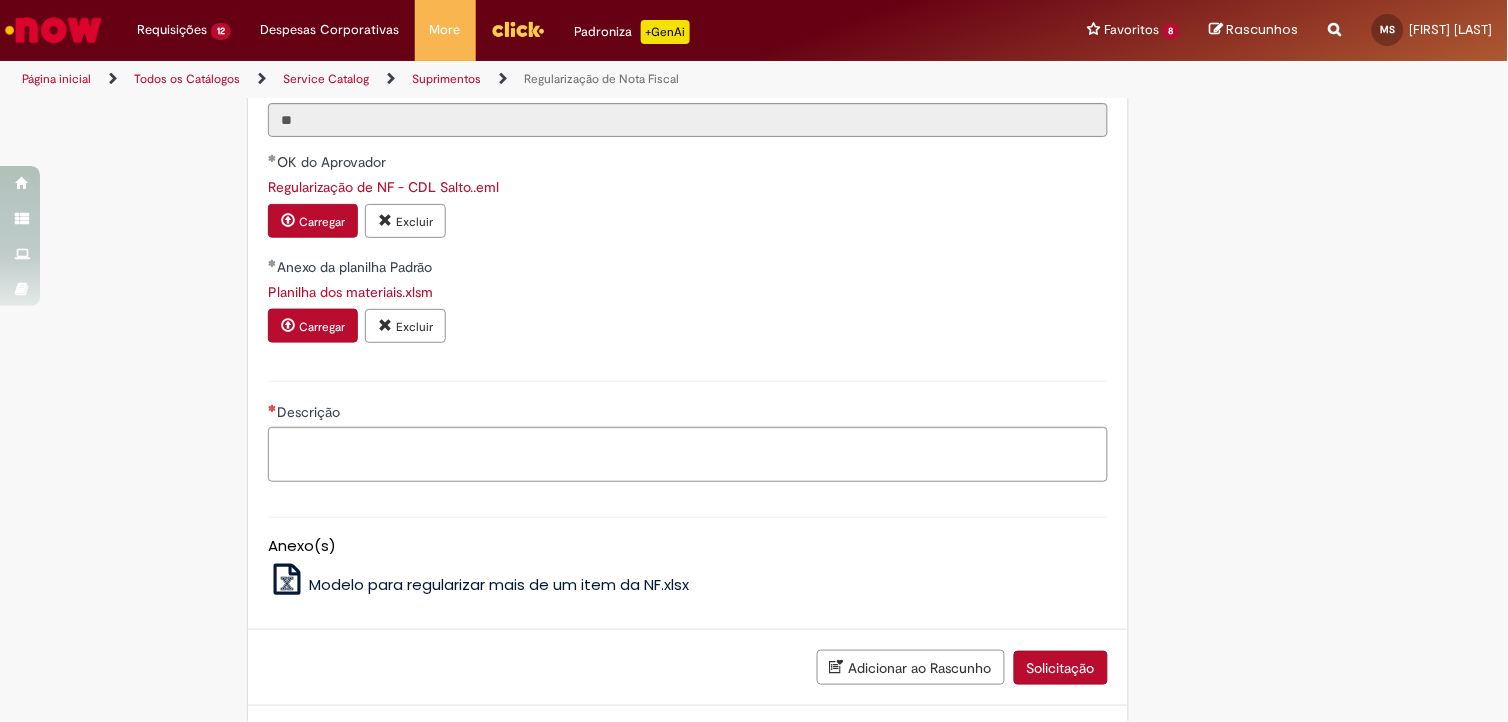 scroll, scrollTop: 2458, scrollLeft: 0, axis: vertical 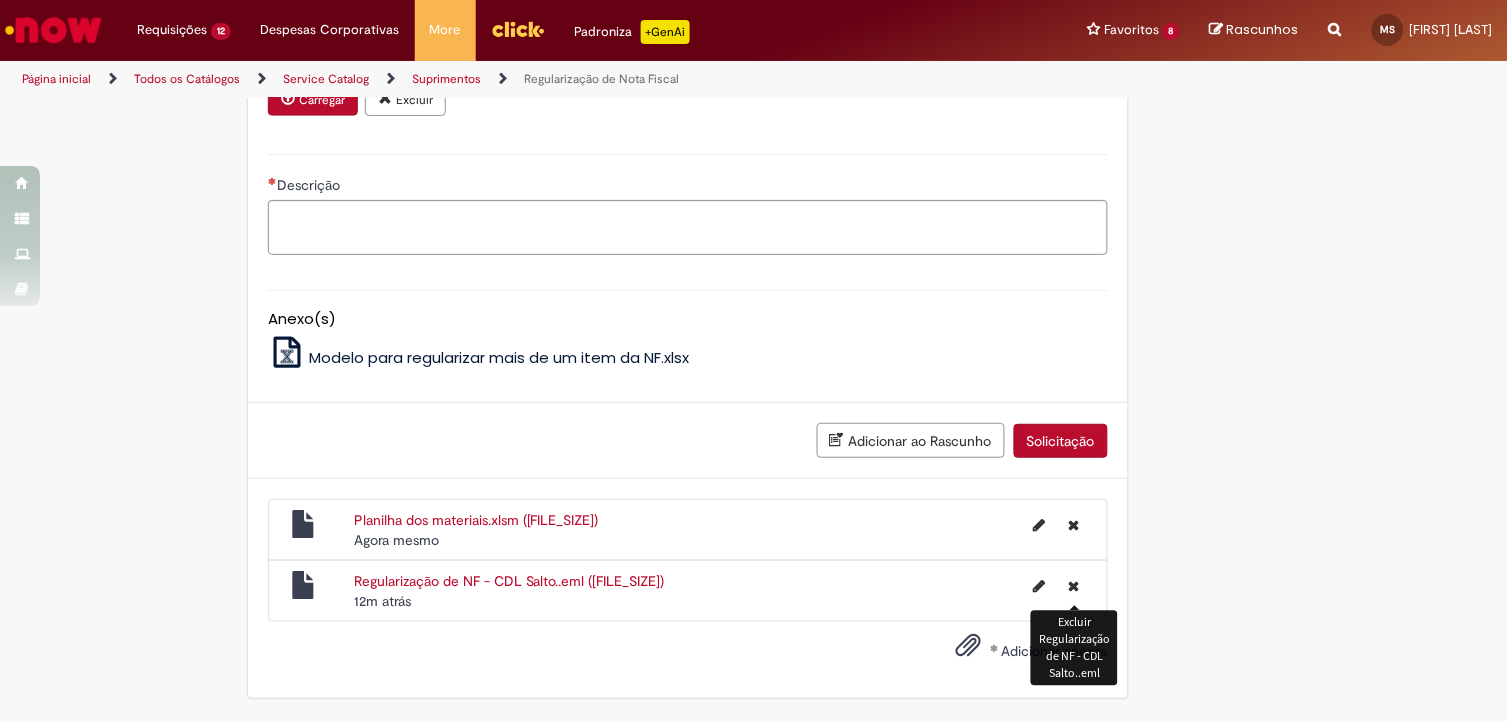 click at bounding box center [1074, 587] 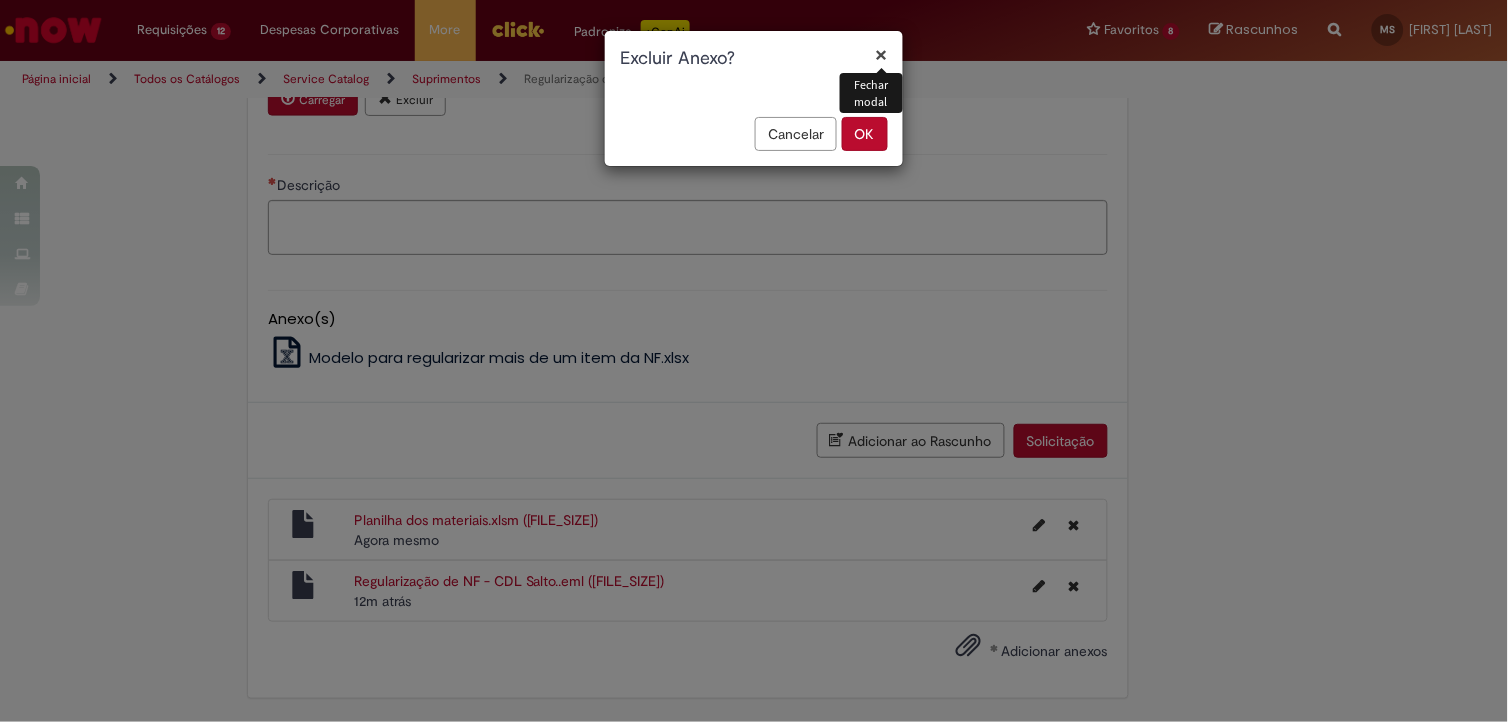 click on "OK" at bounding box center [865, 134] 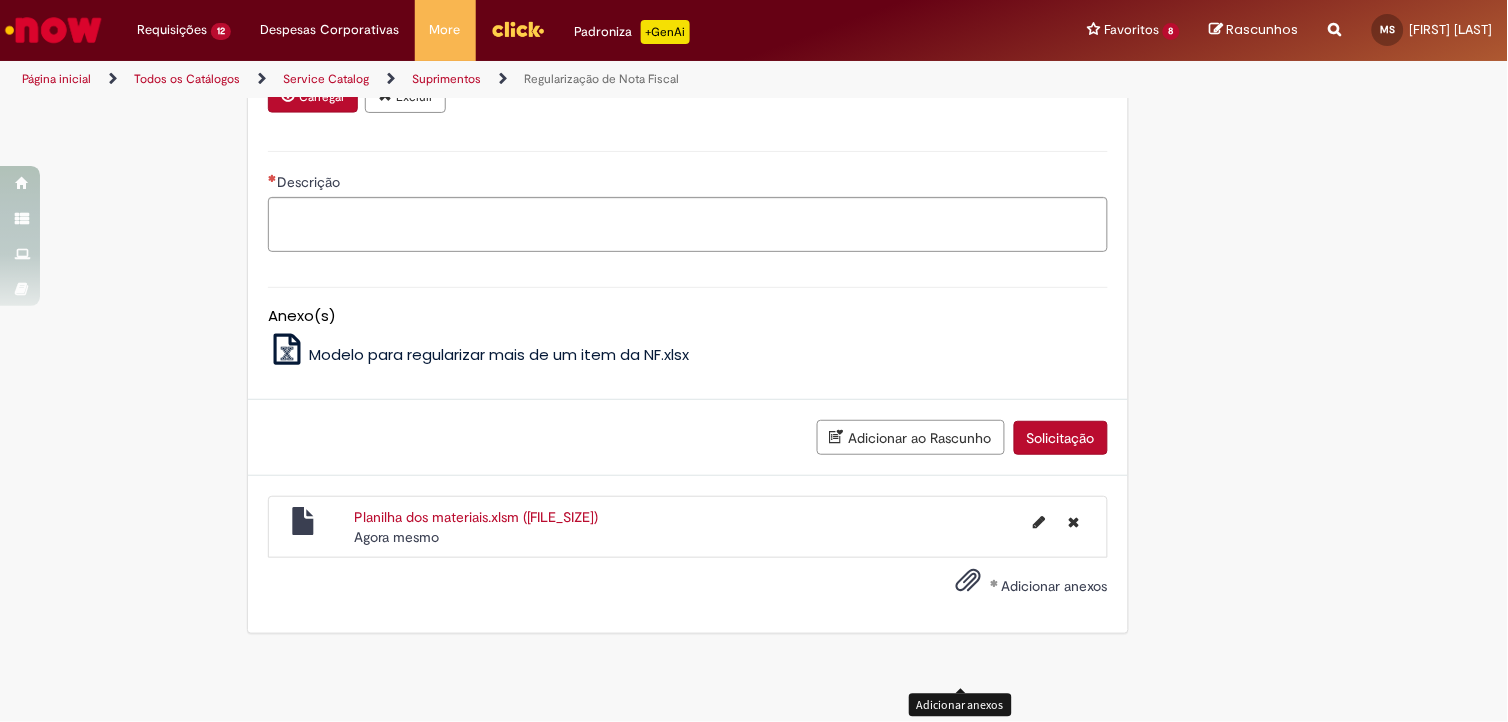 scroll, scrollTop: 2396, scrollLeft: 0, axis: vertical 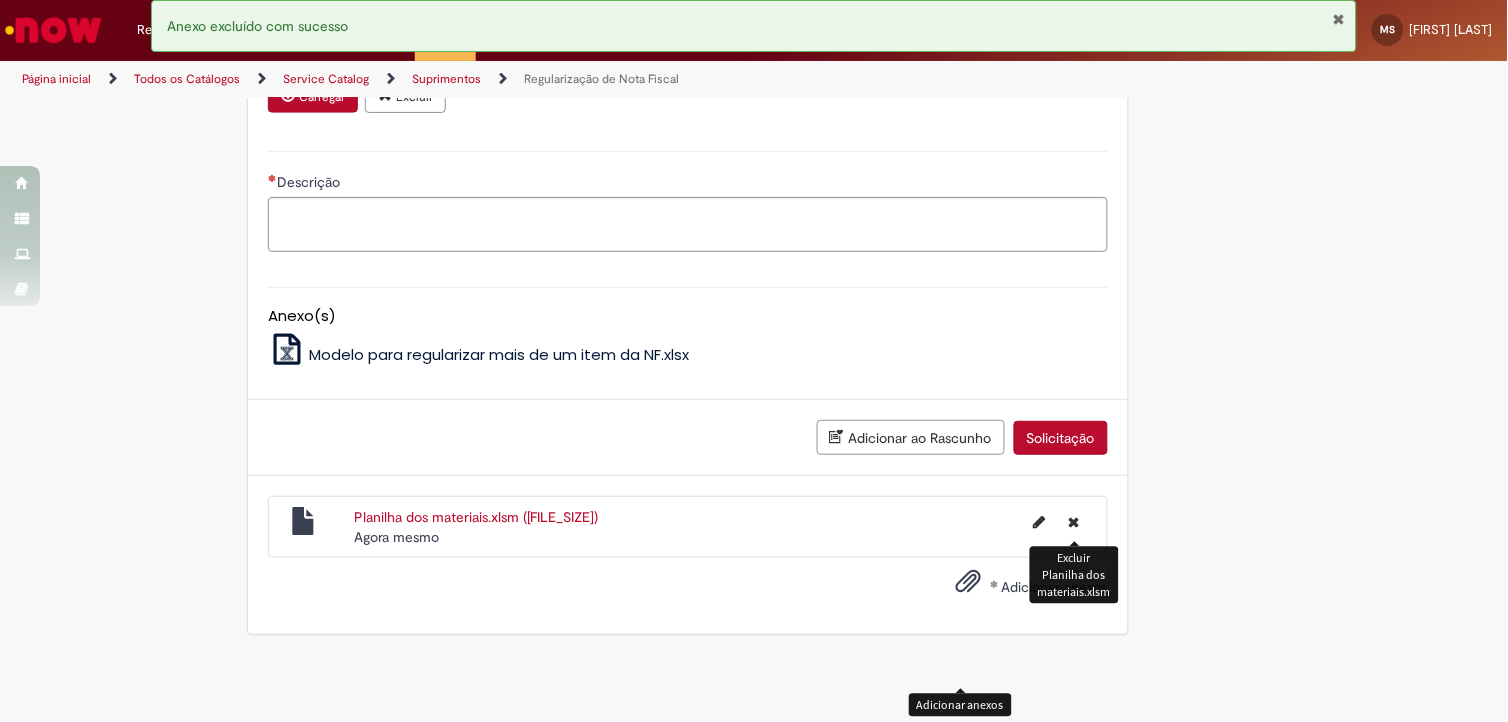 click at bounding box center [1074, 523] 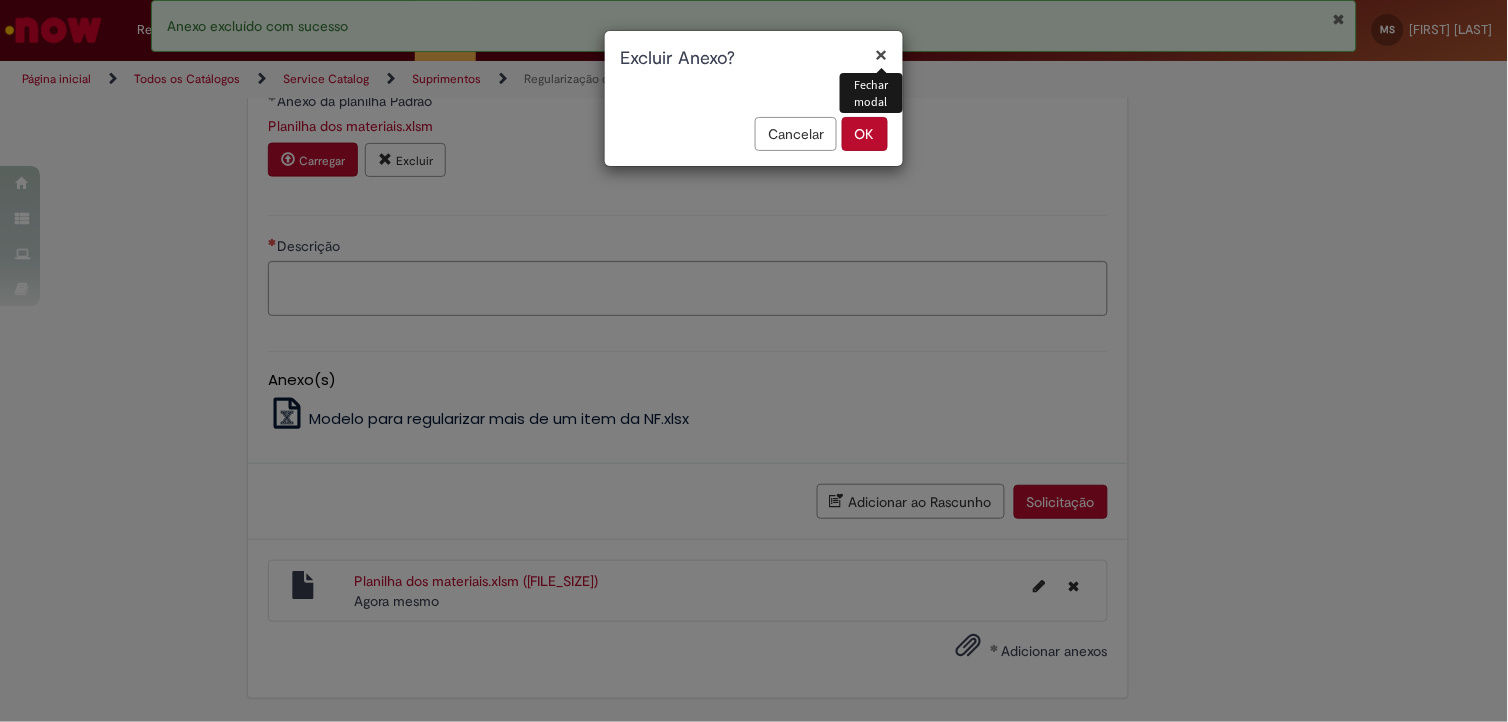 click on "OK" at bounding box center (865, 134) 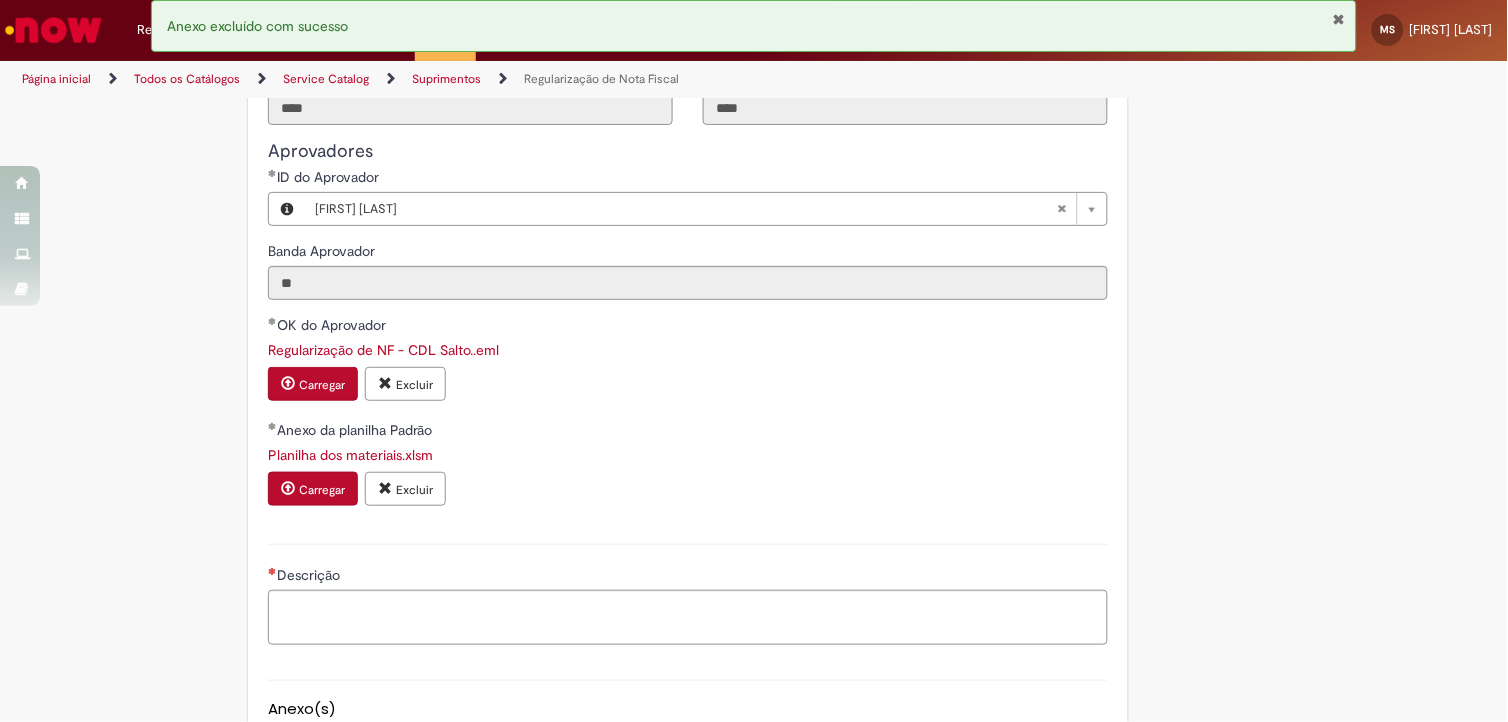 scroll, scrollTop: 2214, scrollLeft: 0, axis: vertical 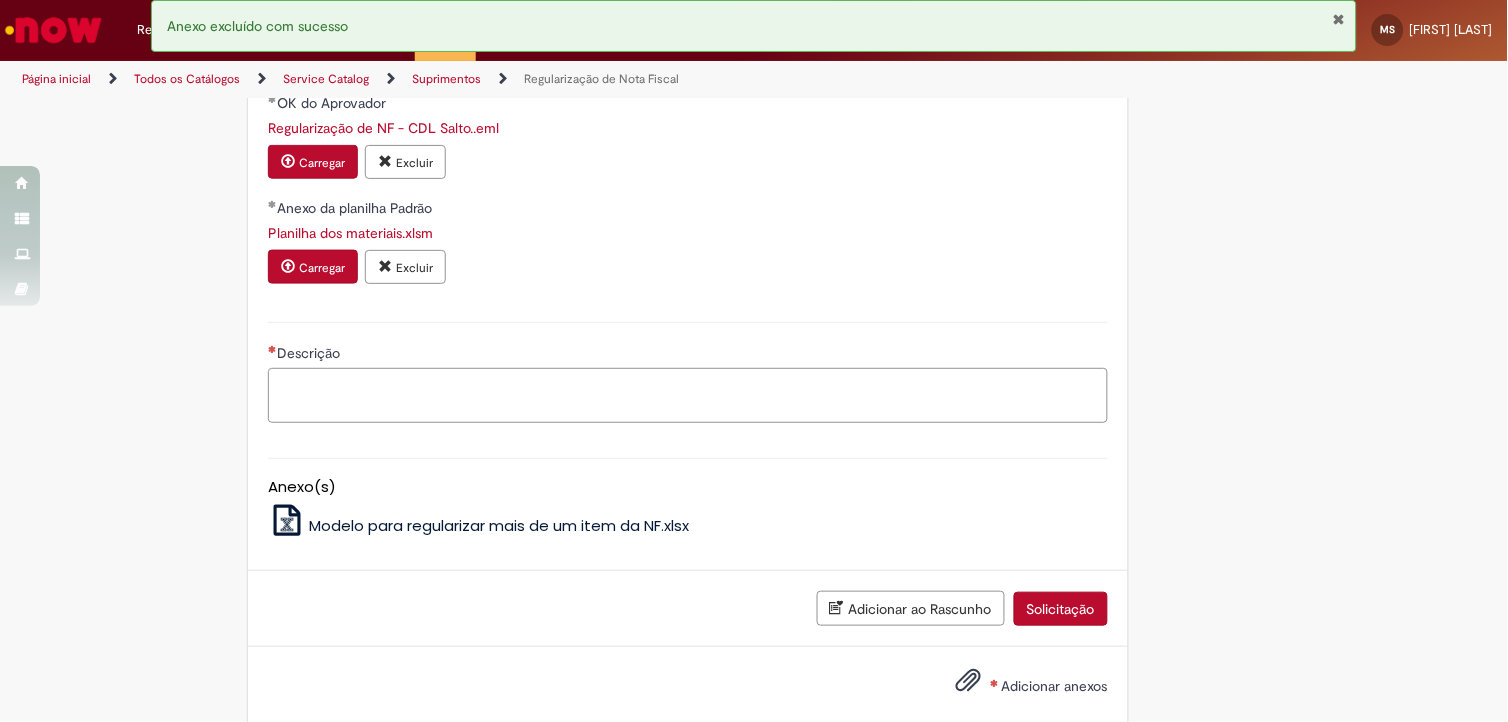 click on "Descrição" at bounding box center [688, 395] 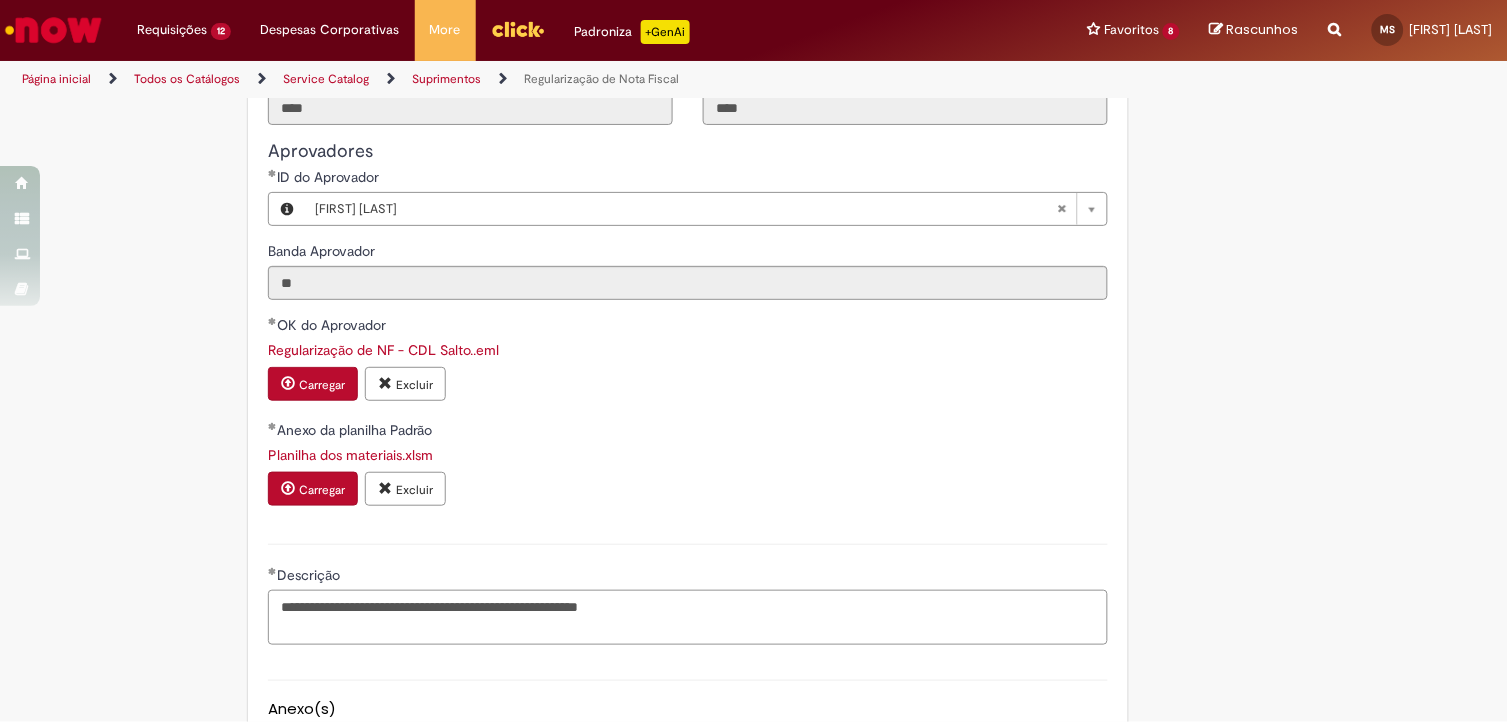 scroll, scrollTop: 2325, scrollLeft: 0, axis: vertical 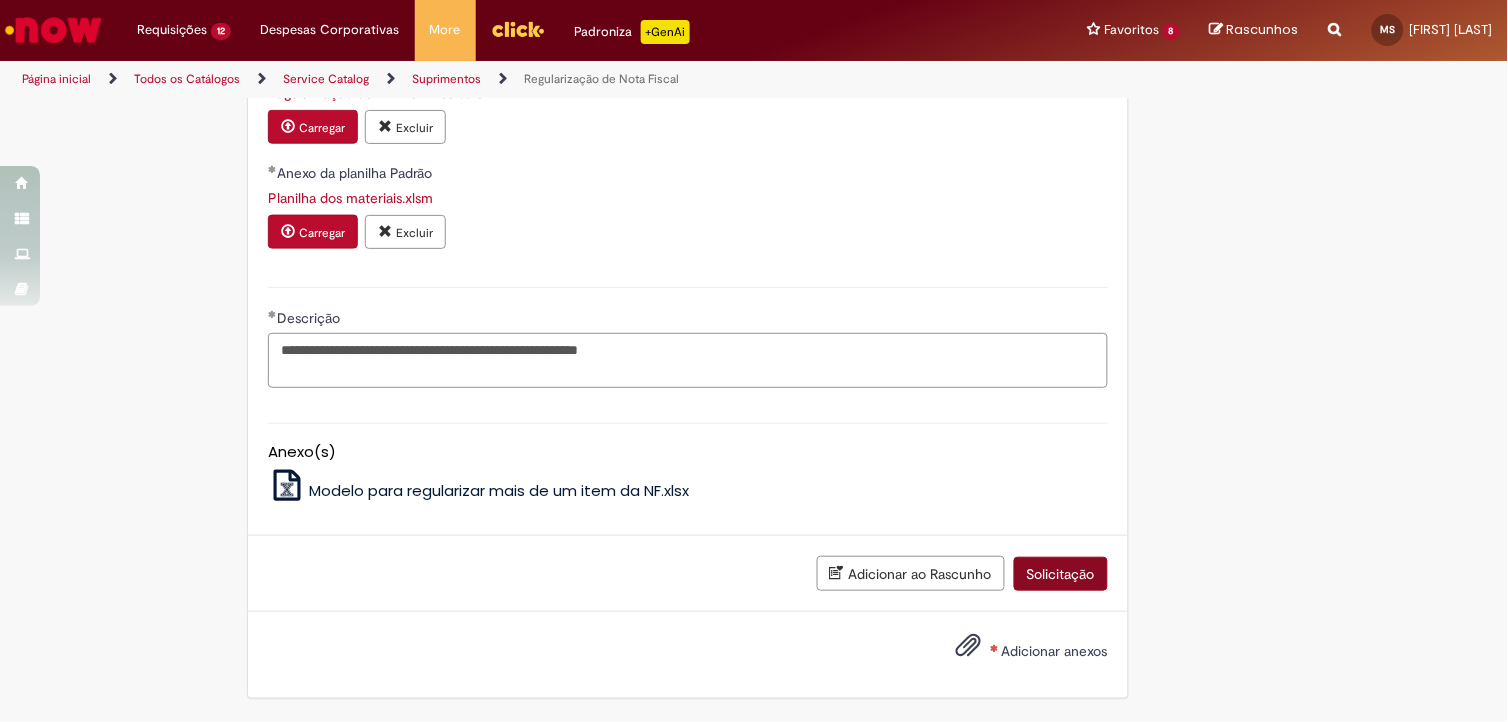type on "**********" 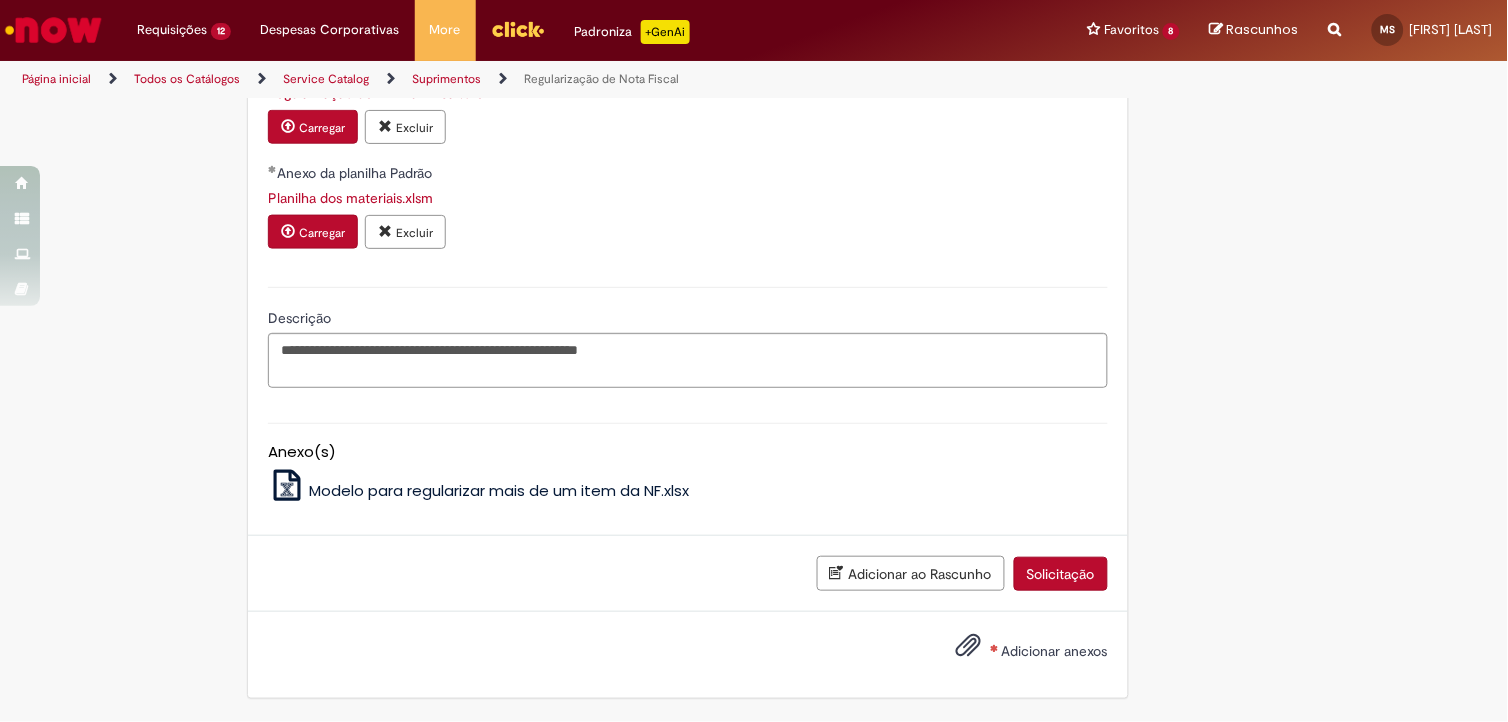 click on "Solicitação" at bounding box center [1061, 574] 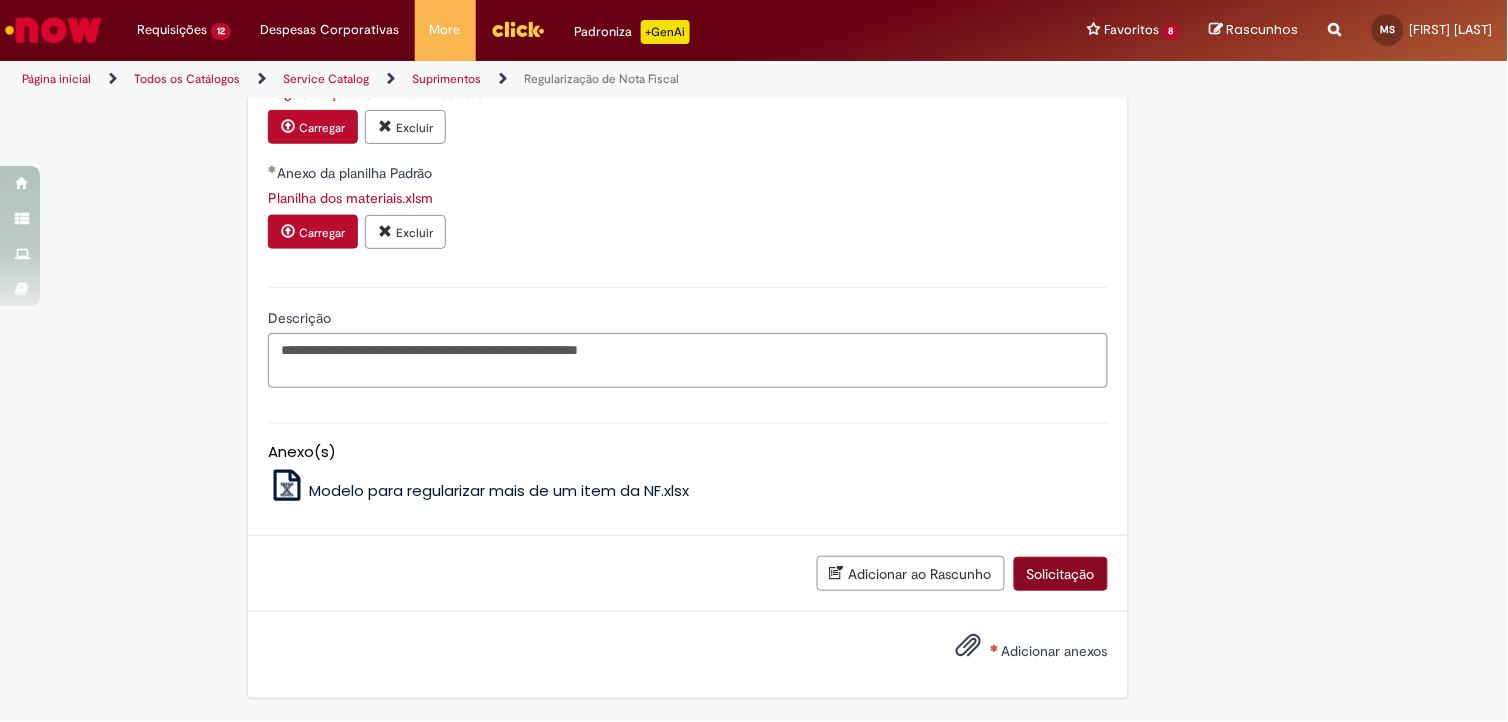 scroll, scrollTop: 815, scrollLeft: 0, axis: vertical 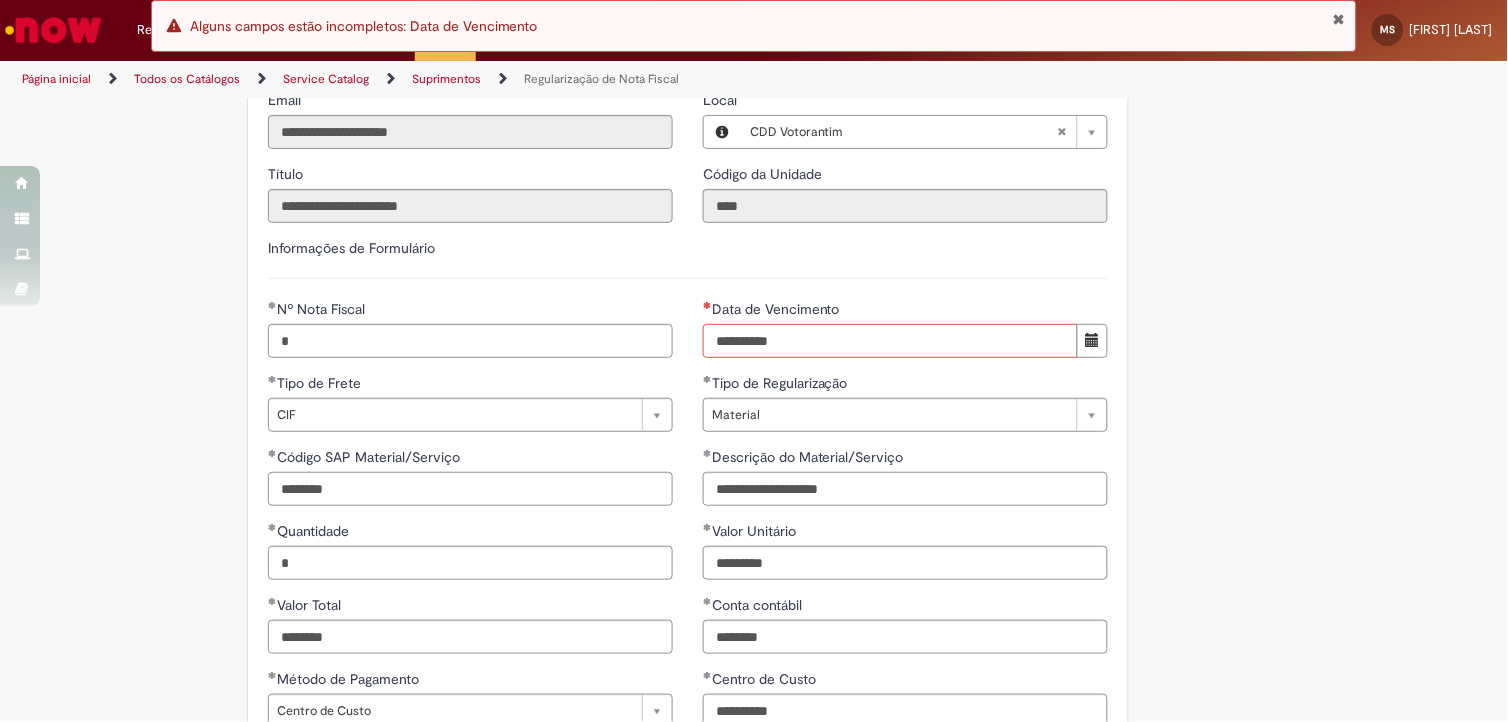 click on "Data de Vencimento" at bounding box center (890, 341) 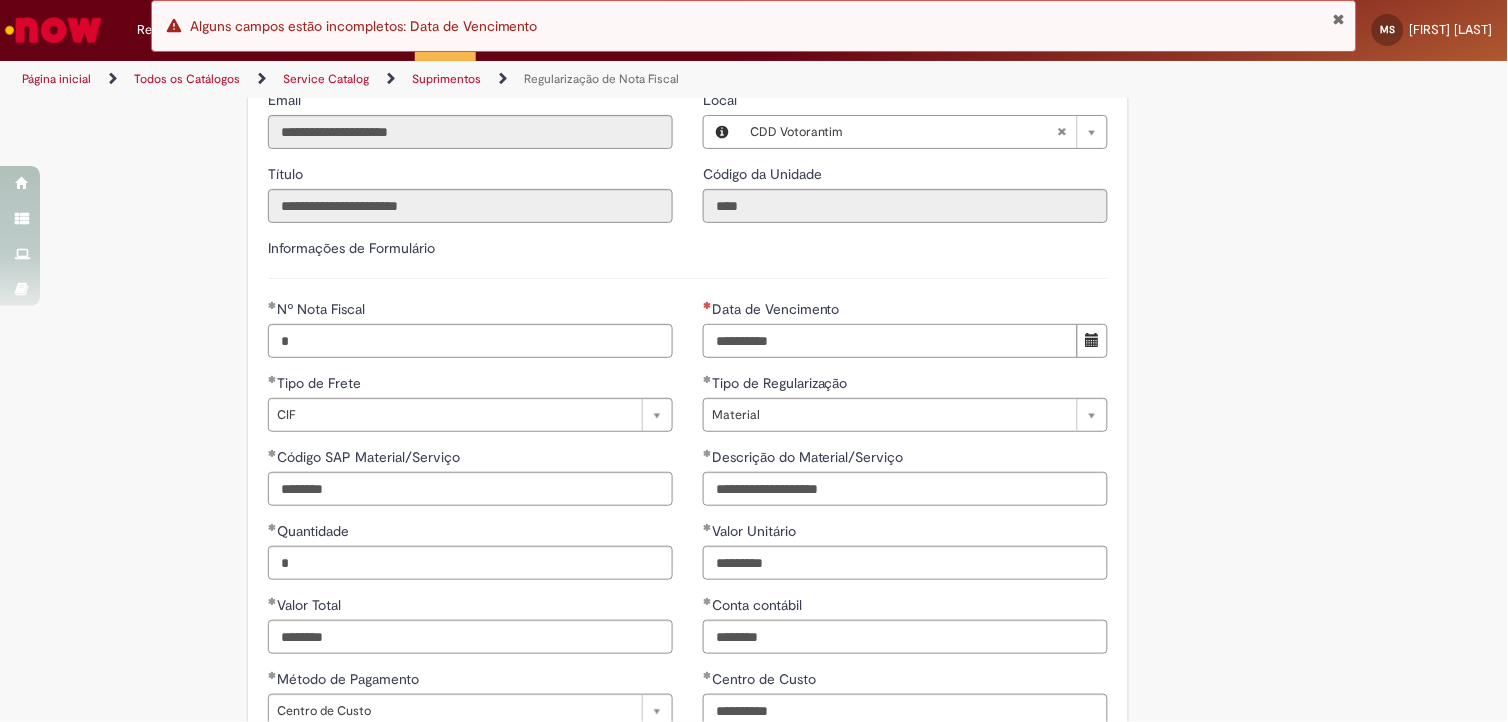 click on "Data de Vencimento" at bounding box center [890, 341] 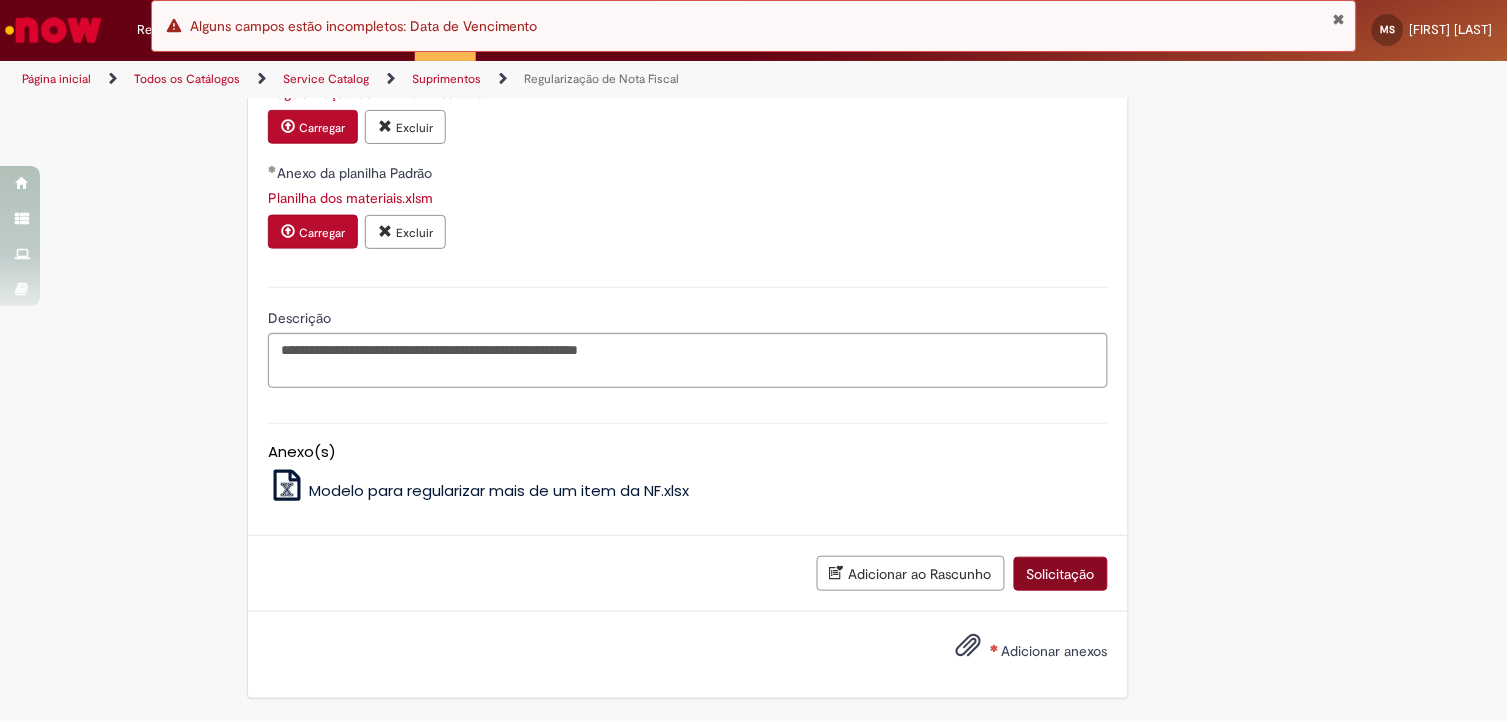 type on "**********" 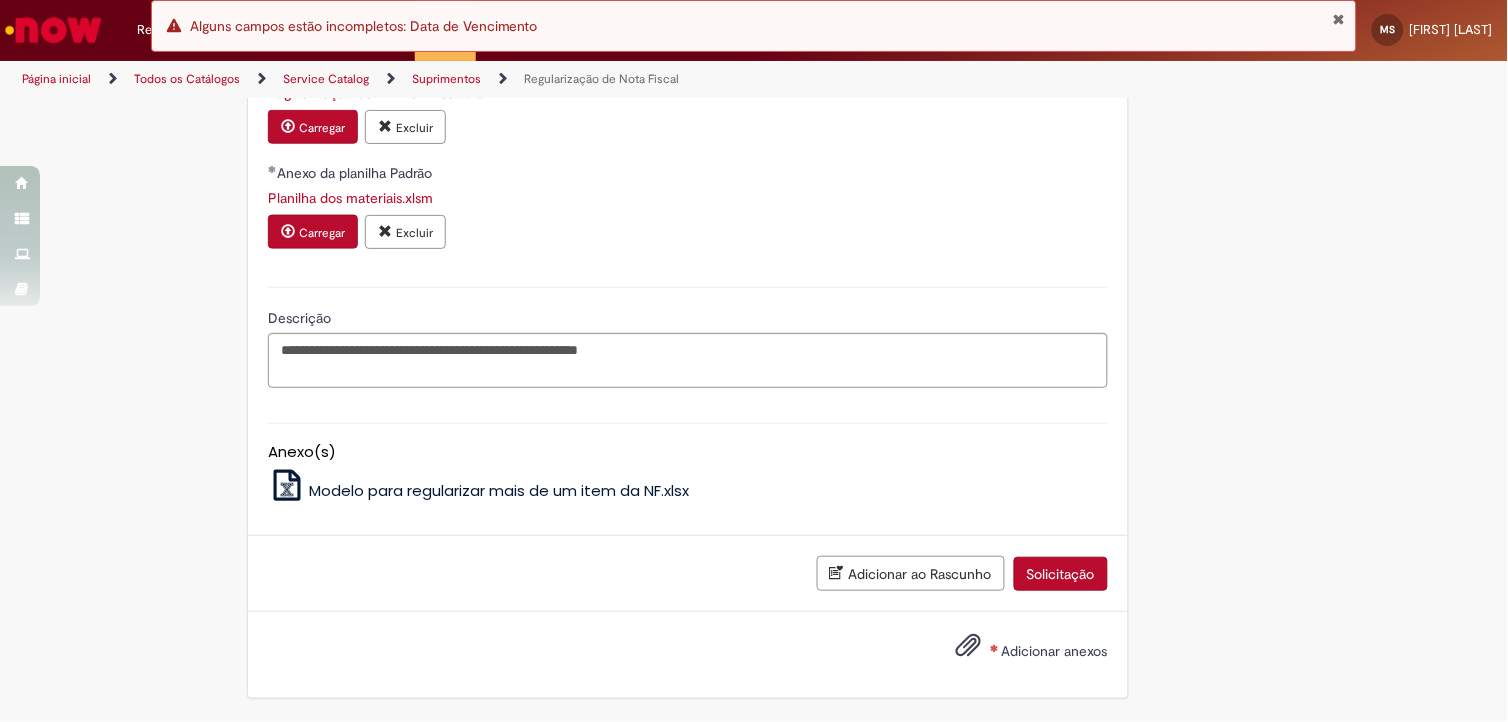 click on "Solicitação" at bounding box center [1061, 574] 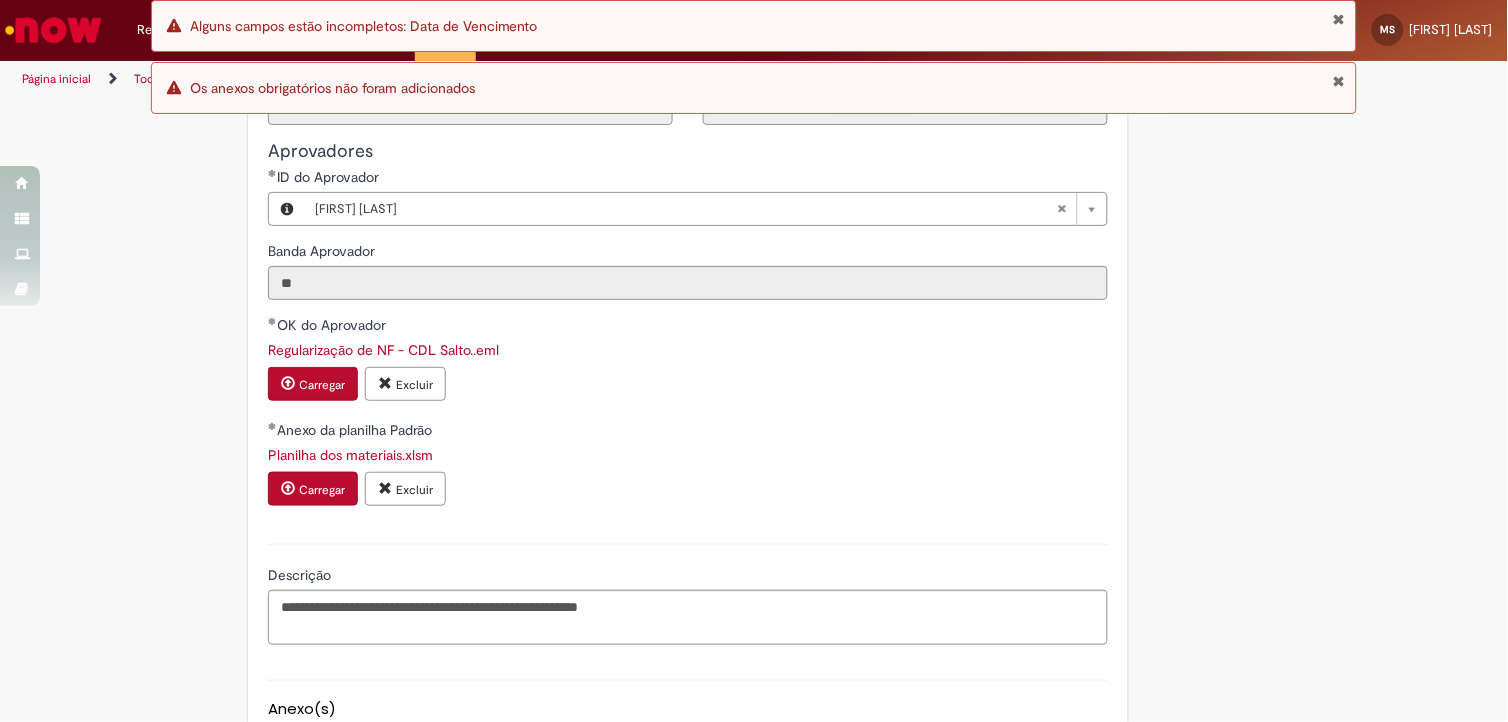 scroll, scrollTop: 2325, scrollLeft: 0, axis: vertical 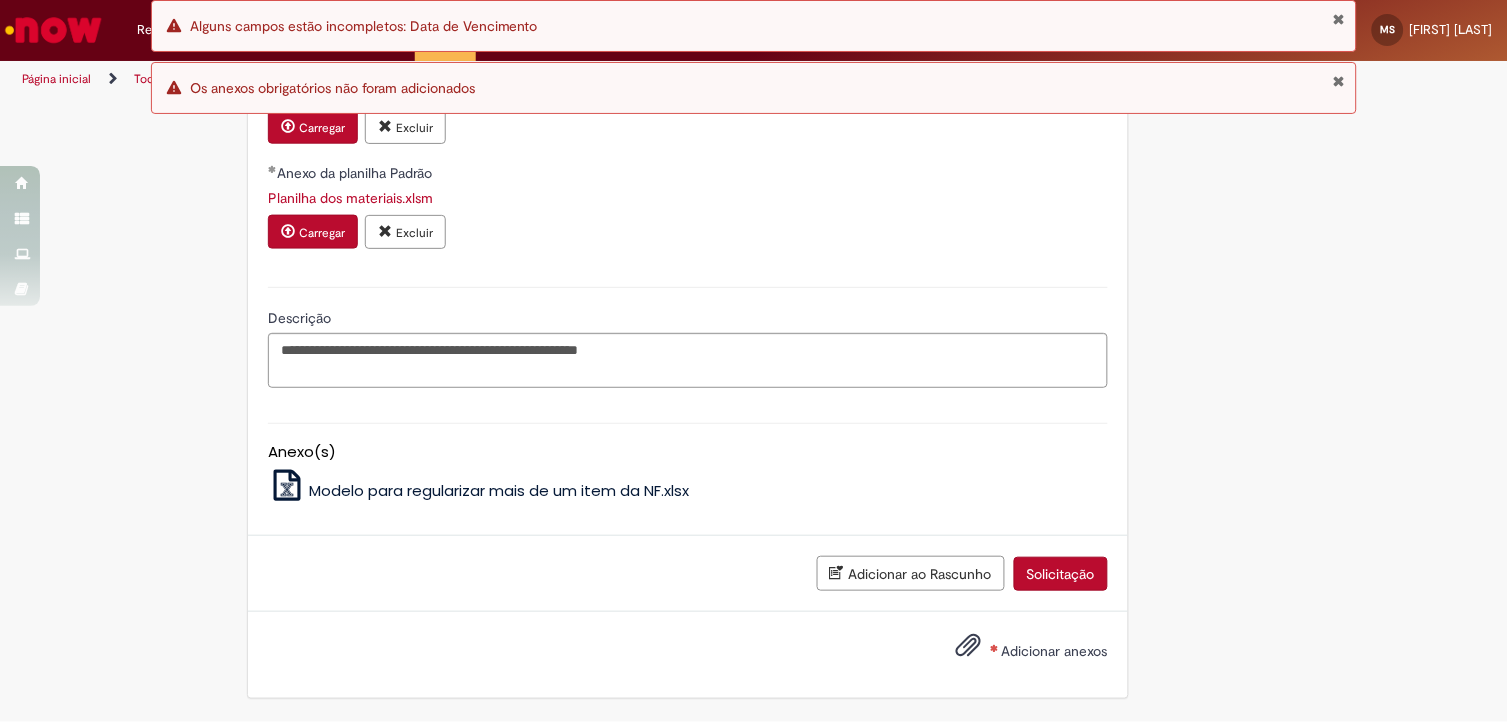 click on "Adicionar anexos" at bounding box center (1055, 651) 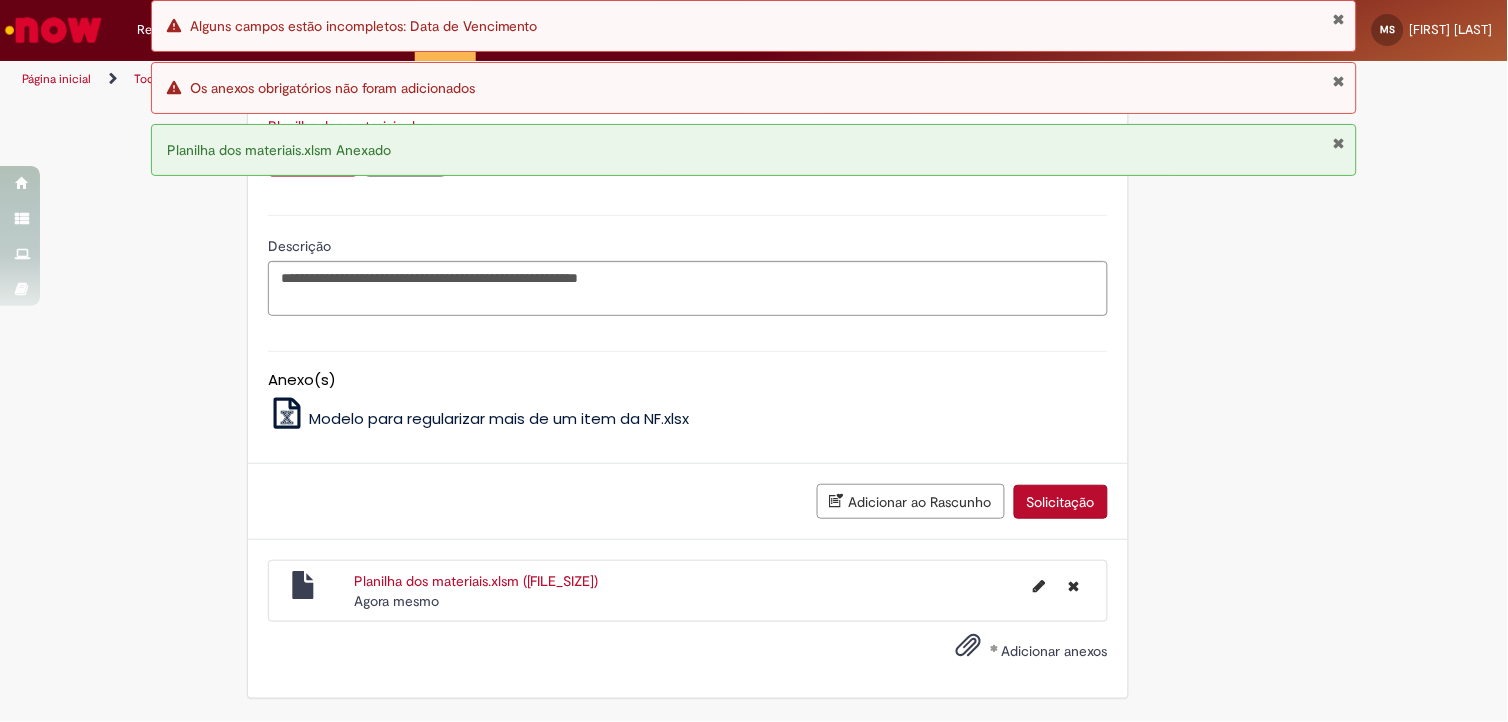 scroll, scrollTop: 2397, scrollLeft: 0, axis: vertical 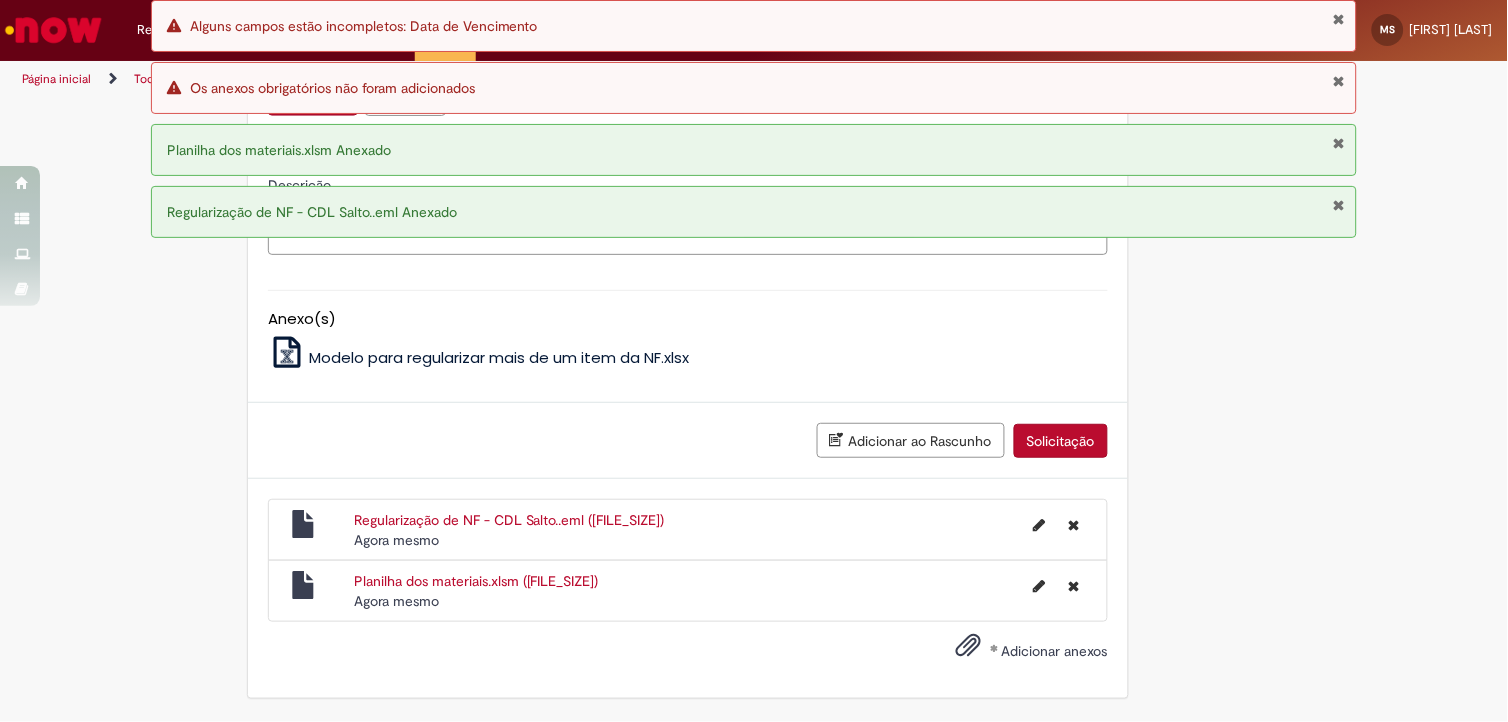 click on "Solicitação" at bounding box center [1061, 441] 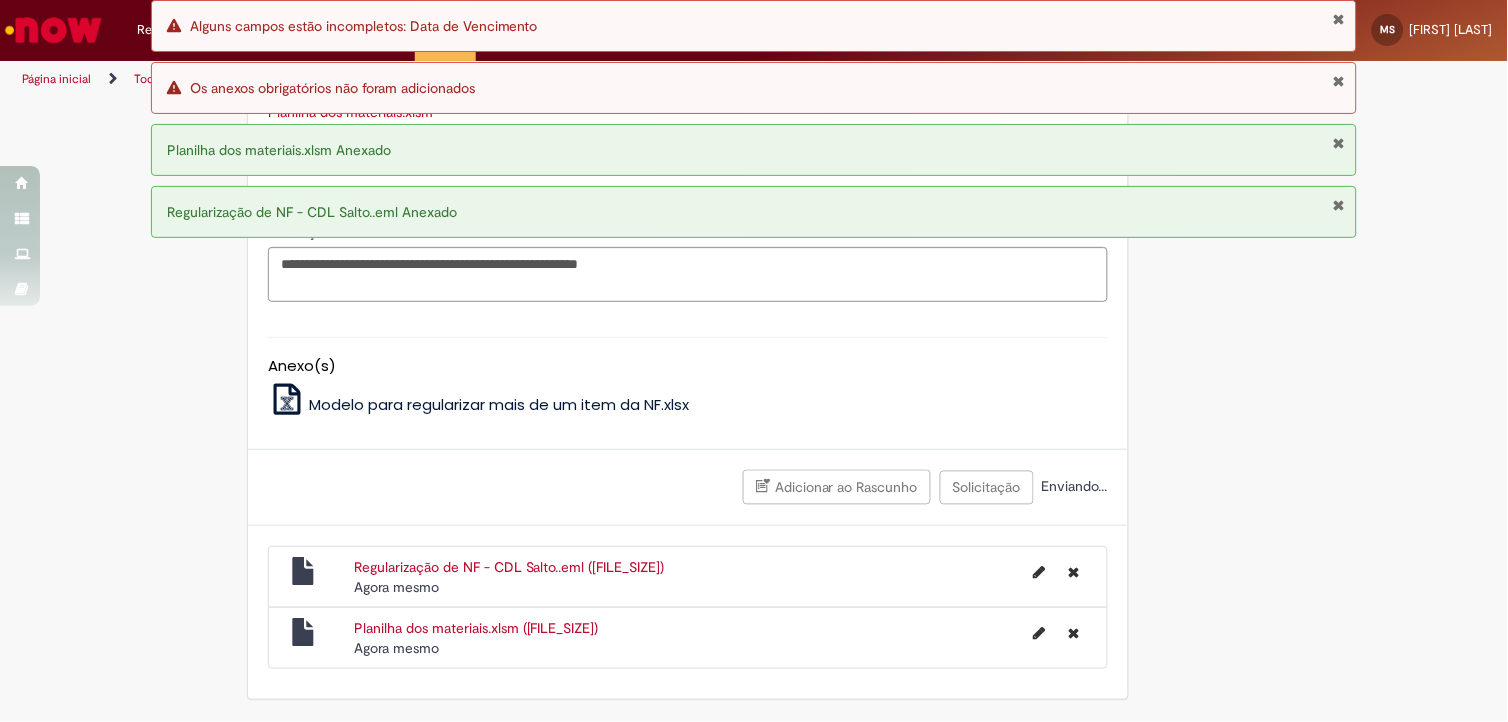 click at bounding box center (1339, 19) 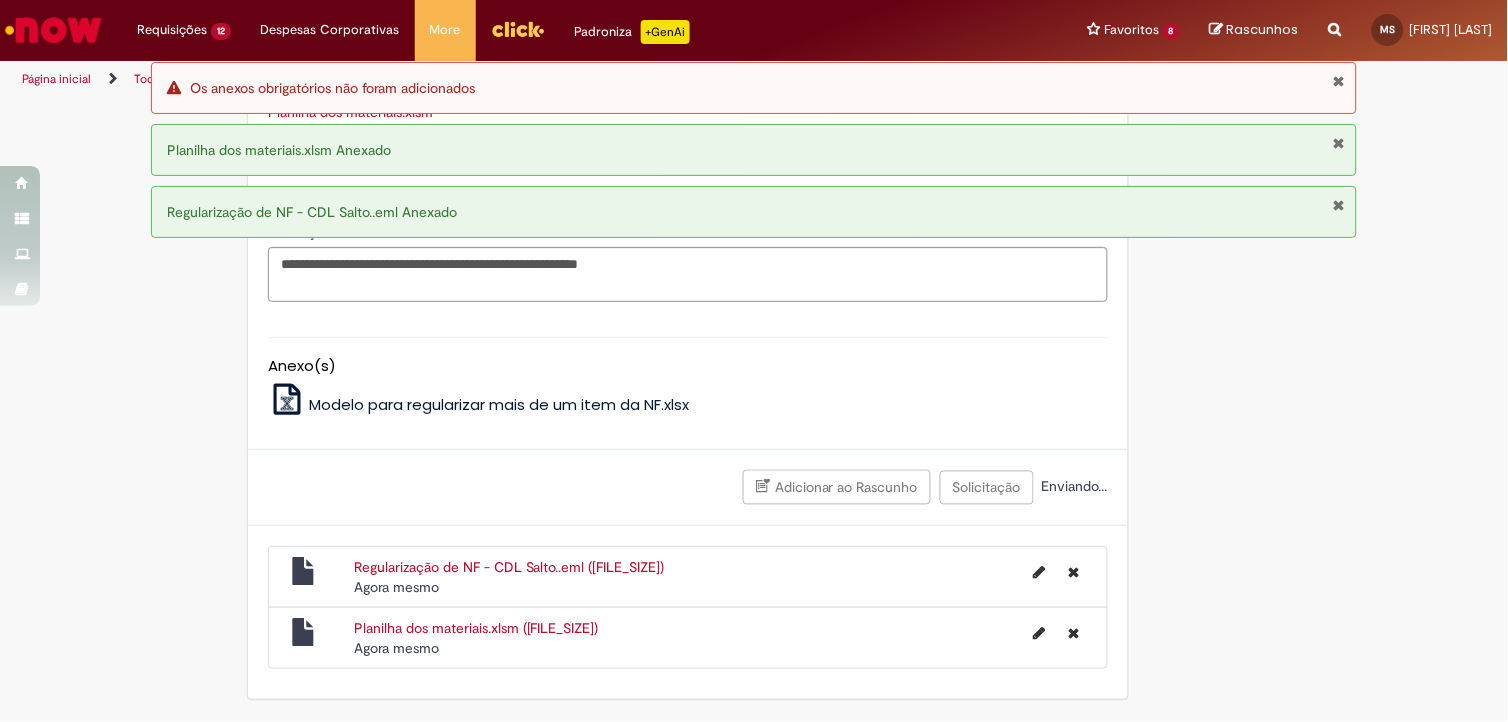 click at bounding box center (1339, 19) 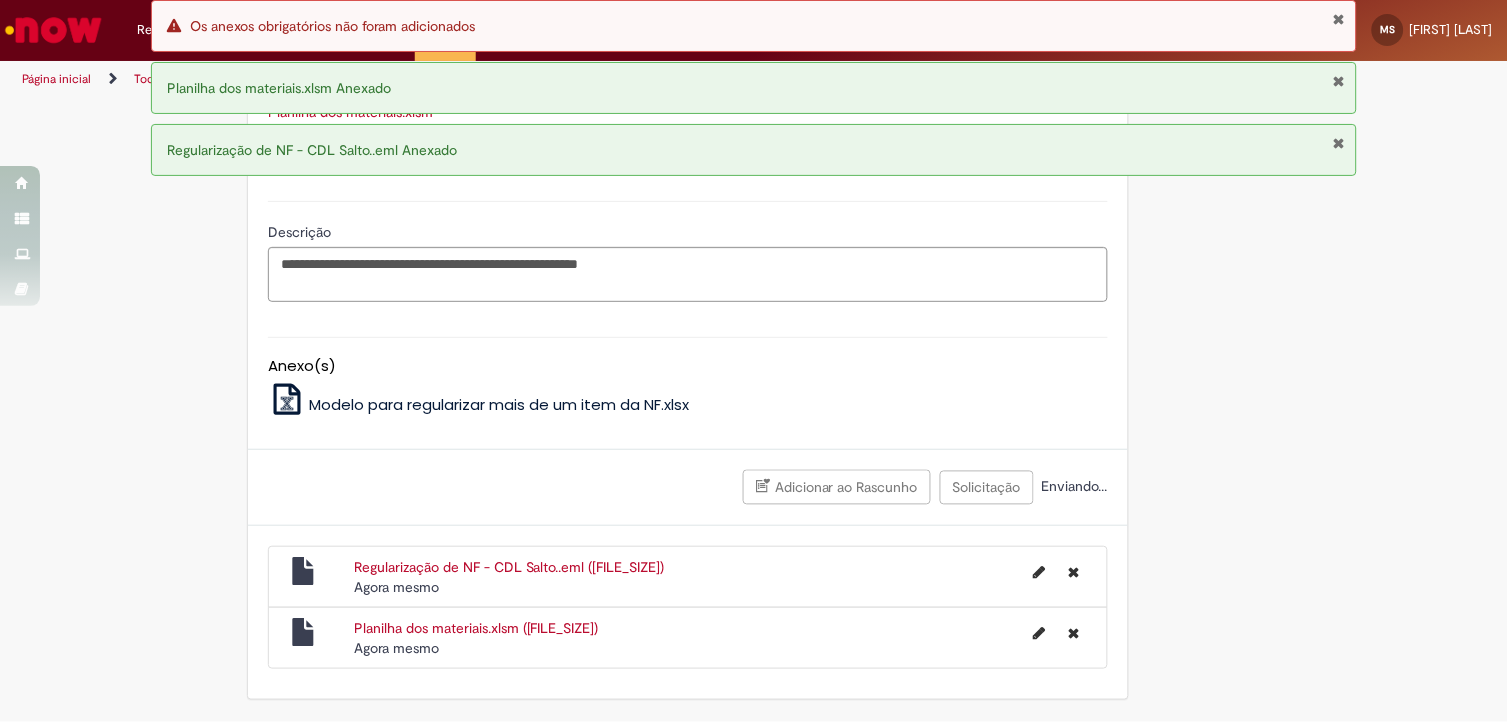 click on "Erro 			 Os anexos obrigatórios não foram adicionados 			 			 			 			 			 Planilha dos materiais.xlsm Anexado 			 			 			 			 			 Regularização de NF - CDL Salto..eml Anexado" at bounding box center (754, 93) 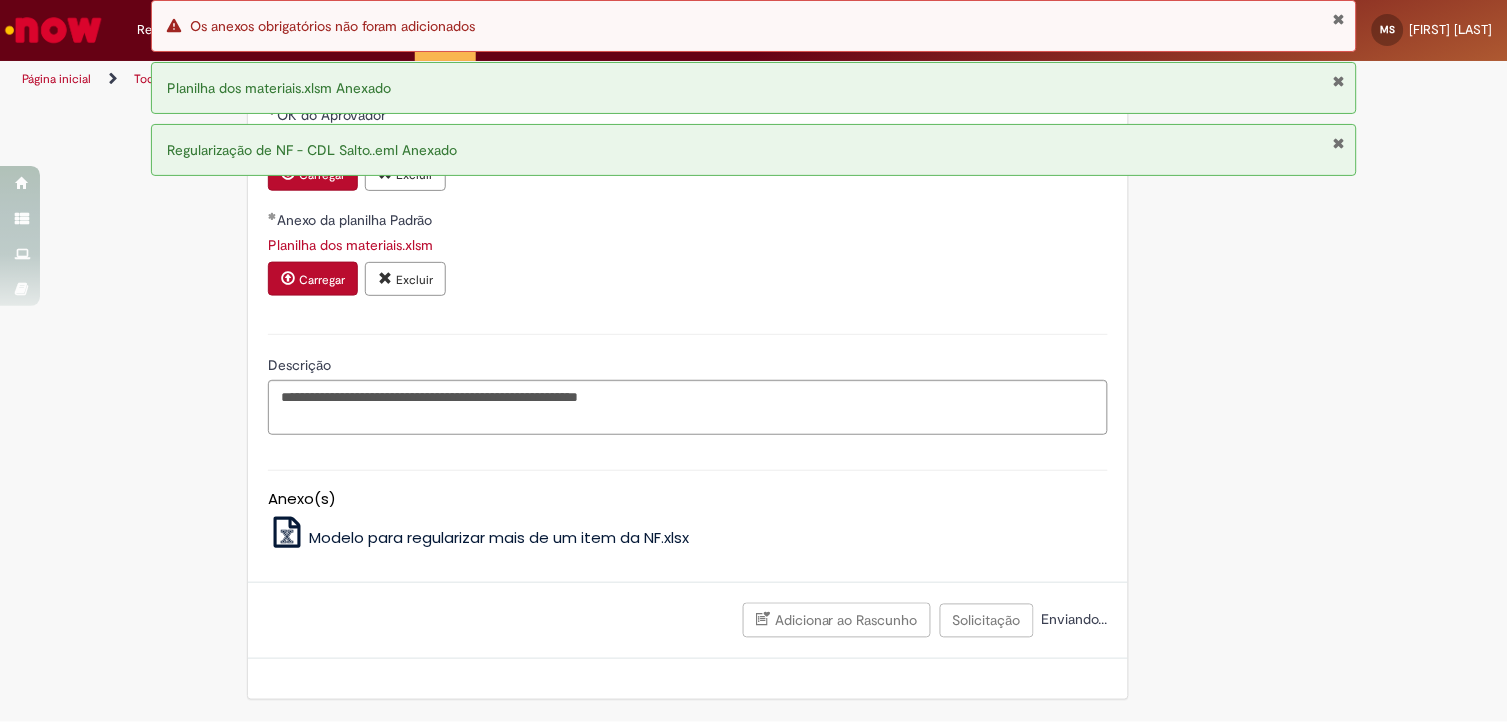 click at bounding box center [1339, 81] 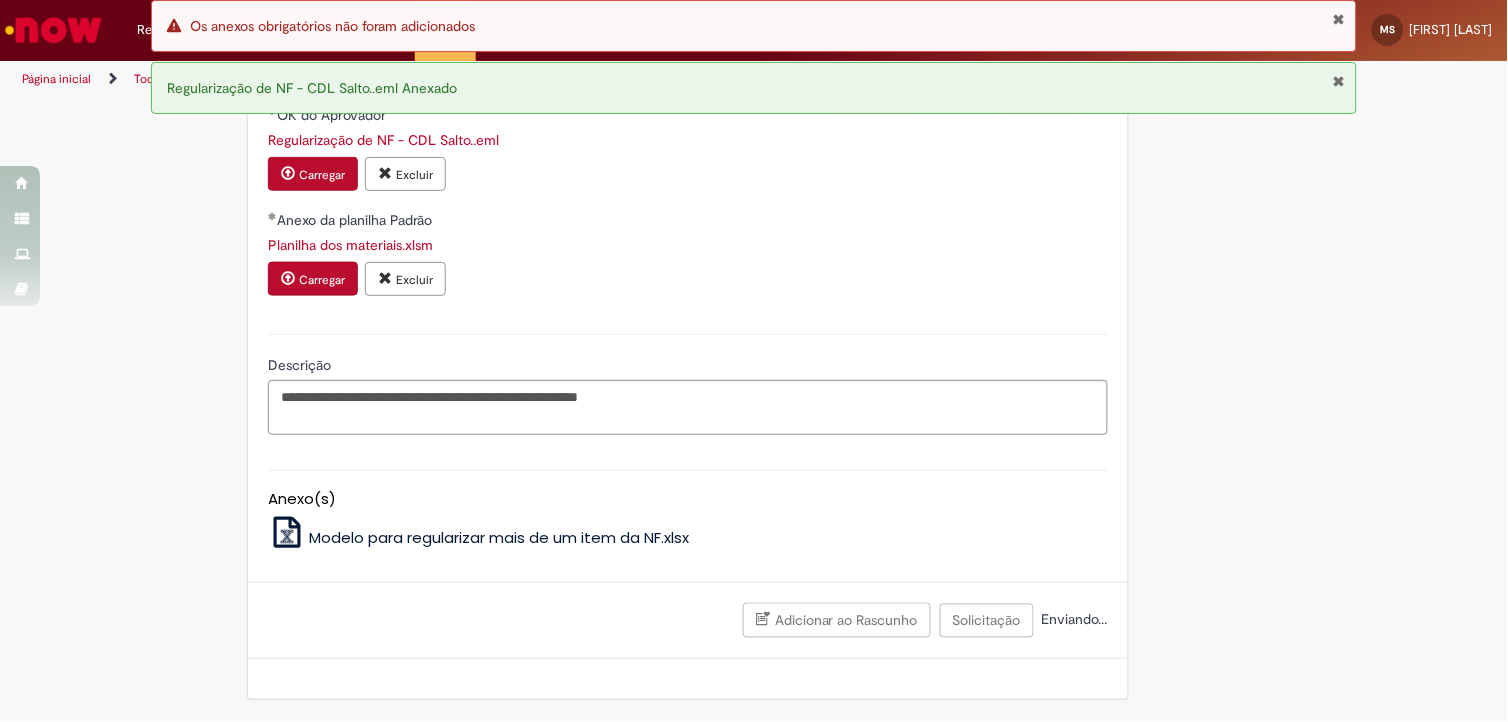 click at bounding box center (1339, 81) 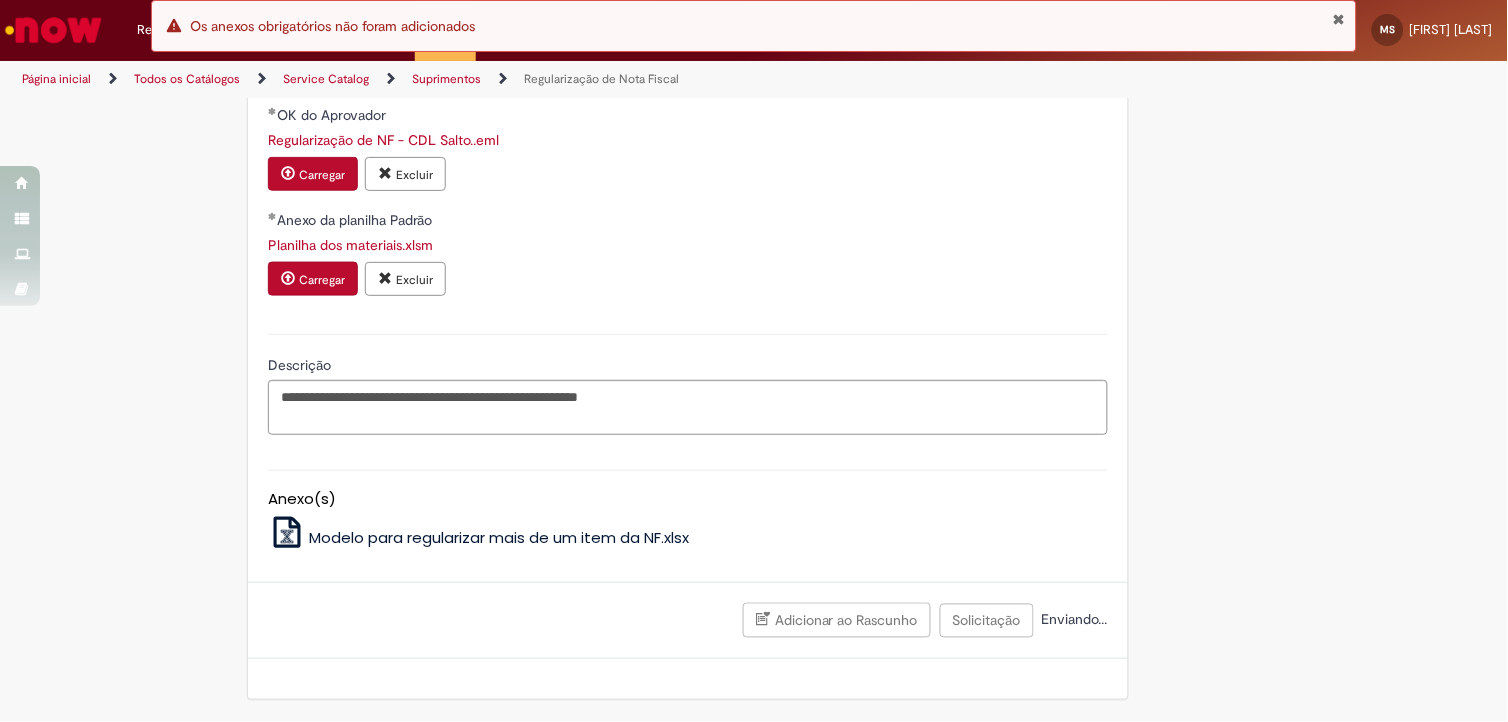click at bounding box center (1339, 19) 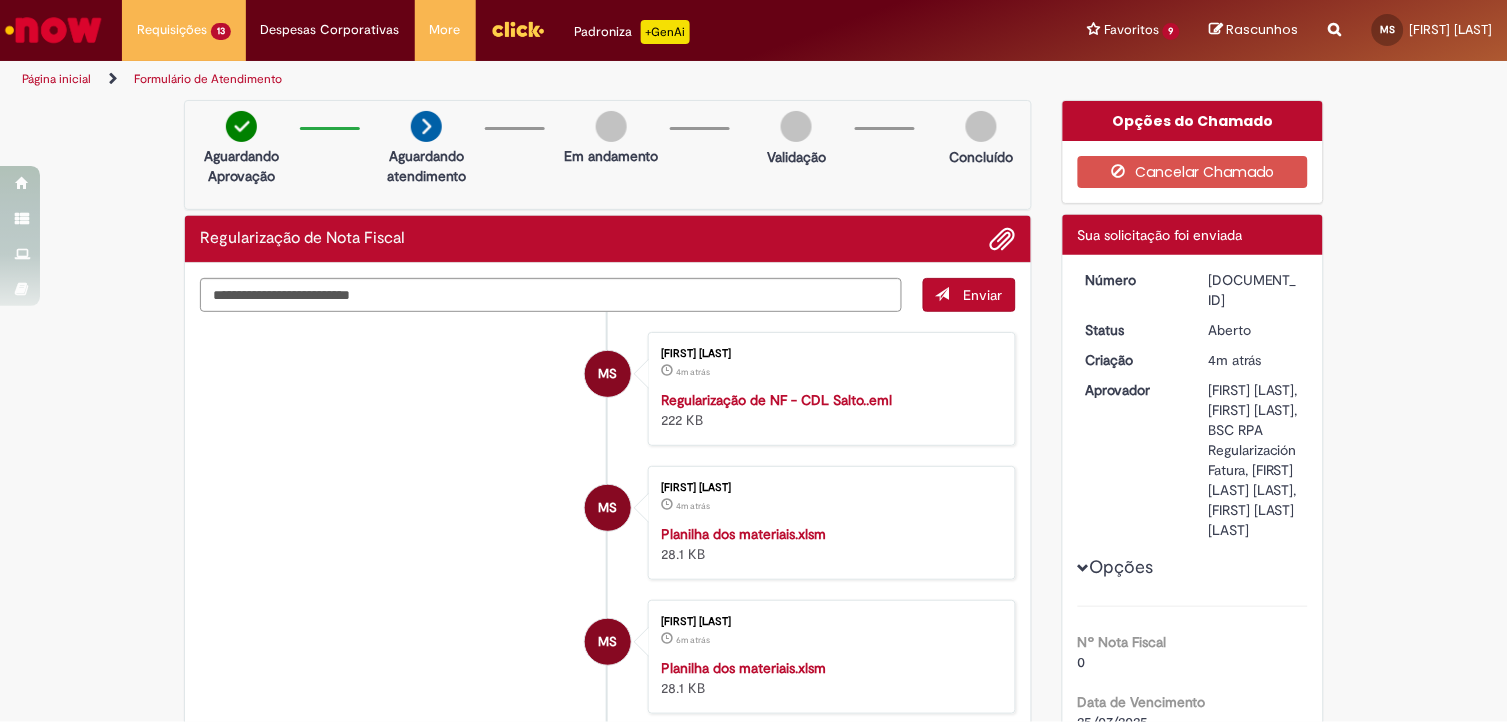 scroll, scrollTop: 222, scrollLeft: 0, axis: vertical 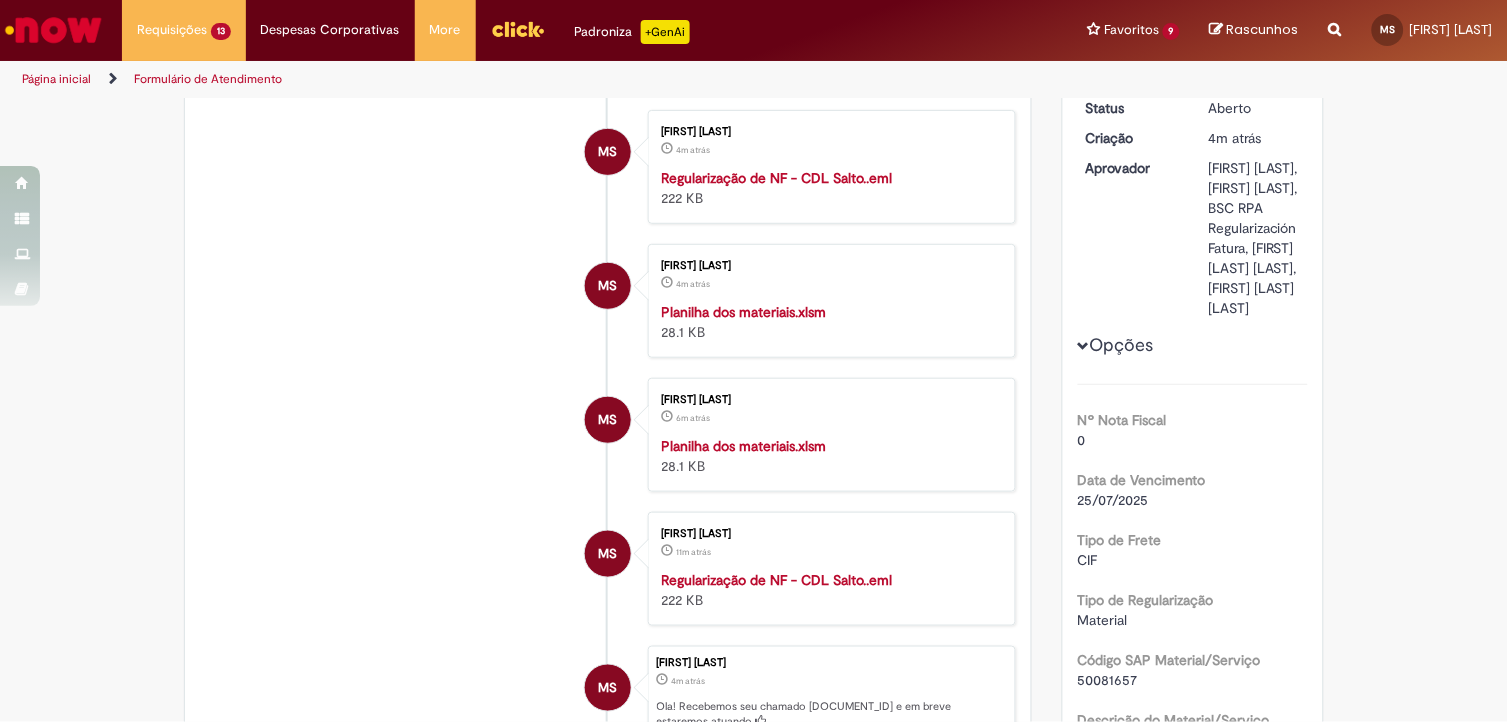 click on "Opções" at bounding box center [0, 0] 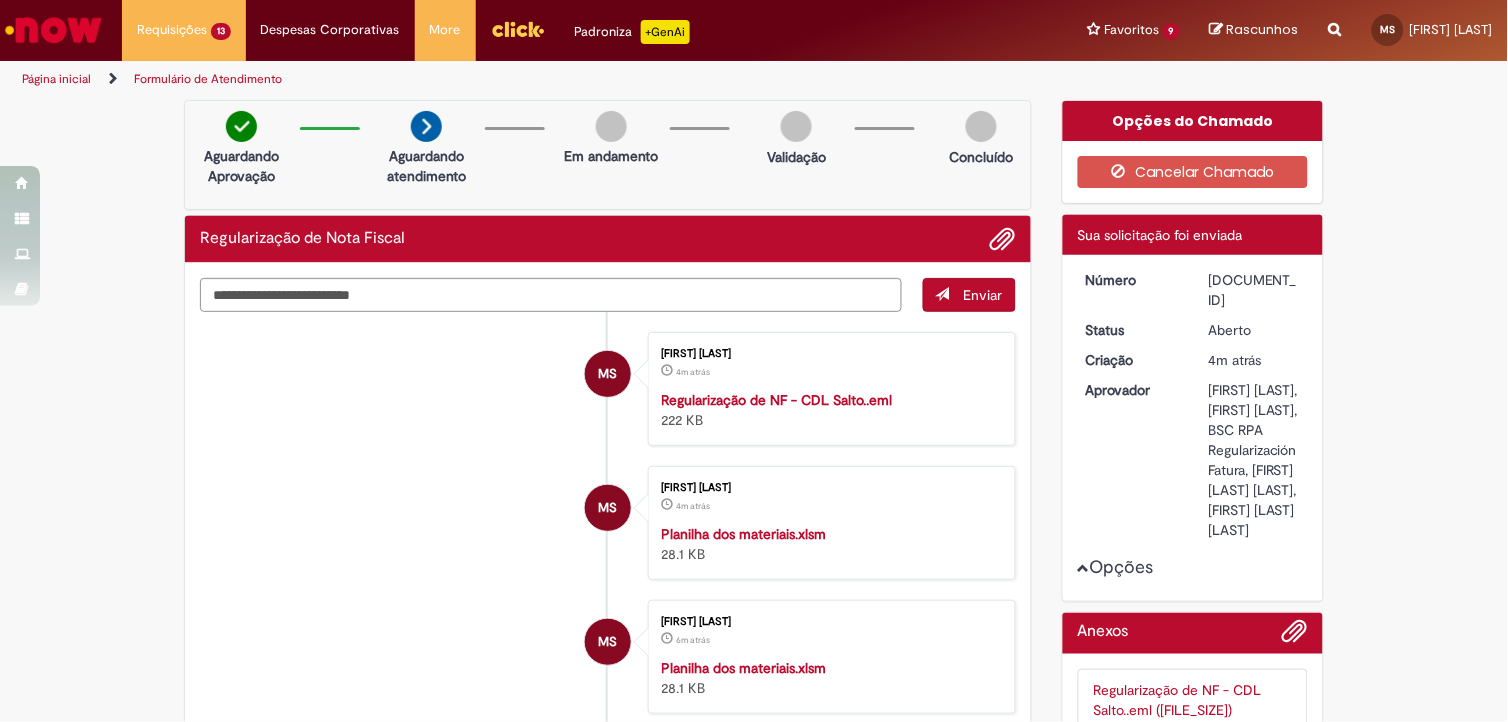 scroll, scrollTop: 111, scrollLeft: 0, axis: vertical 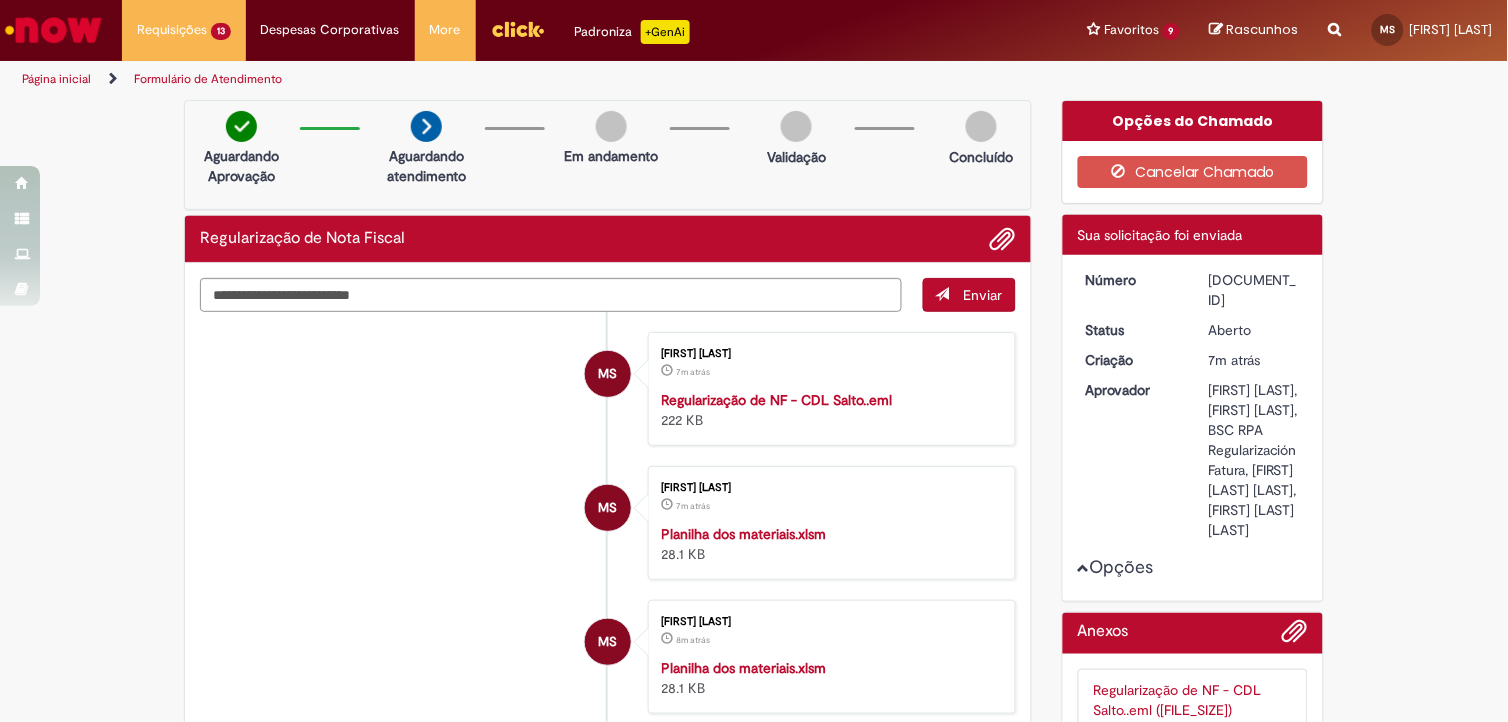 click on "Cancelar Chamado" at bounding box center [1193, 172] 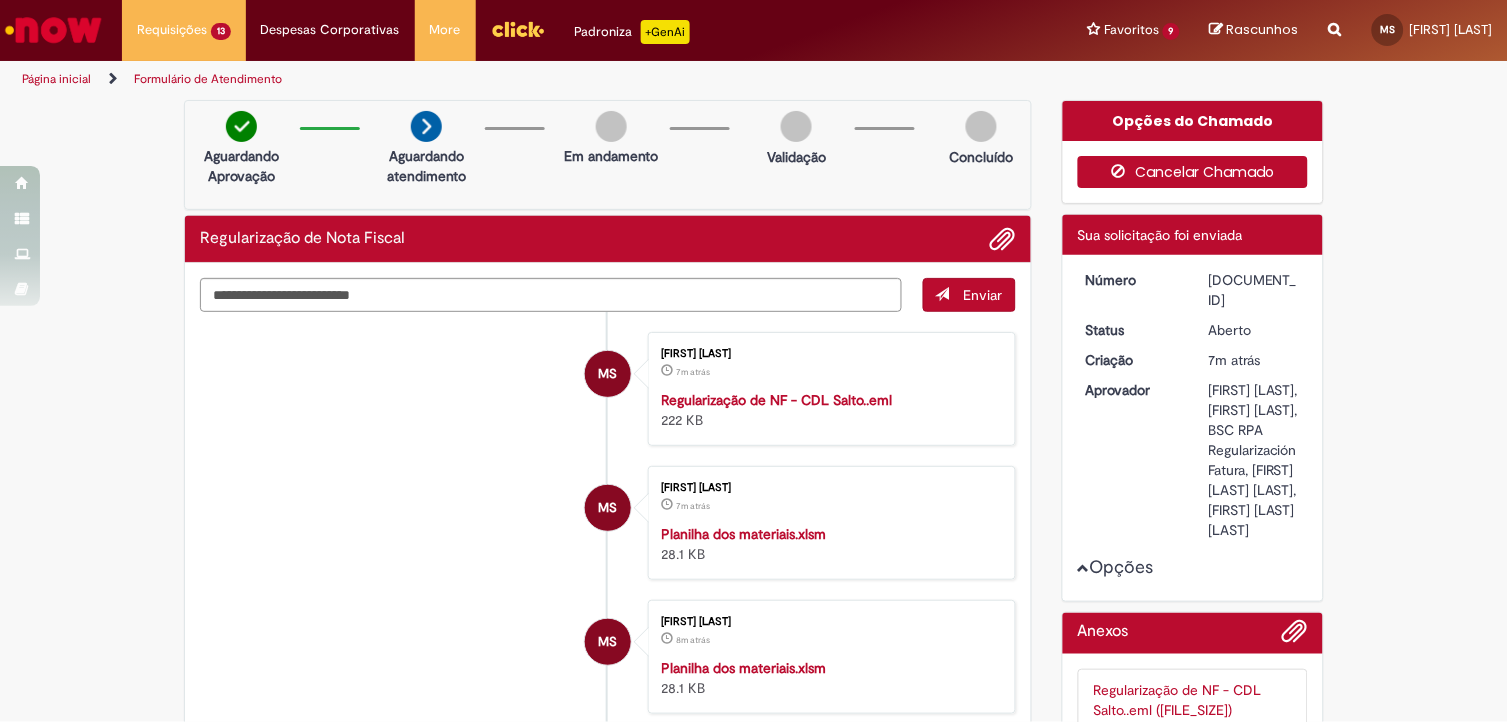click on "Cancelar Chamado" at bounding box center [1193, 172] 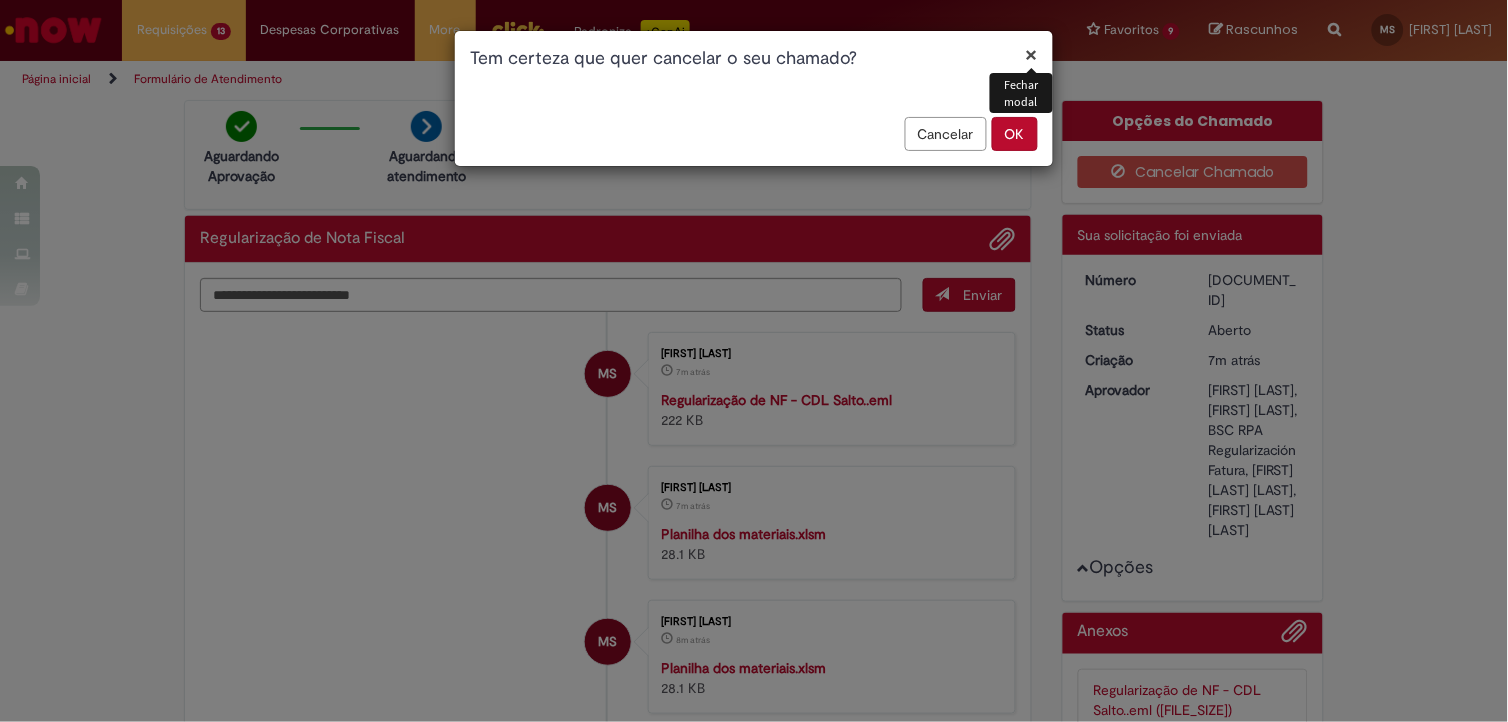 click on "OK" at bounding box center [1015, 134] 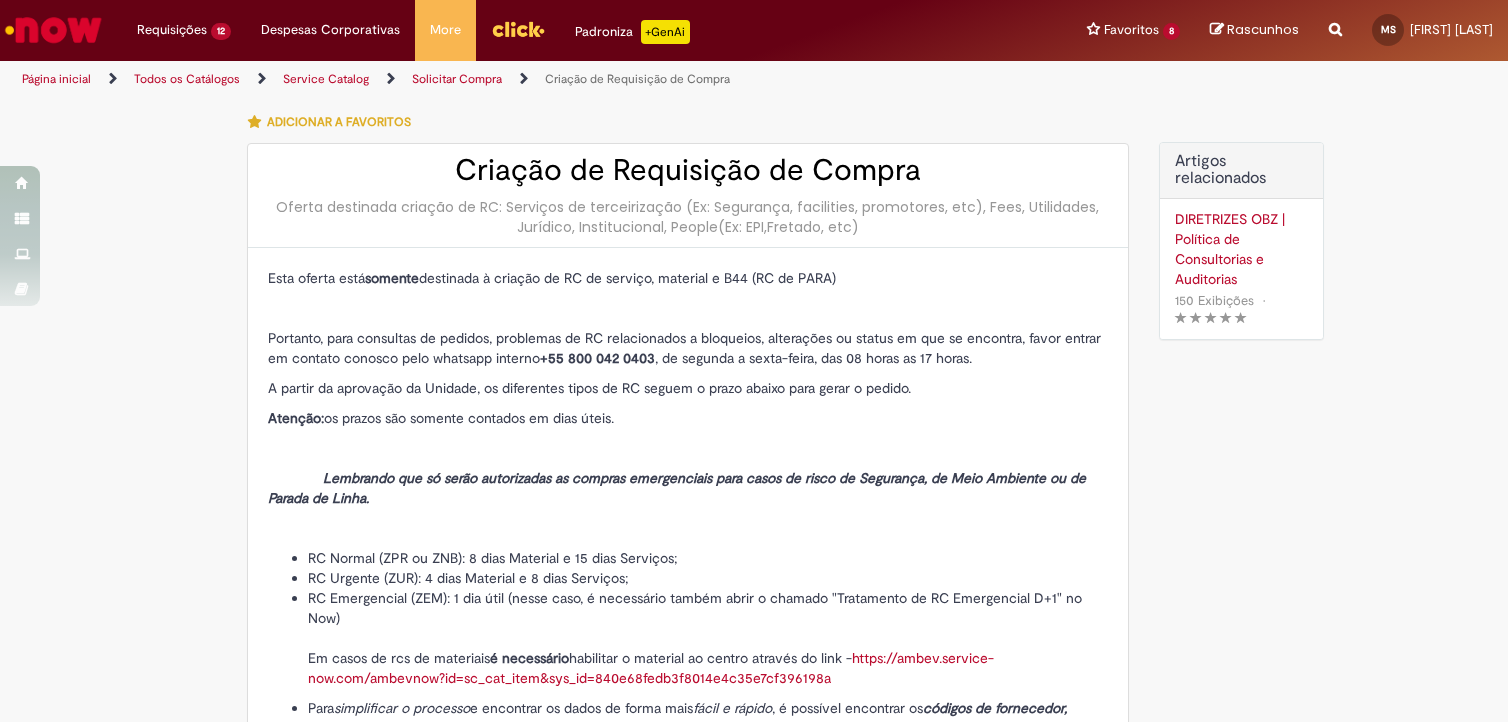 select on "*******" 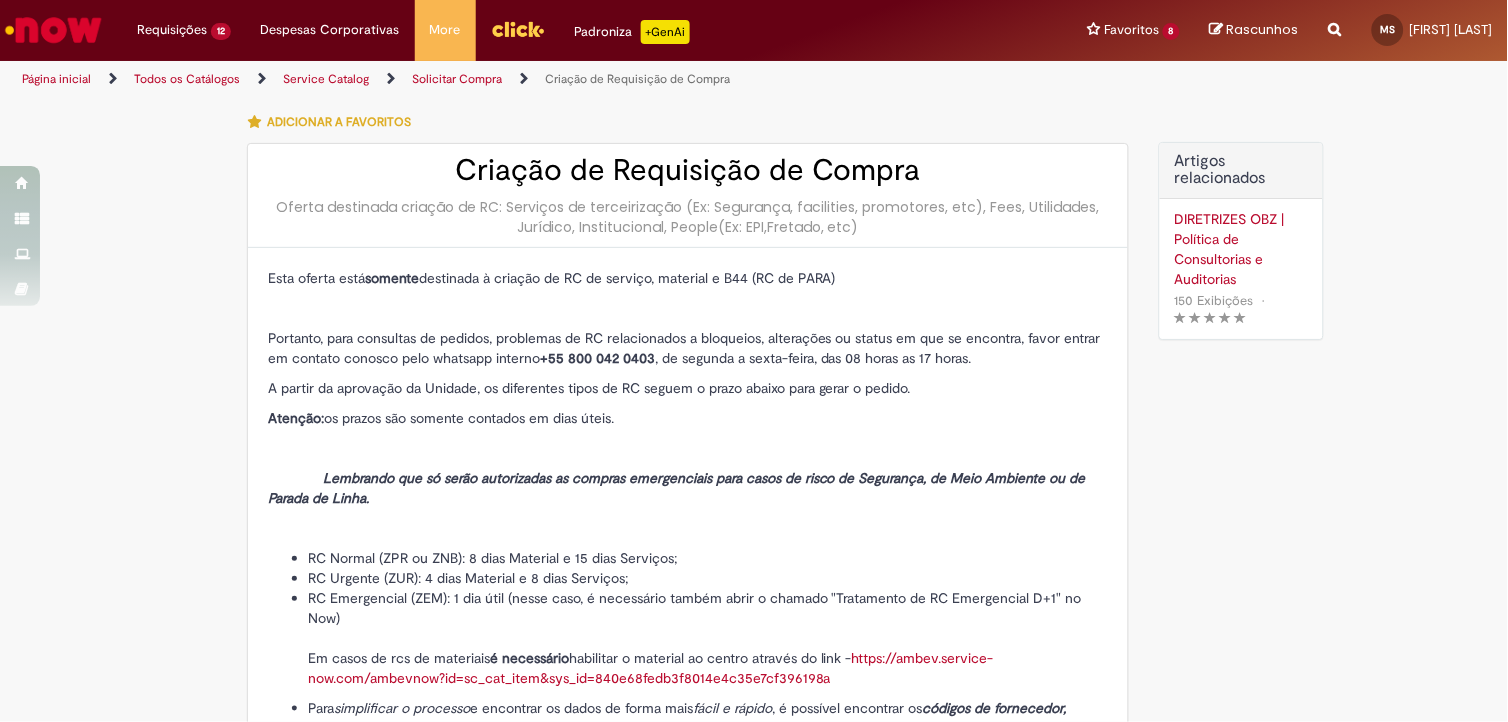 scroll, scrollTop: 2062, scrollLeft: 0, axis: vertical 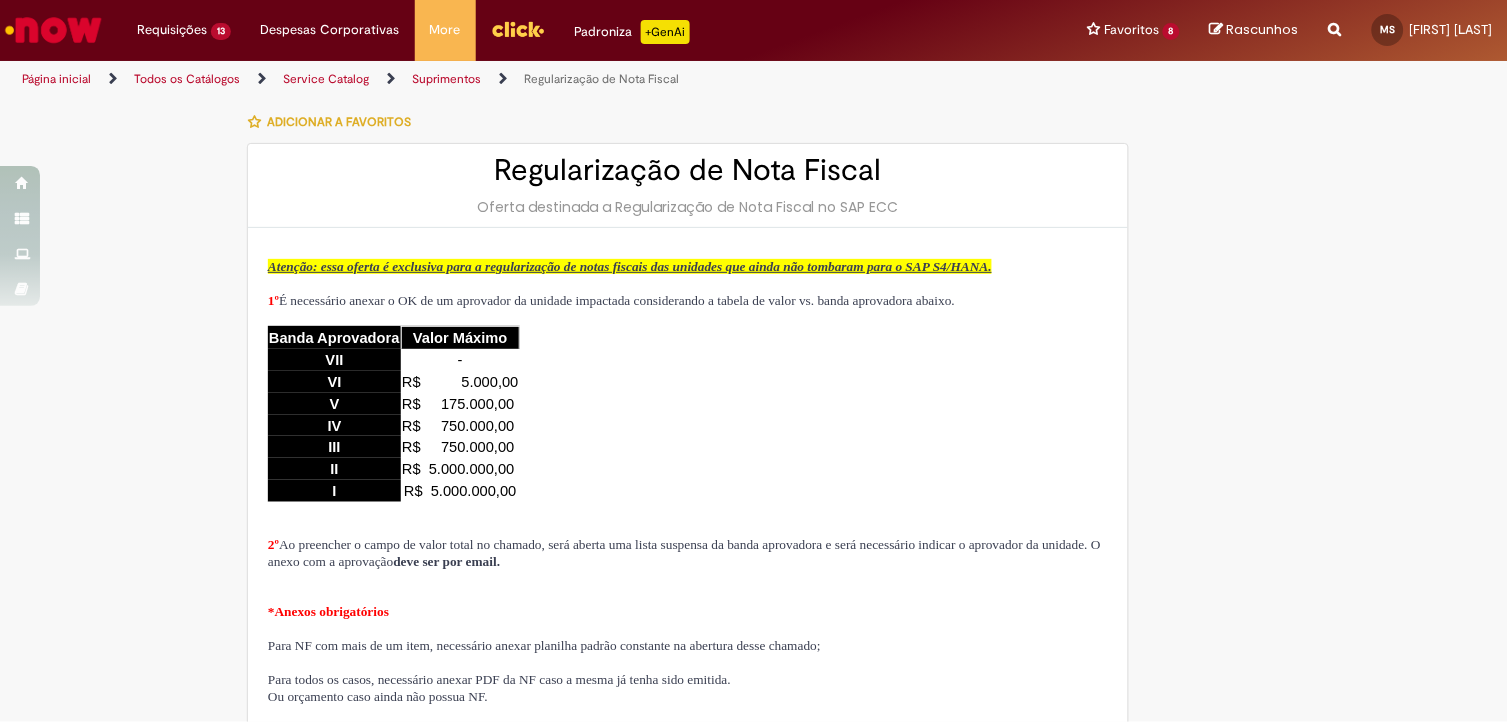 type on "**********" 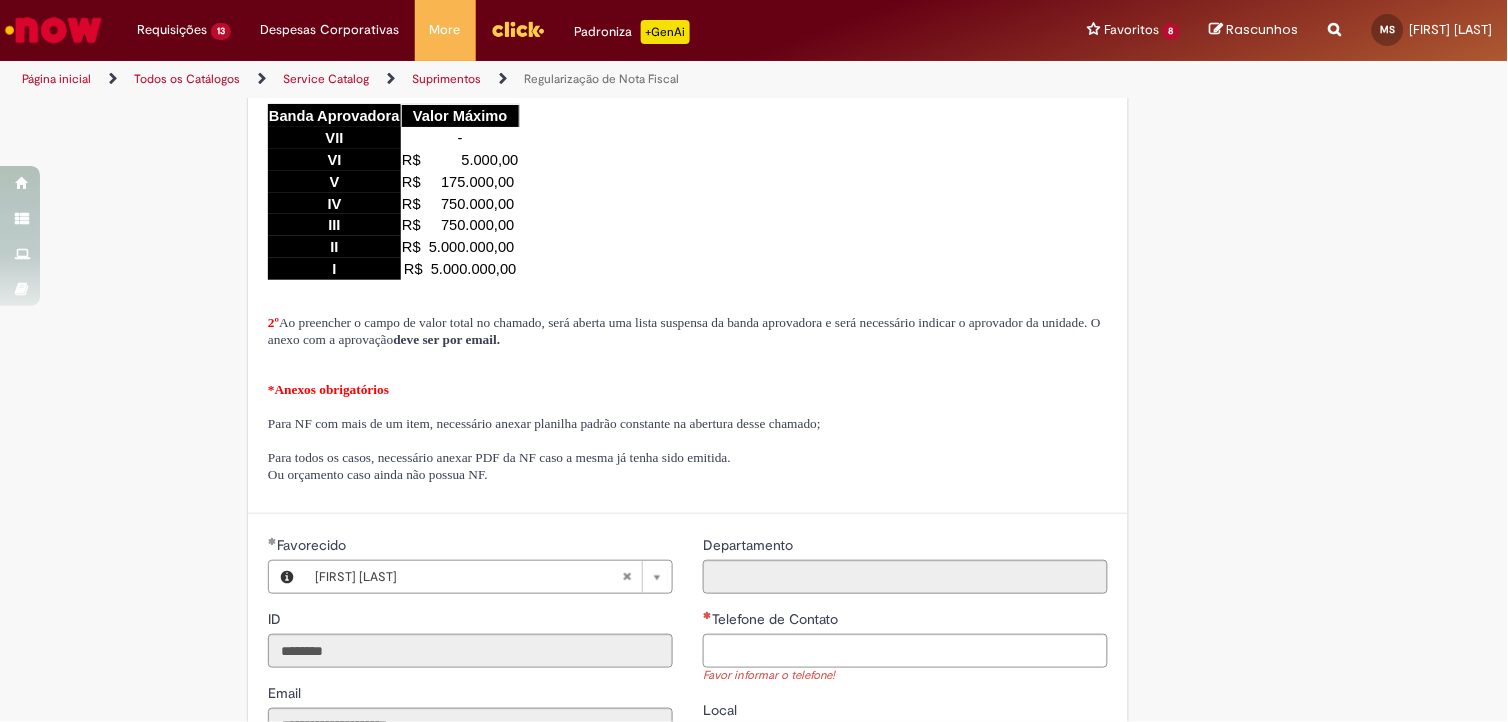 scroll, scrollTop: 0, scrollLeft: 0, axis: both 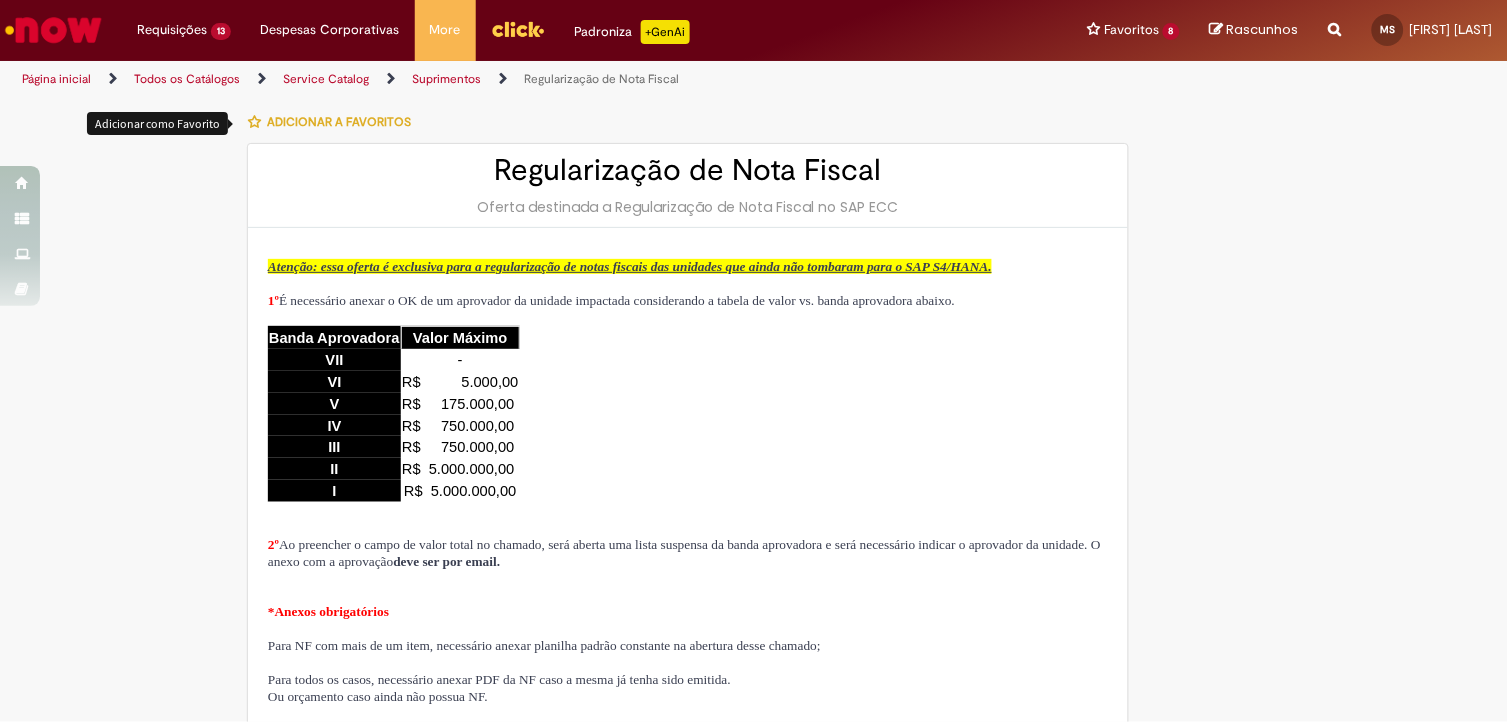 click at bounding box center (254, 122) 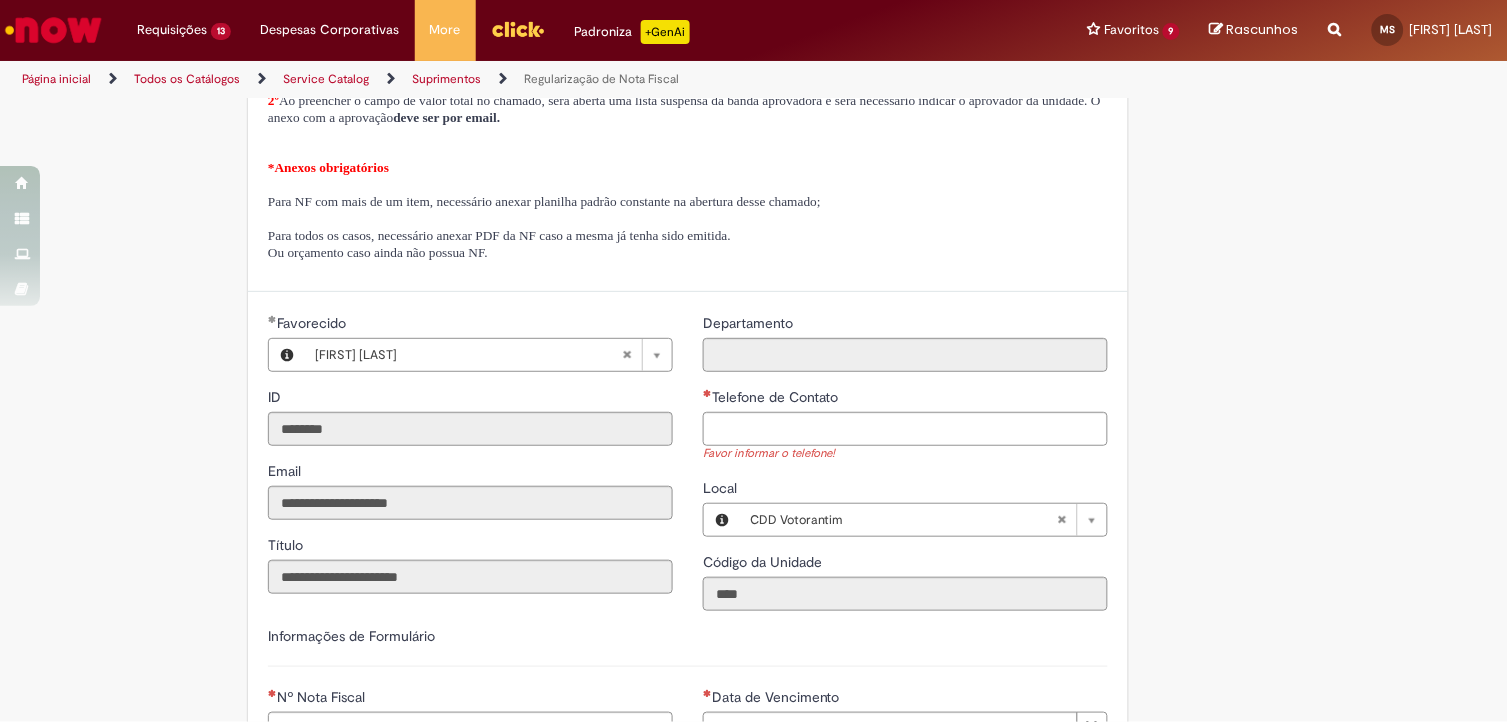 scroll, scrollTop: 777, scrollLeft: 0, axis: vertical 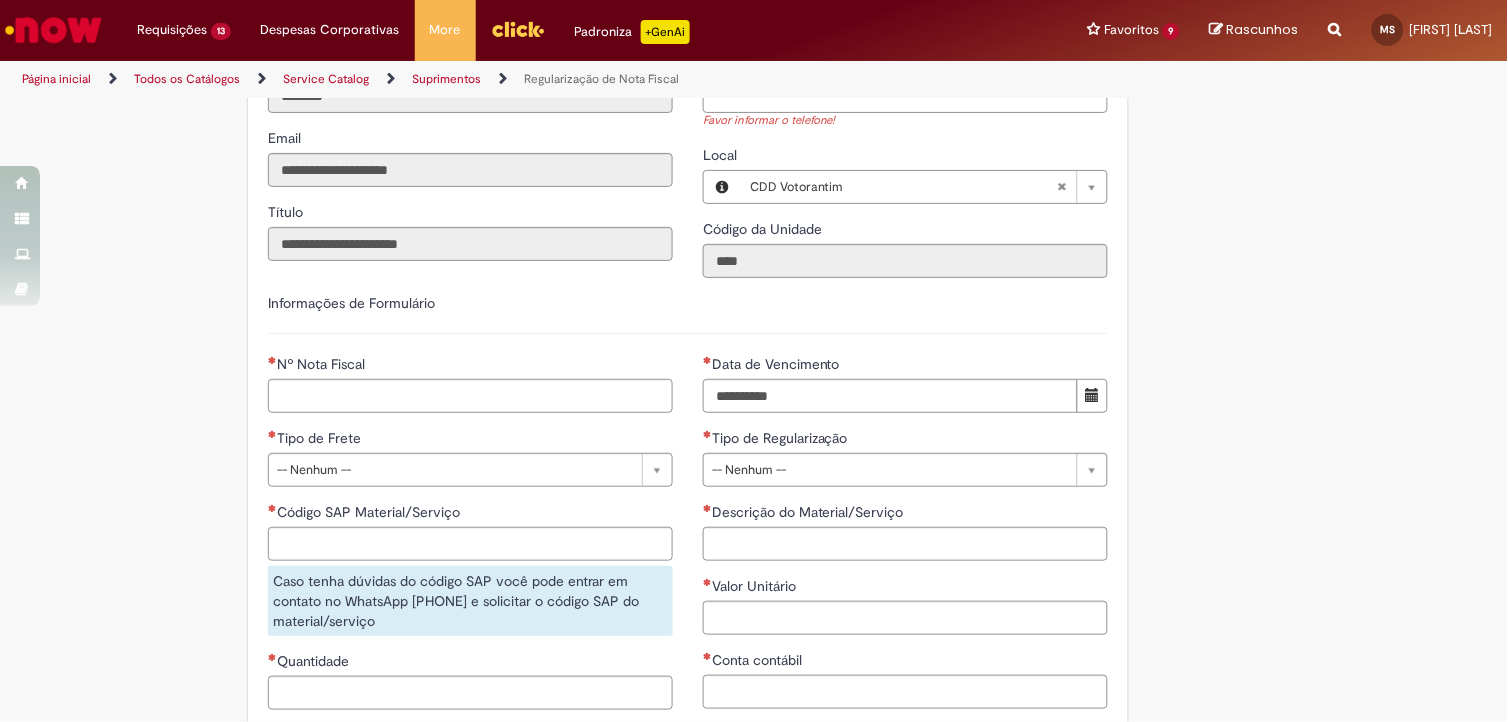 click on "Telefone de Contato" at bounding box center [905, 96] 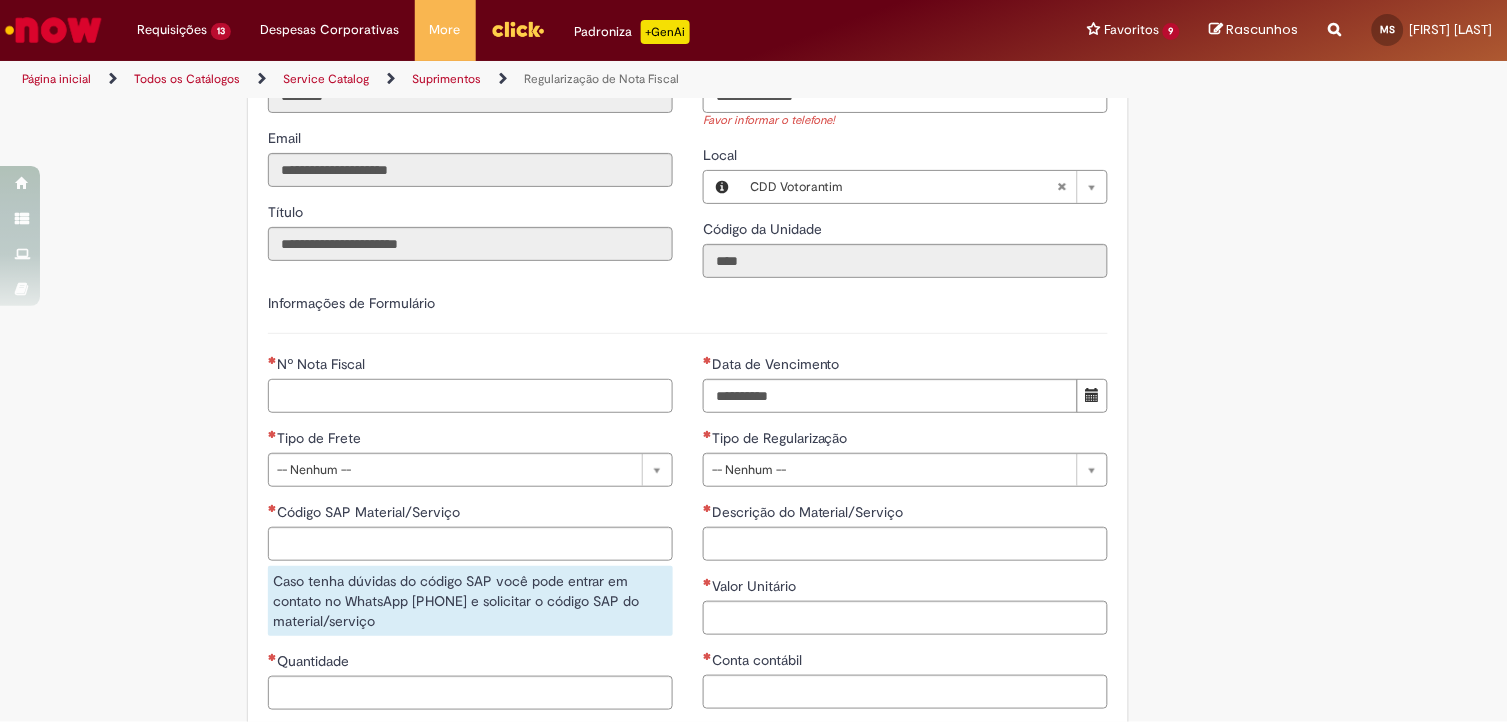type on "*" 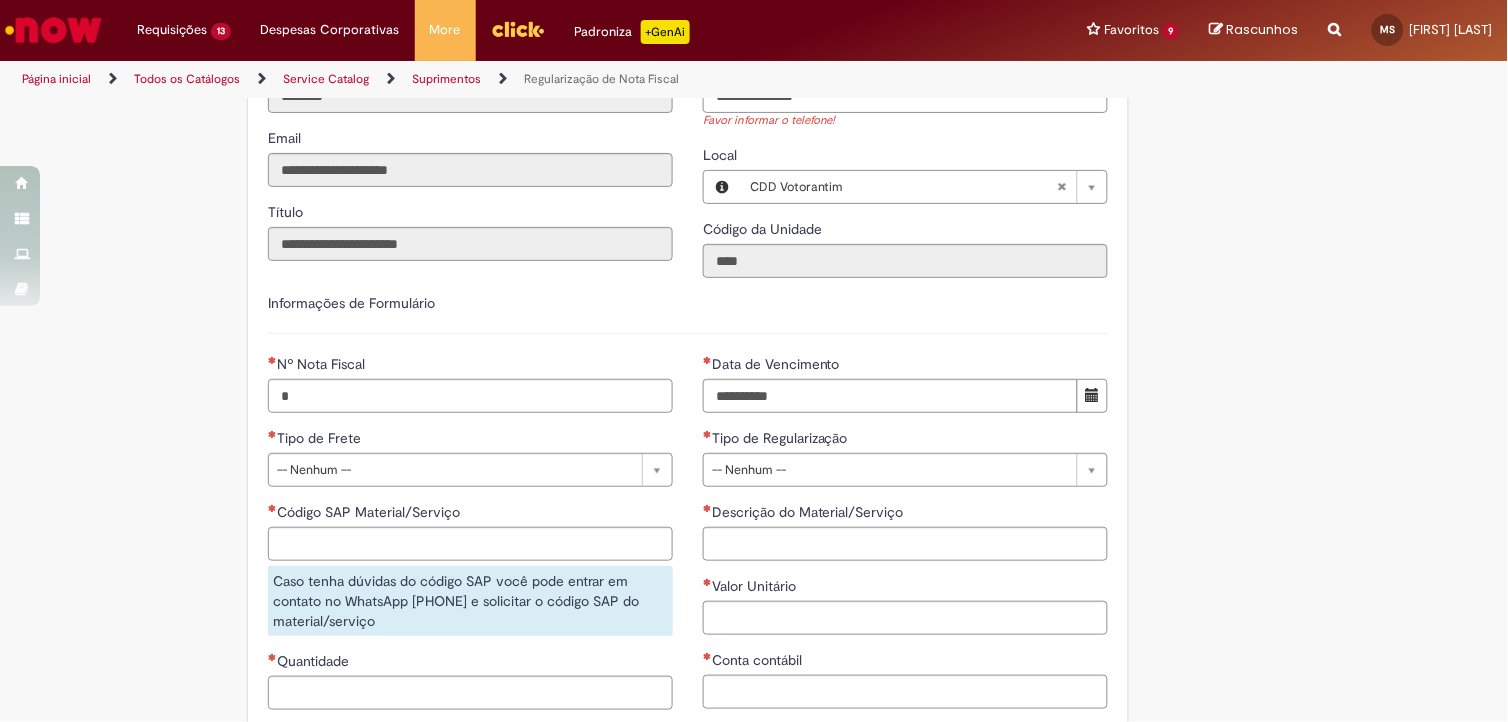 type on "***" 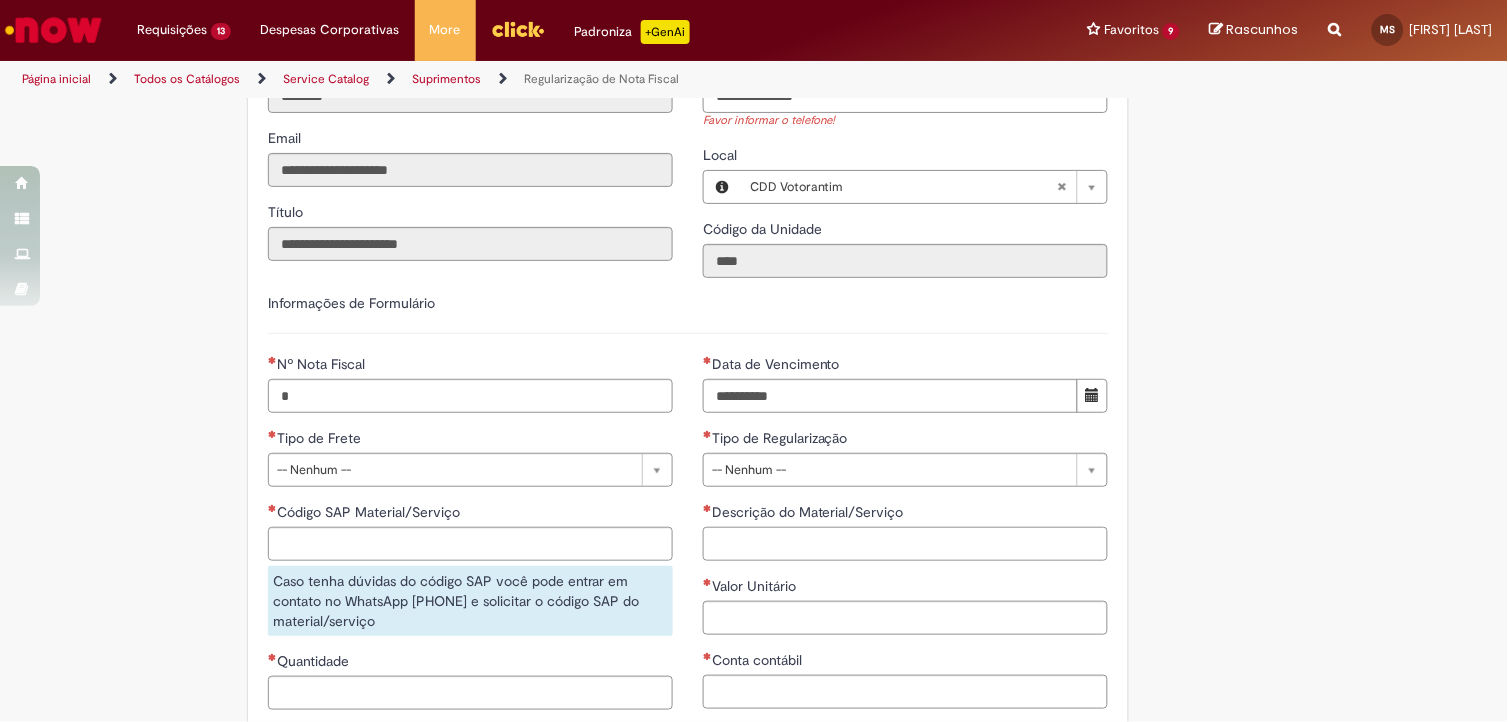 type on "**********" 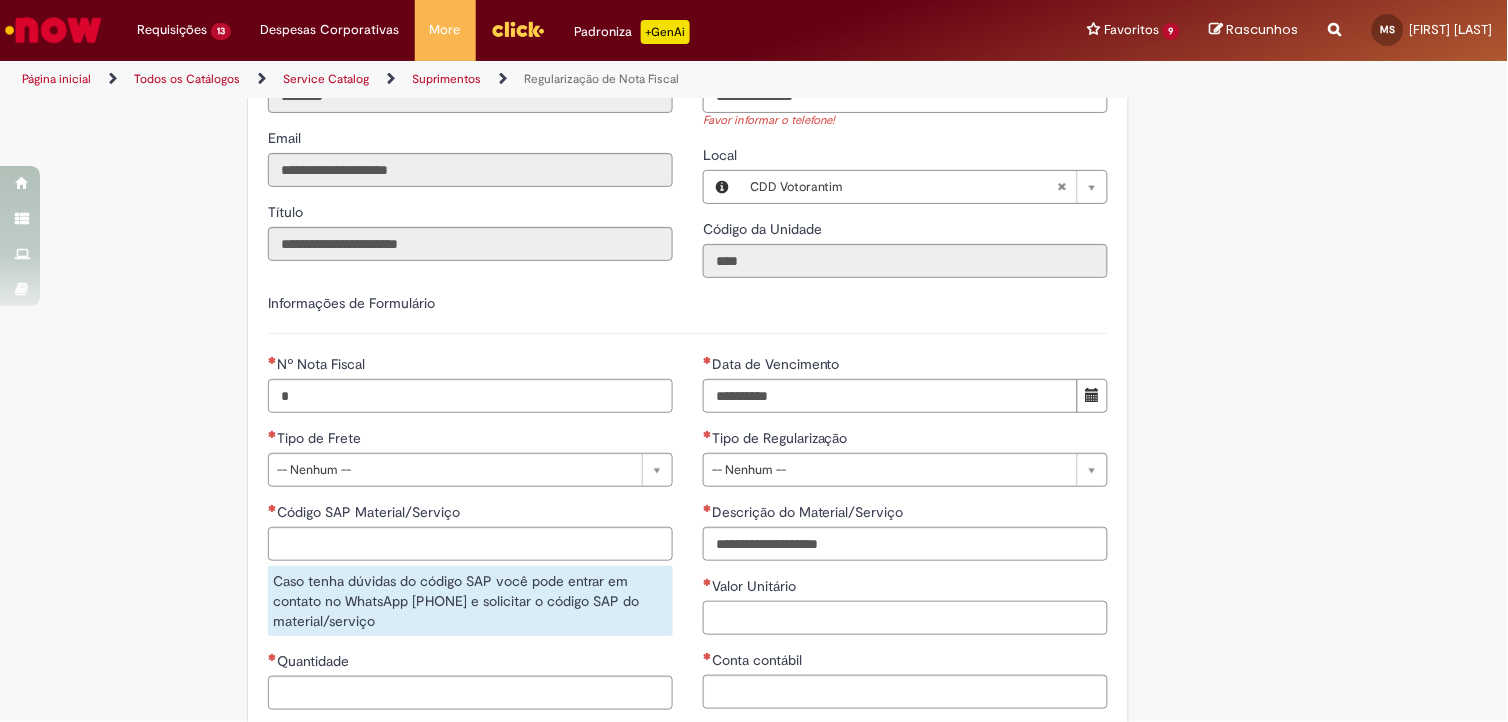 type on "*********" 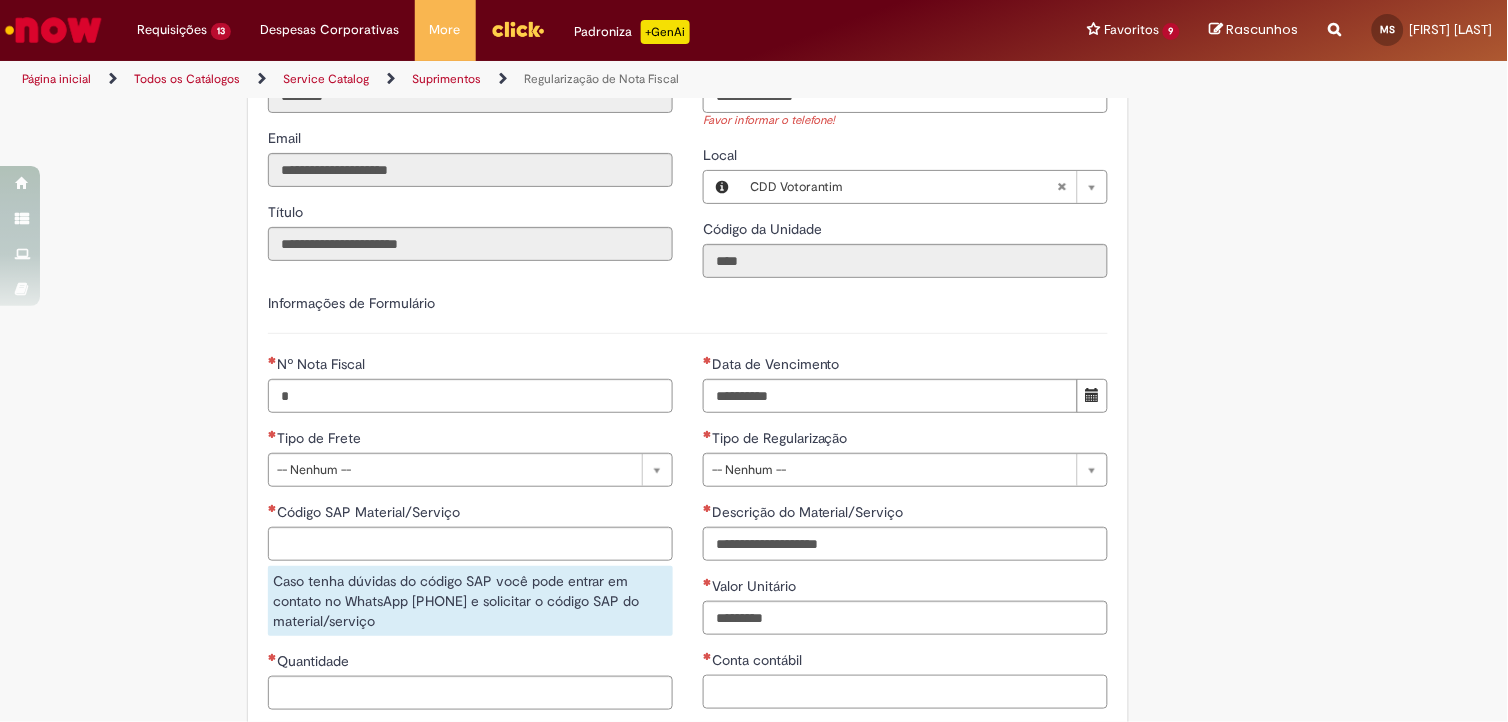 type on "********" 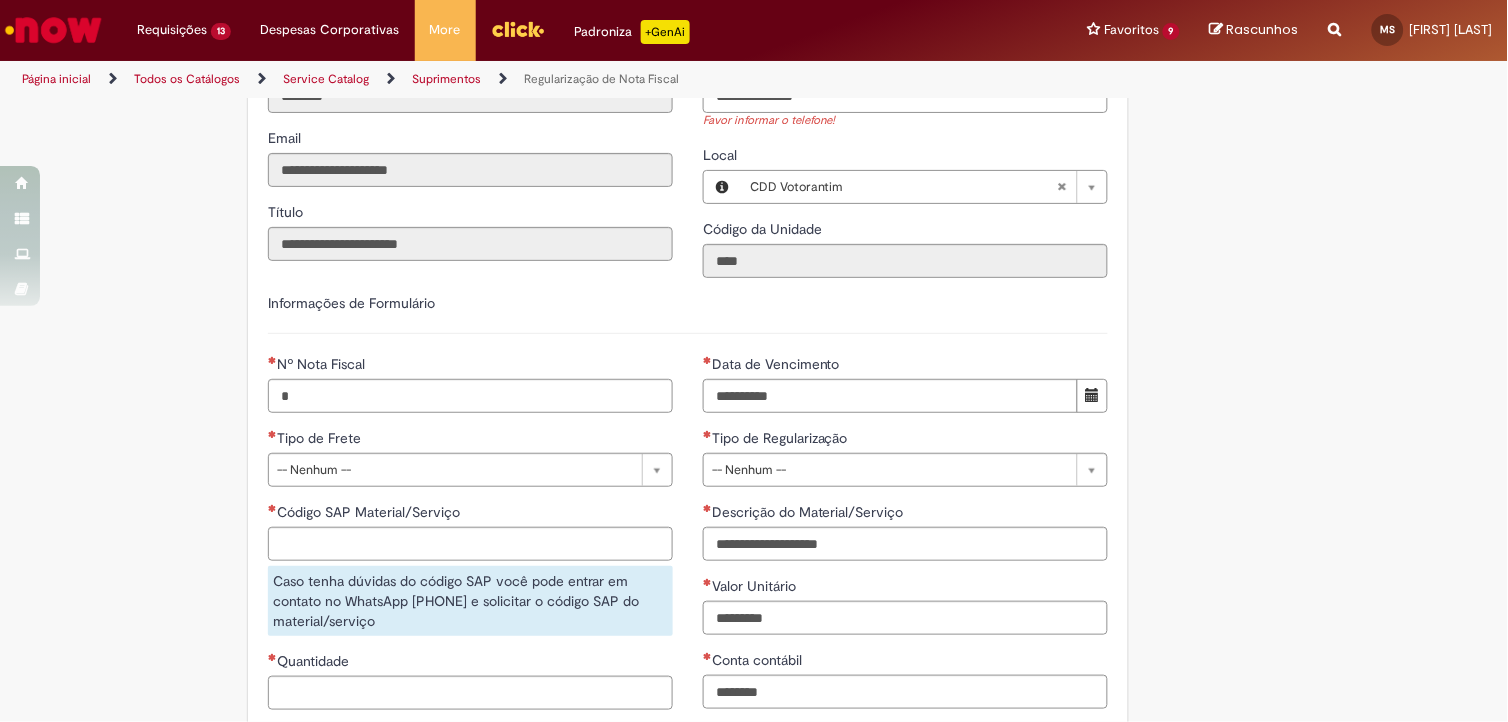 type 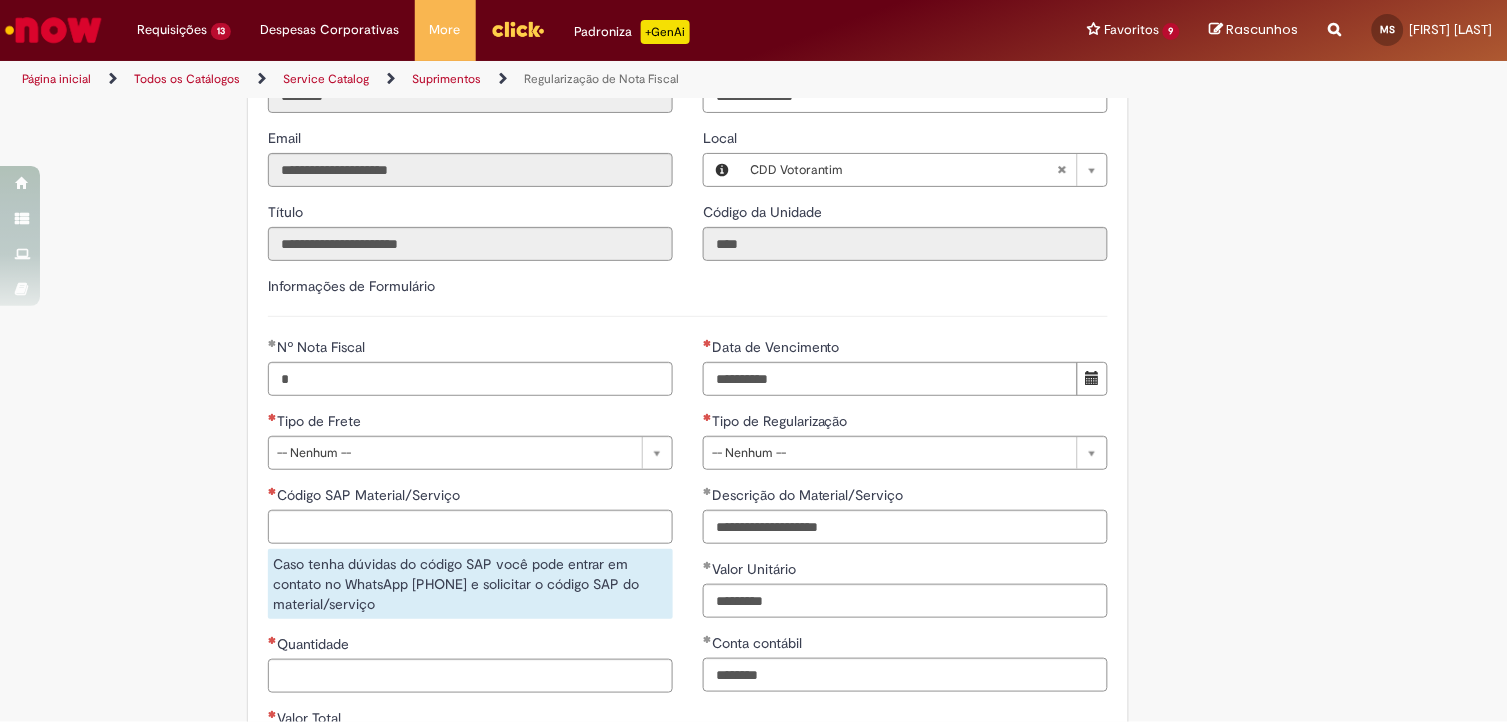 click on "**********" at bounding box center (905, 128) 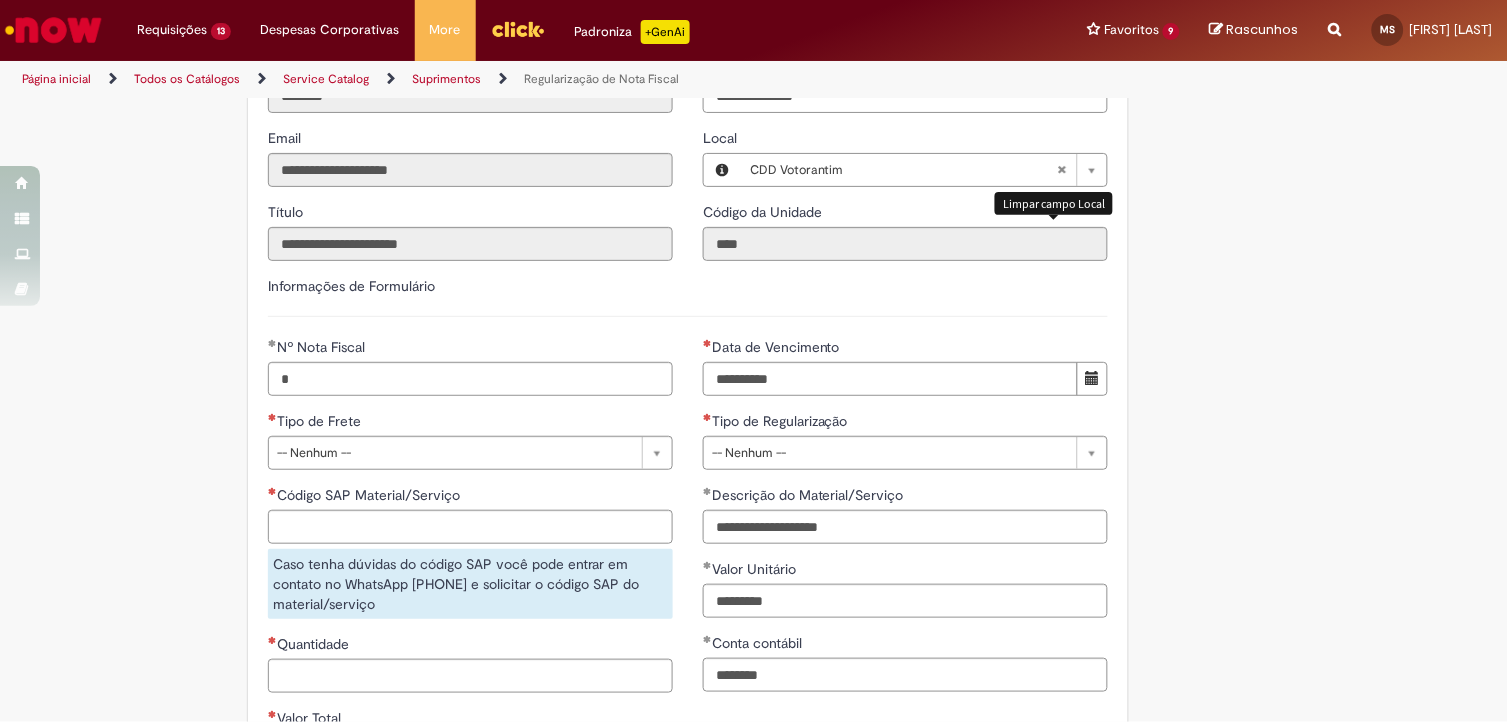 click at bounding box center [1062, 170] 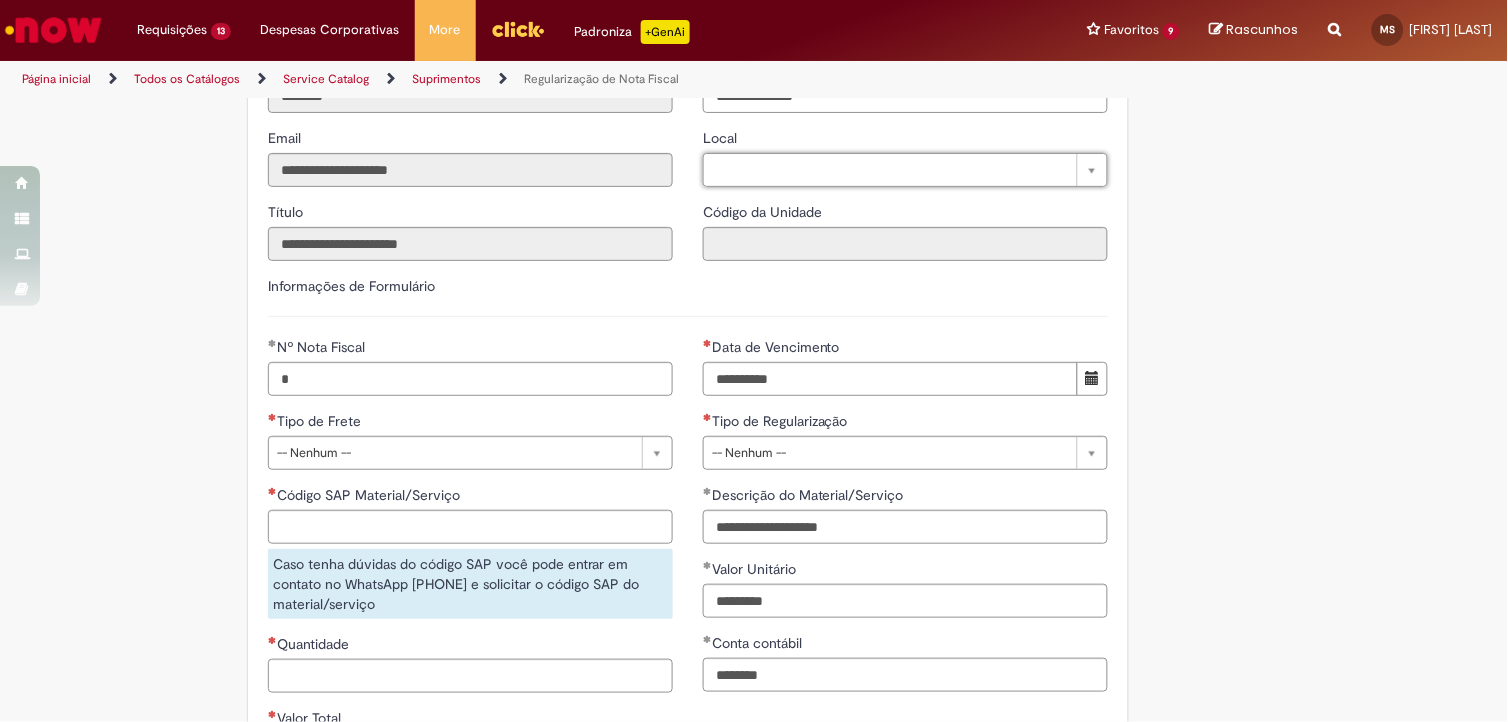 scroll, scrollTop: 0, scrollLeft: 0, axis: both 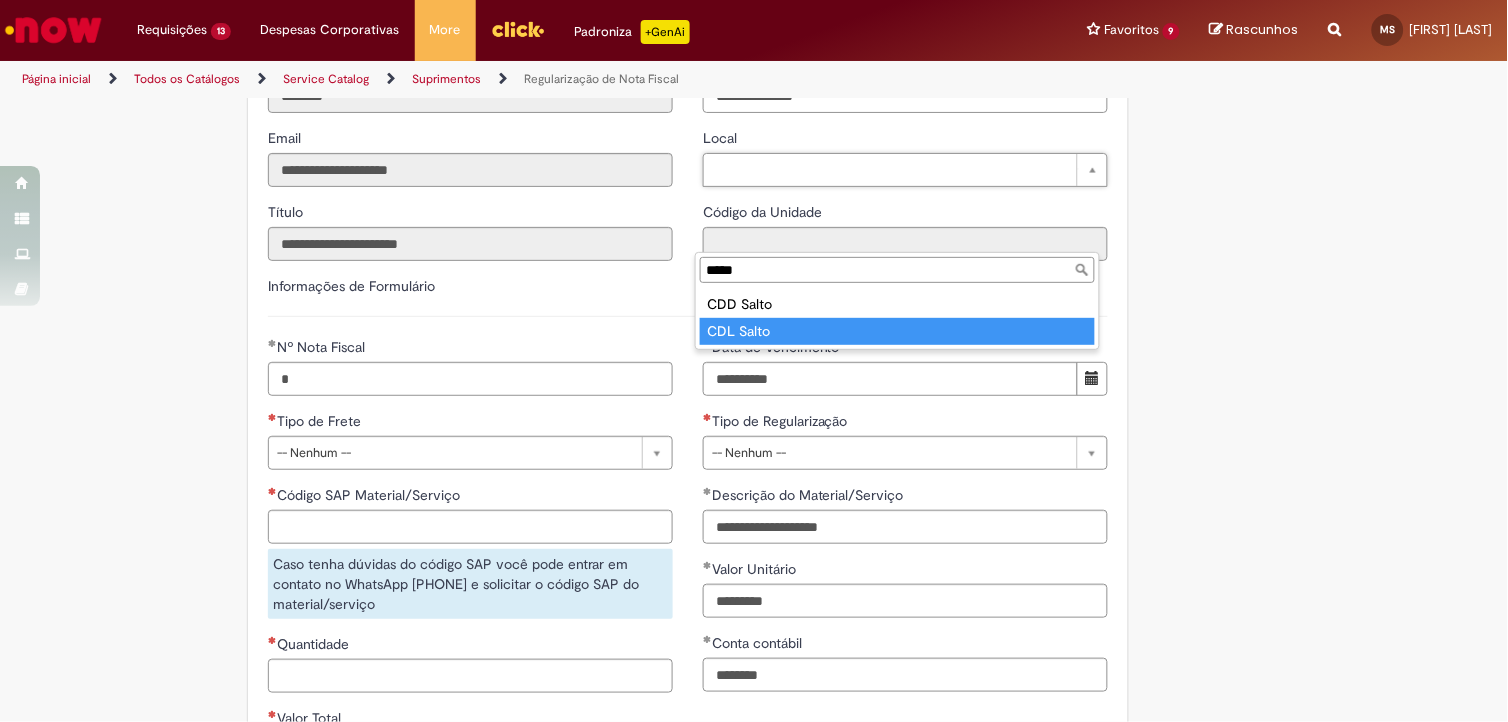 type on "*****" 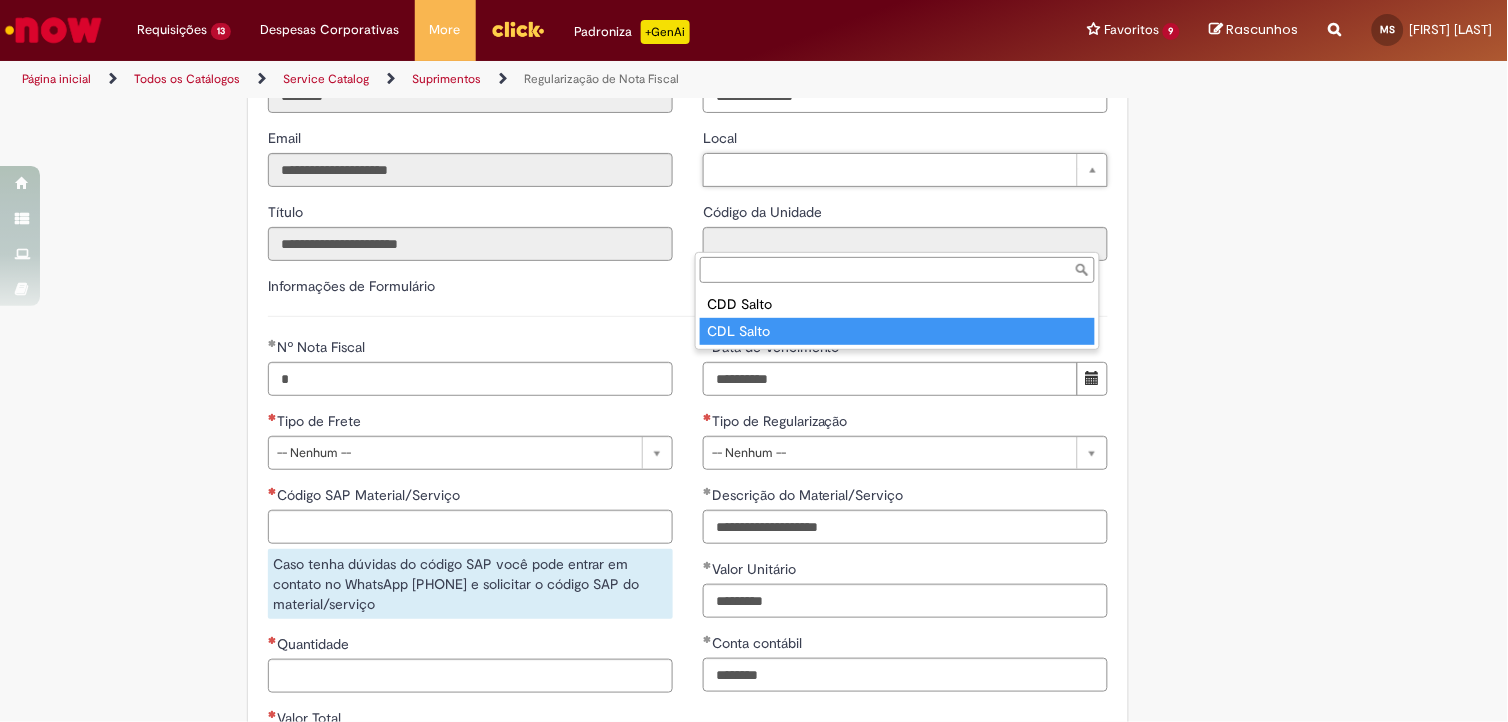 type on "****" 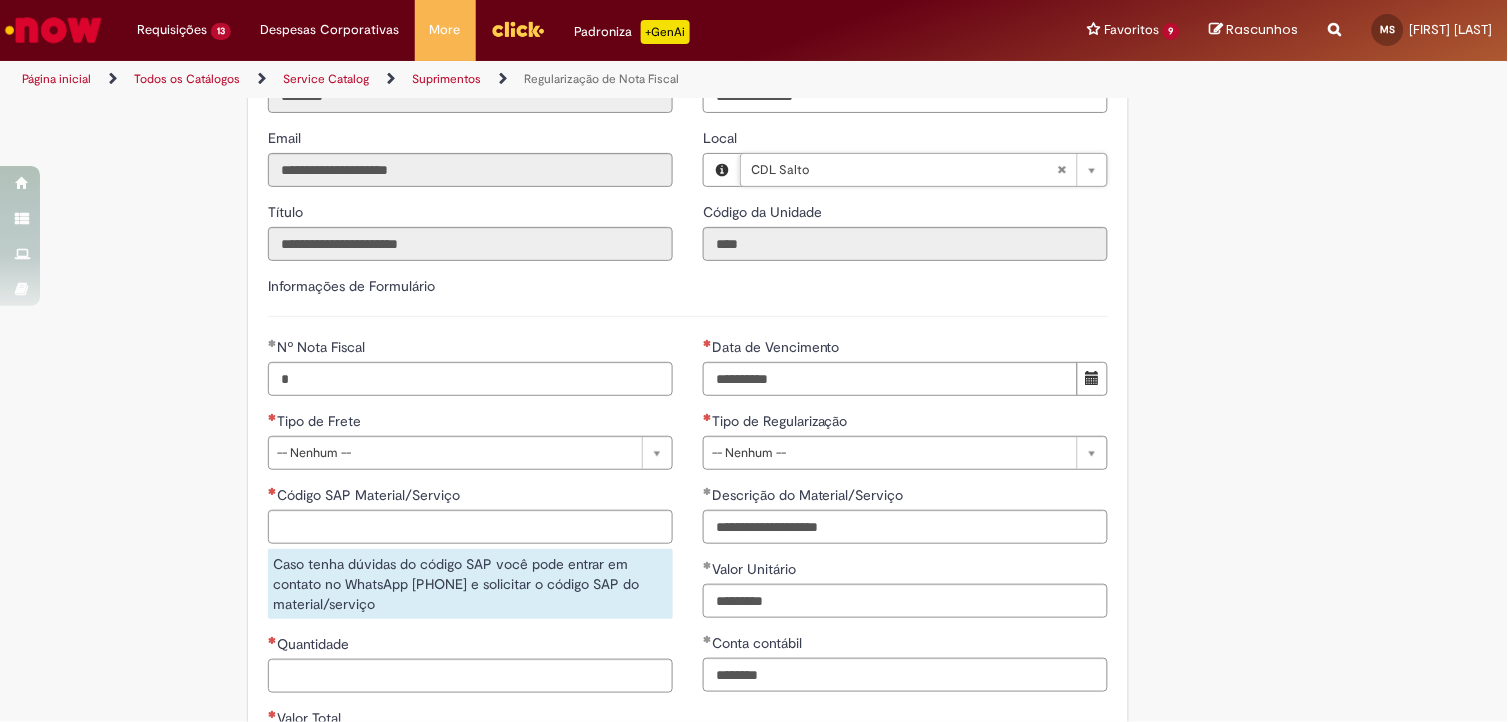 scroll, scrollTop: 888, scrollLeft: 0, axis: vertical 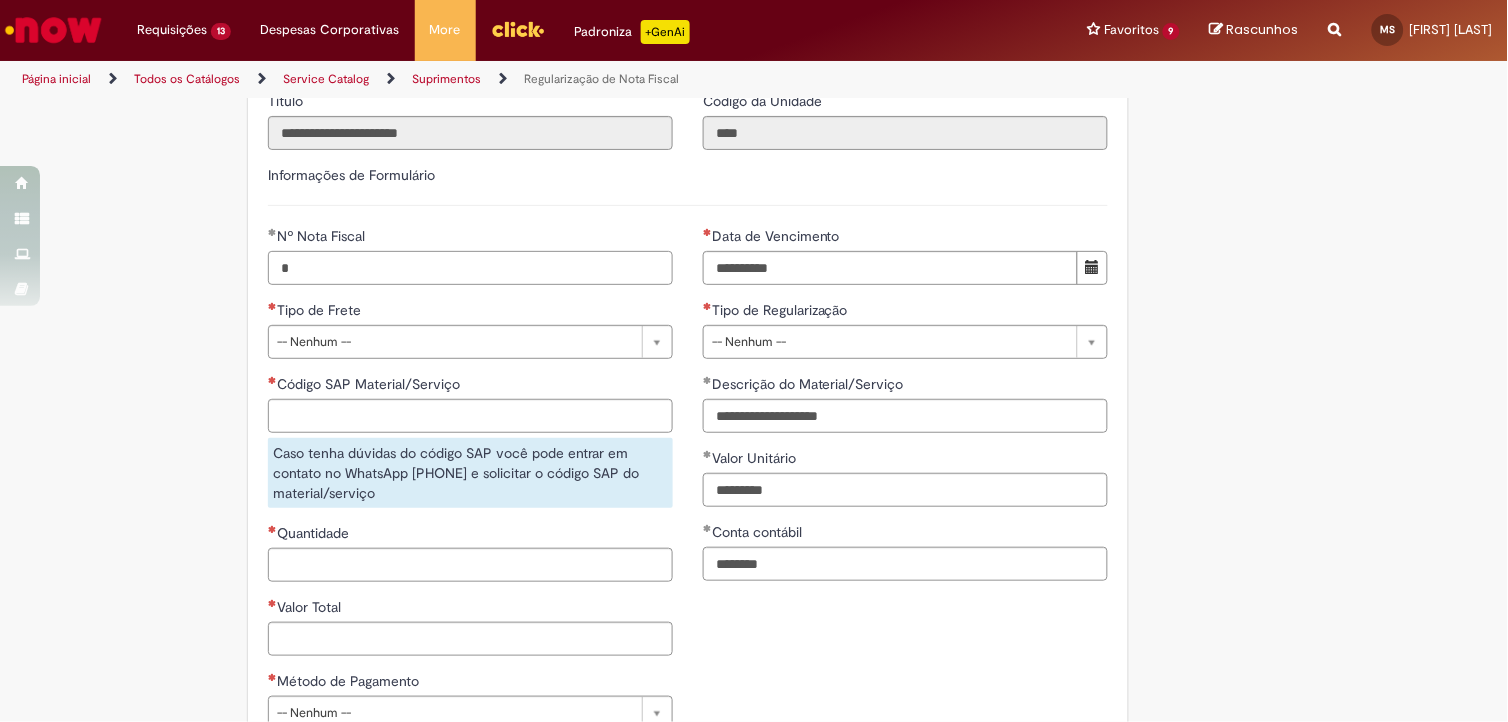 click on "*" at bounding box center (470, 268) 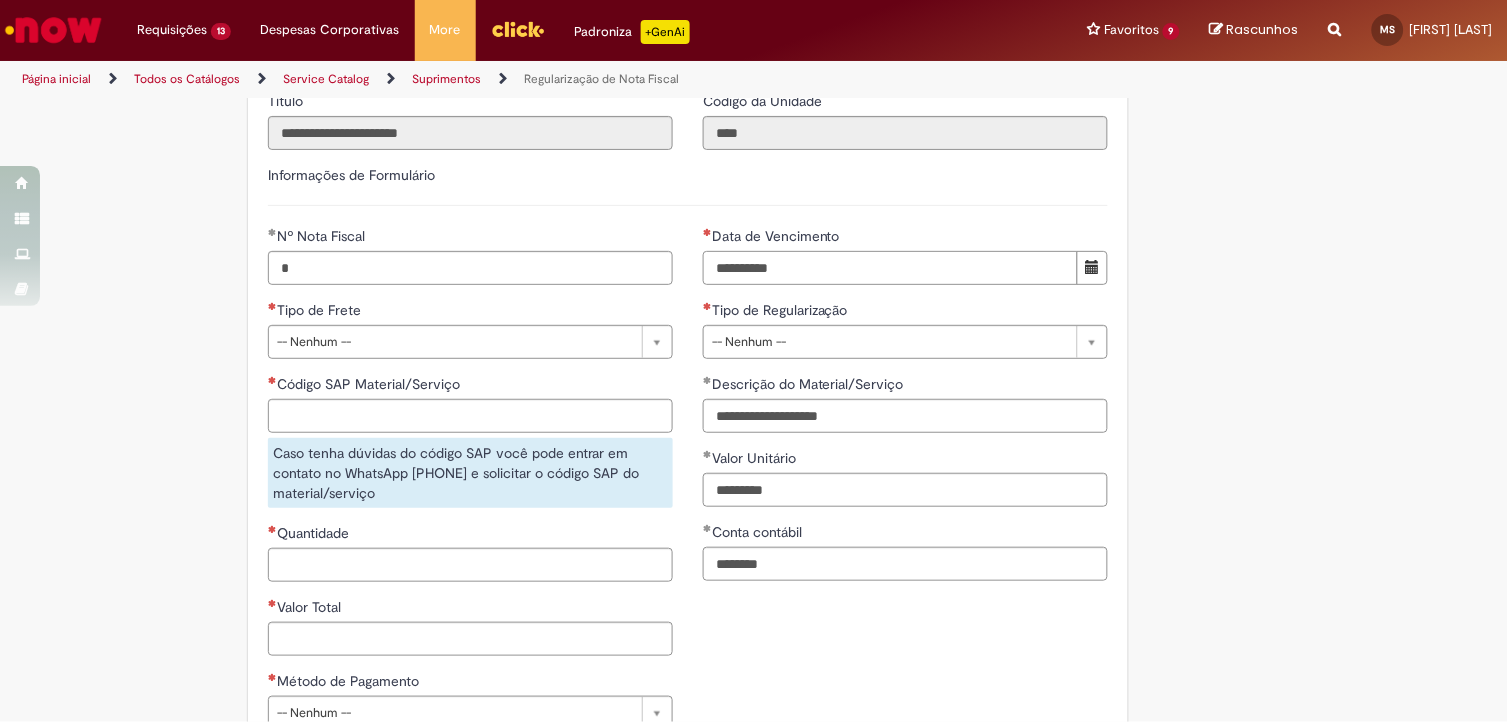 click on "Data de Vencimento" at bounding box center [890, 268] 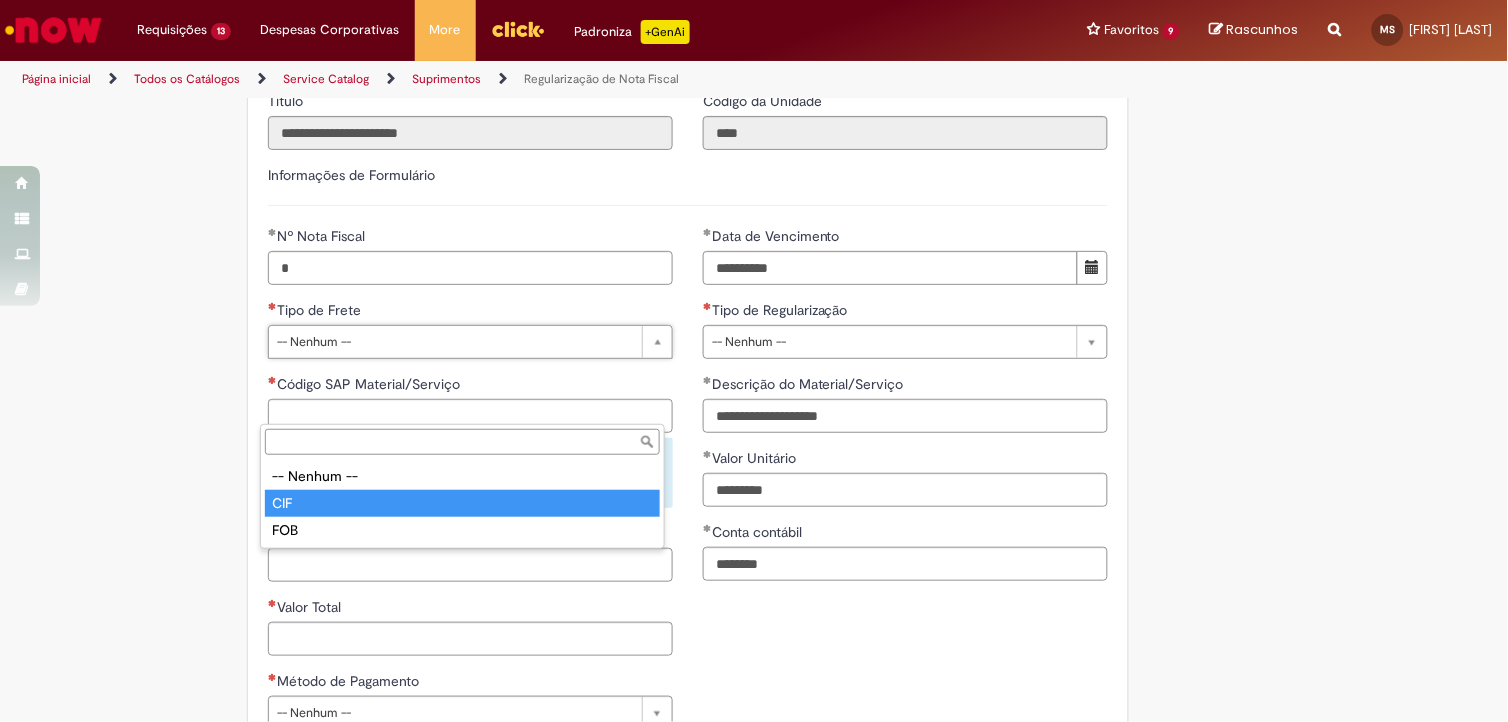 type on "***" 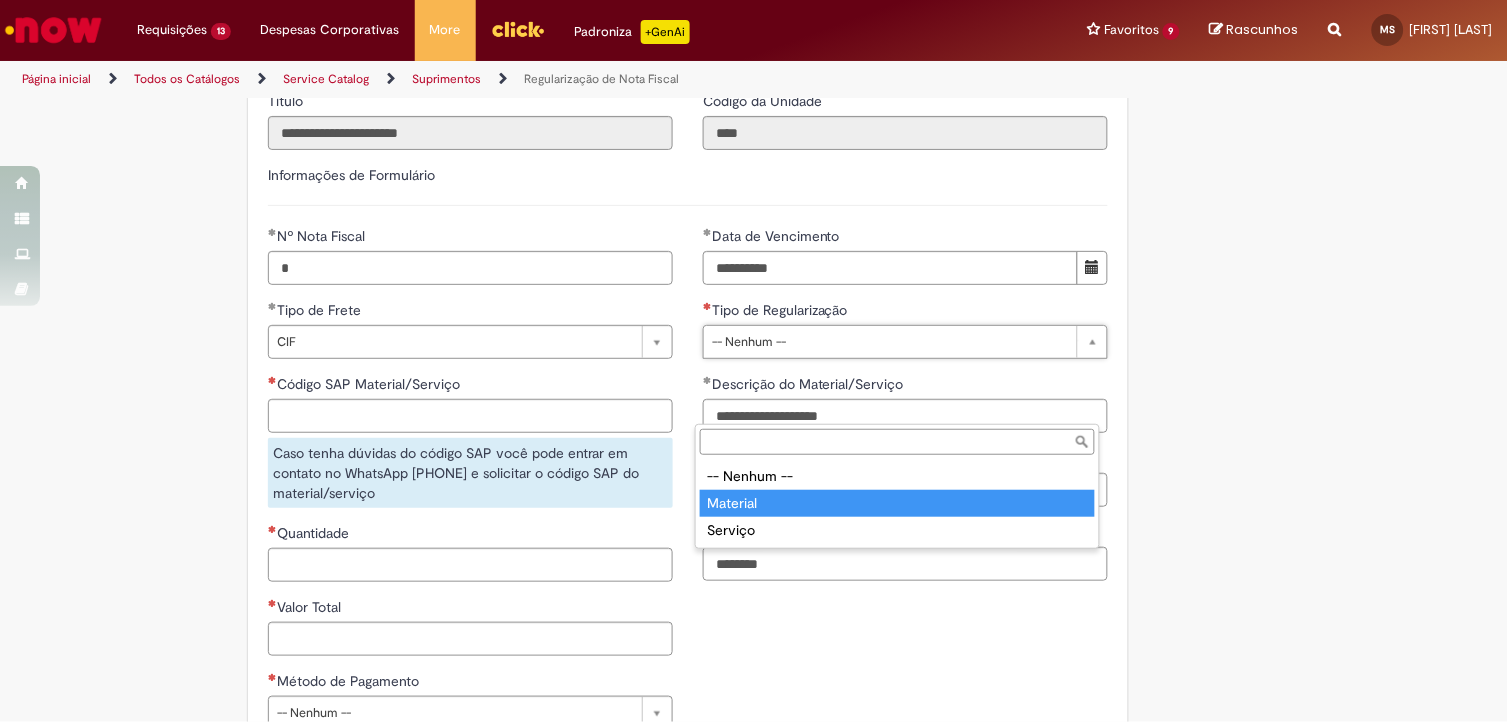 type on "********" 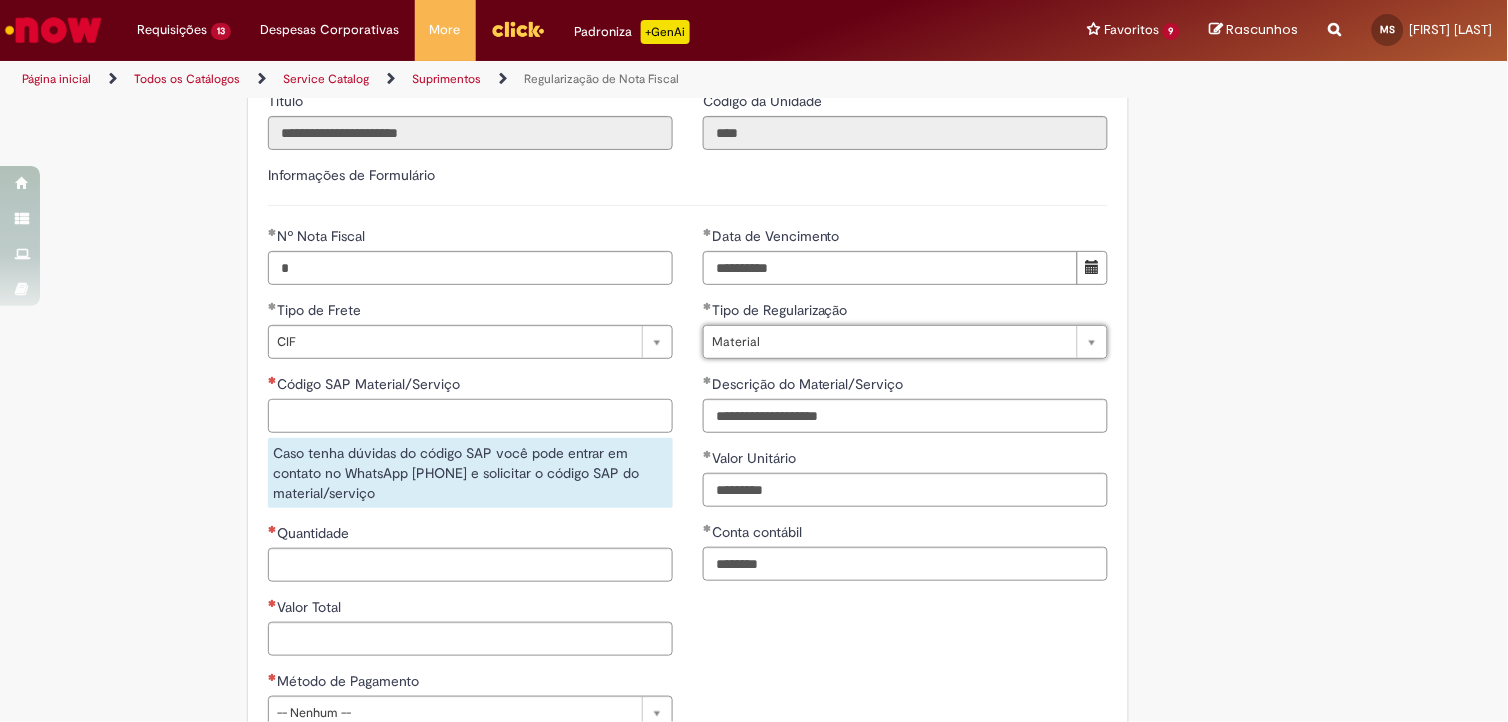 click on "Código SAP Material/Serviço" at bounding box center (470, 416) 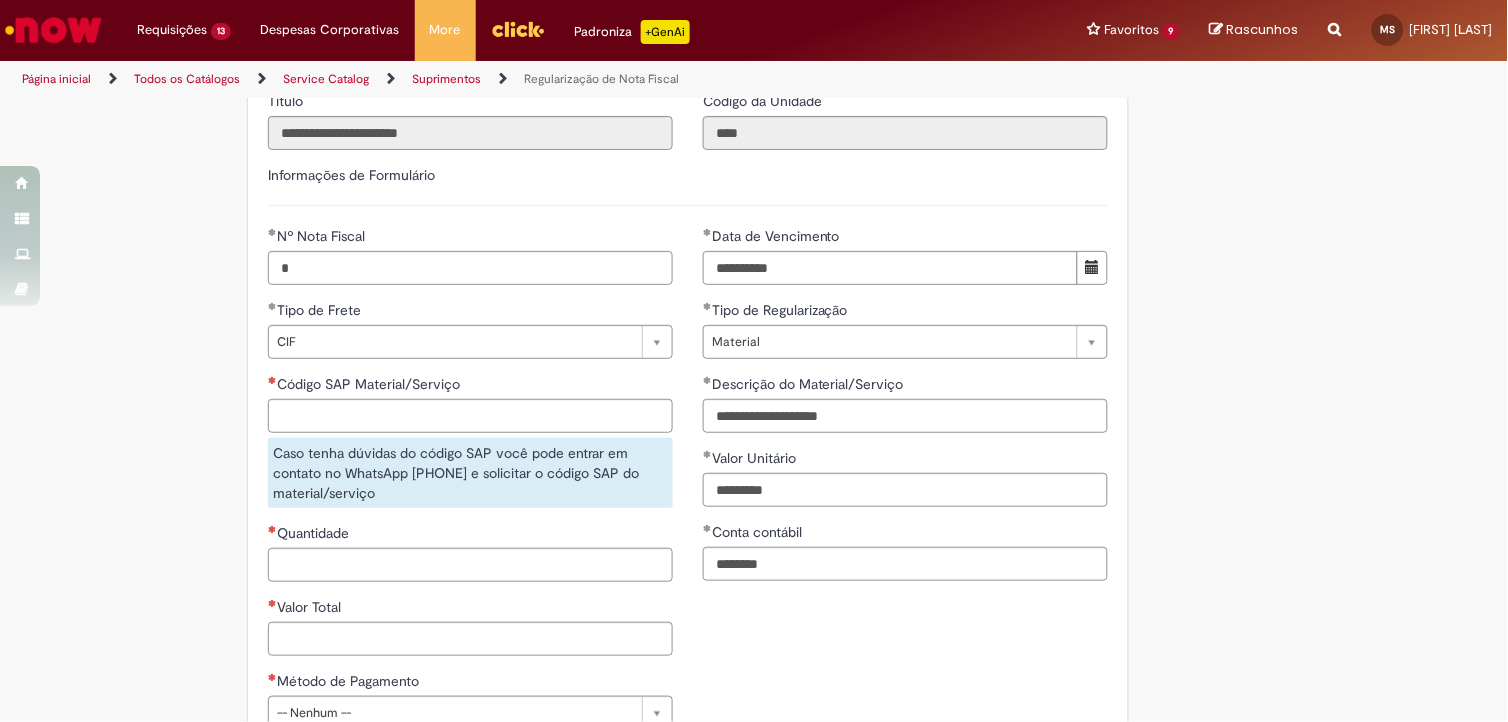 click on "Tire dúvidas com LupiAssist    +GenAI
Oi! Eu sou LupiAssist, uma Inteligência Artificial Generativa em constante aprendizado   Meu conteúdo é monitorado para trazer uma melhor experiência
Dúvidas comuns:
Só mais um instante, estou consultando nossas bases de conhecimento  e escrevendo a melhor resposta pra você!
Title
Lorem ipsum dolor sit amet    Fazer uma nova pergunta
Gerei esta resposta utilizando IA Generativa em conjunto com os nossos padrões. Em caso de divergência, os documentos oficiais prevalecerão.
Saiba mais em:
Ou ligue para:
E aí, te ajudei?
Sim, obrigado!" at bounding box center [754, 494] 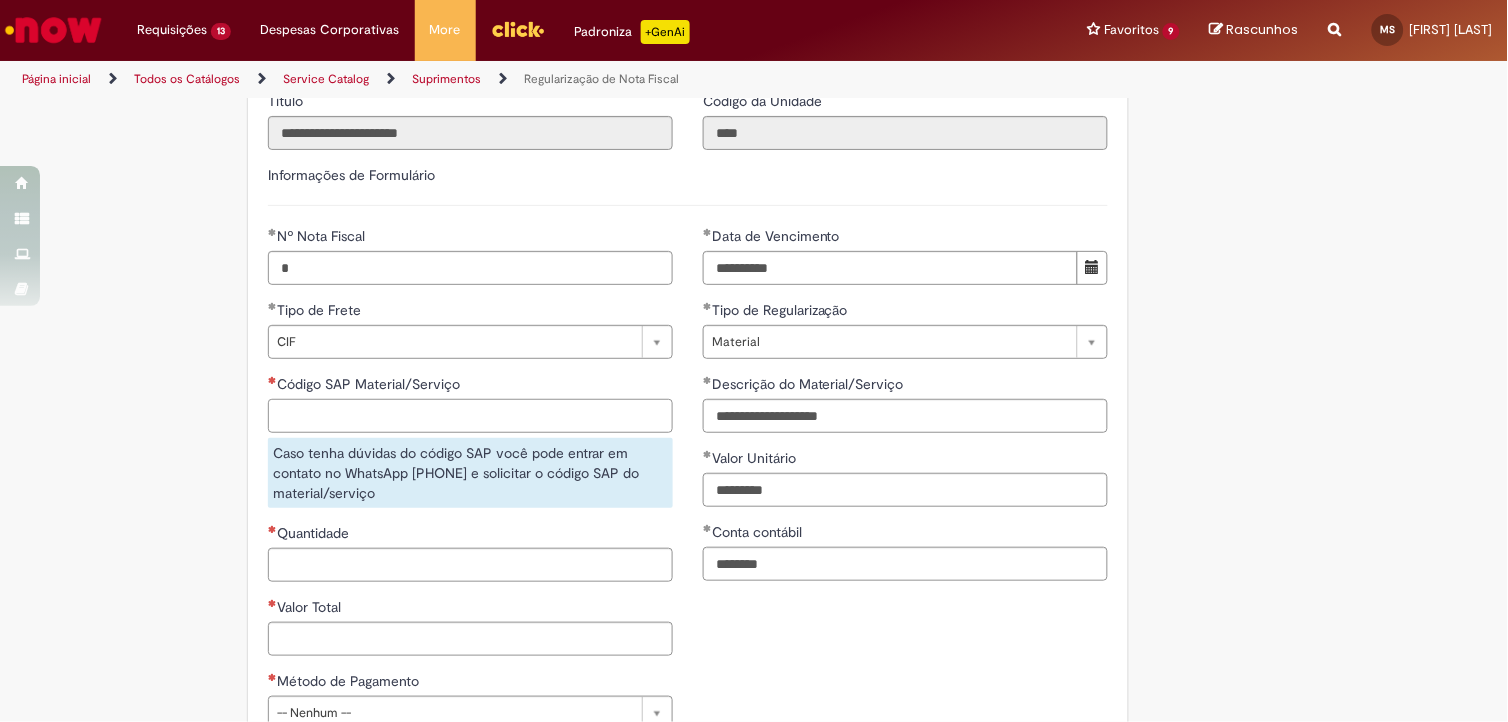 click on "Código SAP Material/Serviço" at bounding box center (470, 416) 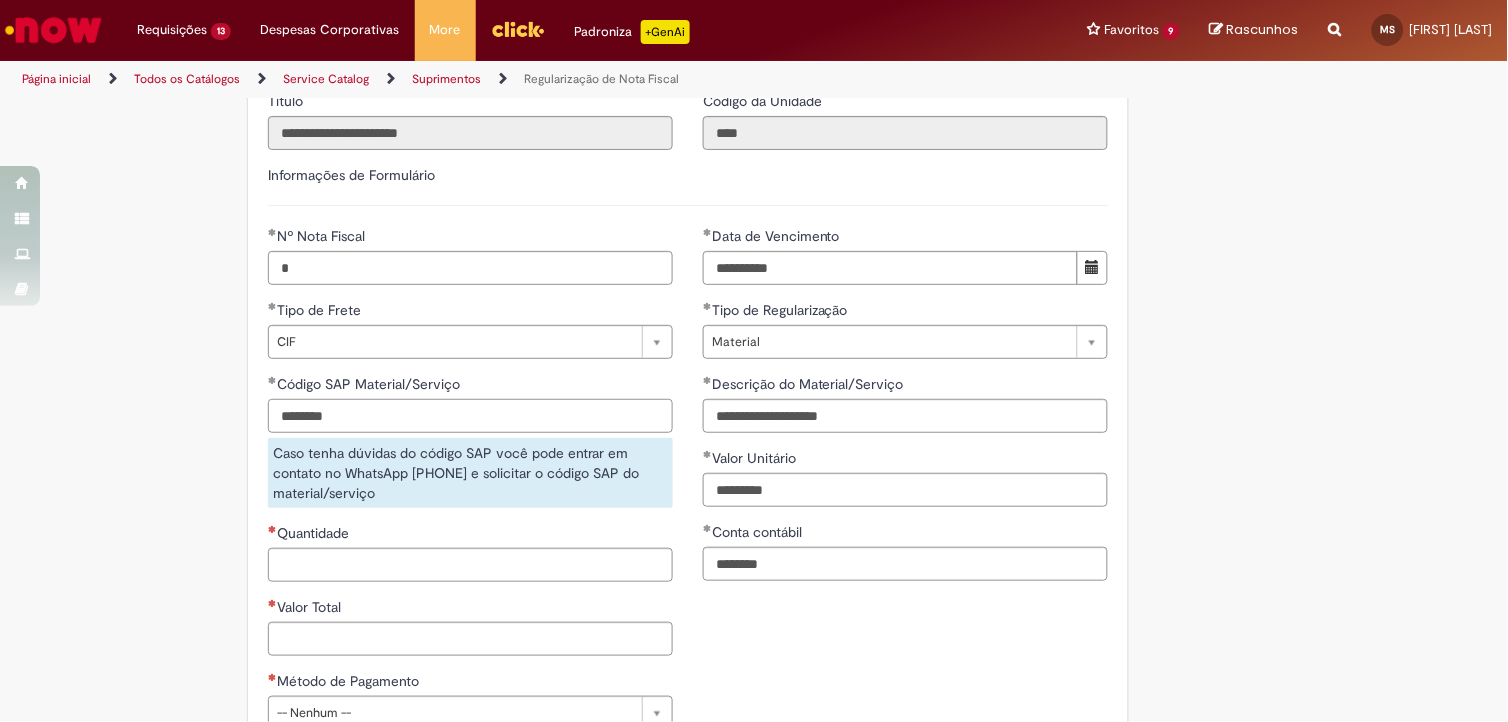 type on "********" 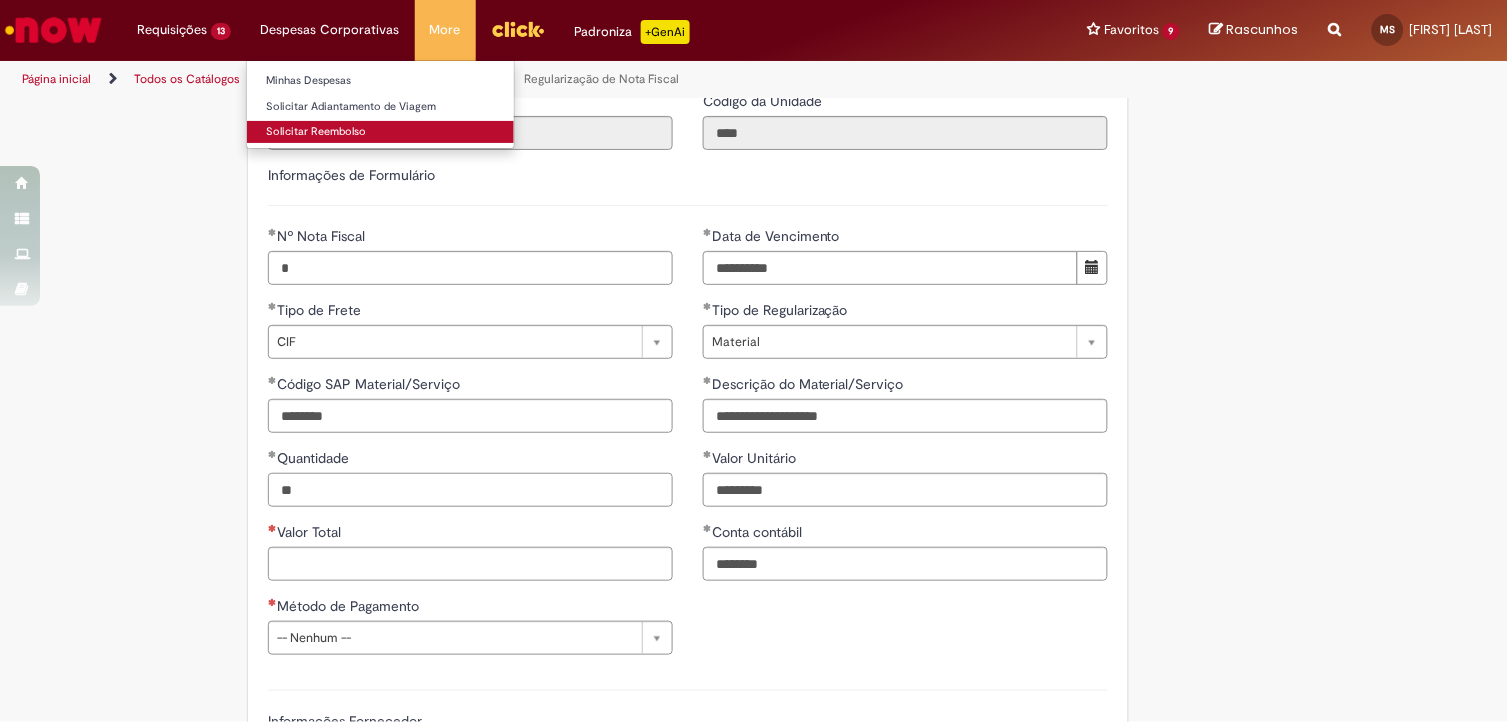 type on "**" 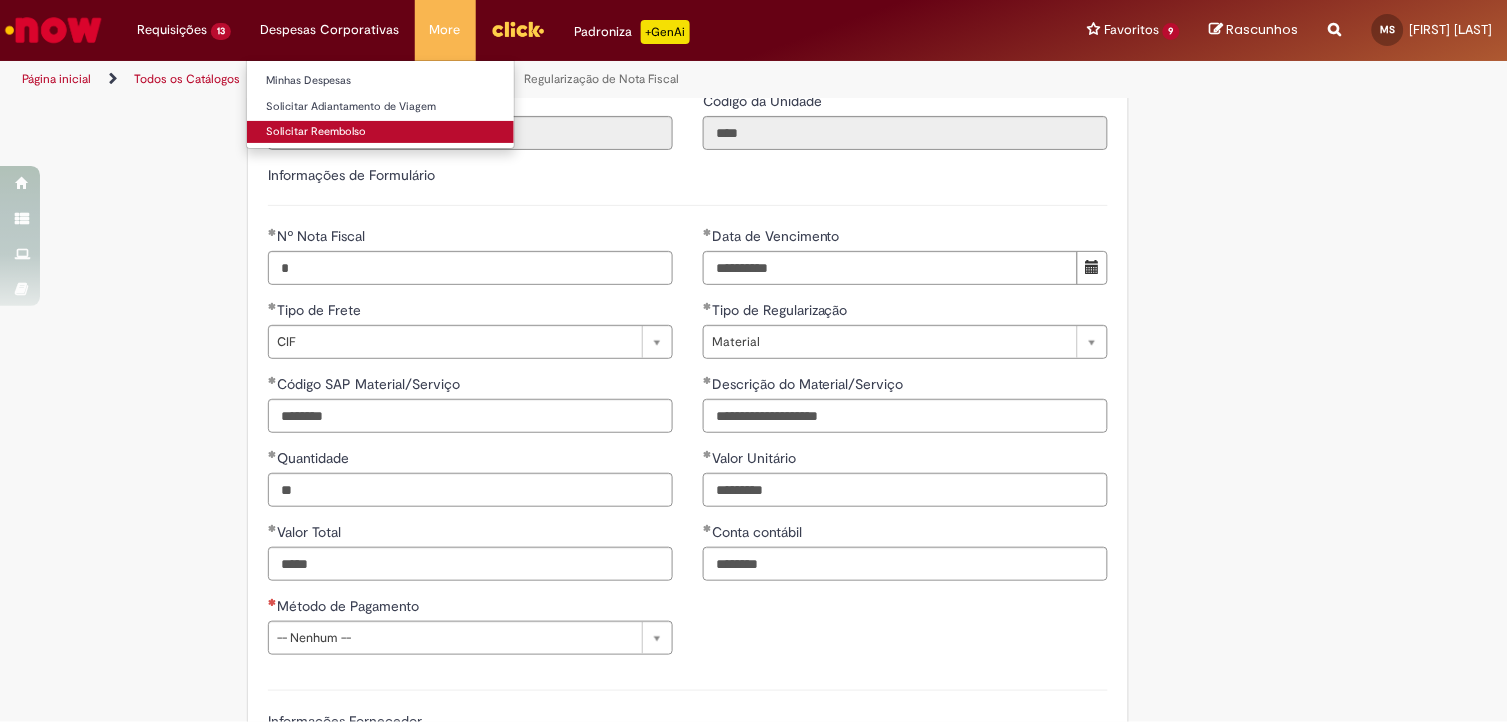 type on "********" 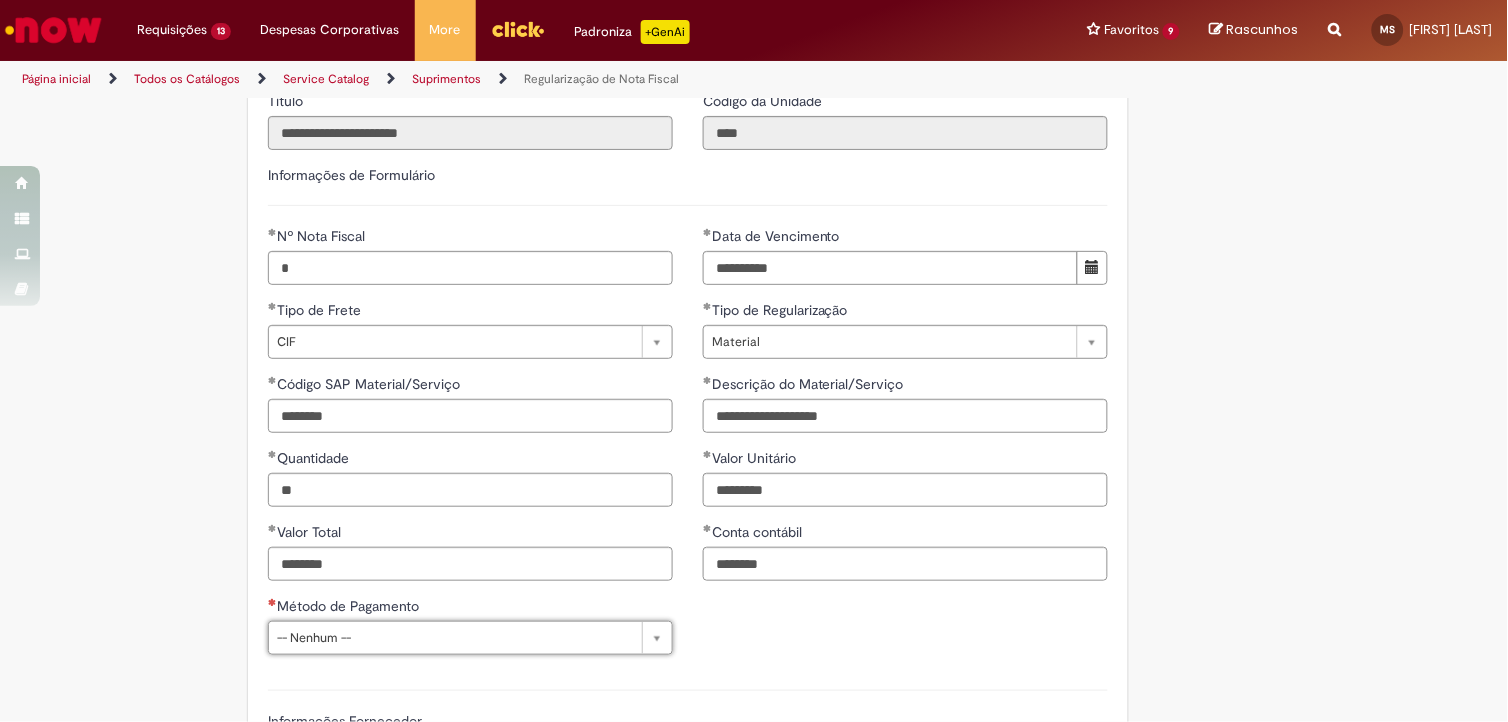 scroll, scrollTop: 1222, scrollLeft: 0, axis: vertical 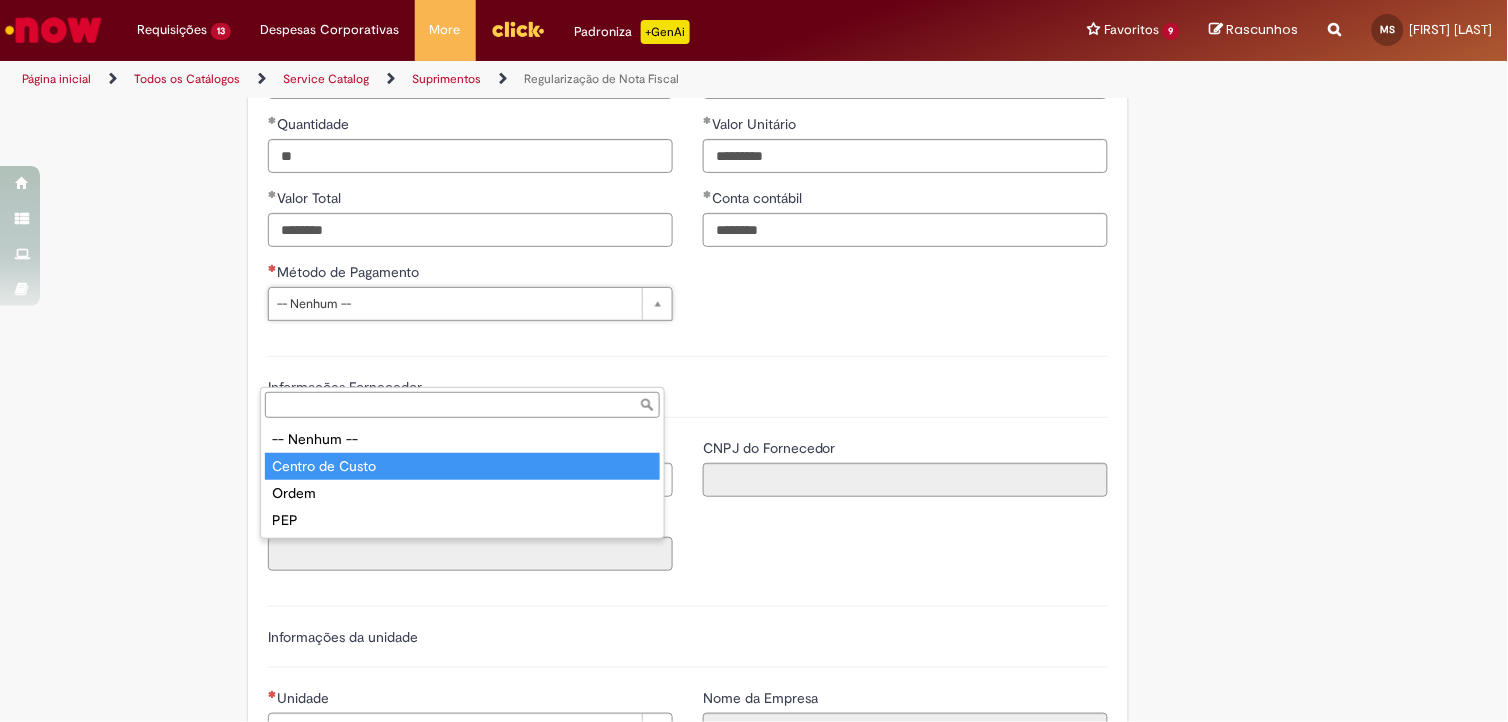 type on "**********" 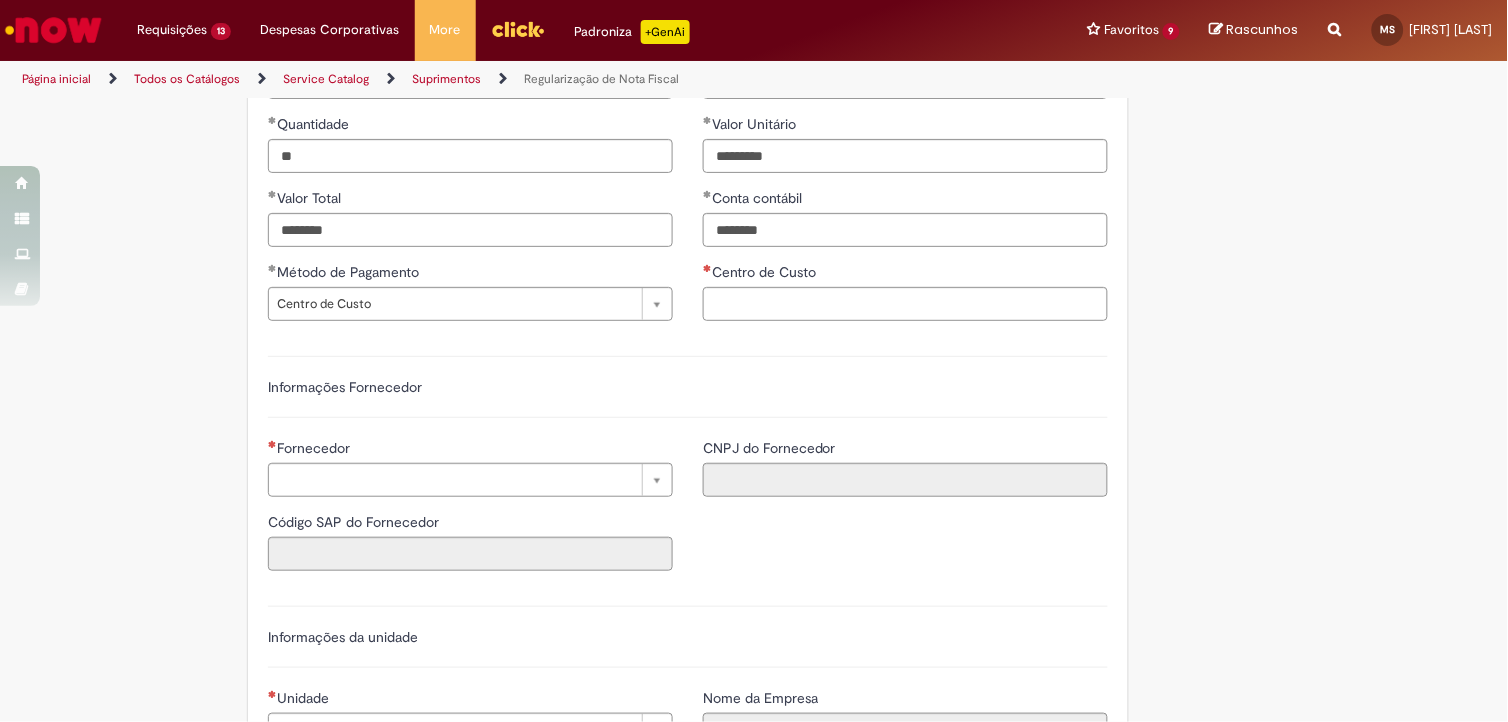 click on "Centro de Custo" at bounding box center [905, 274] 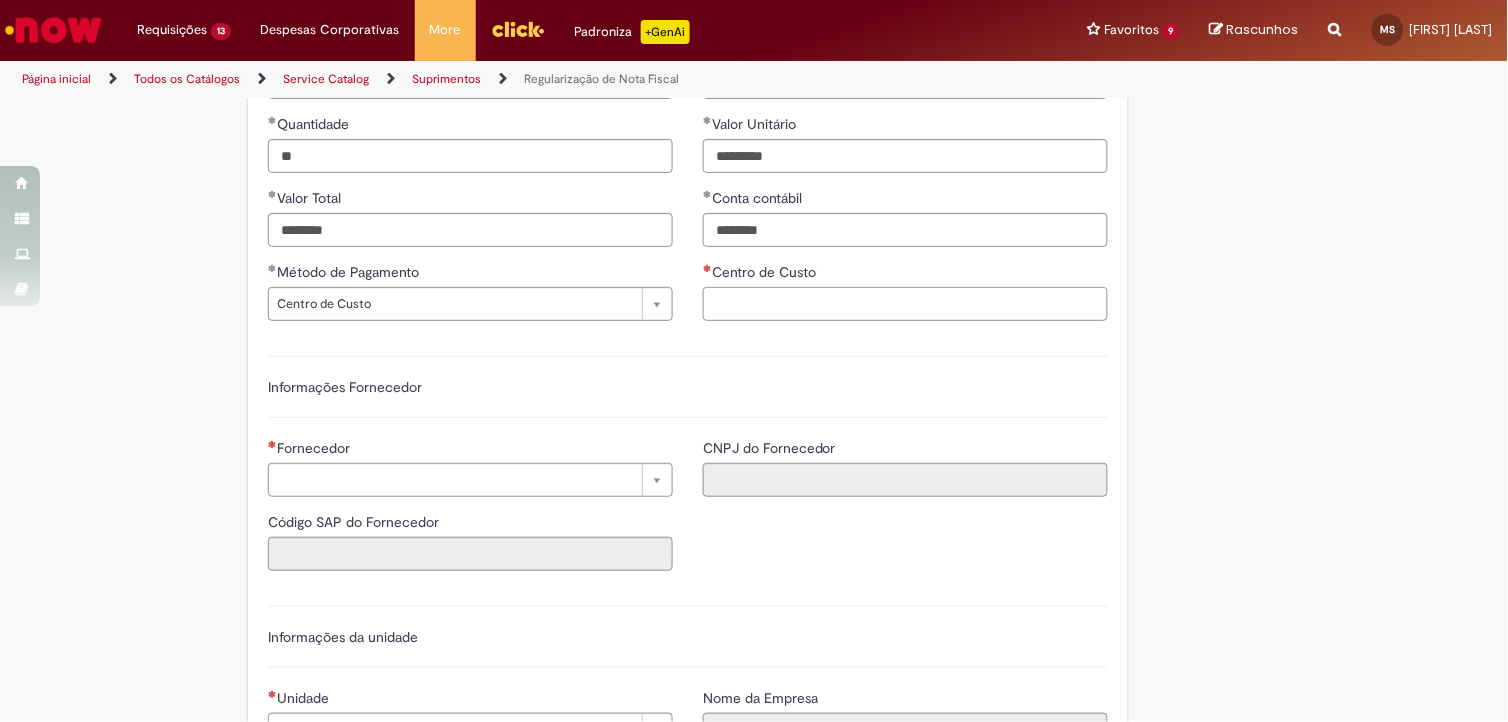 click on "Centro de Custo" at bounding box center [905, 304] 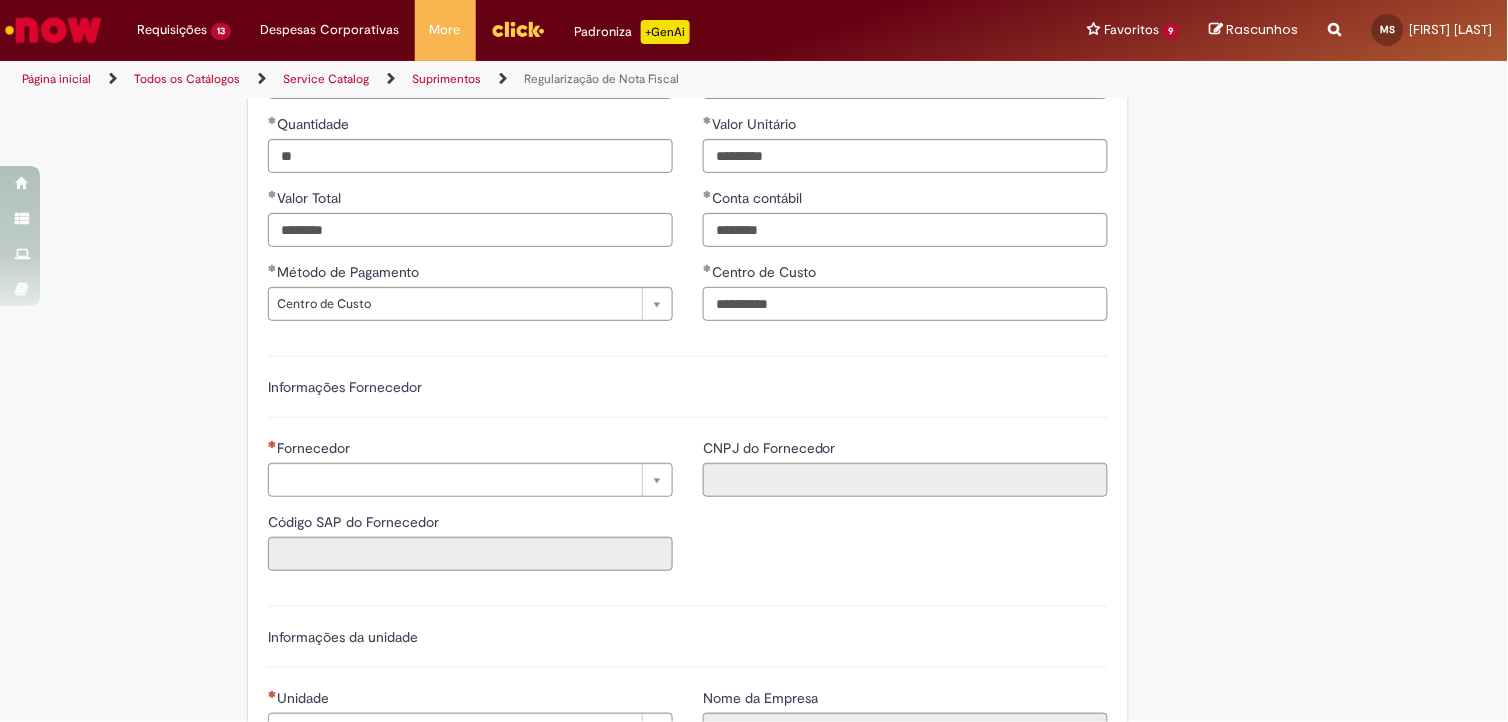 type on "**********" 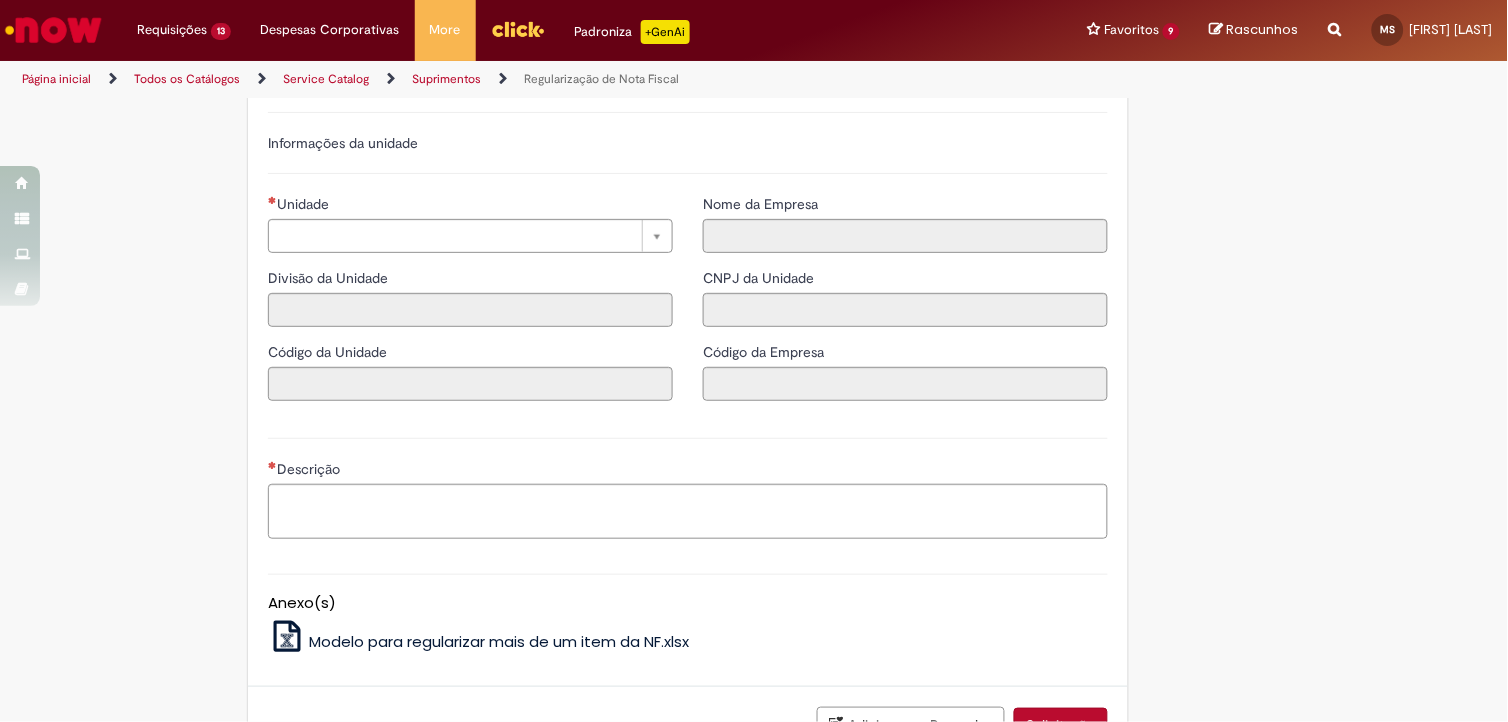 scroll, scrollTop: 1827, scrollLeft: 0, axis: vertical 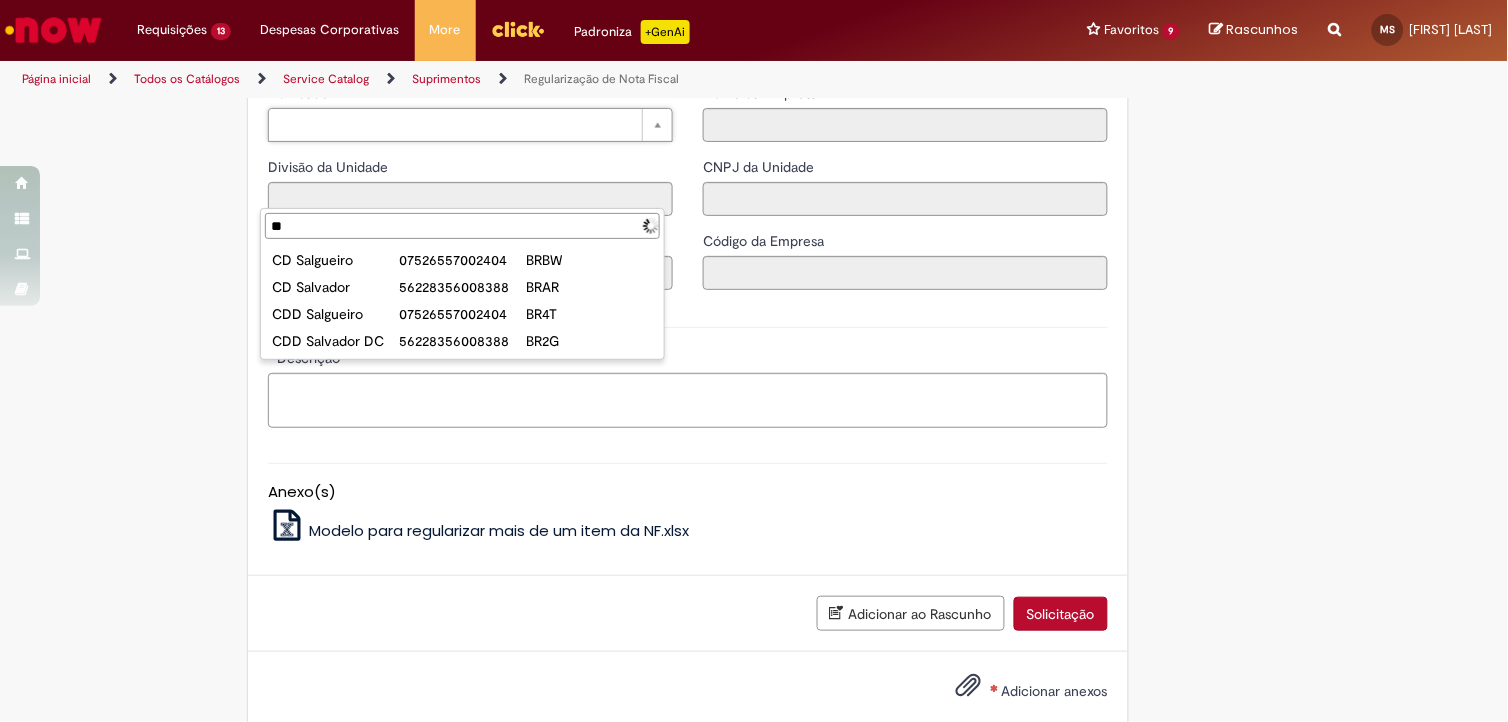 type on "*" 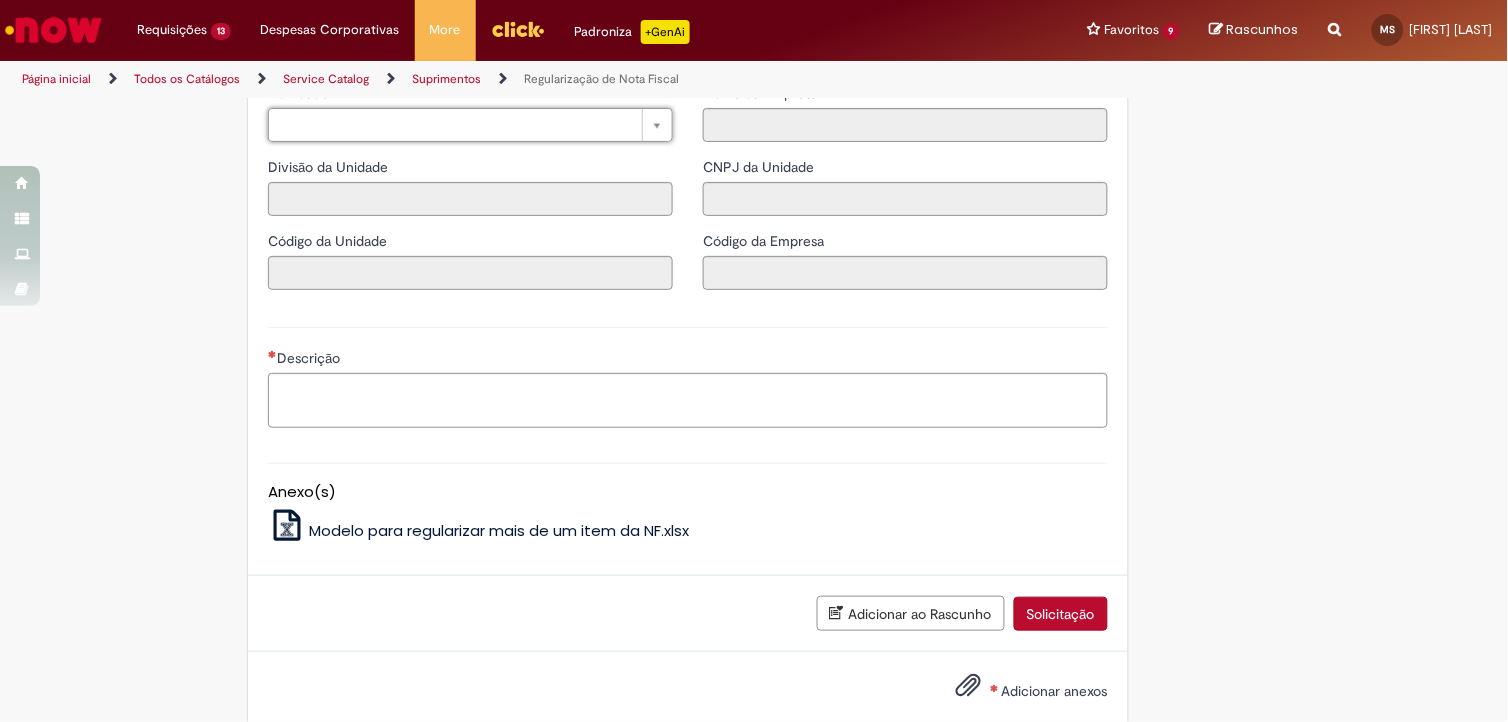 type on "*" 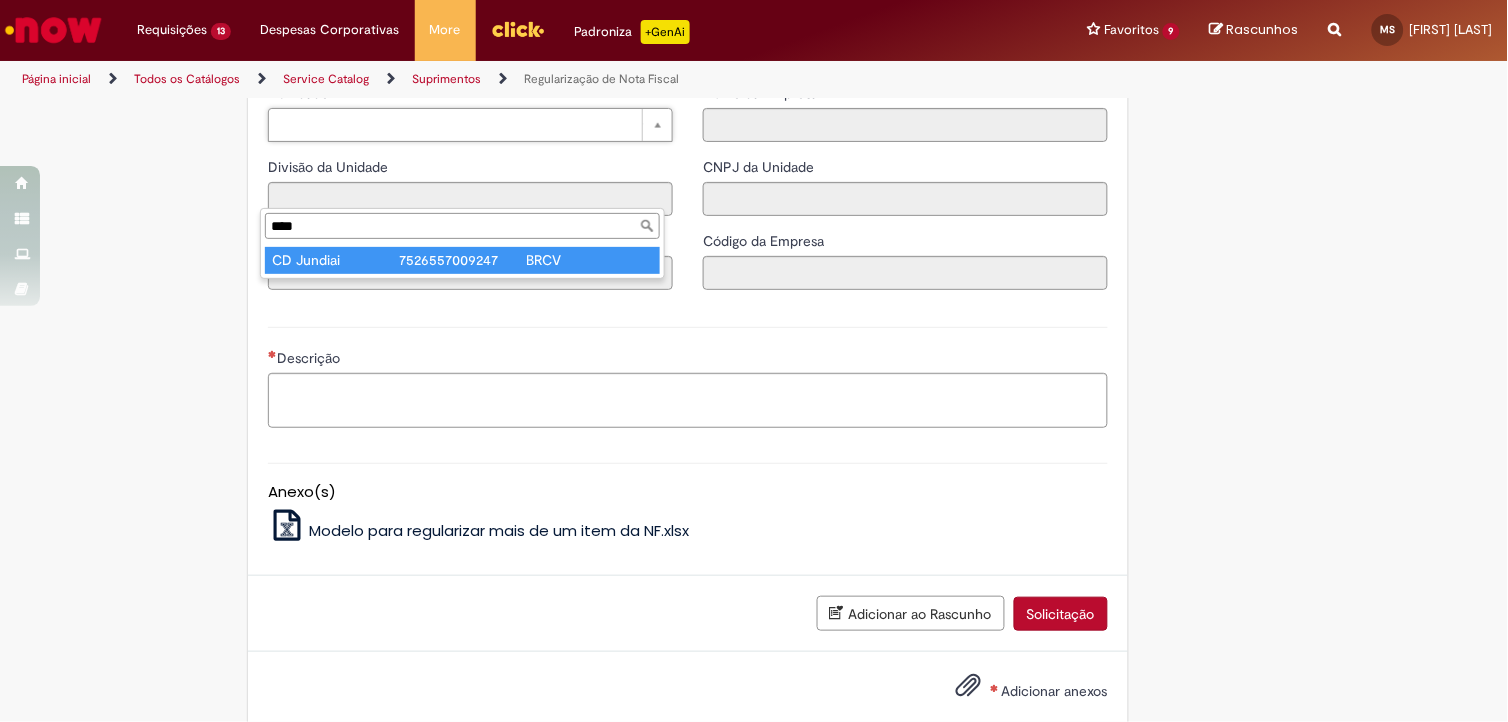 type on "****" 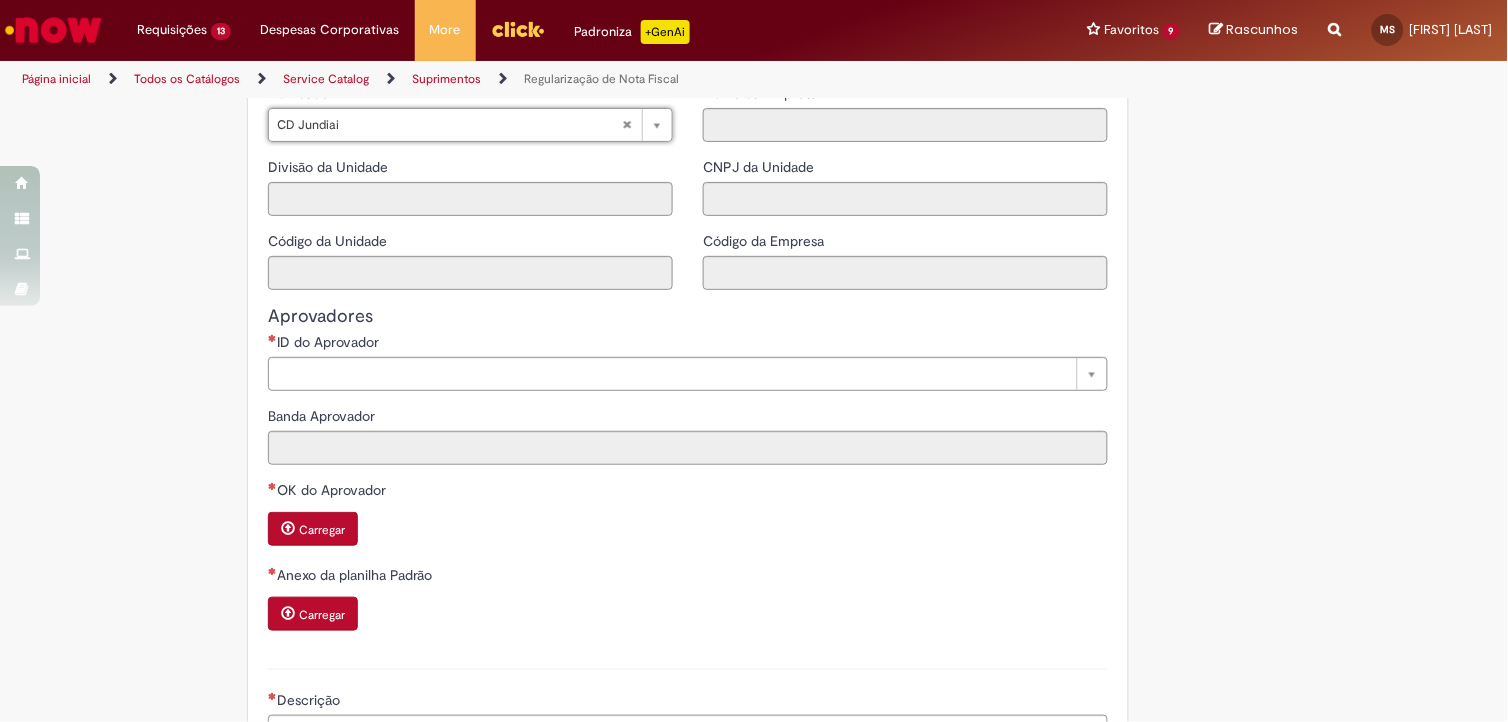 type on "**********" 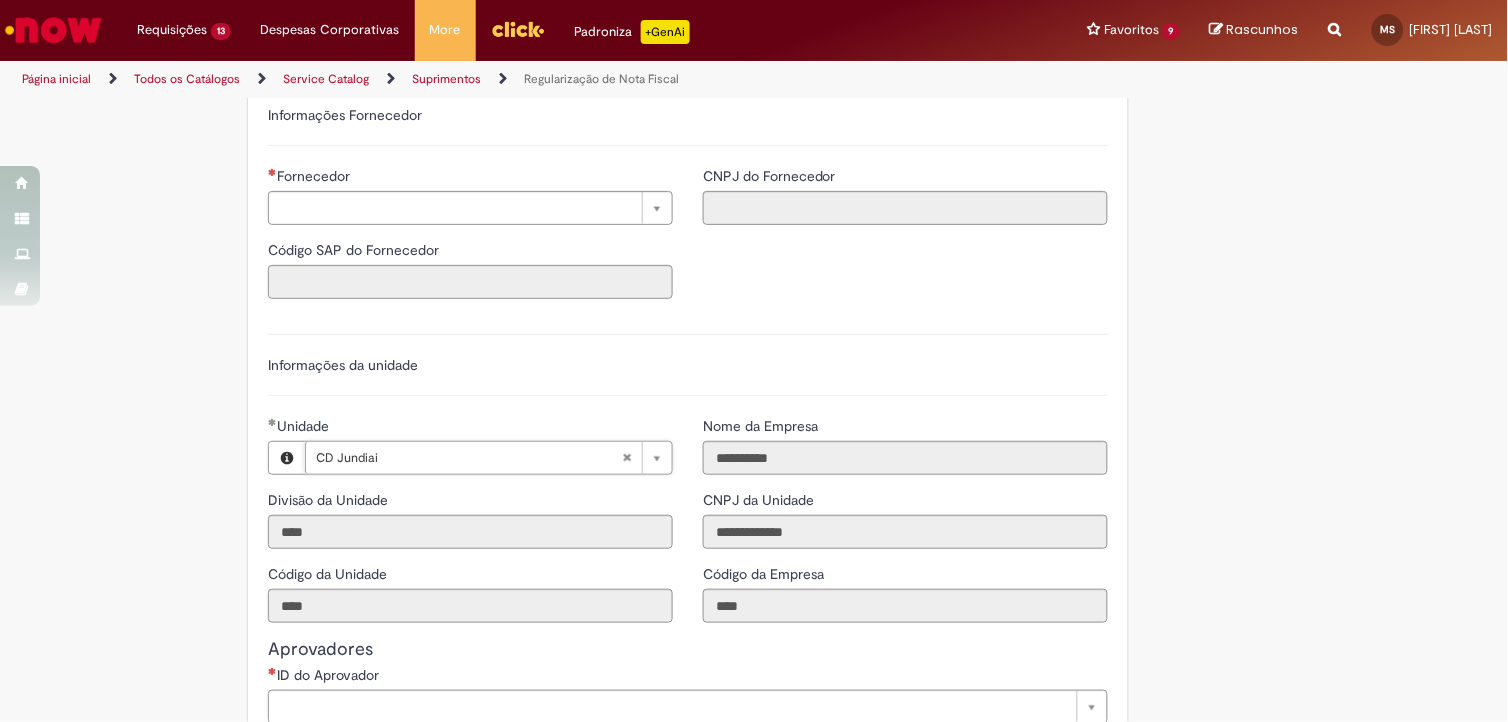 scroll, scrollTop: 1716, scrollLeft: 0, axis: vertical 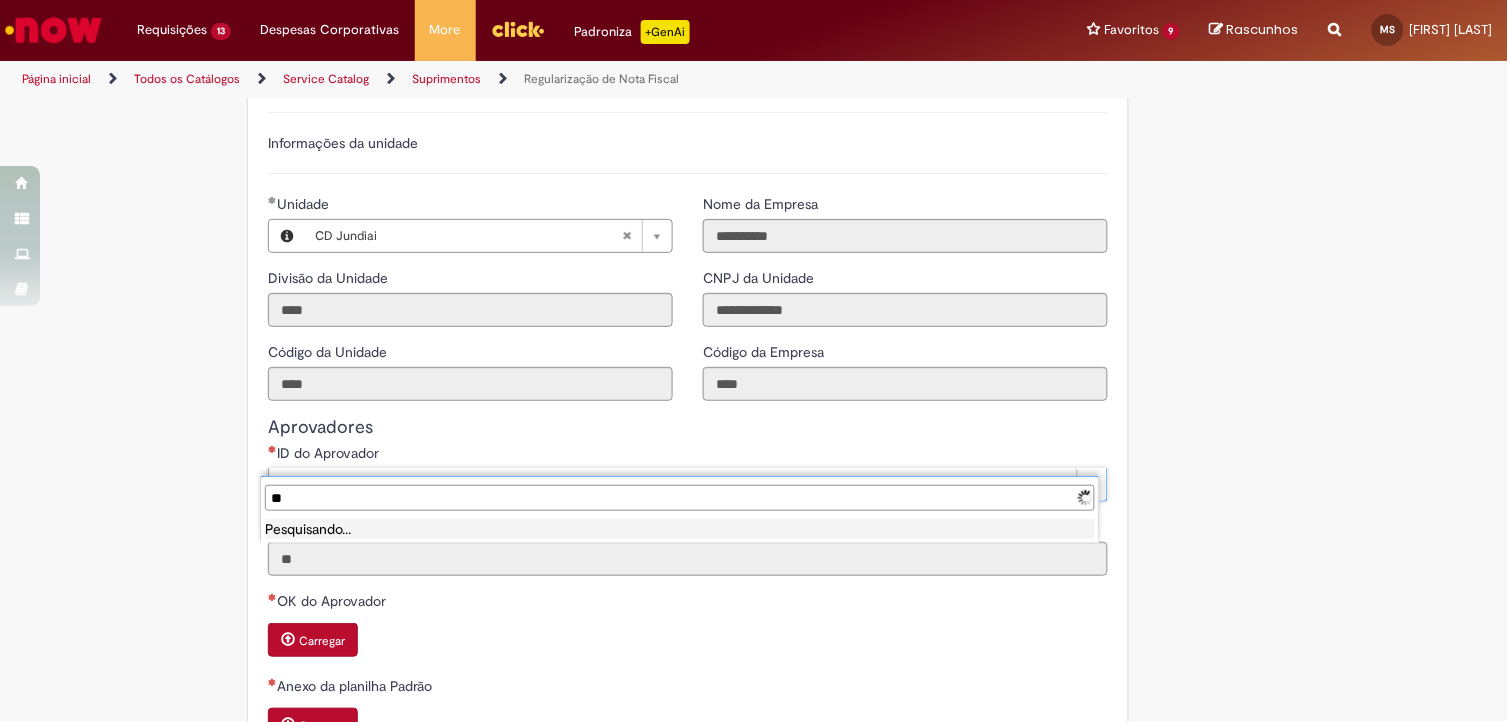 type on "*" 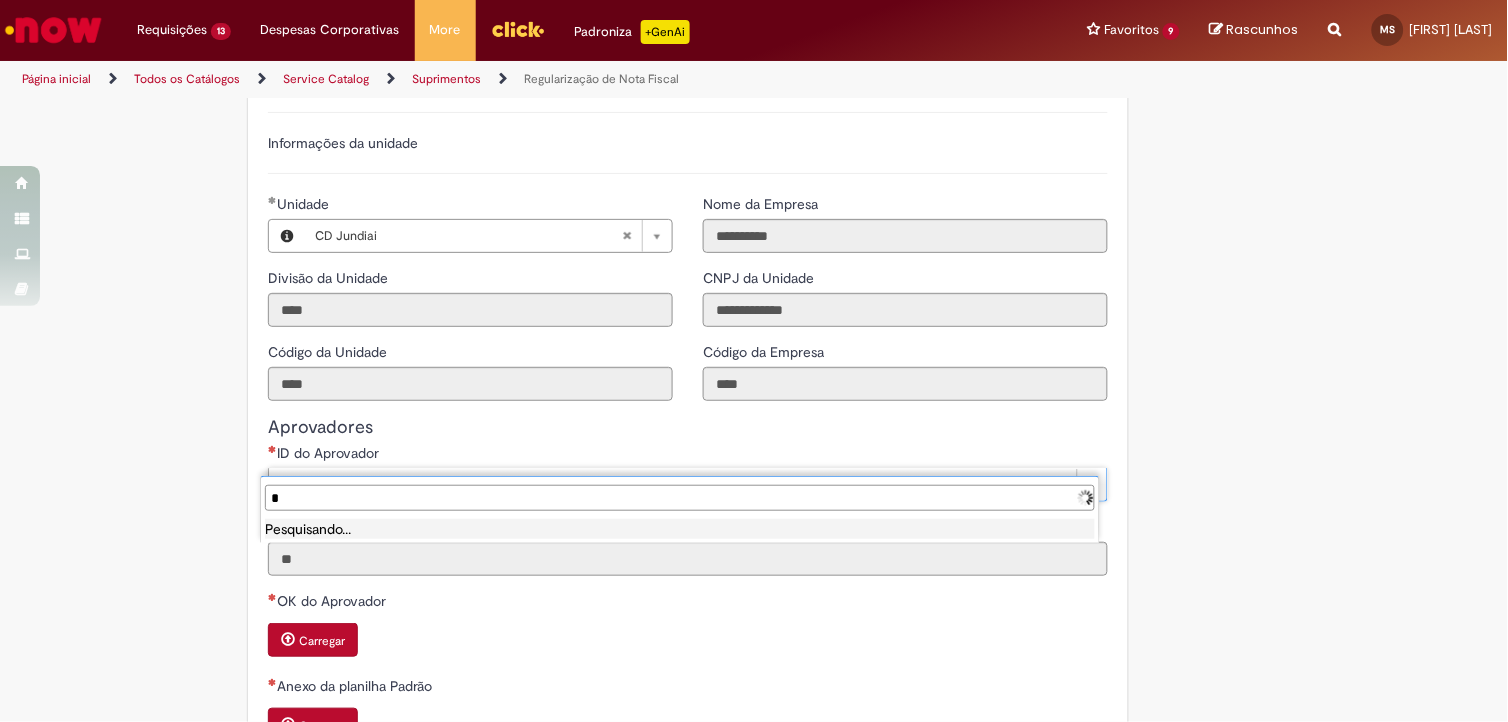 type 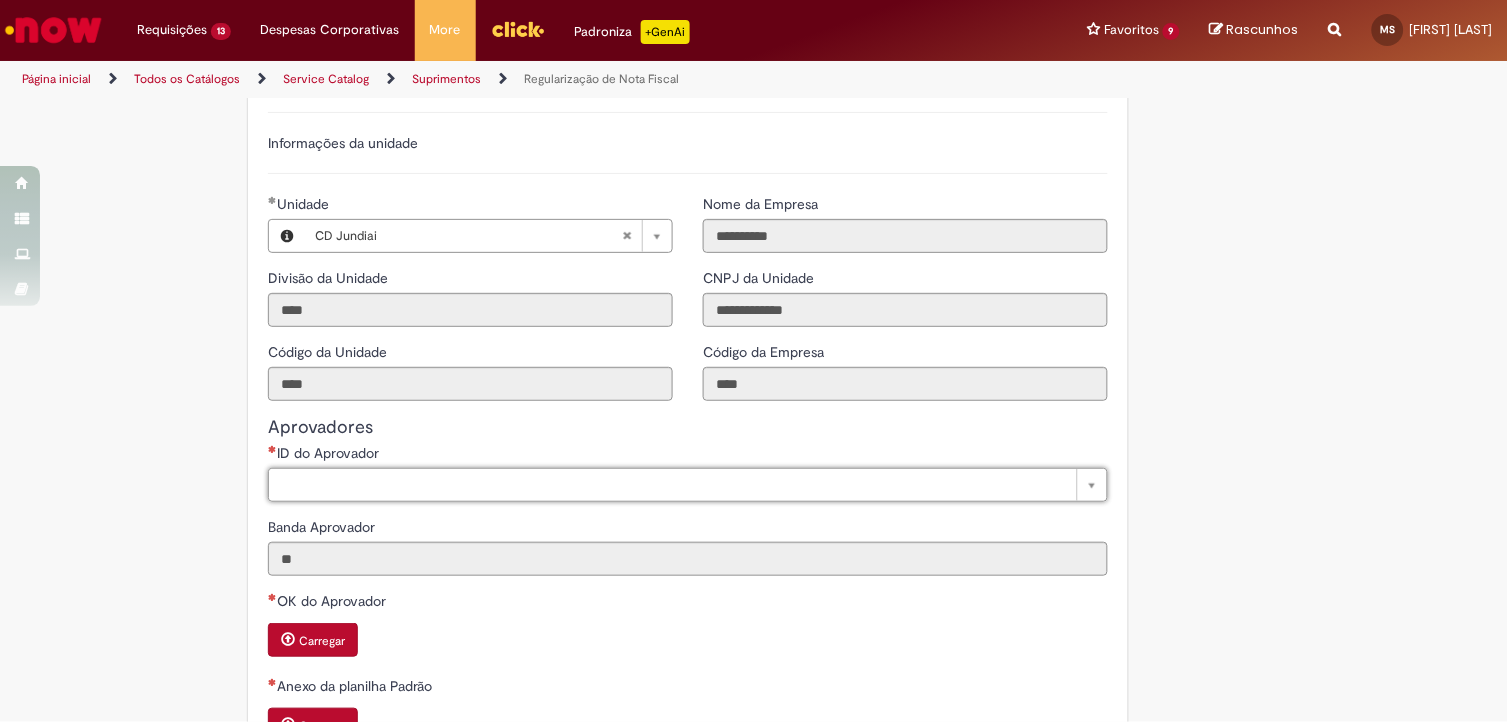 type on "*" 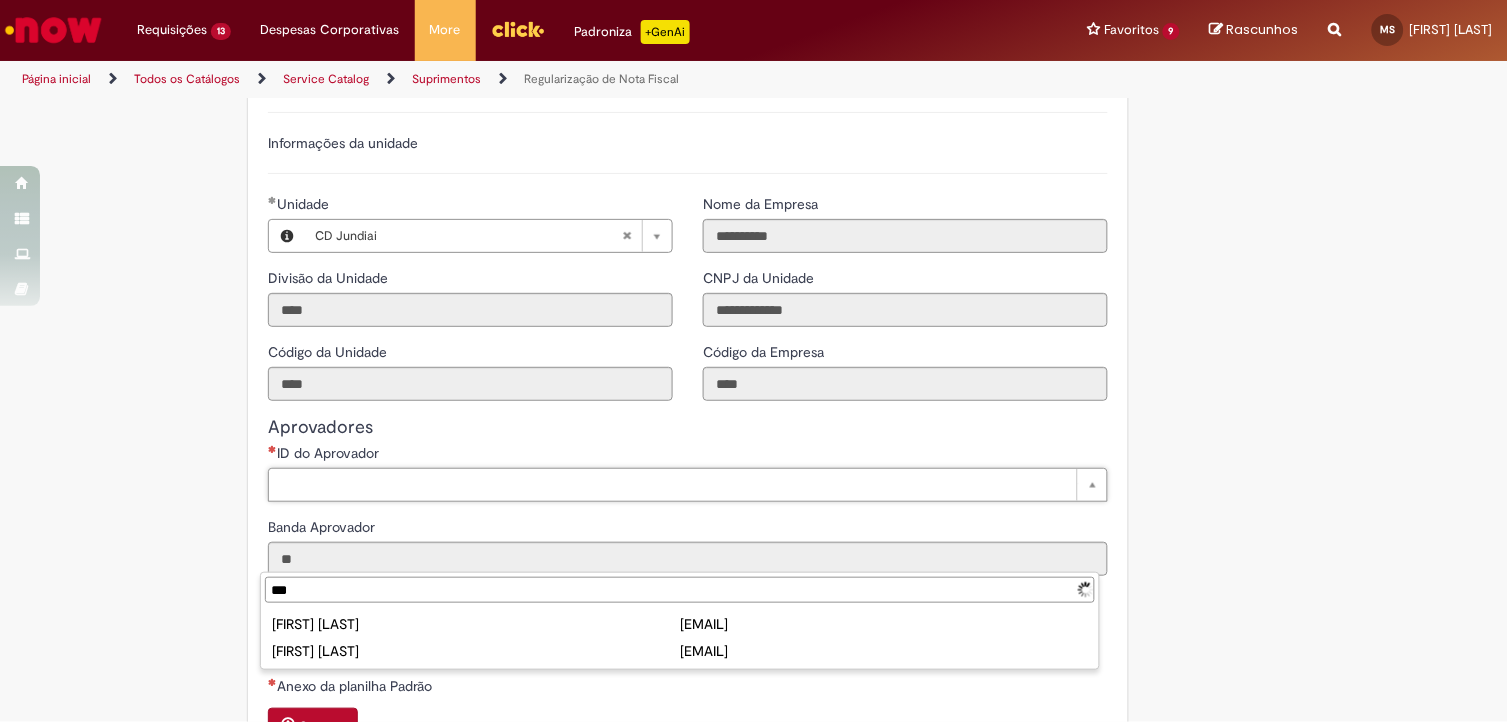 type on "**" 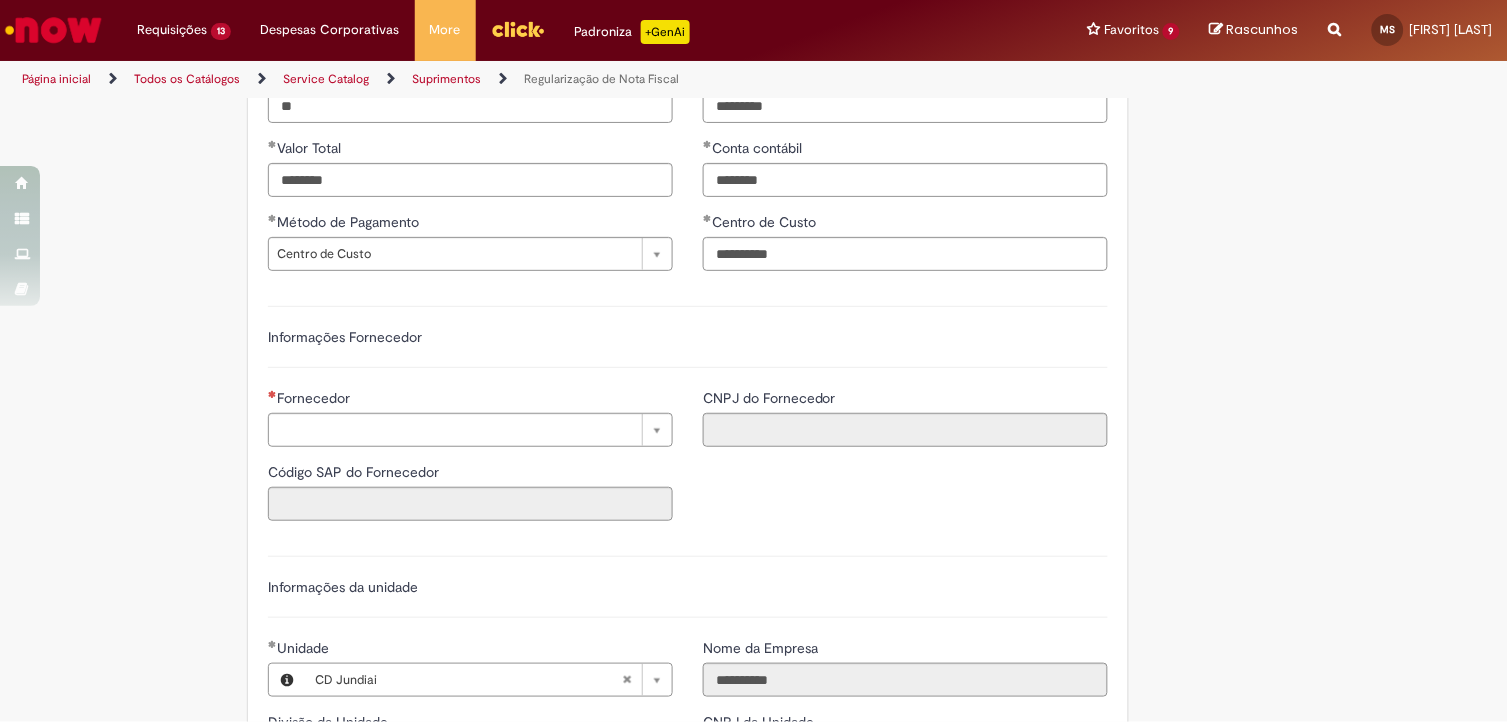 scroll, scrollTop: 1050, scrollLeft: 0, axis: vertical 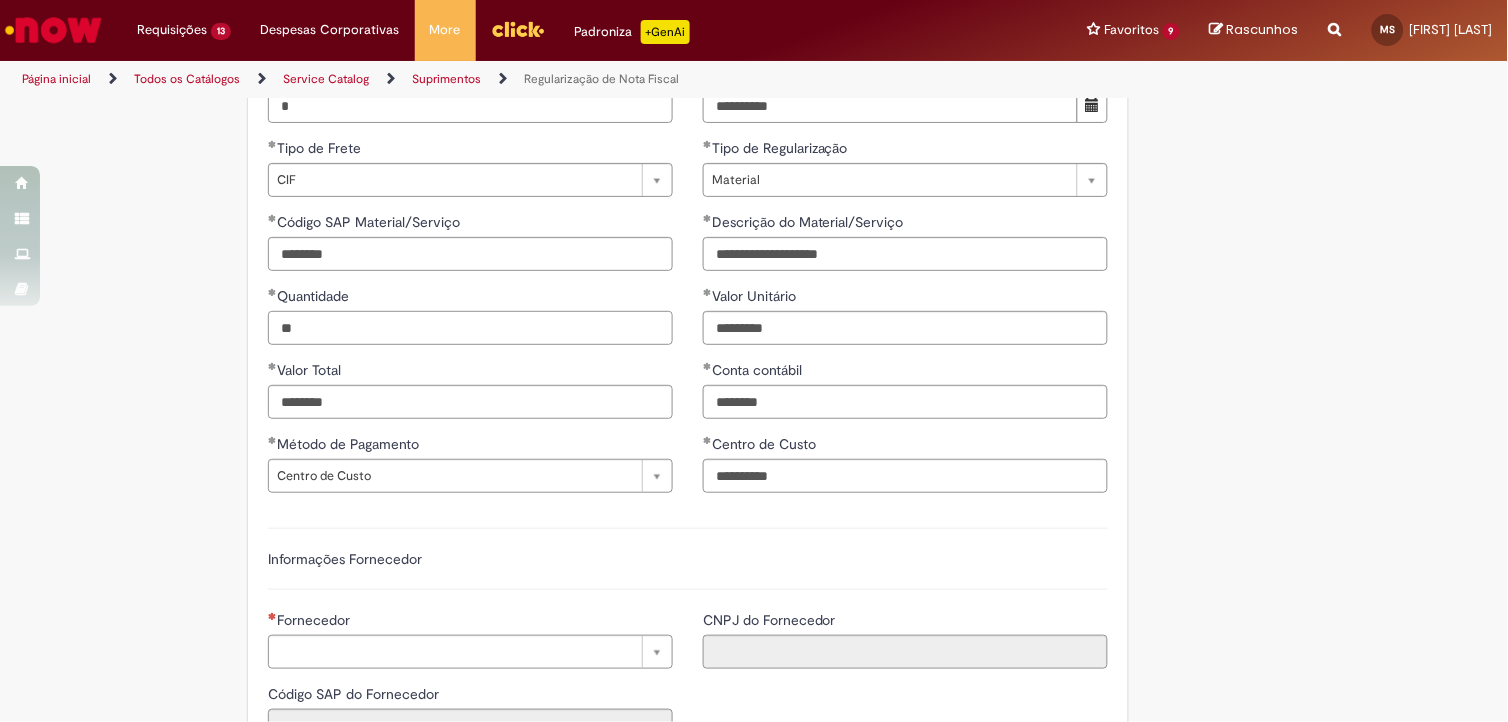 click on "**" at bounding box center [470, 328] 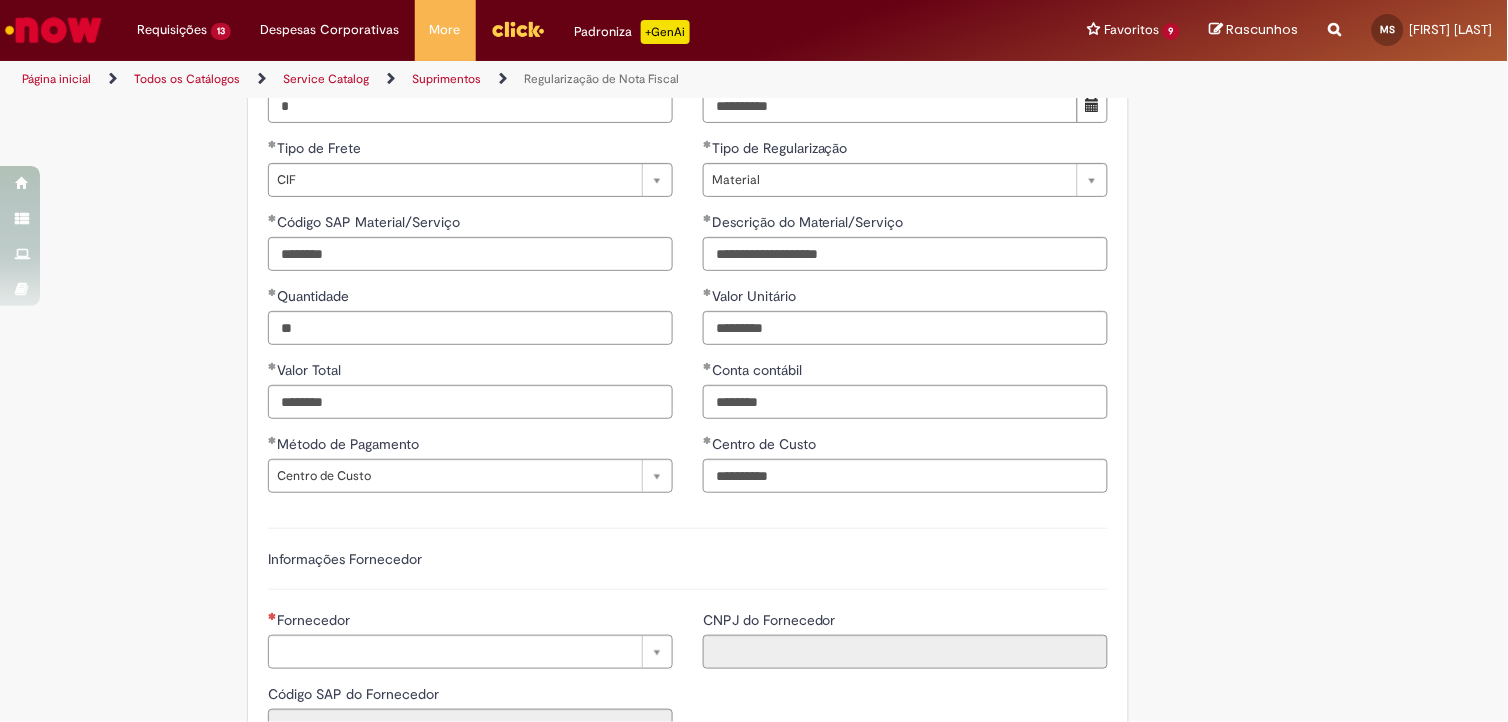 type 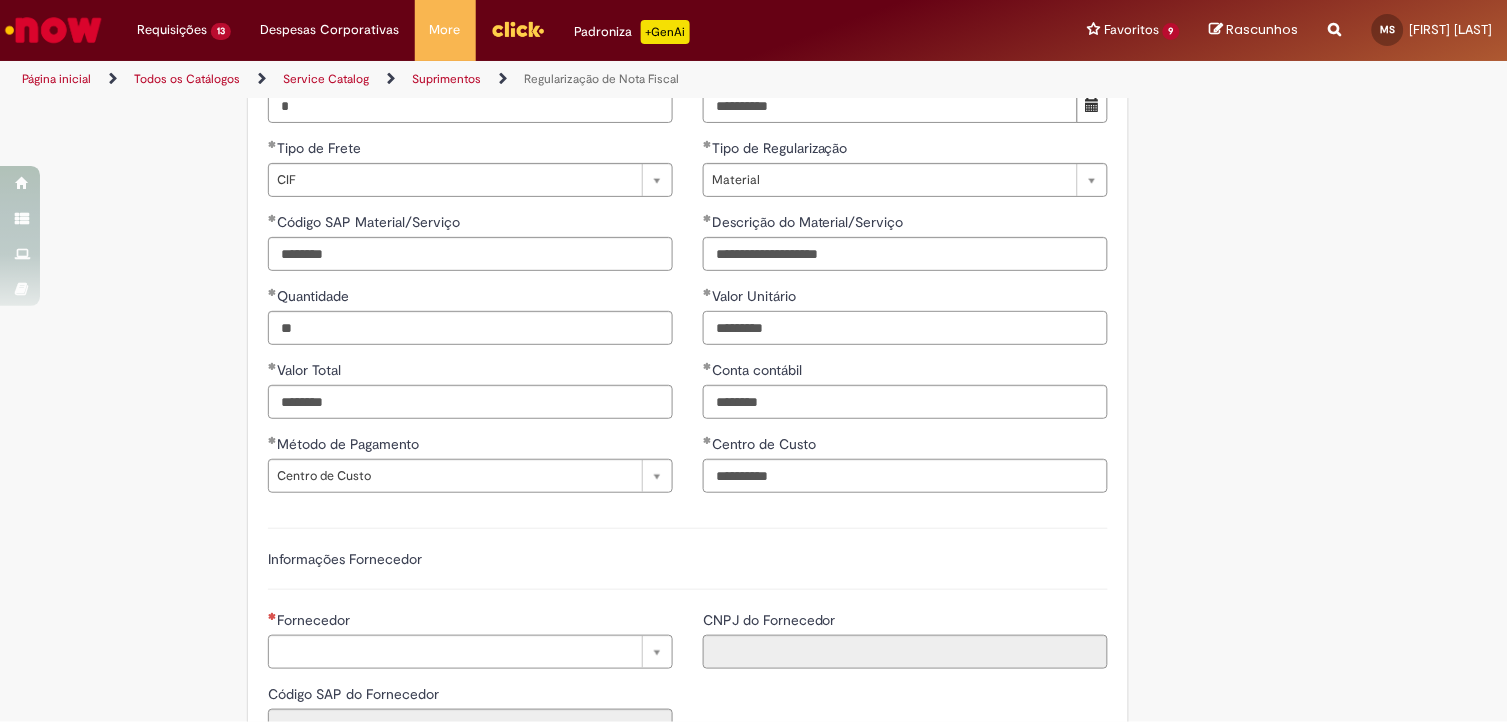 click on "*********" at bounding box center (905, 328) 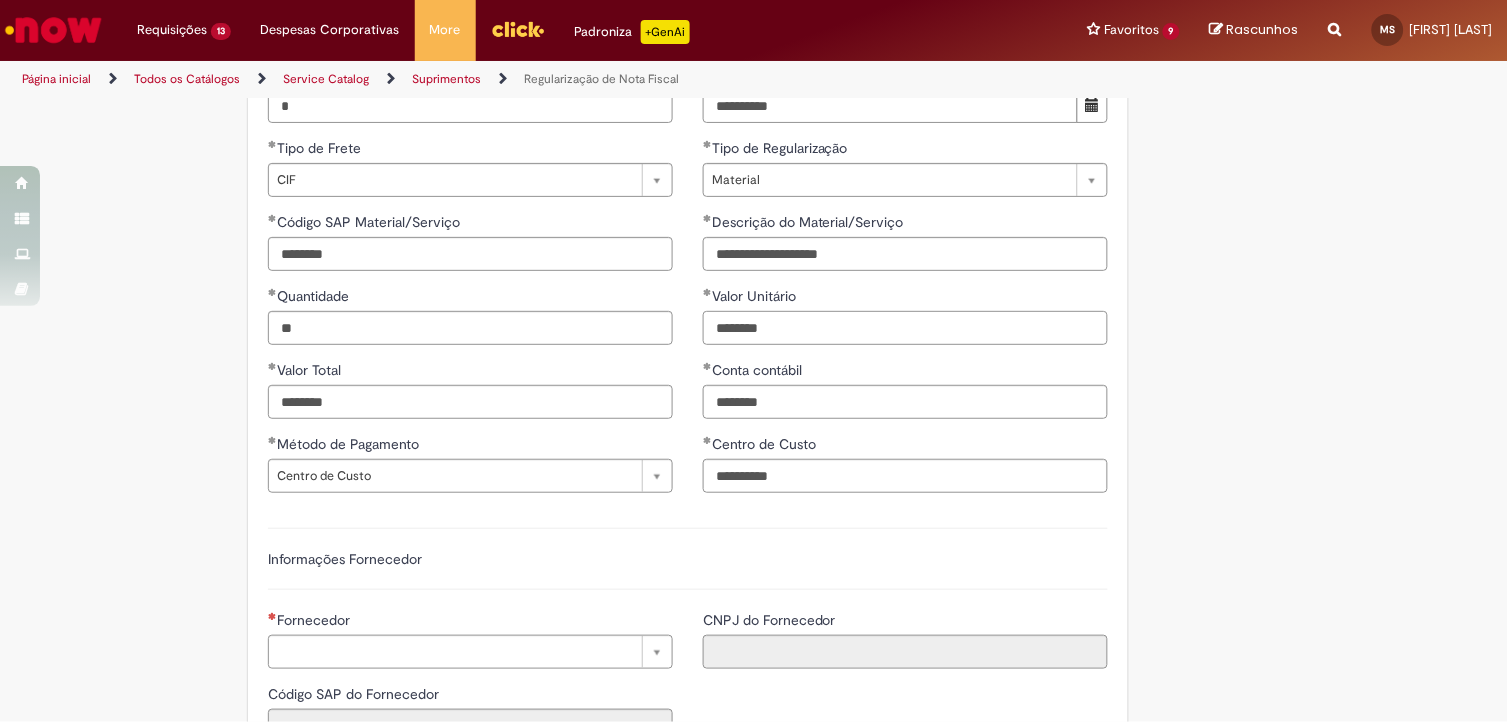 type on "********" 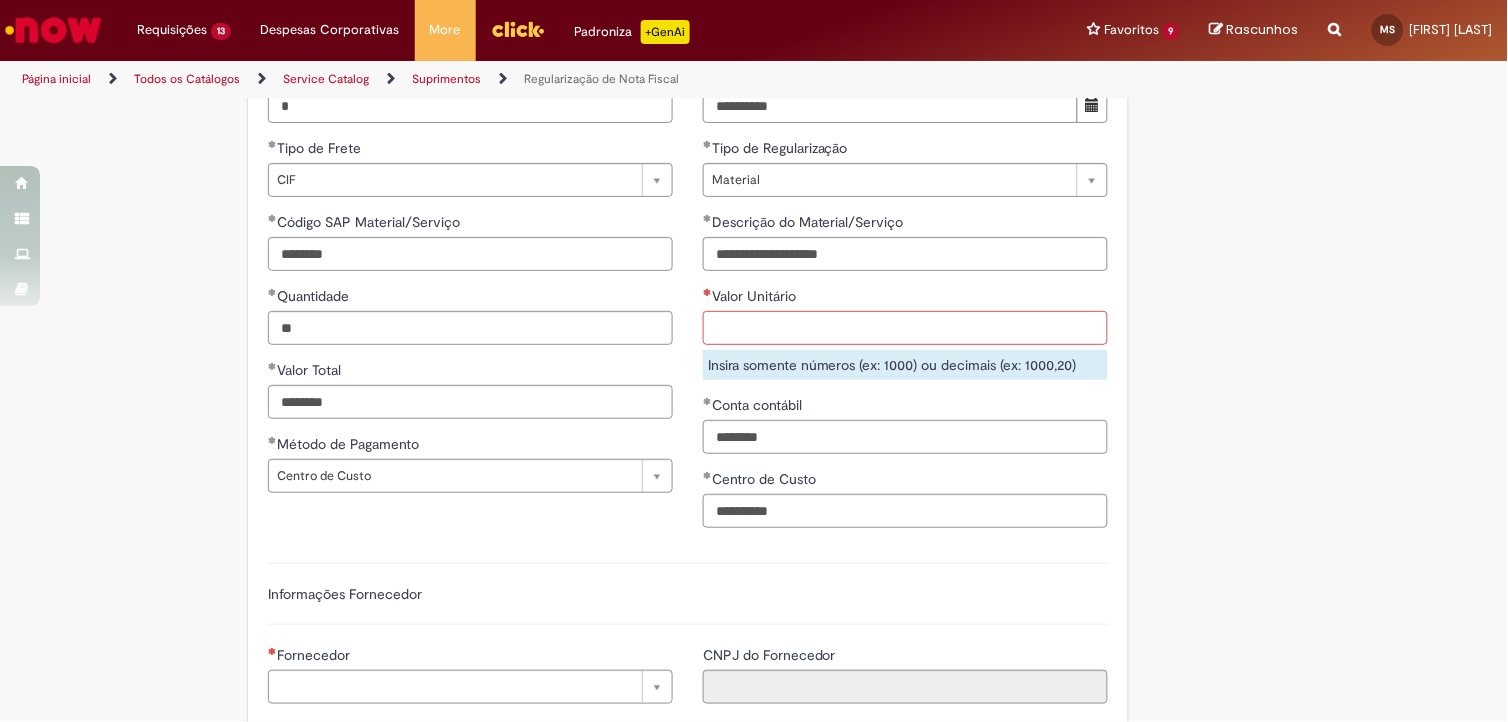 click on "Valor Unitário" at bounding box center (905, 328) 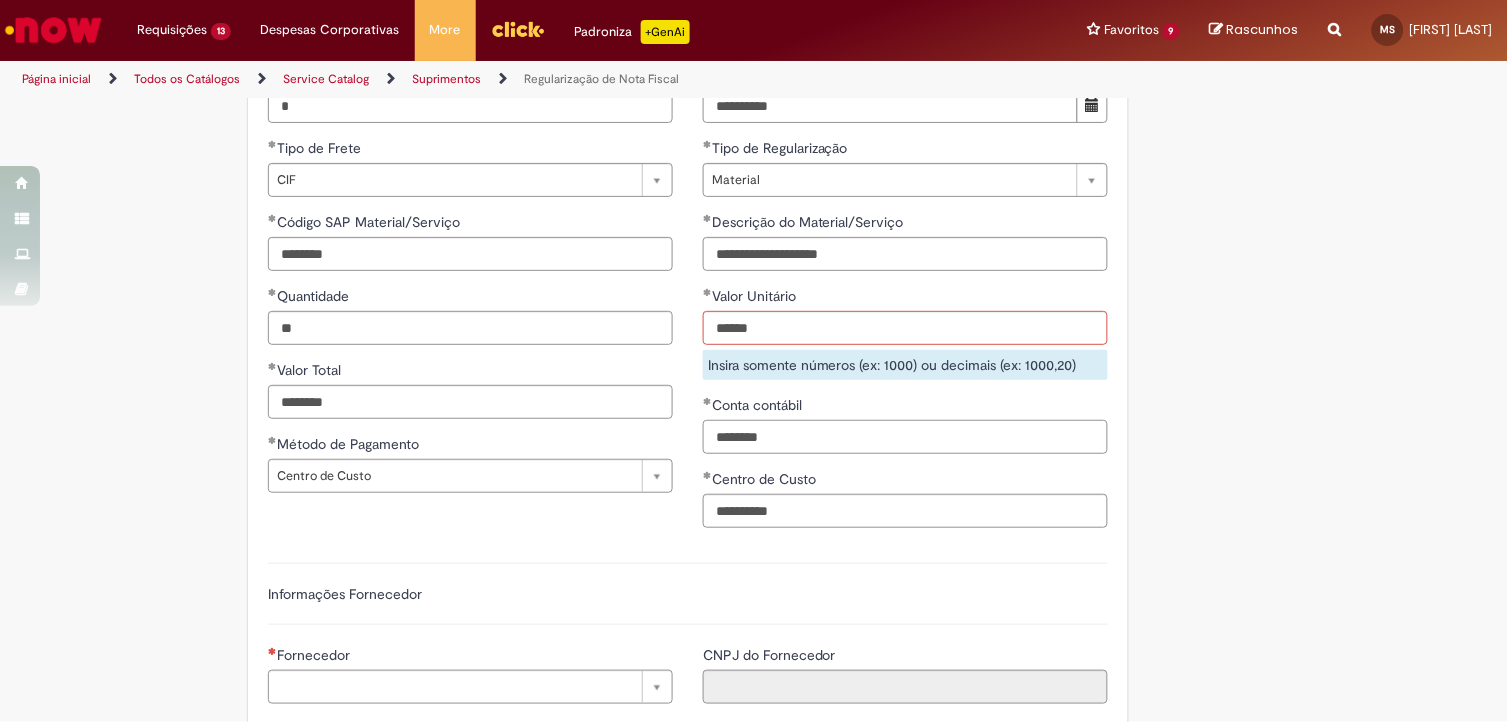 type on "*********" 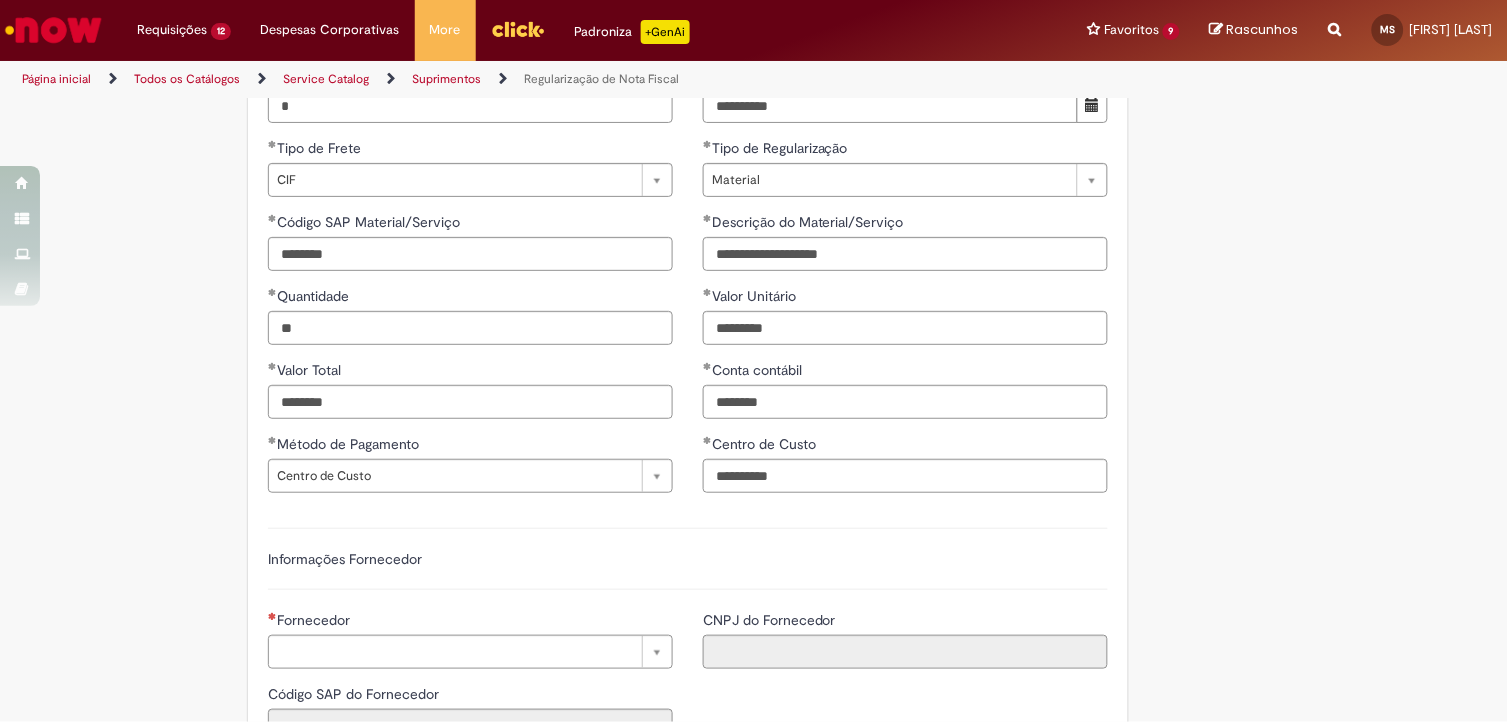 click on "Adicionar a Favoritos
Regularização de Nota Fiscal
Oferta destinada a Regularização de Nota Fiscal no SAP ECC
Atenção: essa oferta é exclusiva para a regularização de notas fiscais das unidades que ainda não tombaram para o SAP S4/HANA.
1º  É necessário anexar o OK de um aprovador da unidade impactada considerando a tabela de valor vs. banda aprovadora abaixo.
Banda Aprovadora
Valor Máximo
VII
-
VI
R$          5.000,00
V
R$     175.000,00
IV
R$     750.000,00
III
R$     750.000,00
II
R$  5.000.000,00
I
R$  5.000.000,00
2º  Ao preencher o campo de valor total no chamado, será aberta uma lista suspensa da banda aprovadora e será necessário indicar o aprovador da unidade. O anexo com a aprovação  deve ser por email." at bounding box center (754, 465) 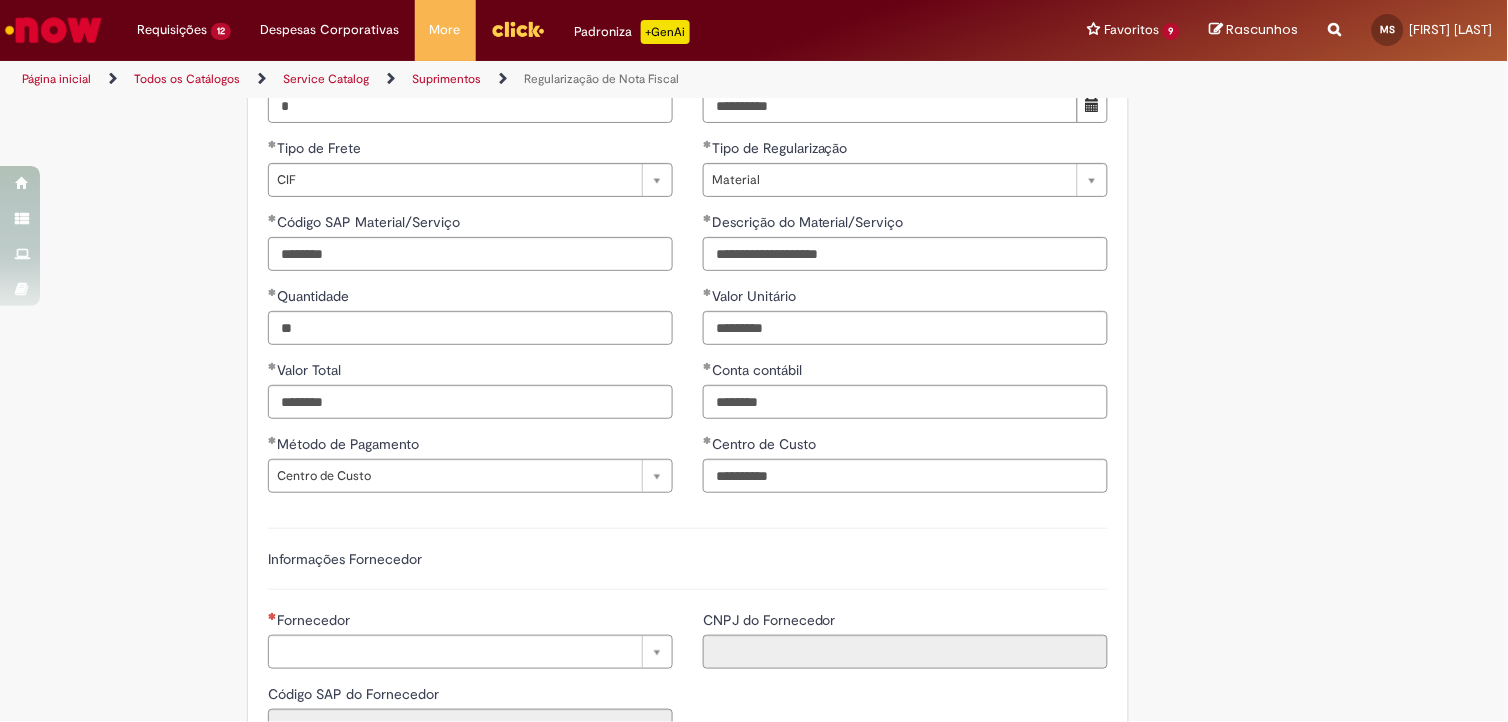 scroll, scrollTop: 1383, scrollLeft: 0, axis: vertical 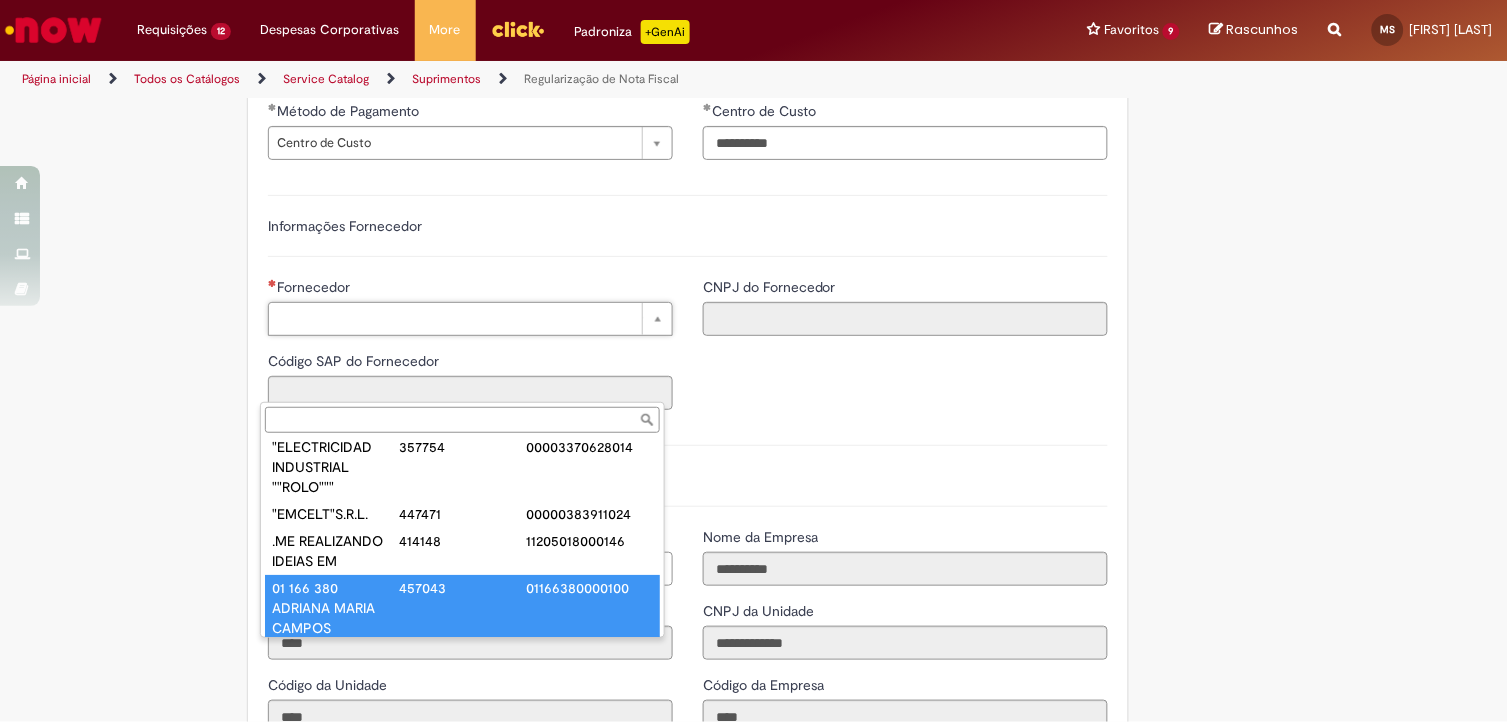 paste on "******" 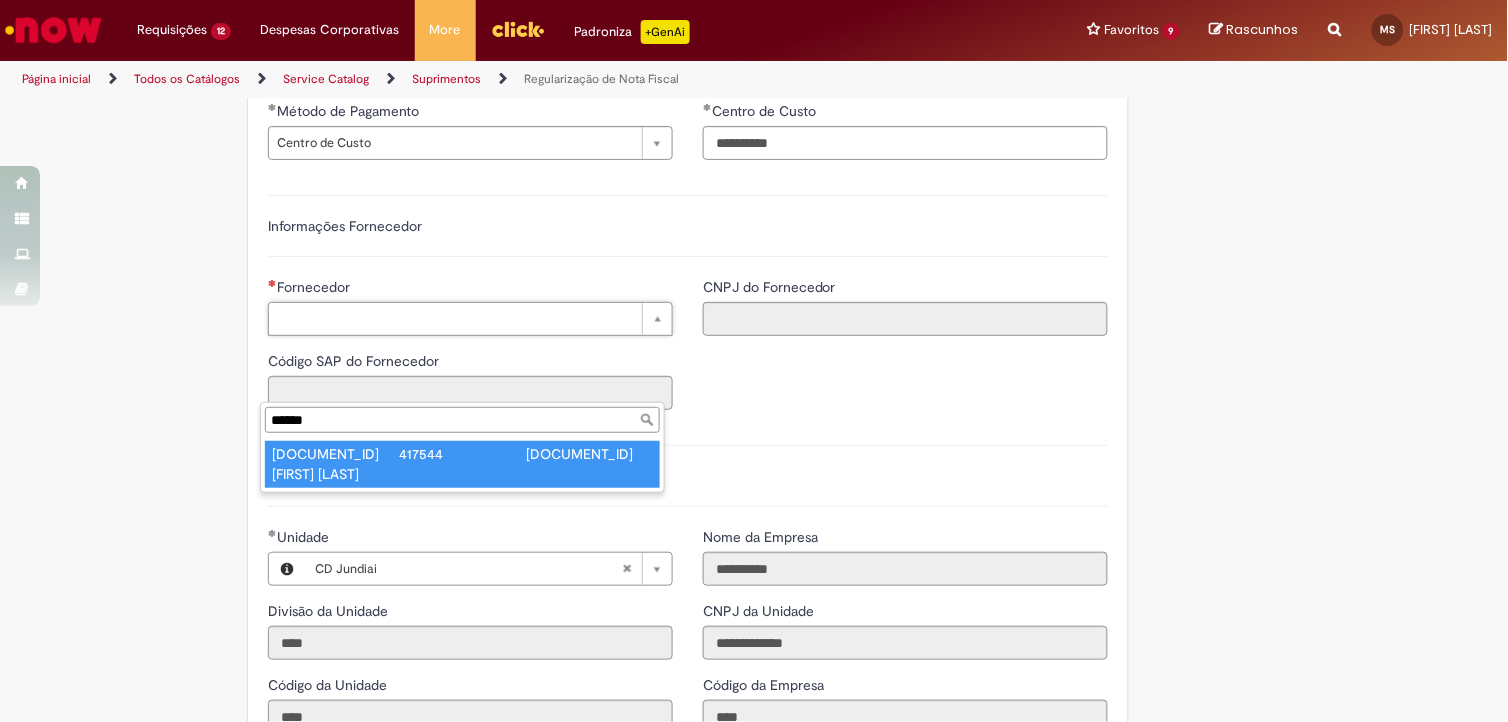 scroll, scrollTop: 0, scrollLeft: 0, axis: both 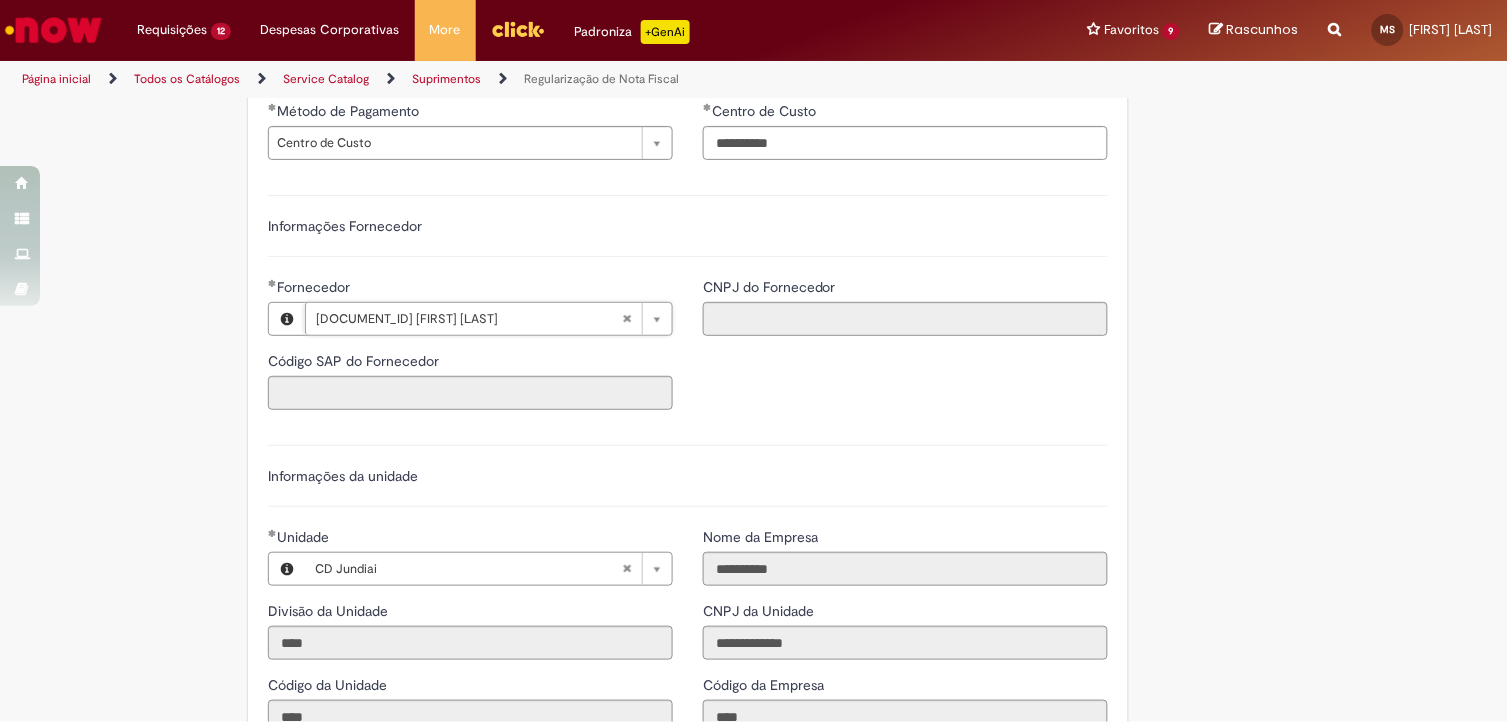 type on "******" 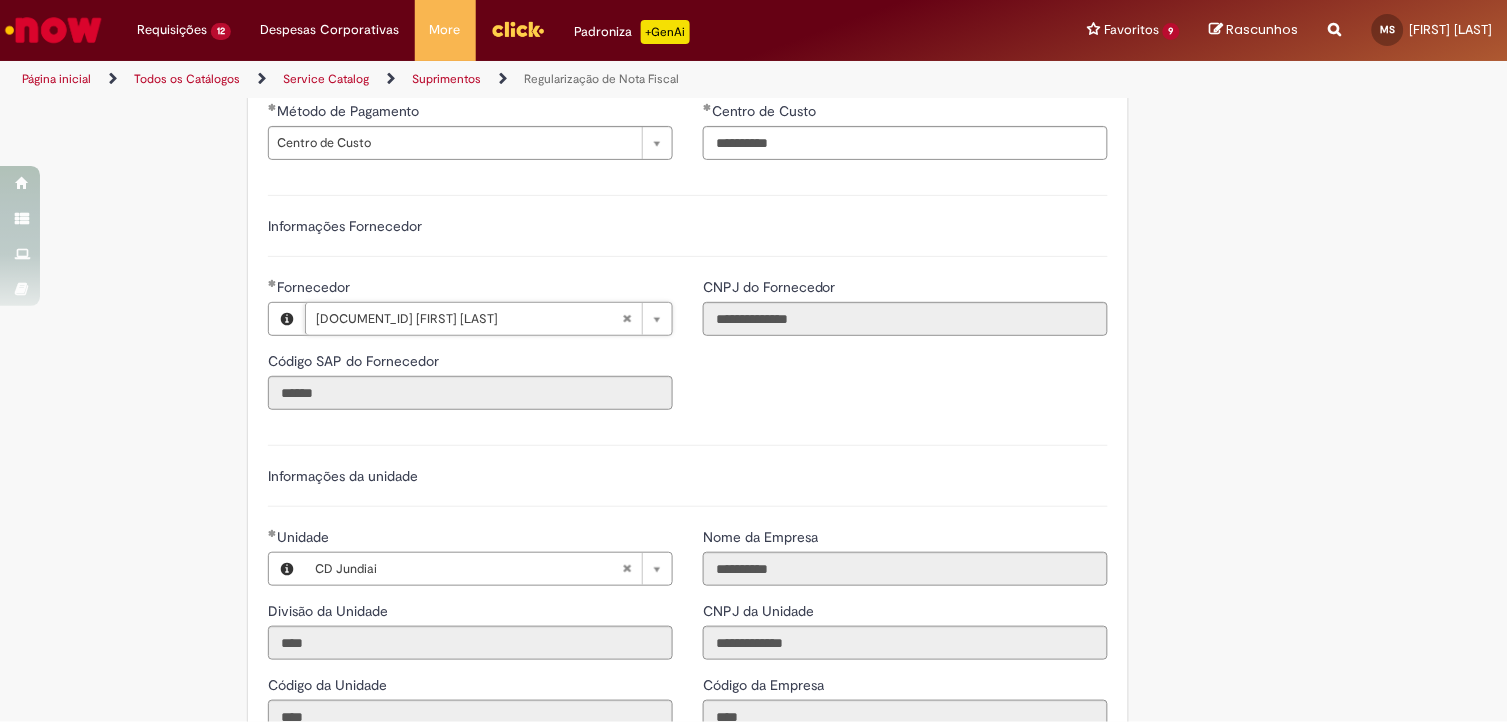 scroll, scrollTop: 1605, scrollLeft: 0, axis: vertical 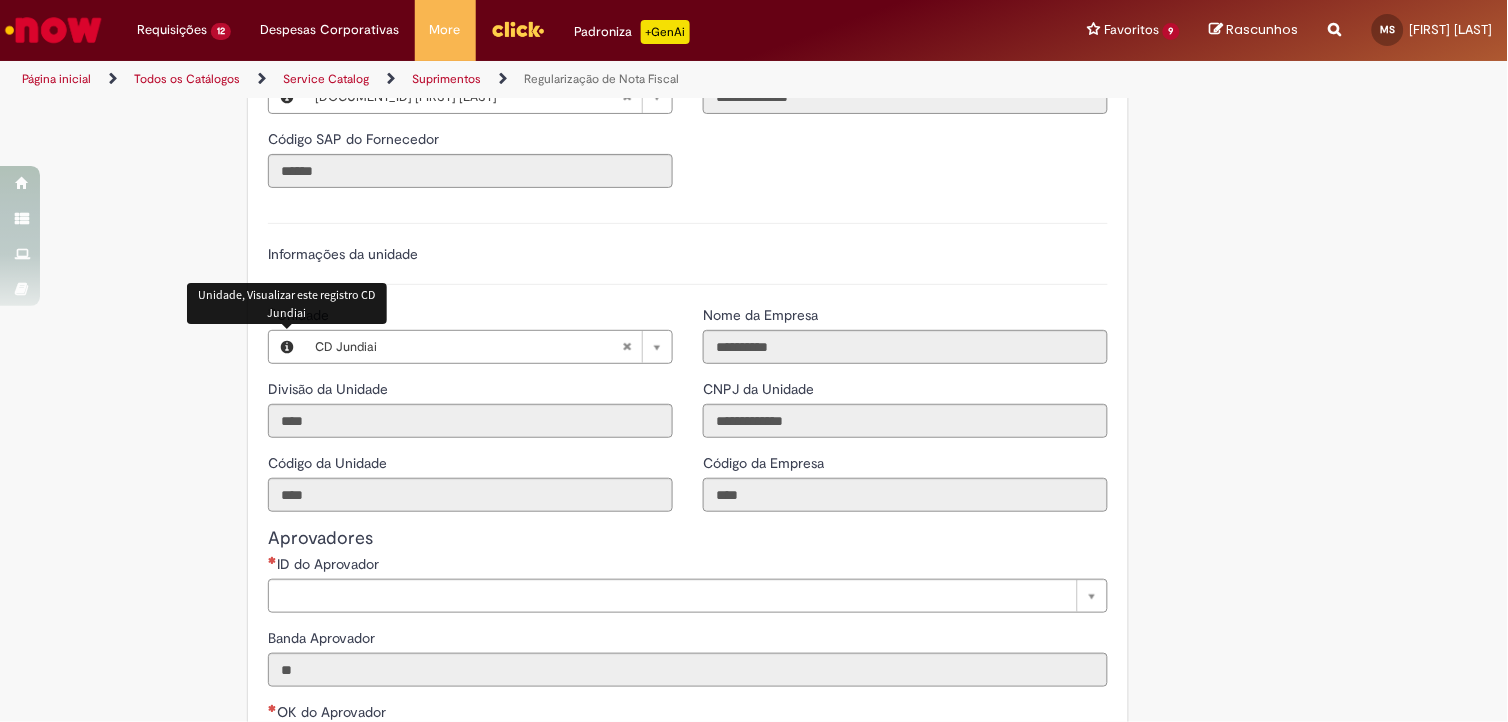 type 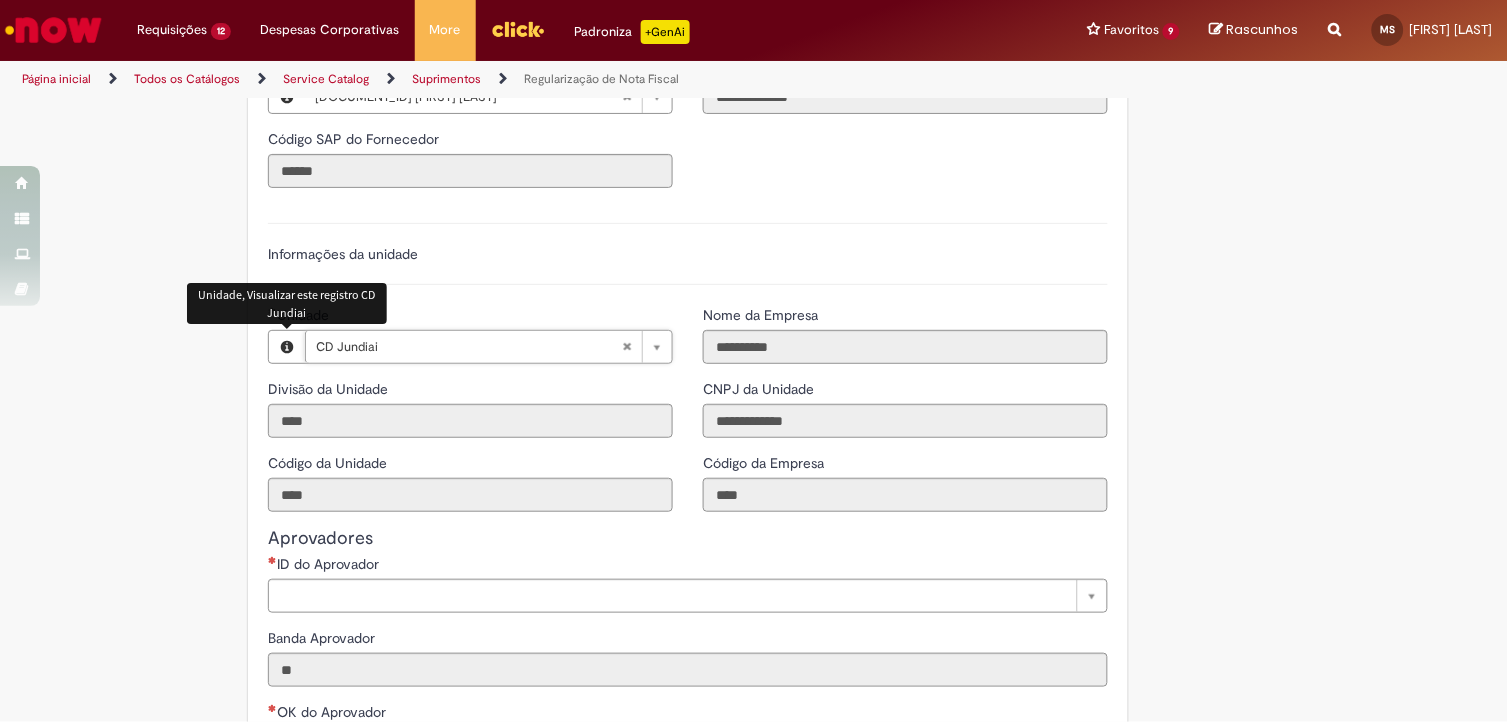 scroll, scrollTop: 0, scrollLeft: 66, axis: horizontal 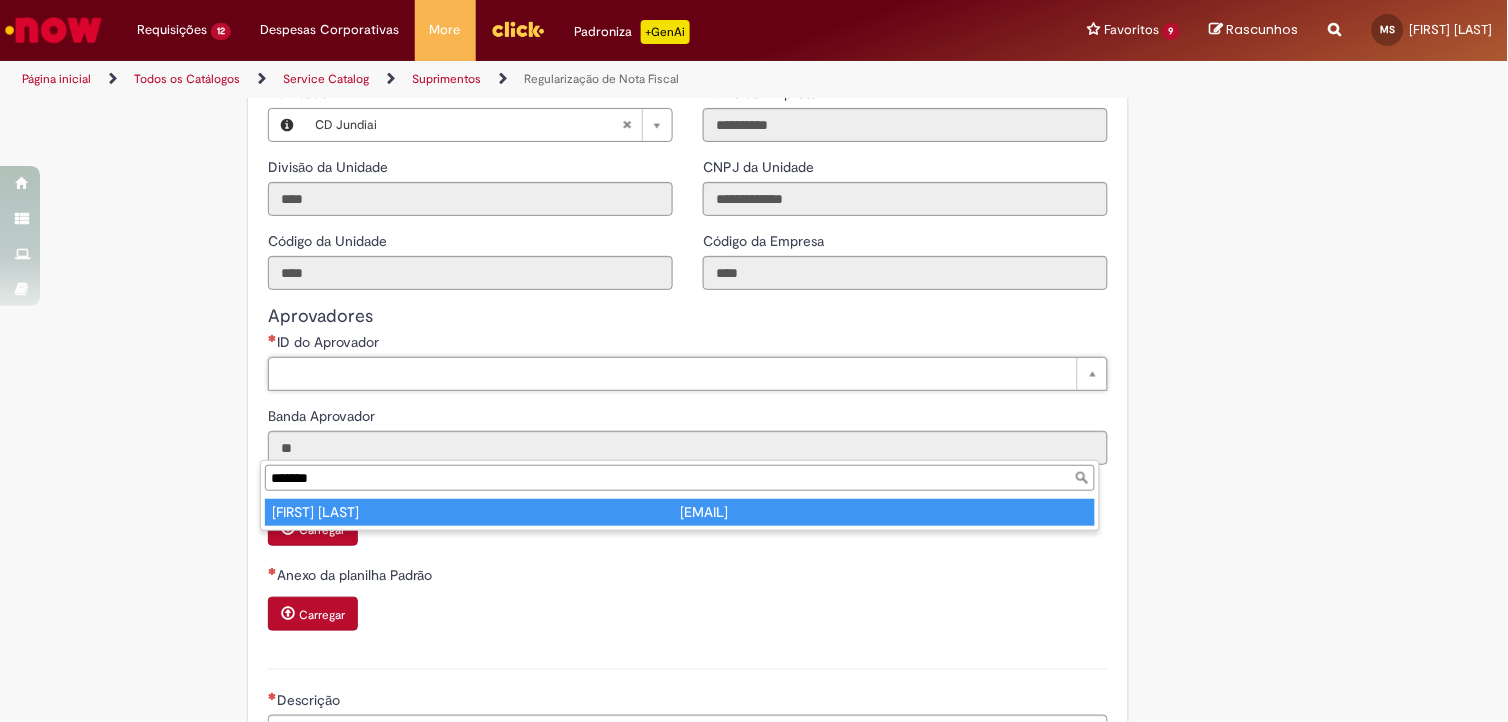 type on "*******" 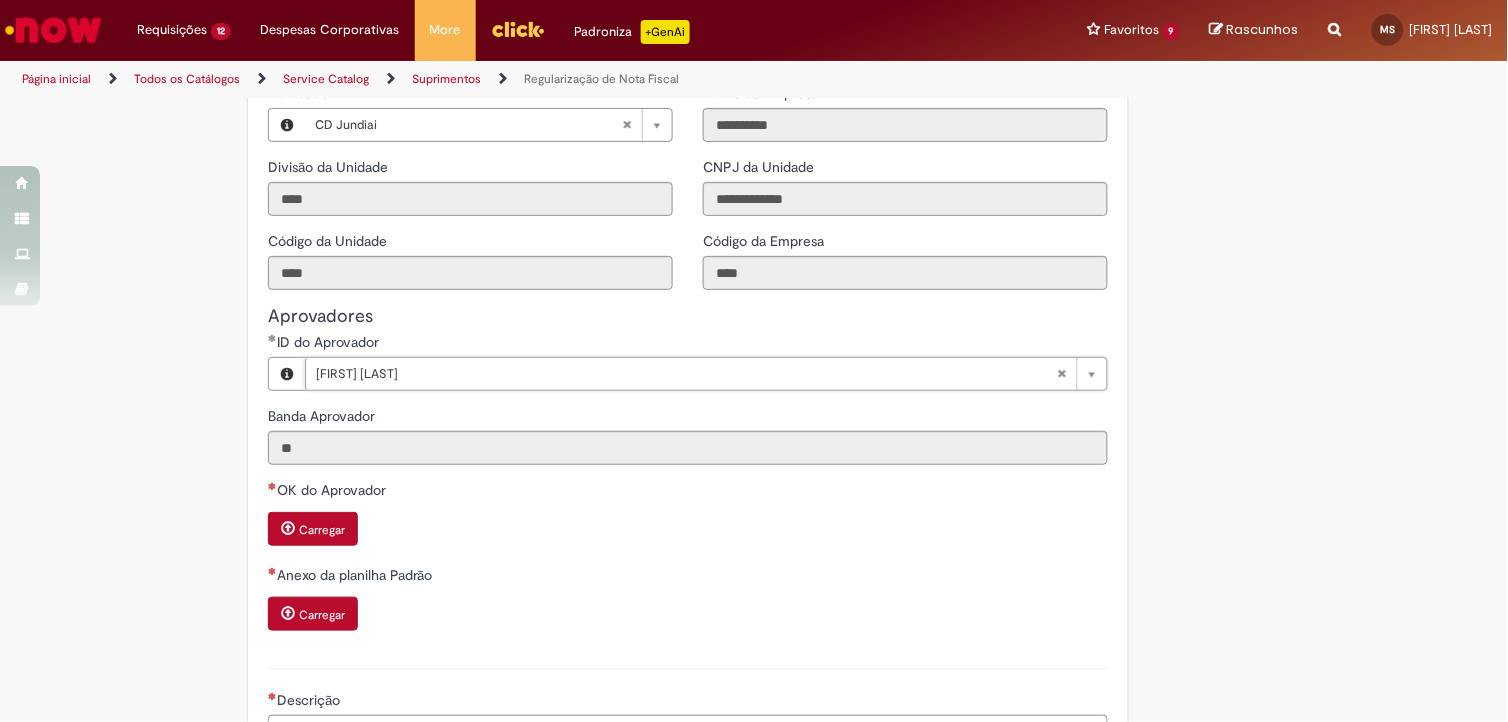 scroll, scrollTop: 2050, scrollLeft: 0, axis: vertical 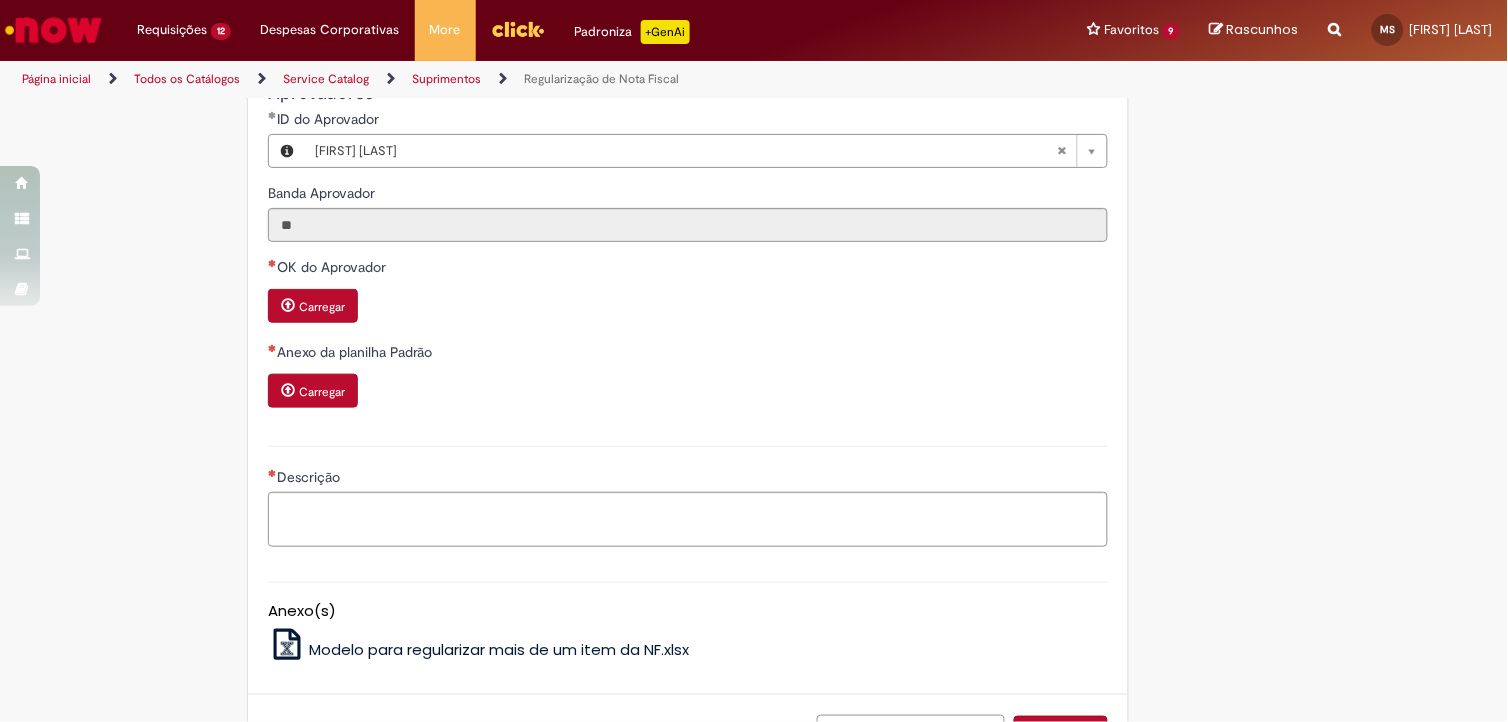 click on "Carregar" at bounding box center [322, 307] 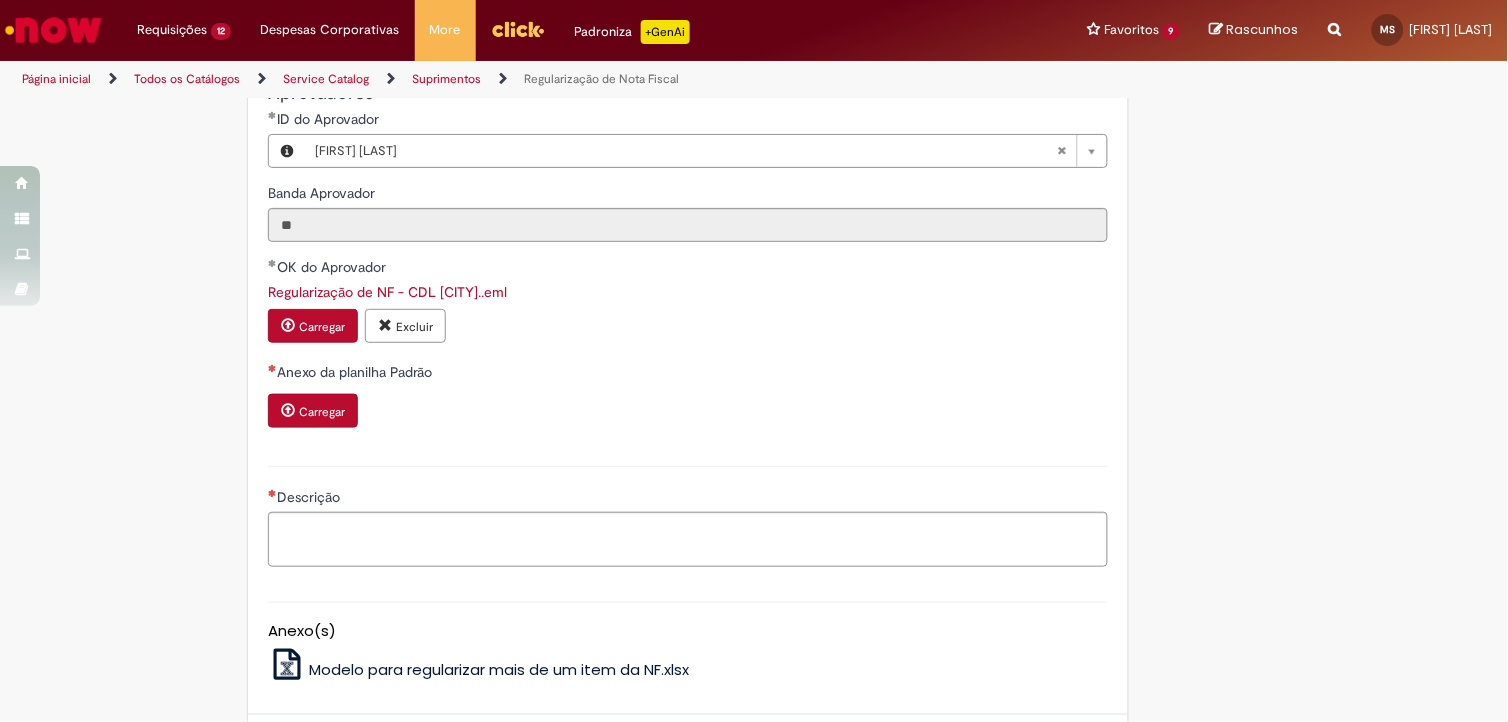 scroll, scrollTop: 2305, scrollLeft: 0, axis: vertical 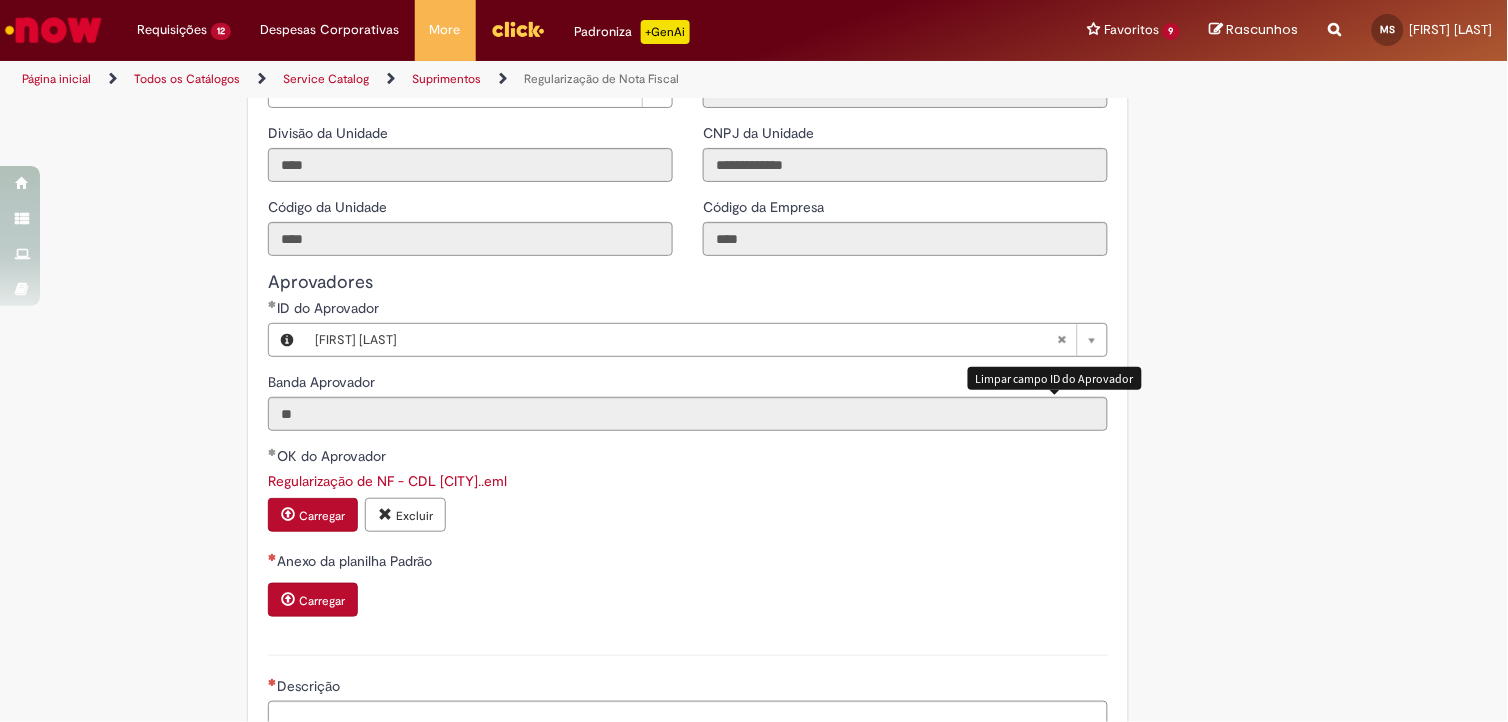 click at bounding box center (1062, 340) 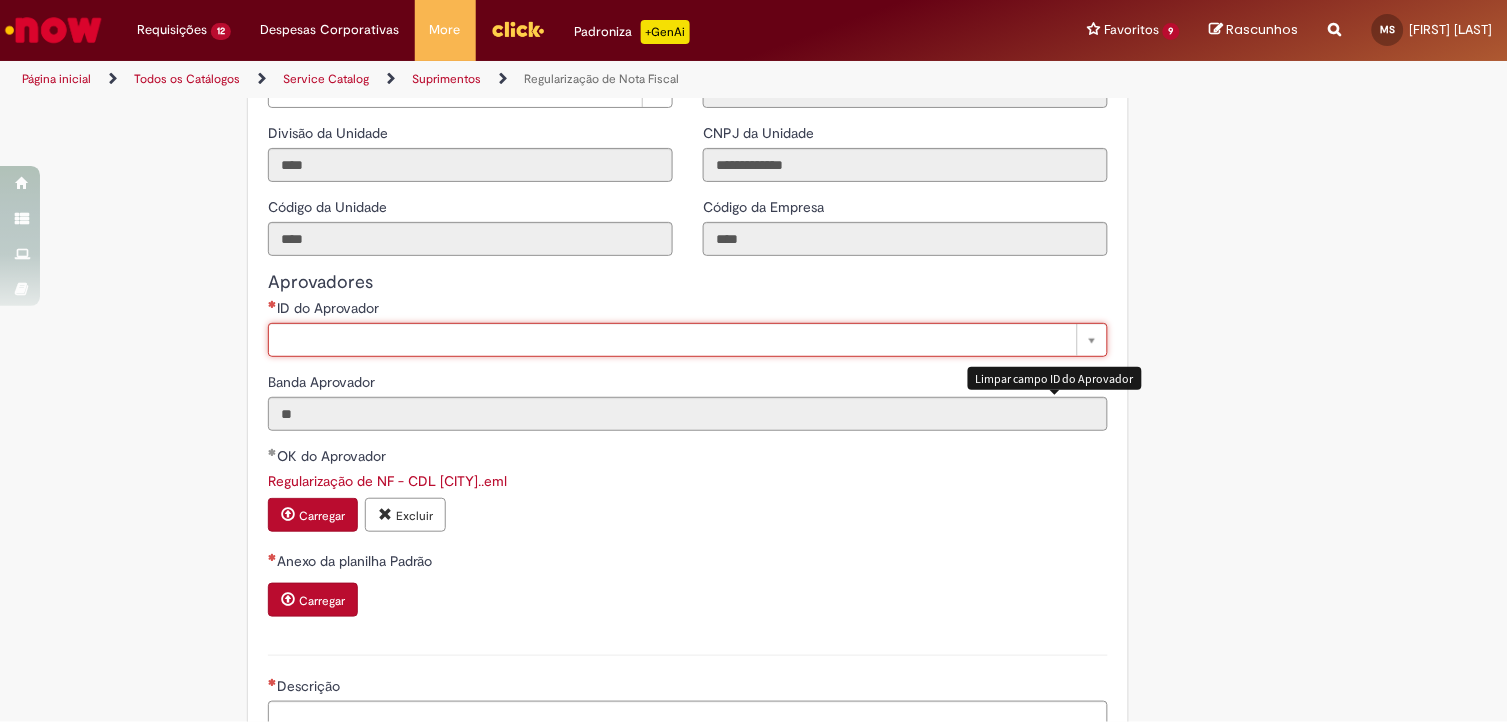 scroll, scrollTop: 0, scrollLeft: 0, axis: both 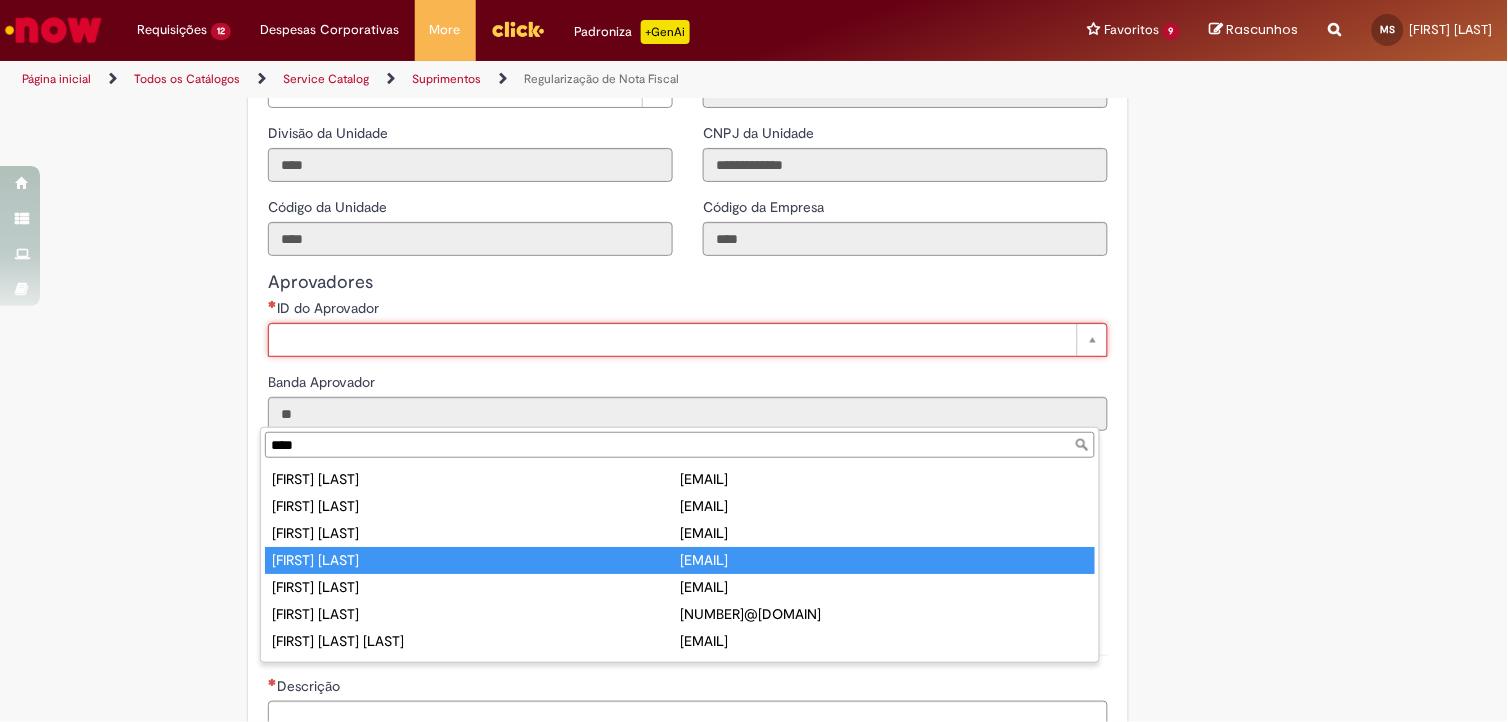 type on "****" 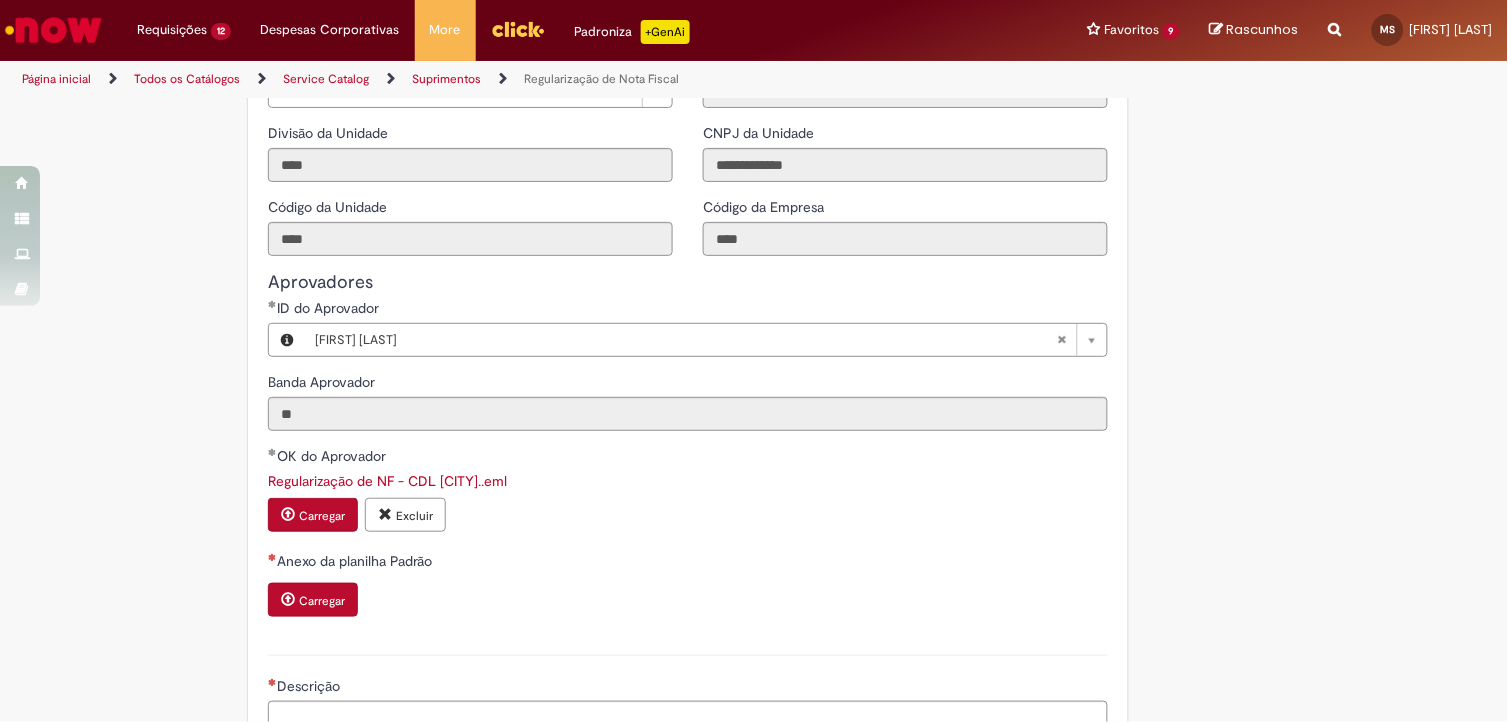 click on "Adicionar a Favoritos
Regularização de Nota Fiscal
Oferta destinada a Regularização de Nota Fiscal no SAP ECC
Atenção: essa oferta é exclusiva para a regularização de notas fiscais das unidades que ainda não tombaram para o SAP S4/HANA.
1º  É necessário anexar o OK de um aprovador da unidade impactada considerando a tabela de valor vs. banda aprovadora abaixo.
Banda Aprovadora
Valor Máximo
VII
-
VI
R$          5.000,00
V
R$     175.000,00
IV
R$     750.000,00
III
R$     750.000,00
II
R$  5.000.000,00
I
R$  5.000.000,00
2º  Ao preencher o campo de valor total no chamado, será aberta uma lista suspensa da banda aprovadora e será necessário indicar o aprovador da unidade. O anexo com a aprovação  deve ser por email." at bounding box center (754, -336) 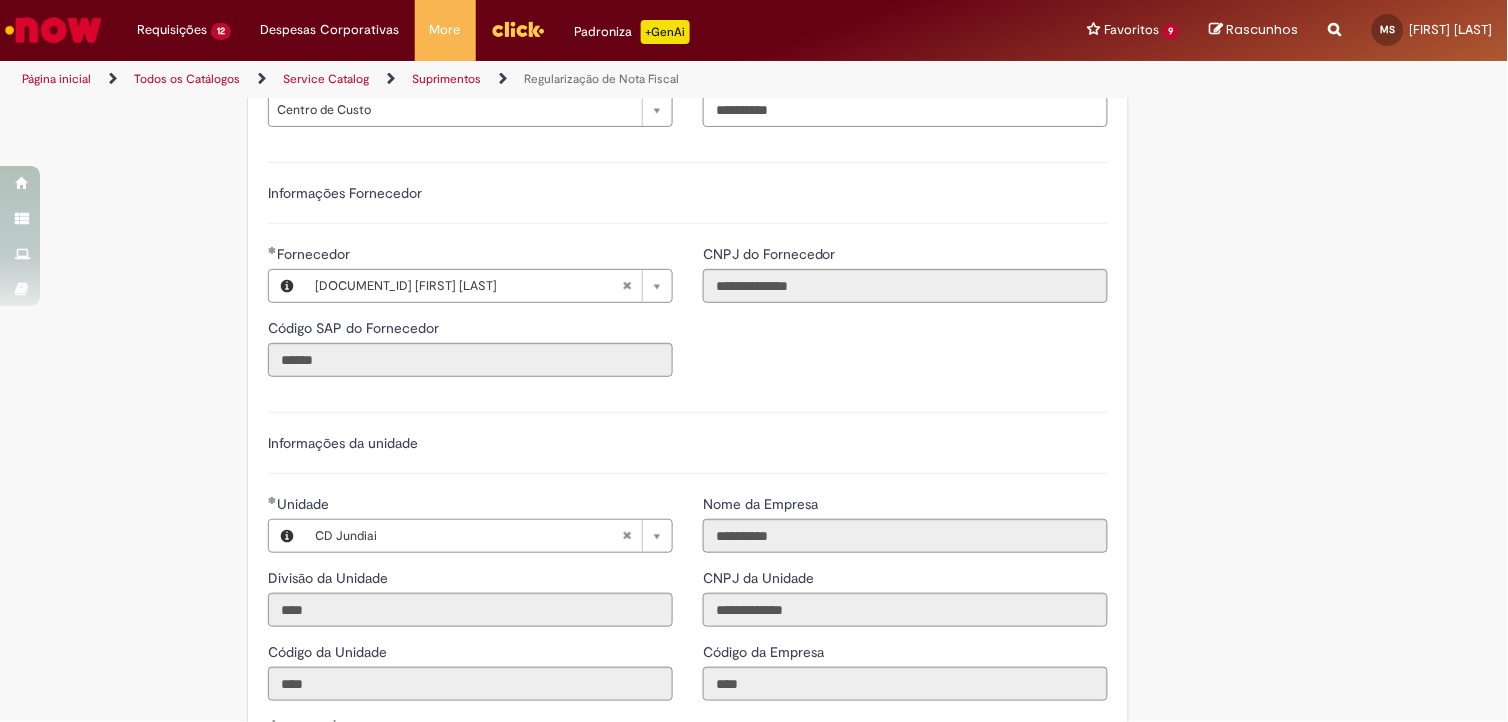 scroll, scrollTop: 1861, scrollLeft: 0, axis: vertical 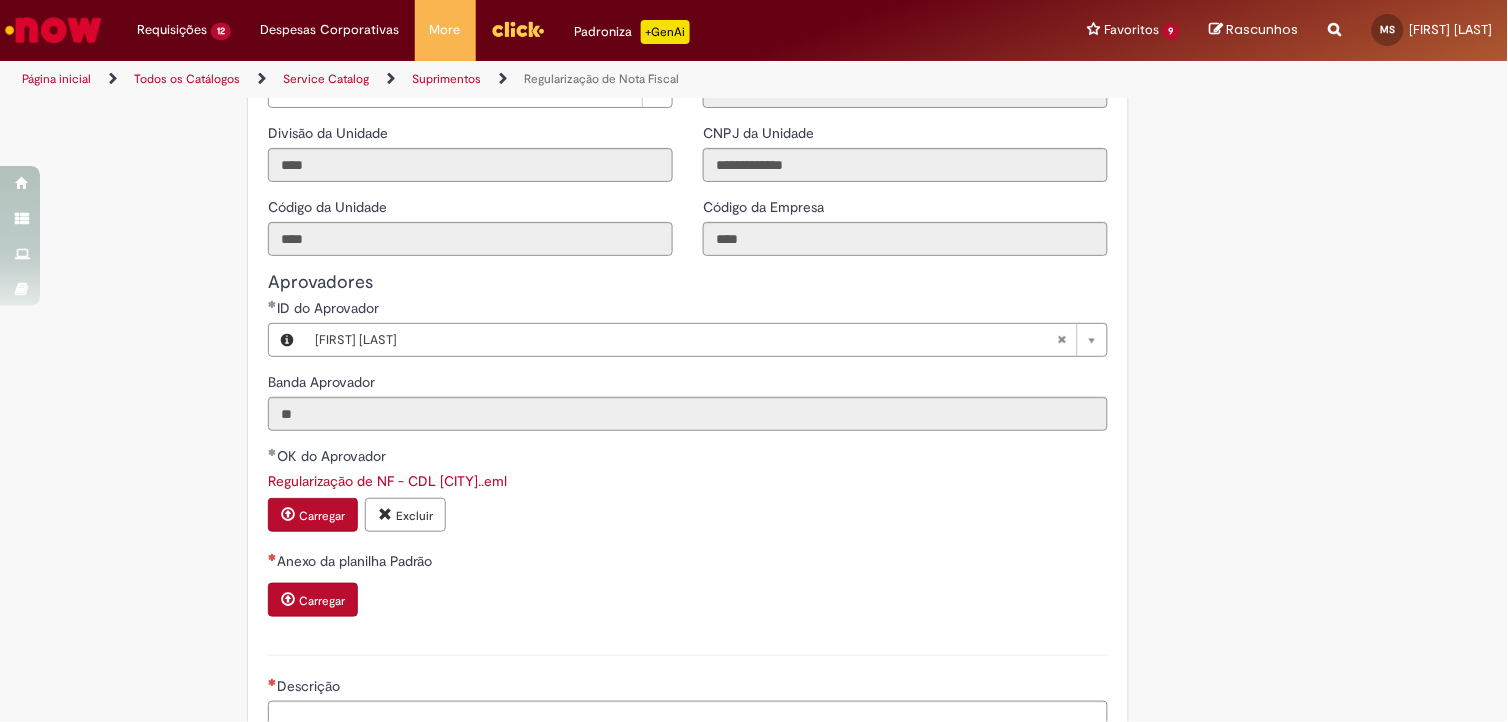 type 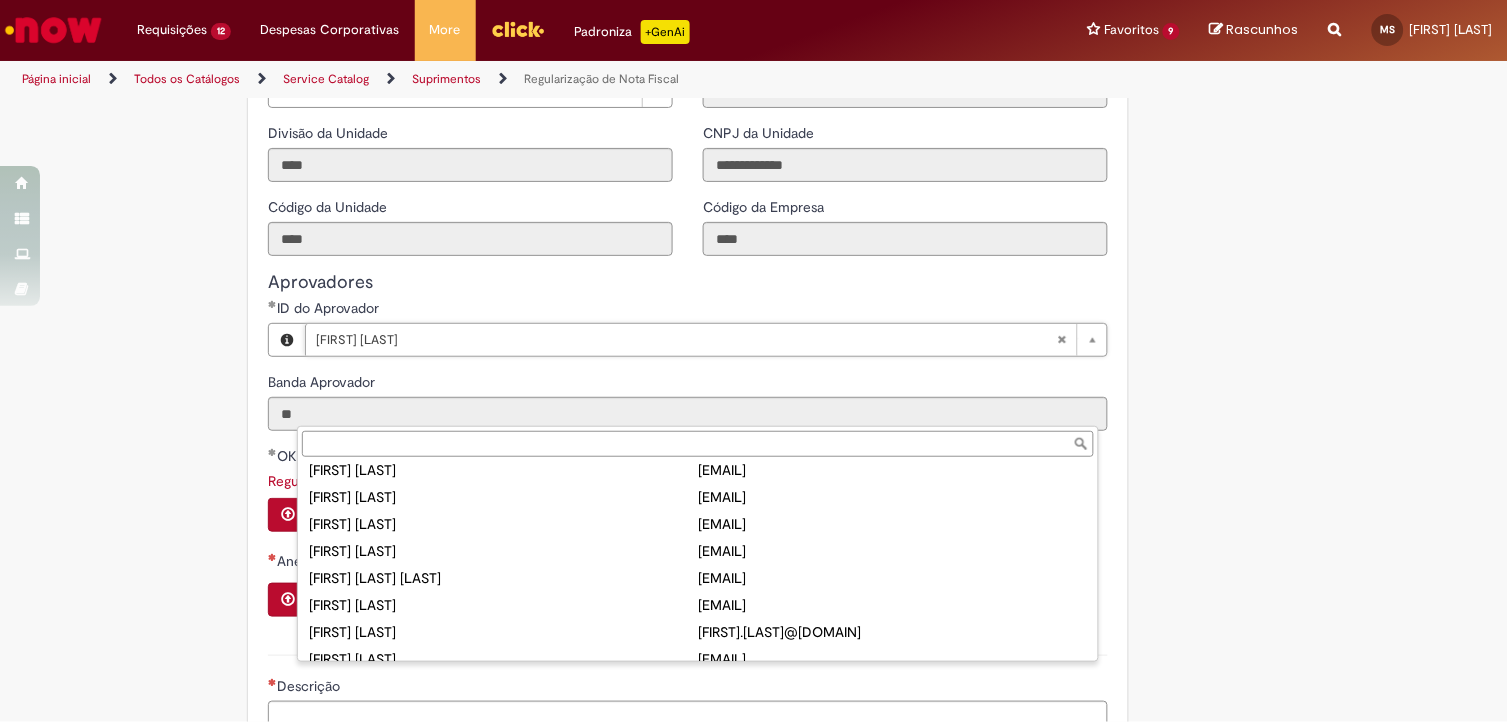 scroll, scrollTop: 0, scrollLeft: 0, axis: both 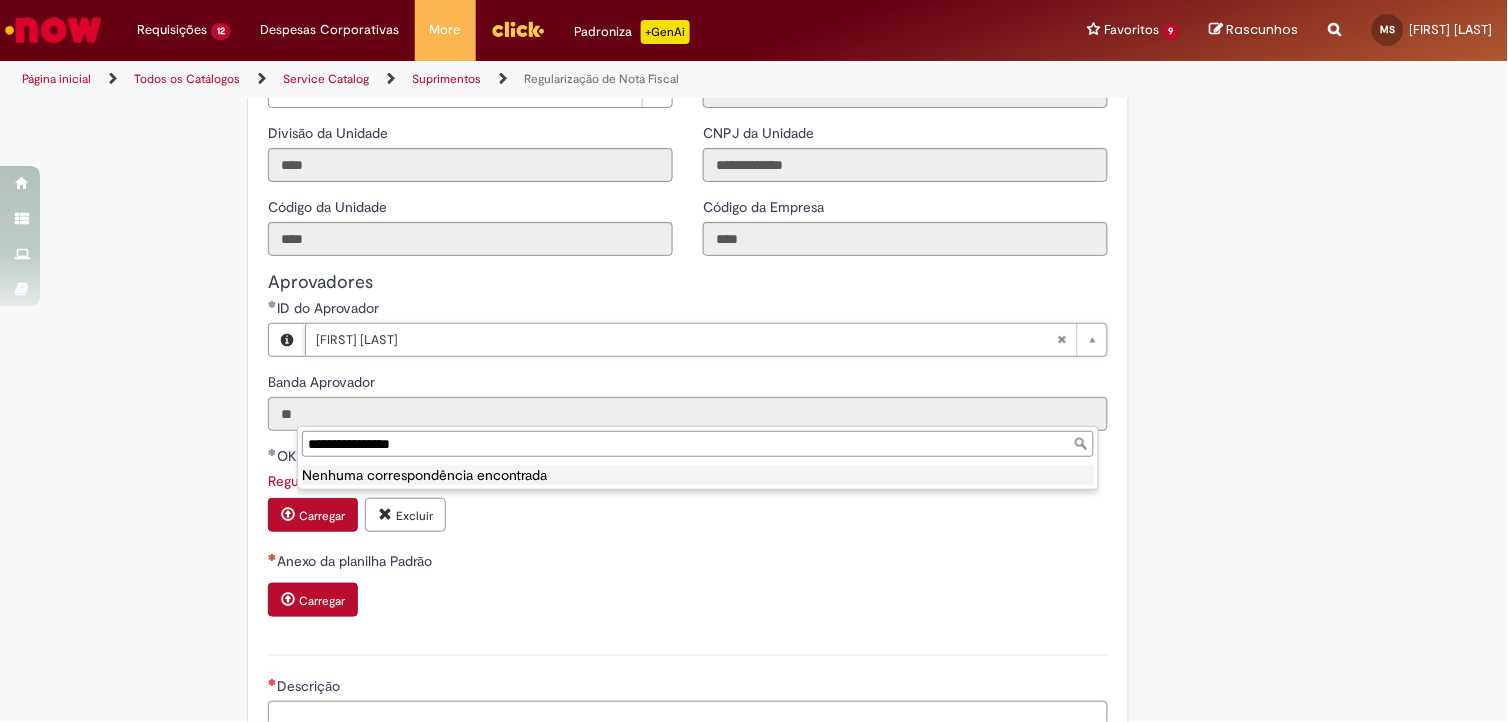 drag, startPoint x: 517, startPoint y: 440, endPoint x: 238, endPoint y: 441, distance: 279.0018 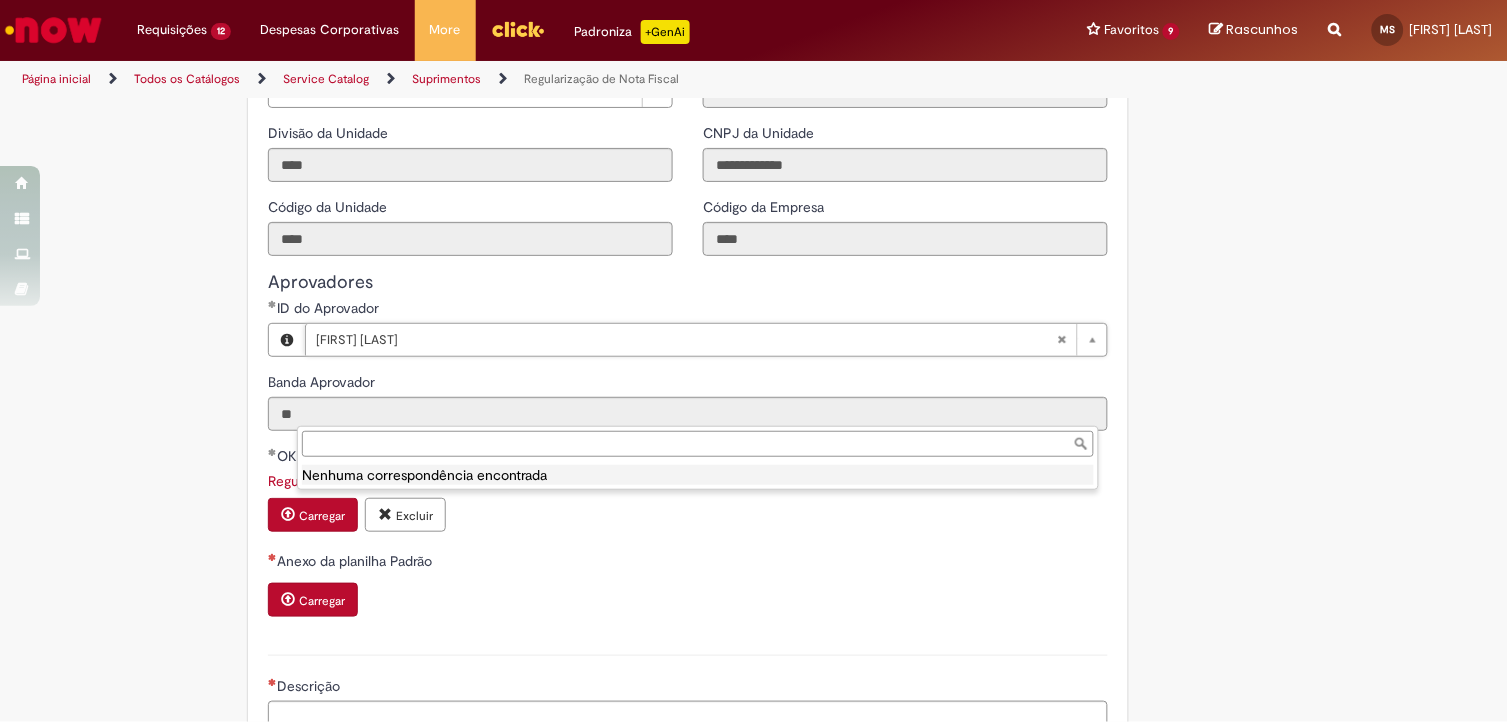 type on "**********" 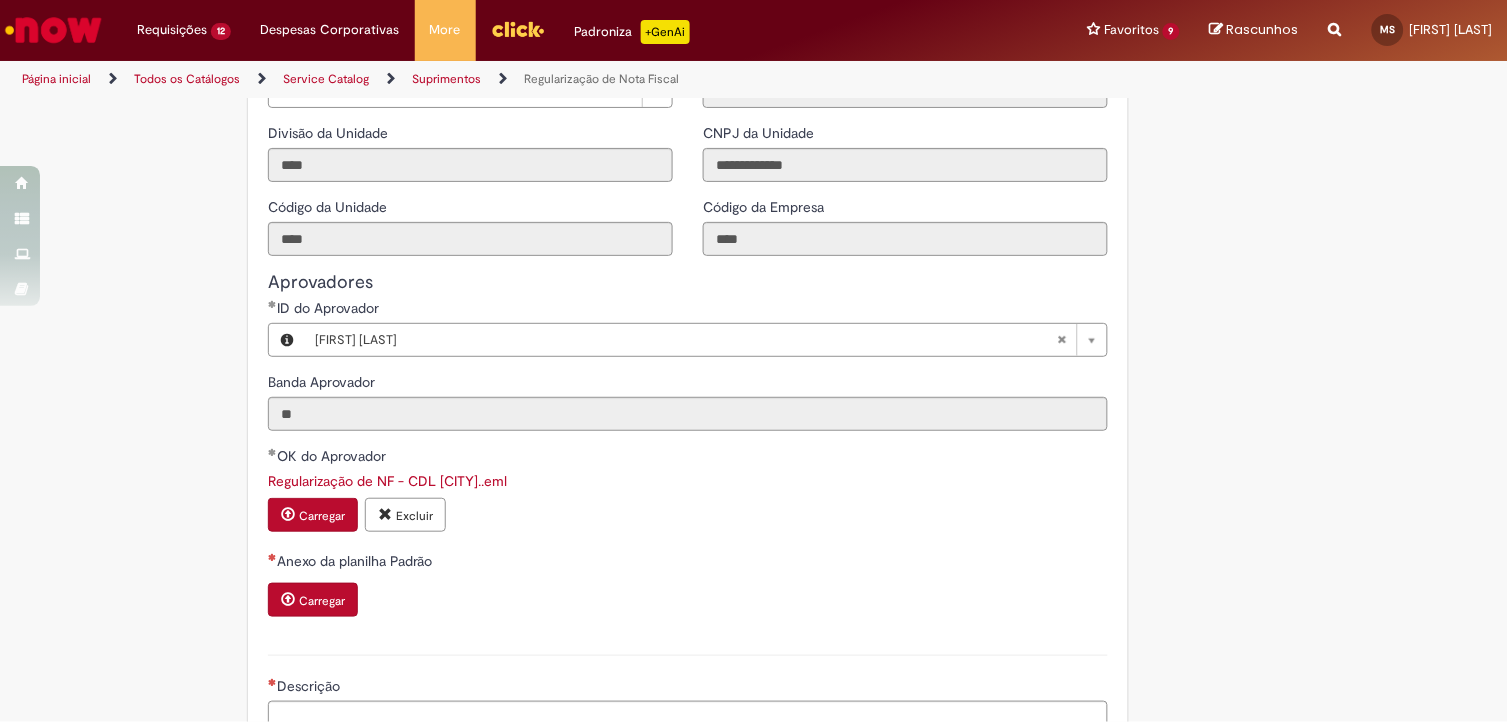 click on "ID do Aprovador" at bounding box center (688, 310) 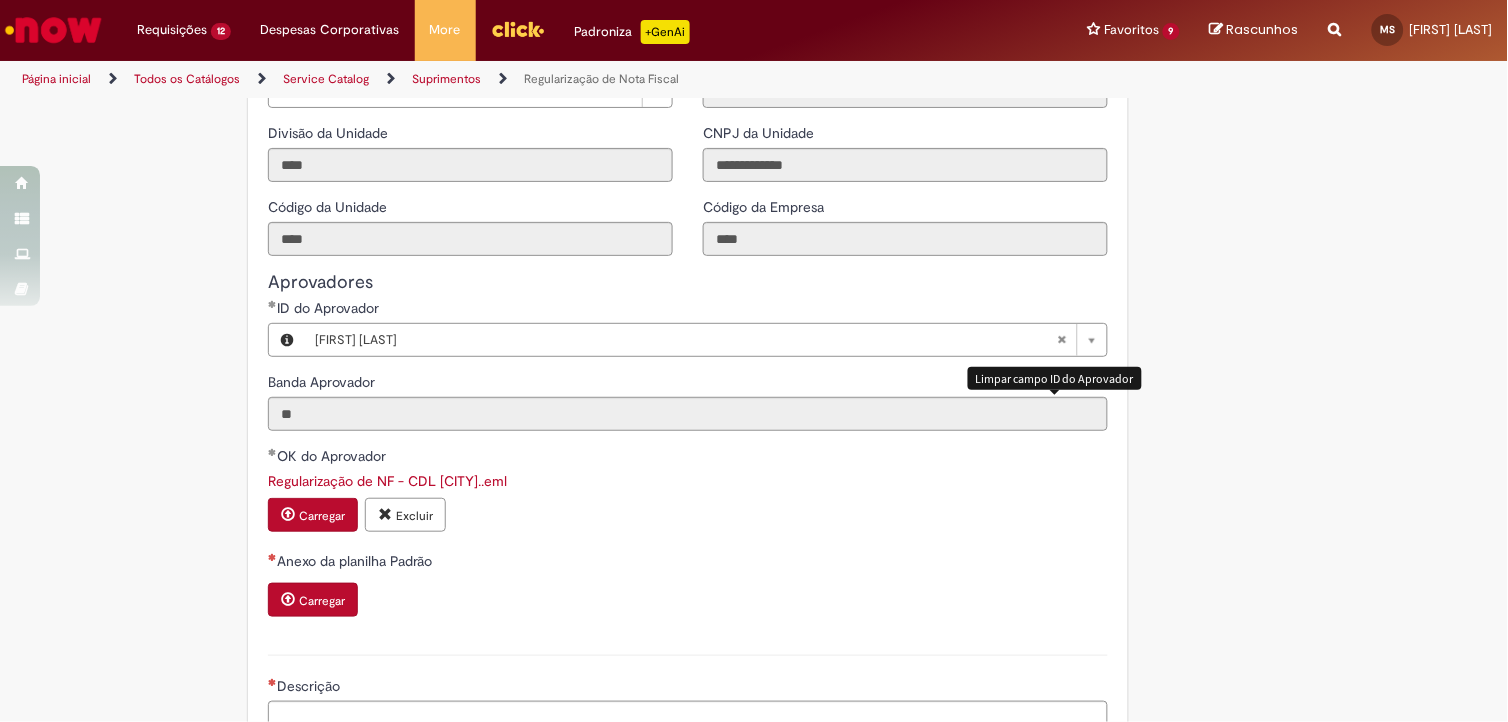 click at bounding box center [1062, 340] 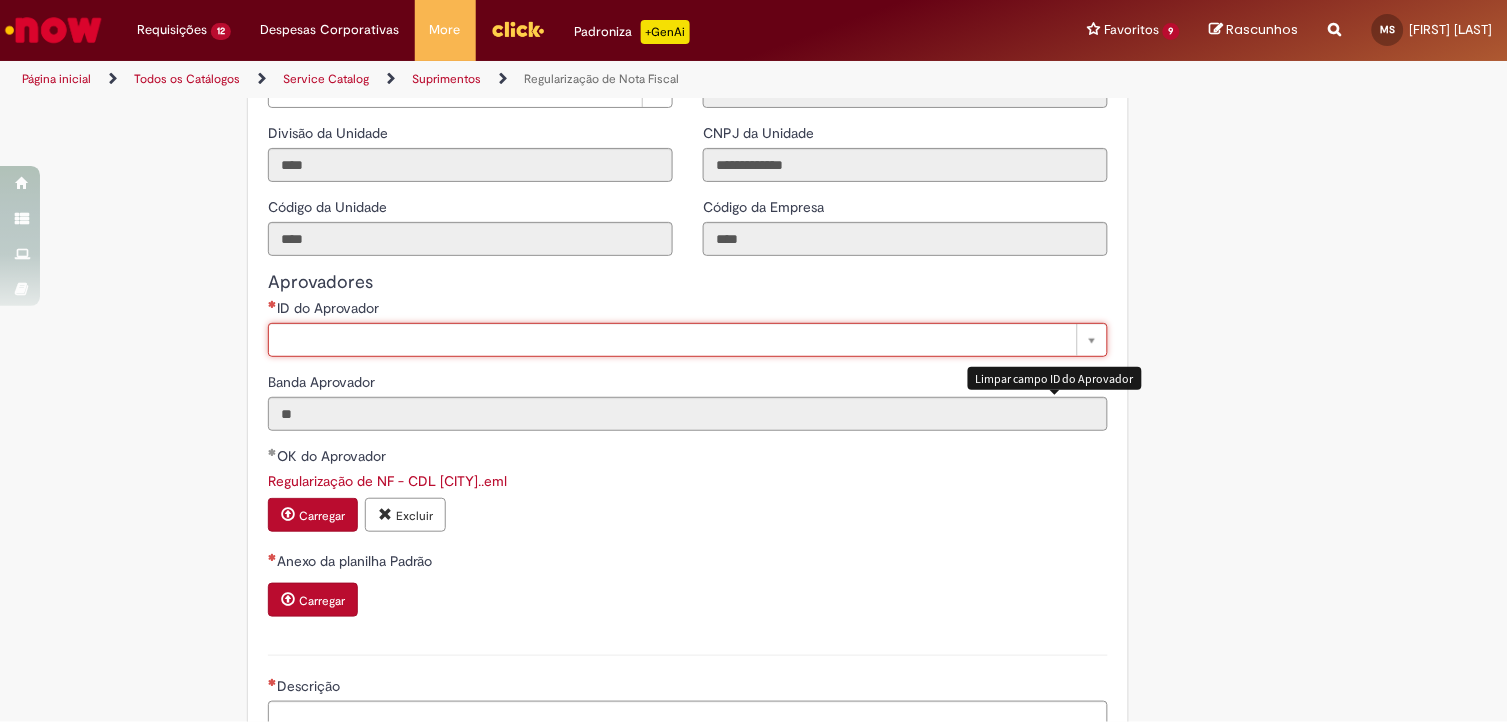scroll, scrollTop: 0, scrollLeft: 0, axis: both 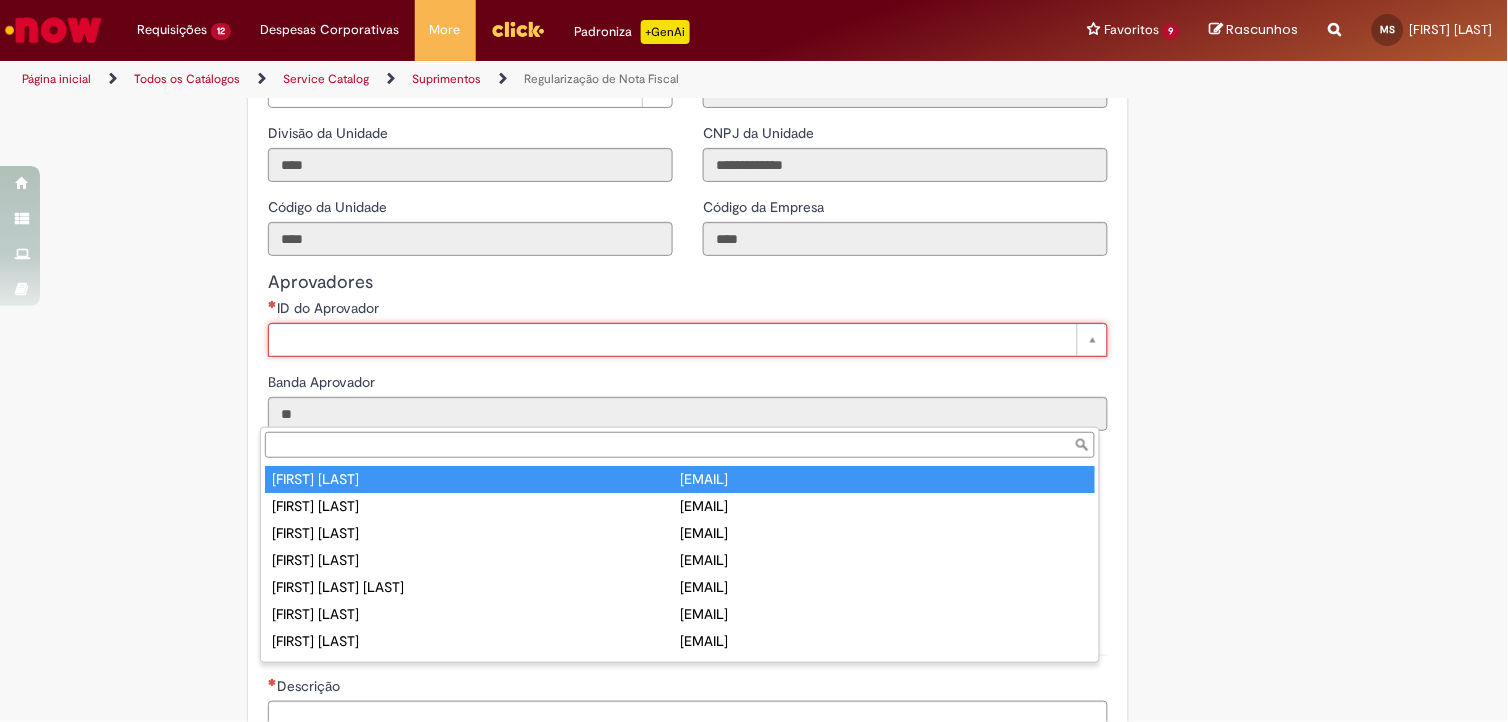 paste on "********" 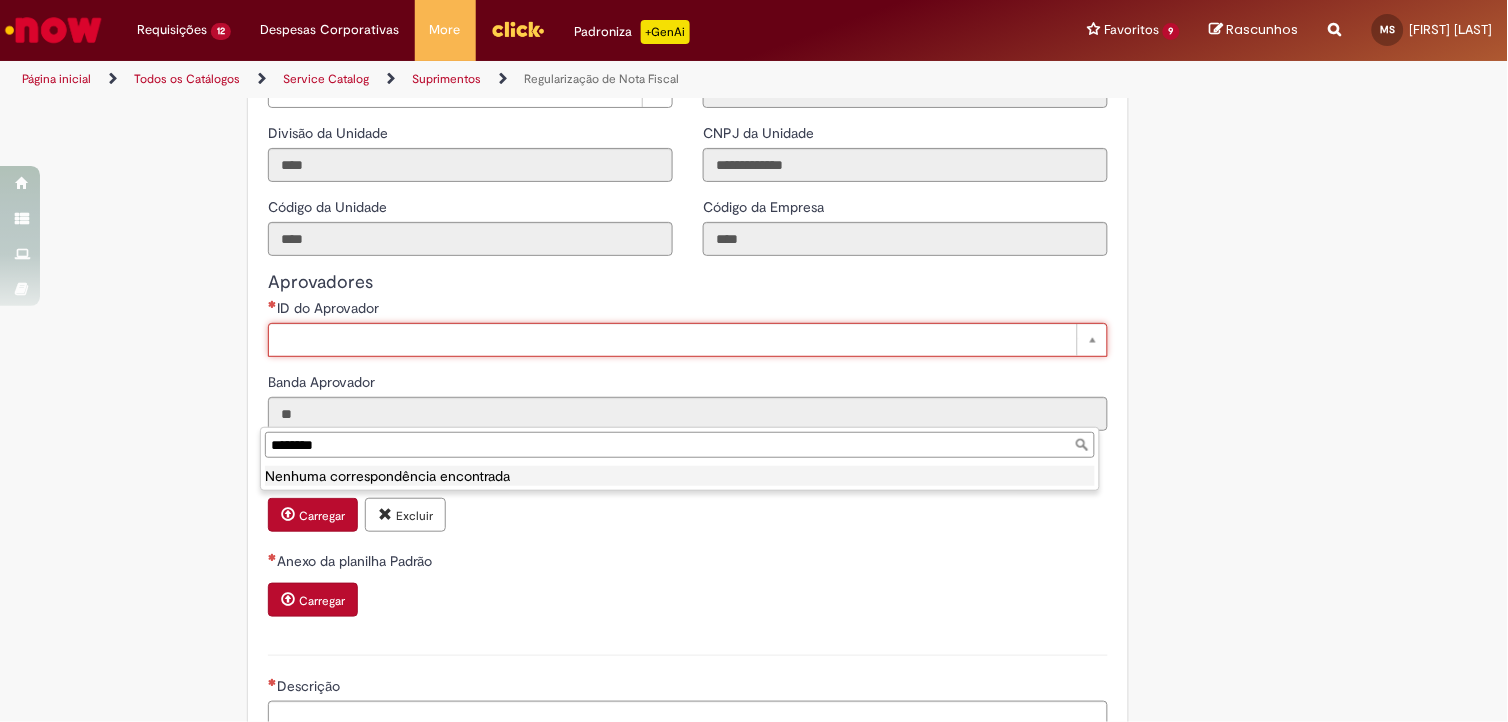 click on "********" at bounding box center [680, 445] 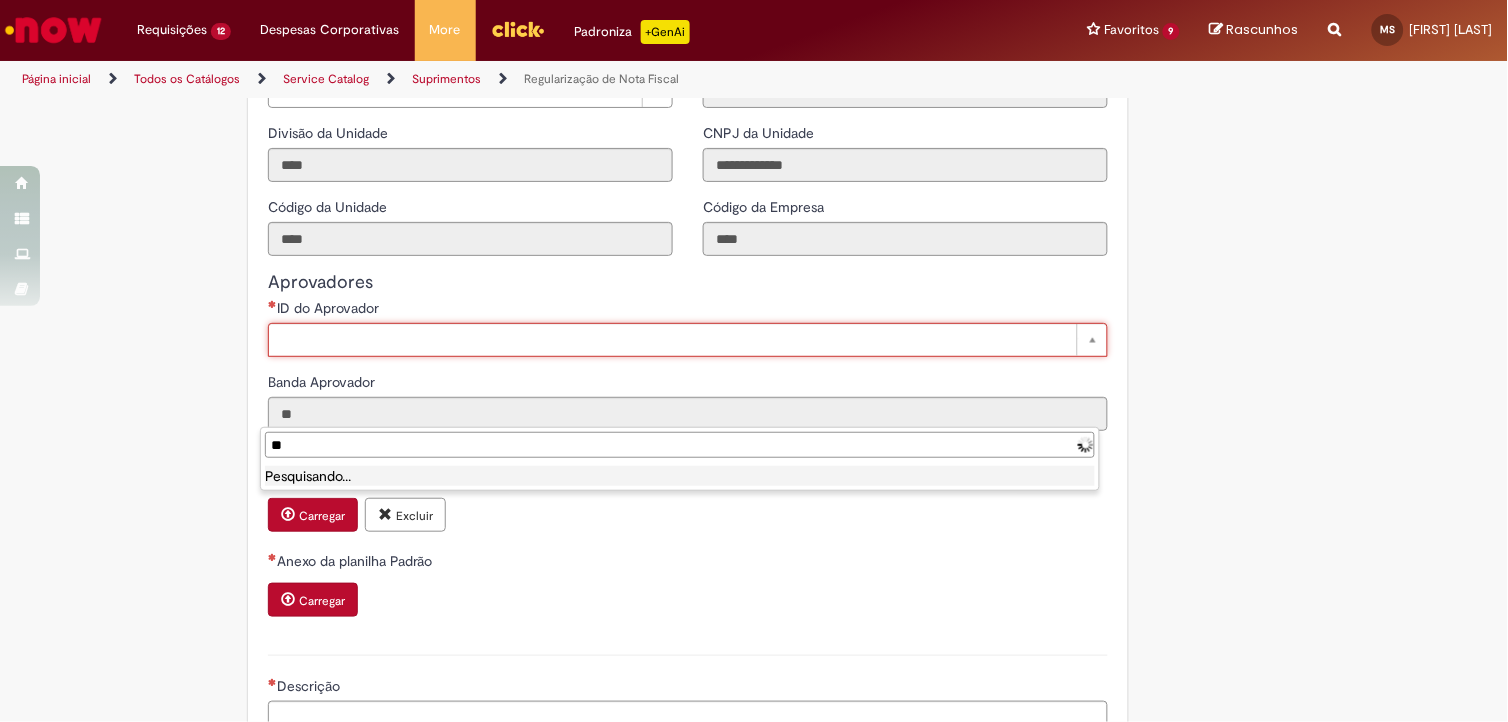 type on "*" 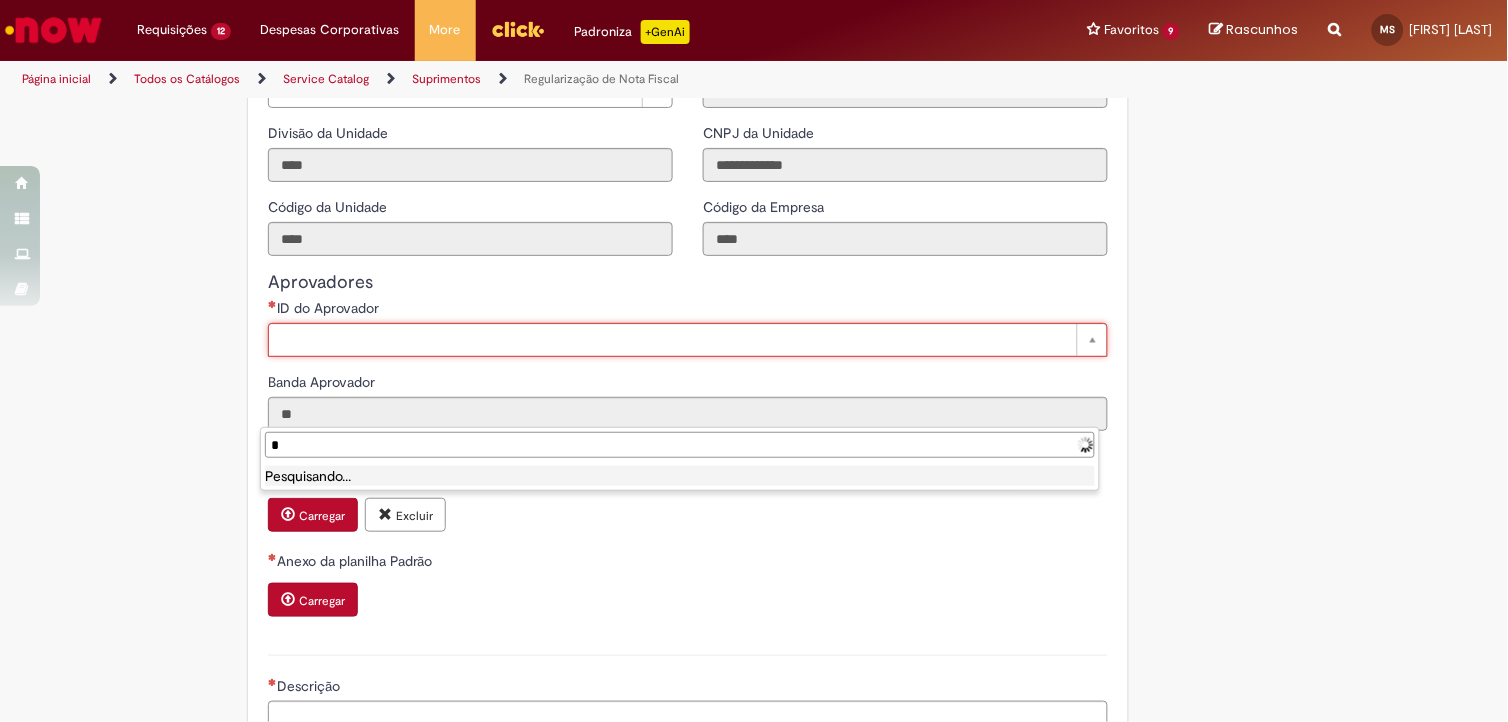 type 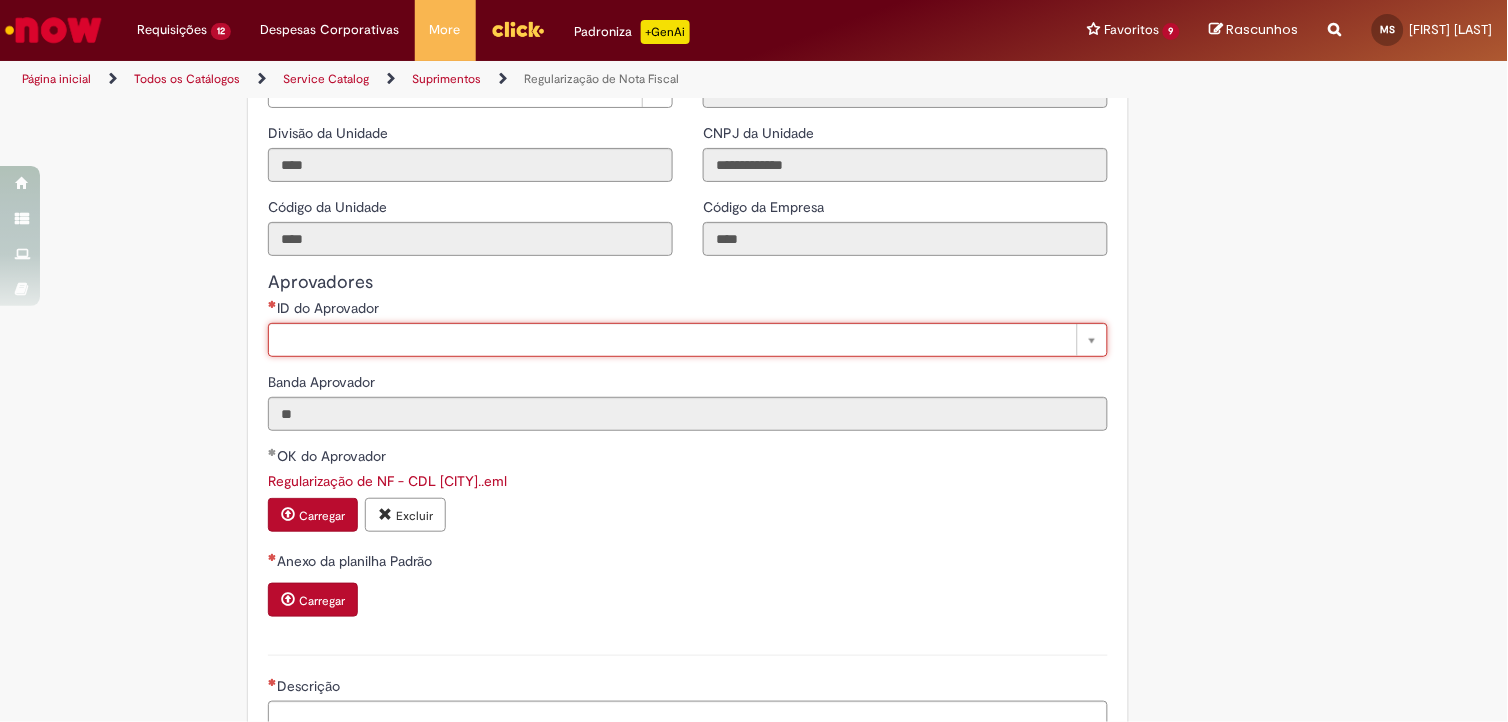 type on "*" 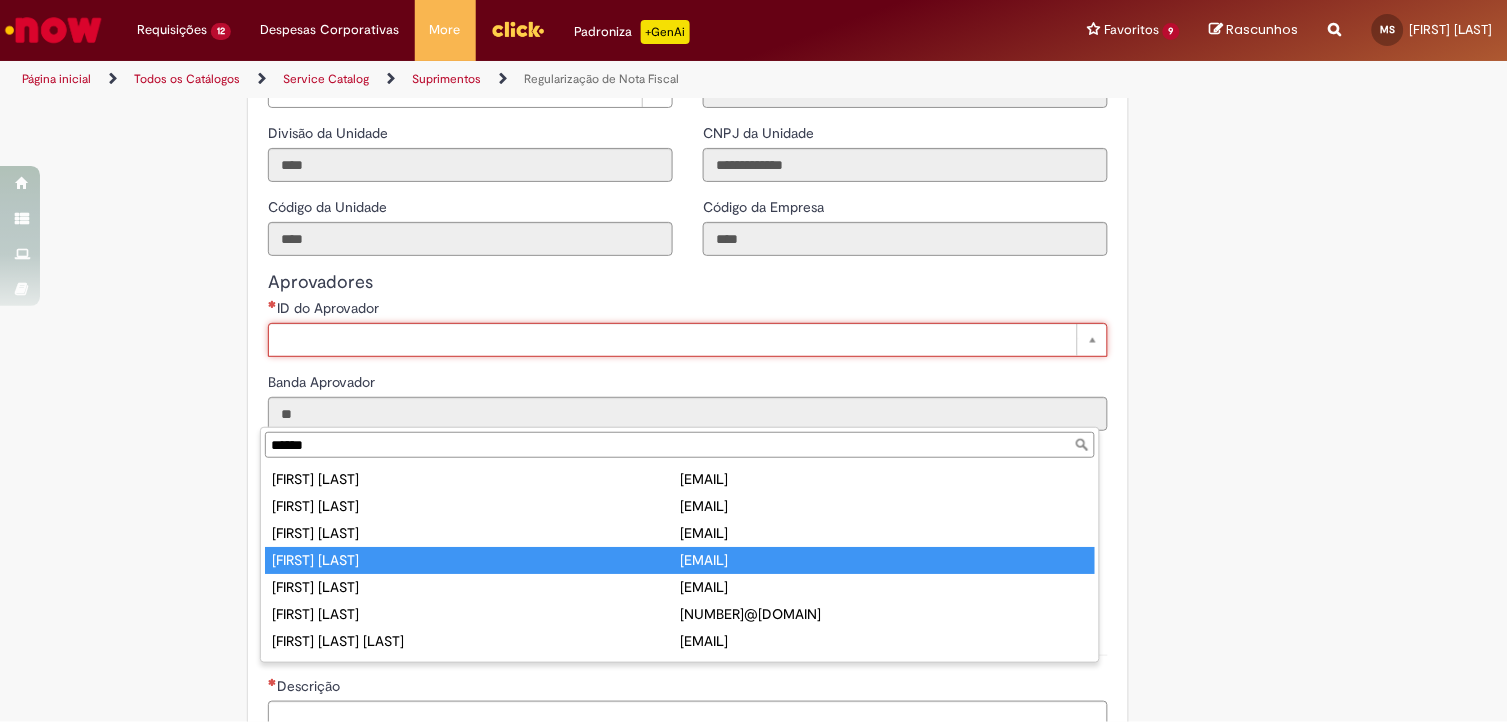 type on "******" 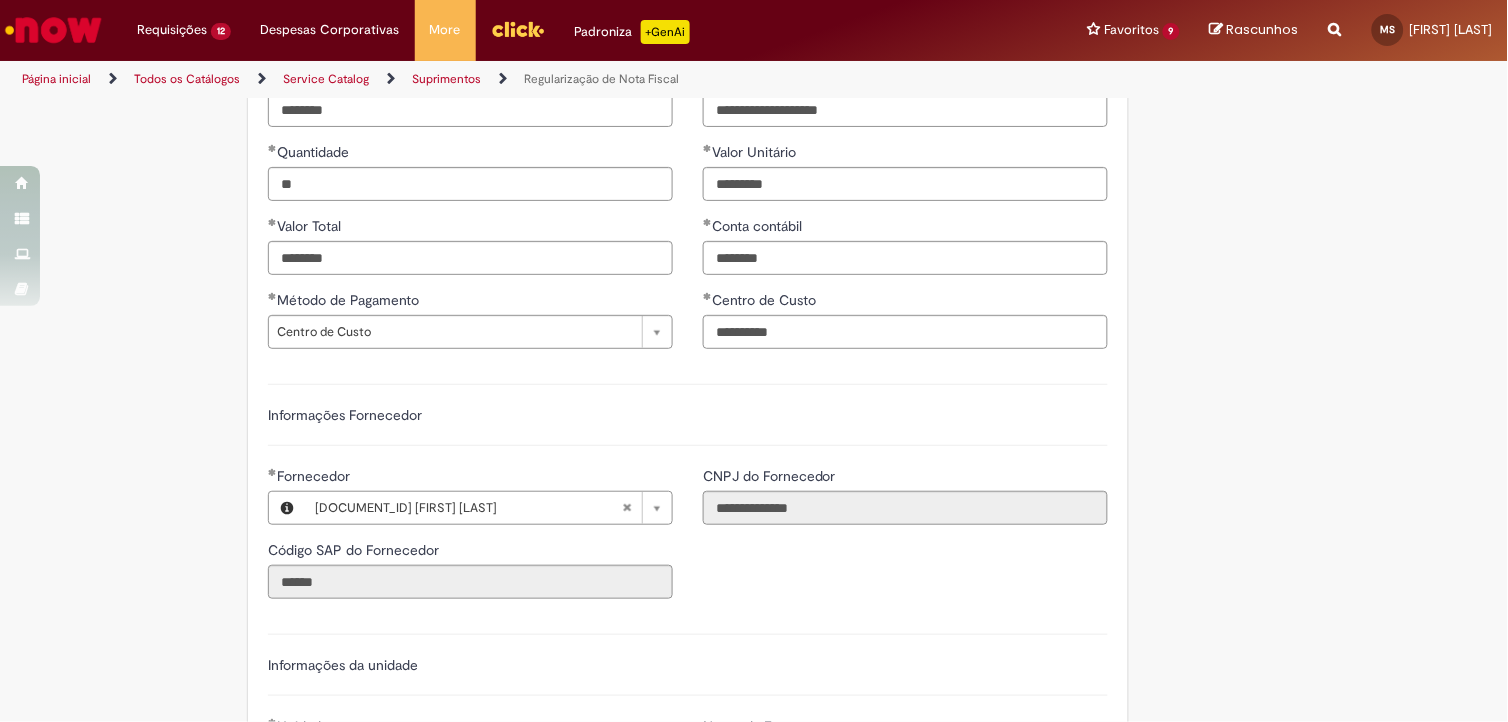 scroll, scrollTop: 1083, scrollLeft: 0, axis: vertical 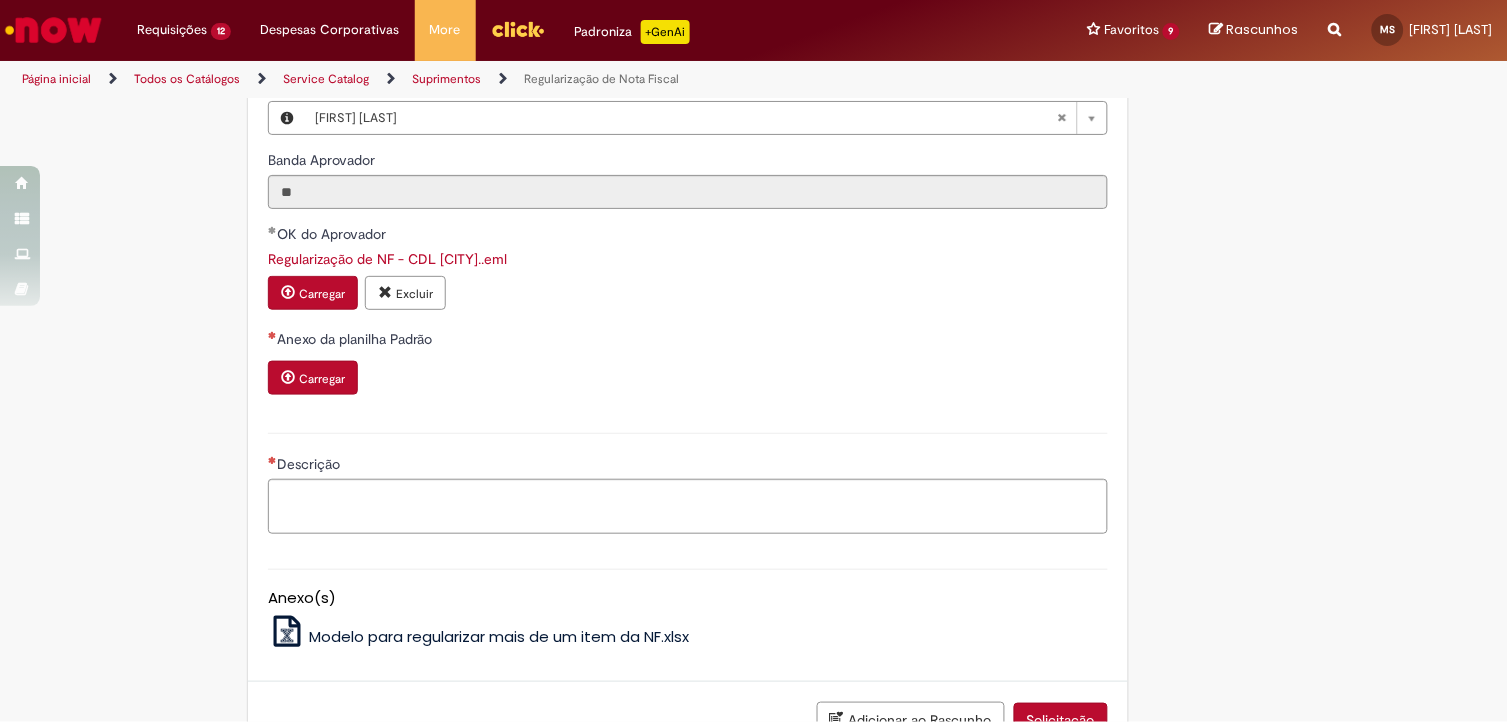 click on "Carregar" at bounding box center (322, 379) 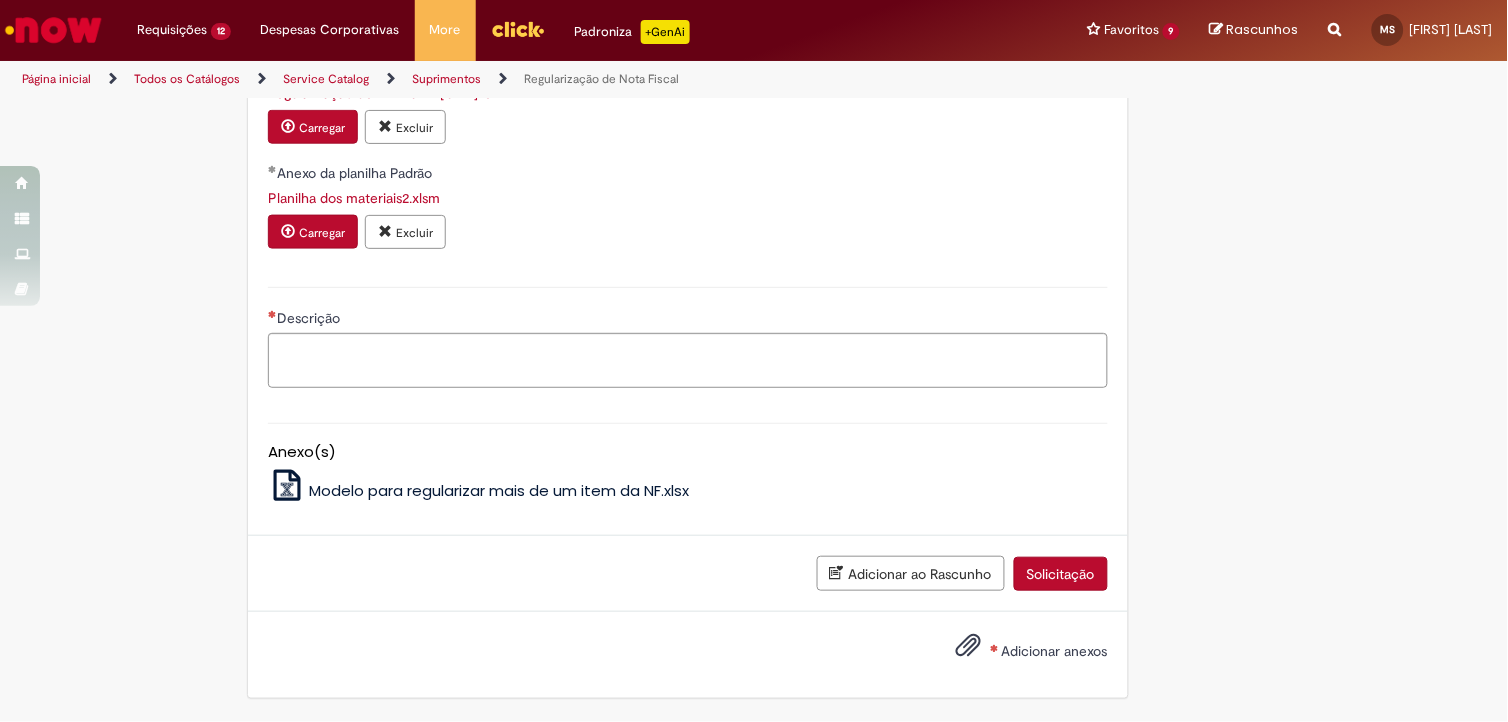 scroll, scrollTop: 2194, scrollLeft: 0, axis: vertical 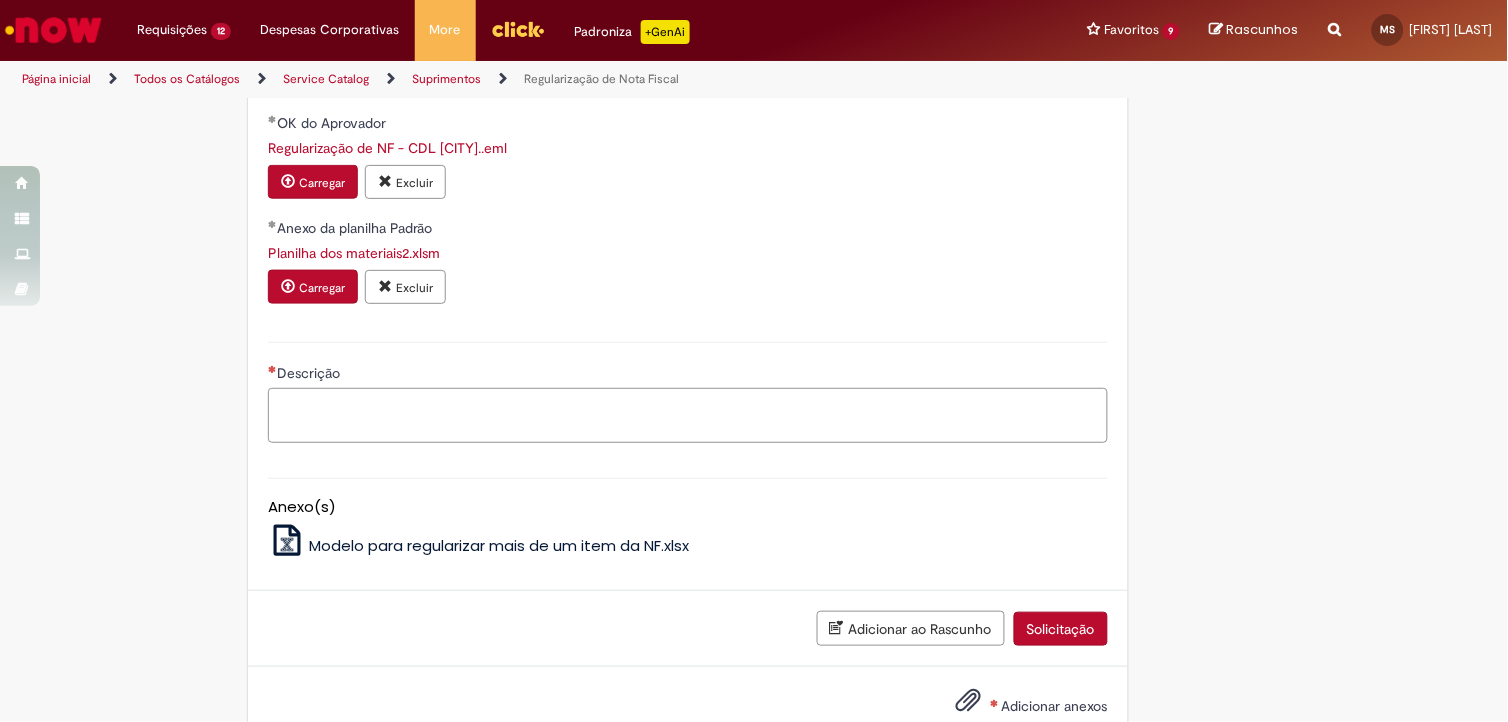 click on "Descrição" at bounding box center (688, 415) 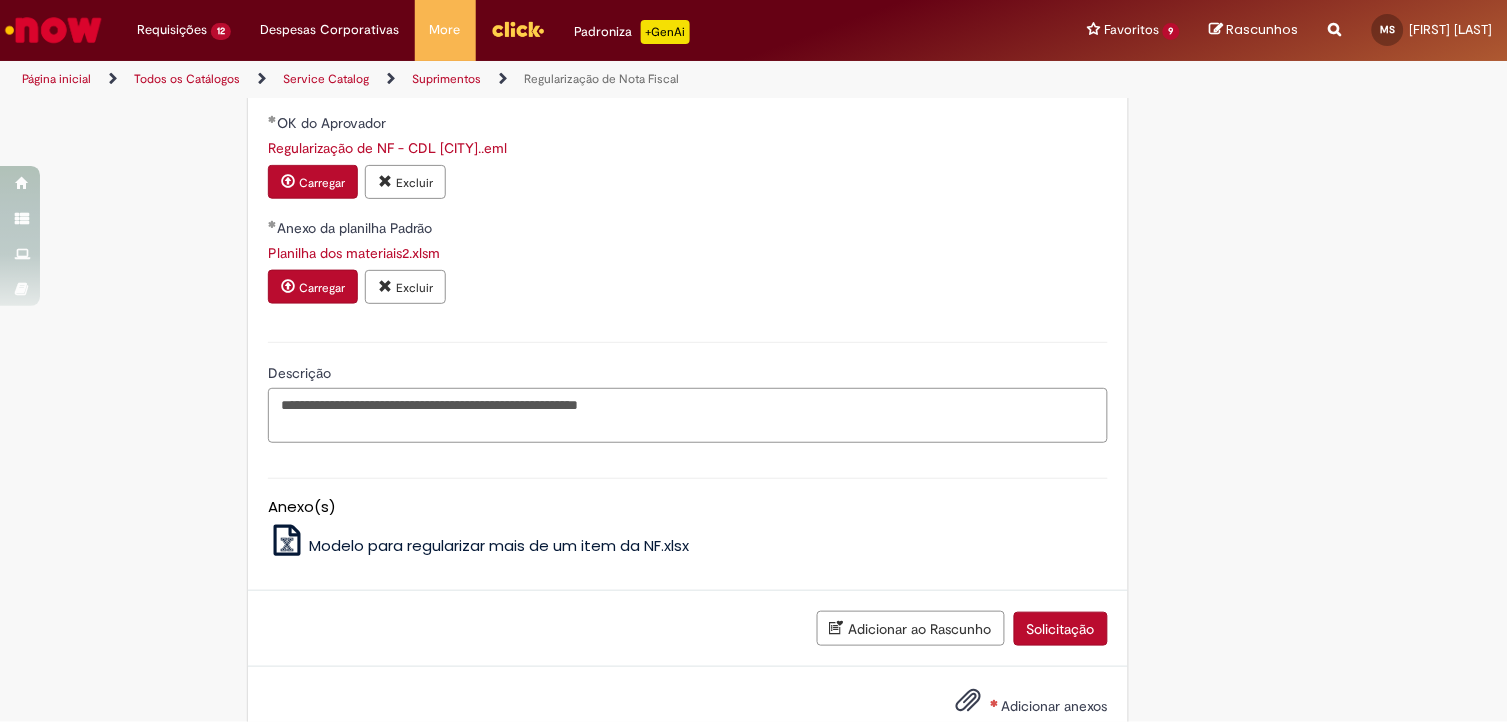 scroll, scrollTop: 2325, scrollLeft: 0, axis: vertical 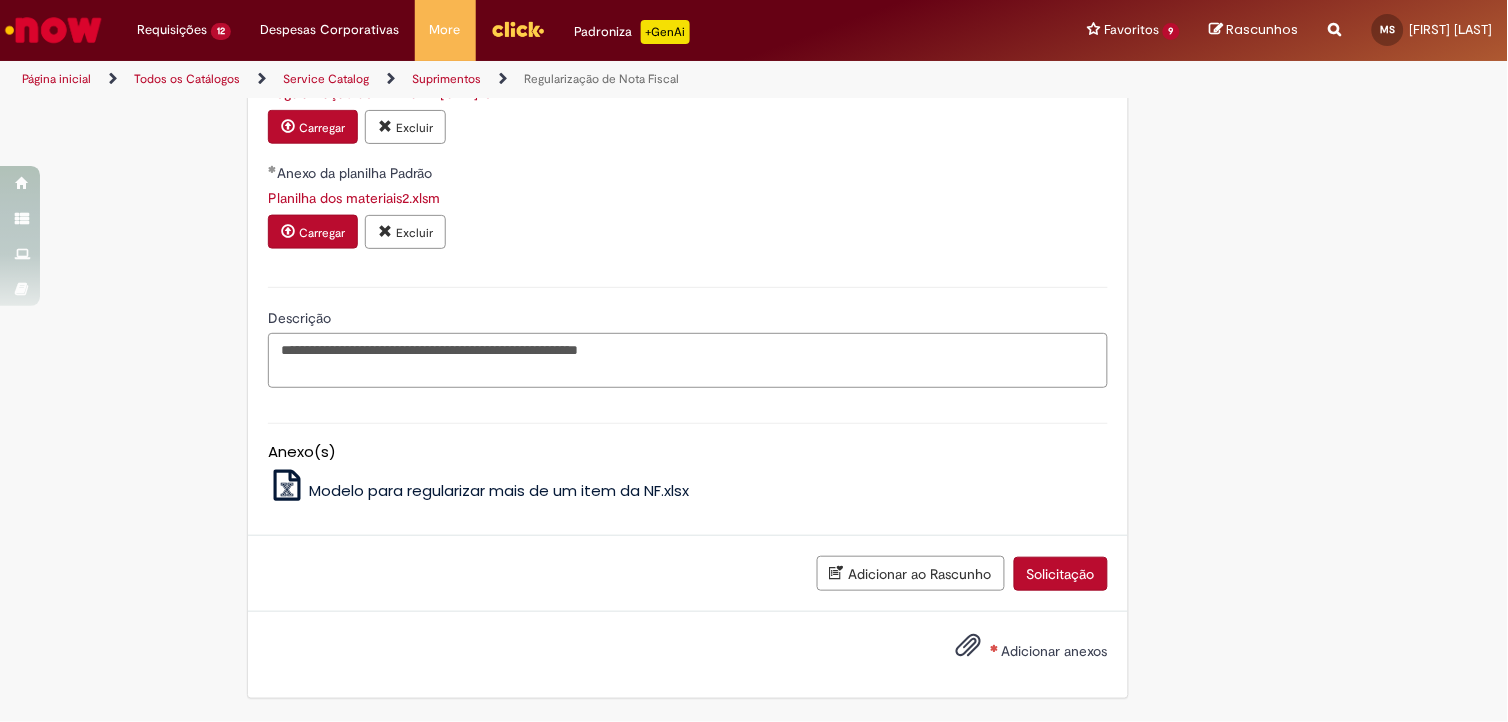 type on "**********" 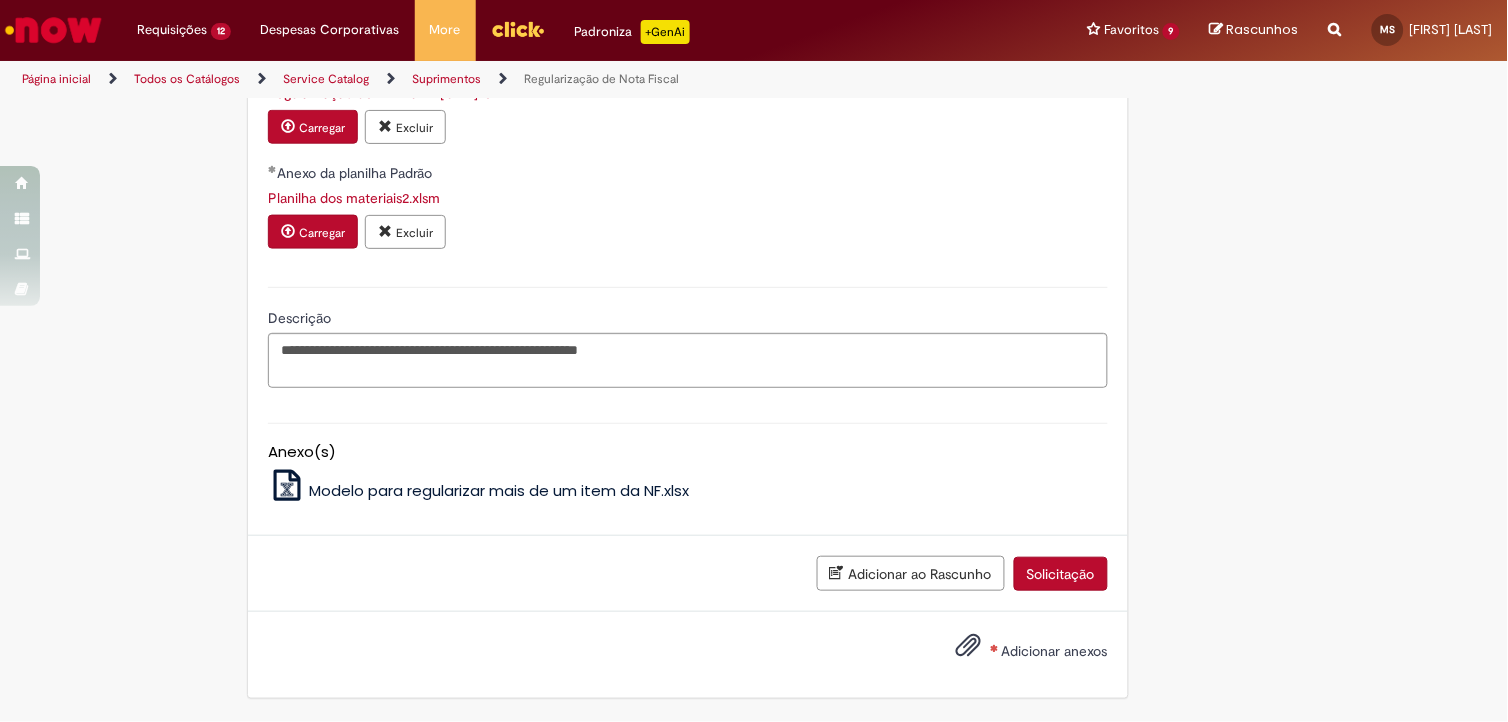 click on "Adicionar anexos" at bounding box center (1055, 651) 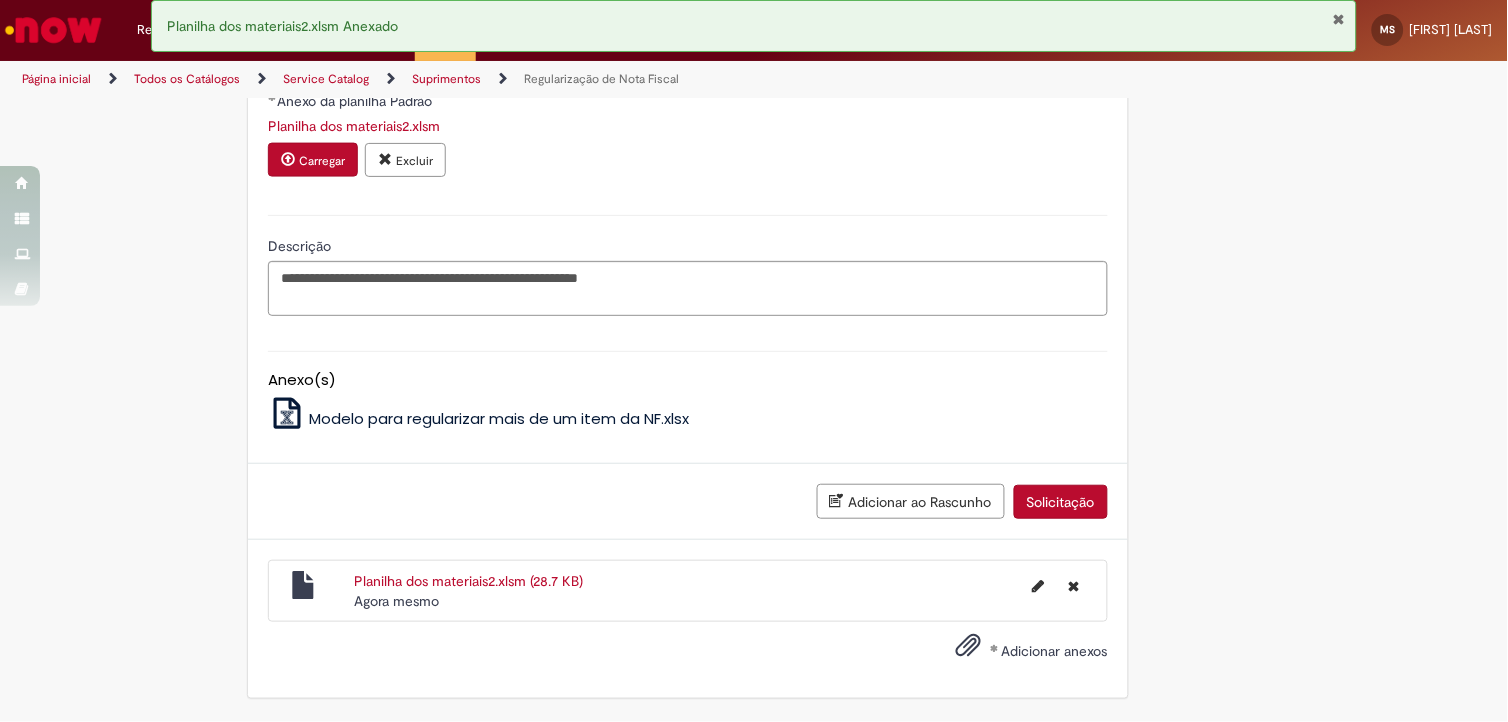 scroll, scrollTop: 2397, scrollLeft: 0, axis: vertical 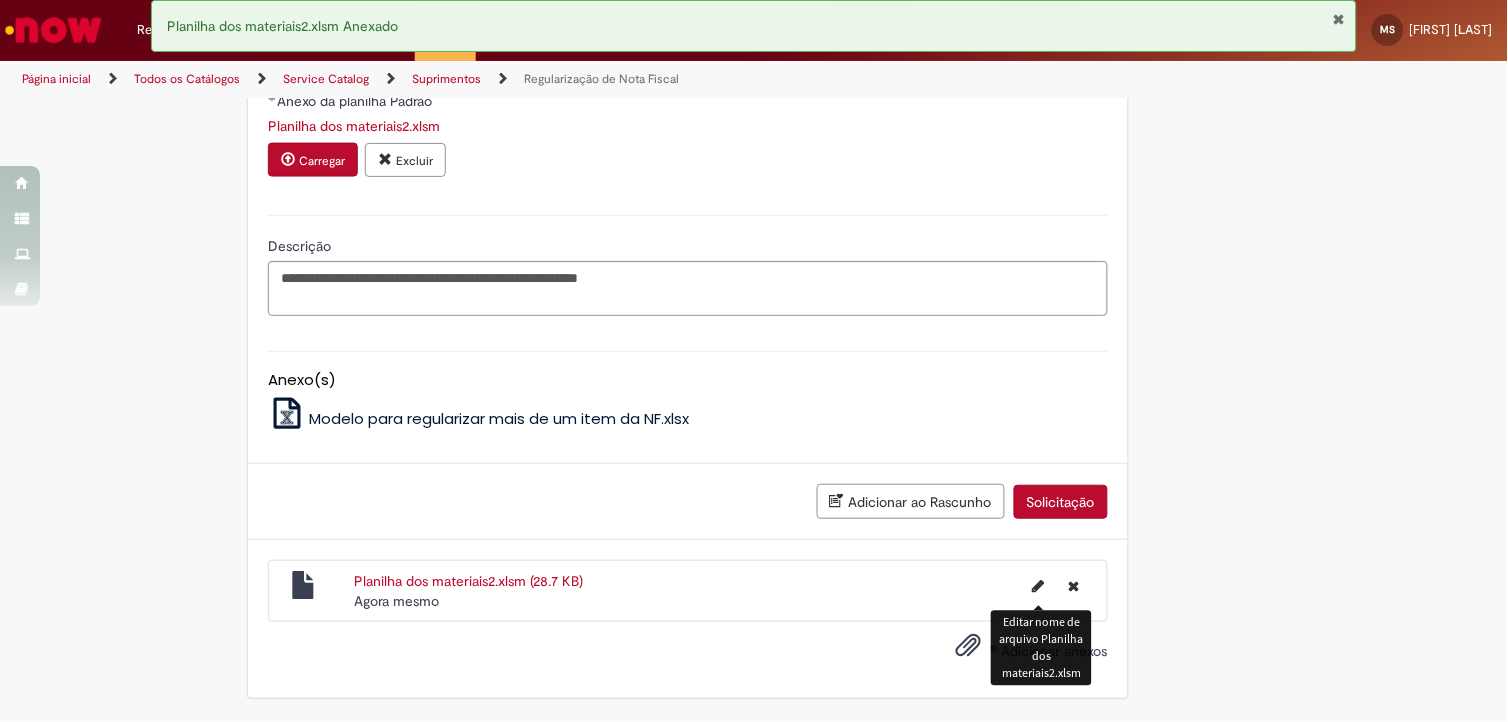 click on "Editar nome de arquivo Planilha dos materiais2.xlsm" at bounding box center [1041, 648] 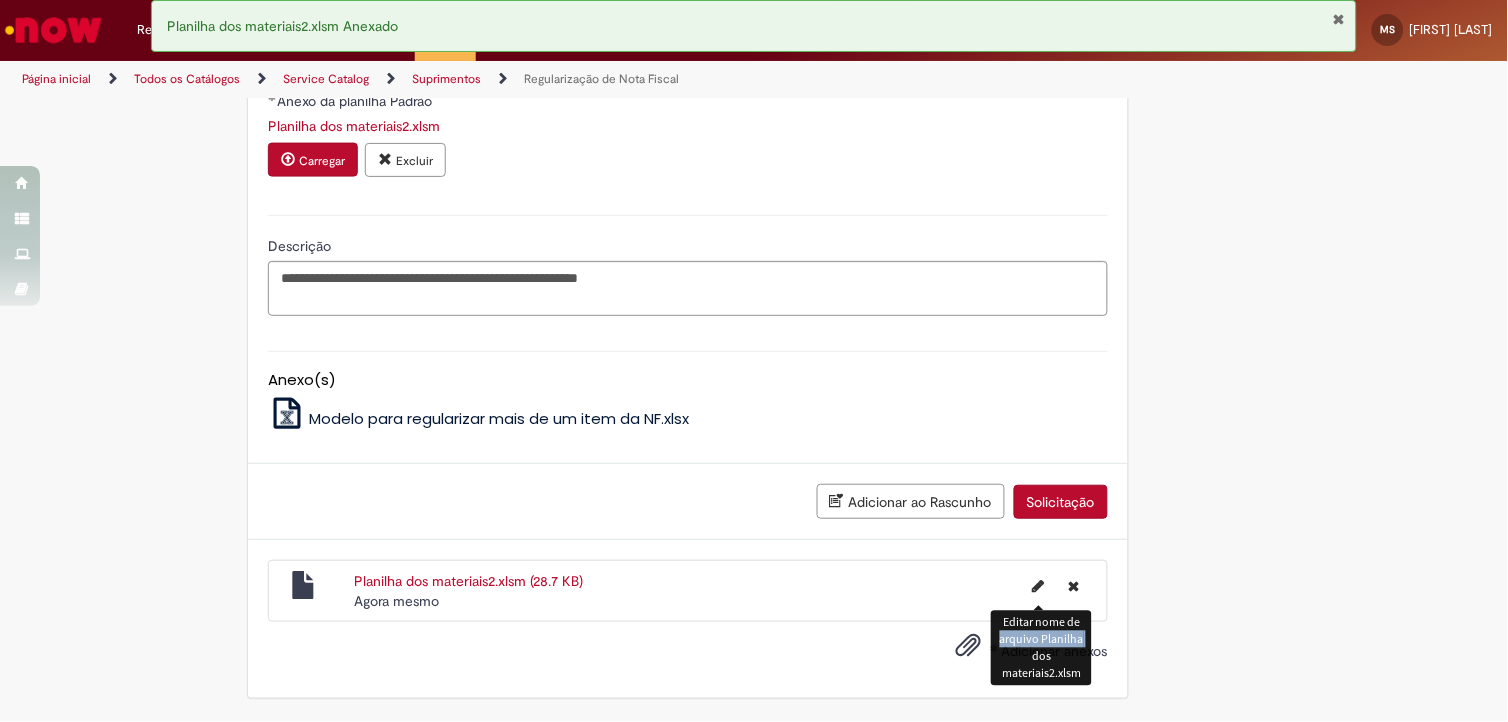click on "Editar nome de arquivo Planilha dos materiais2.xlsm" at bounding box center [1041, 648] 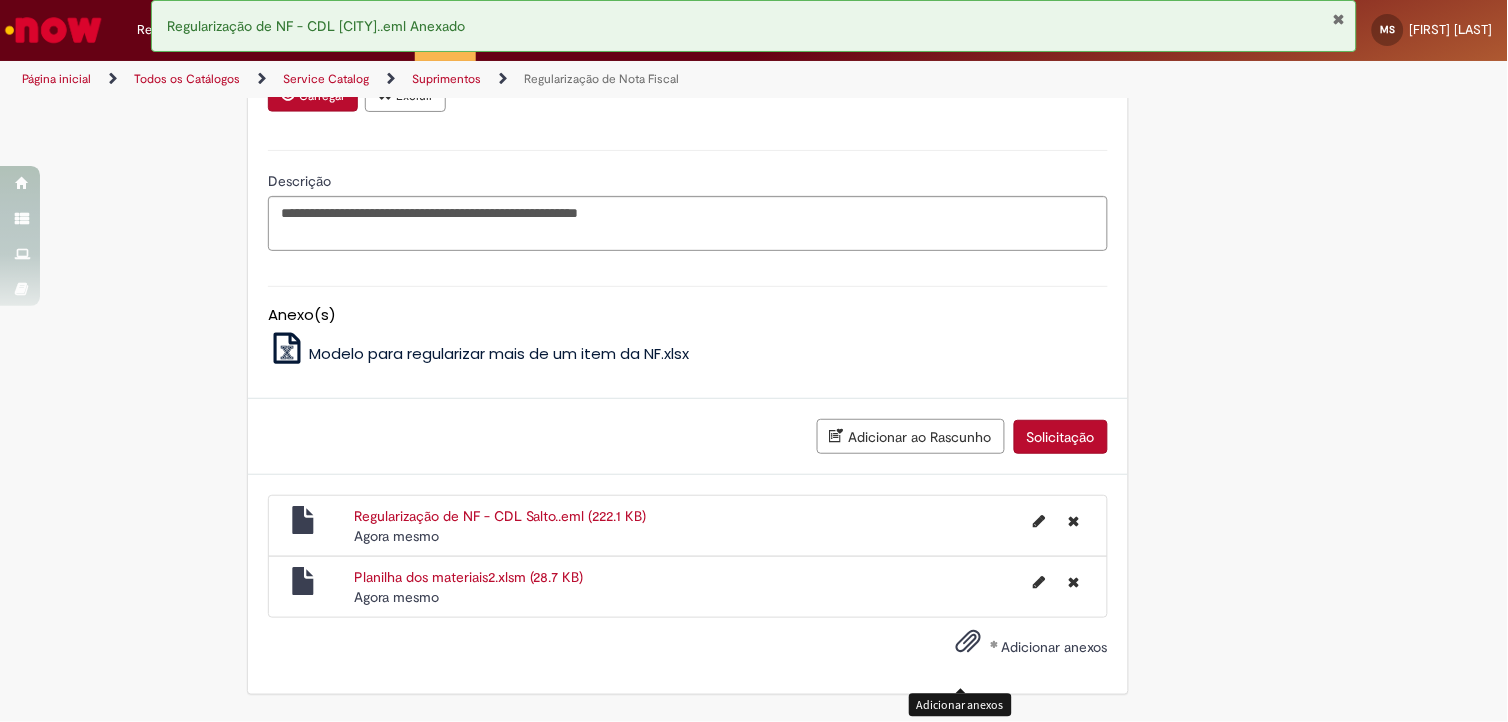 click at bounding box center (1339, 19) 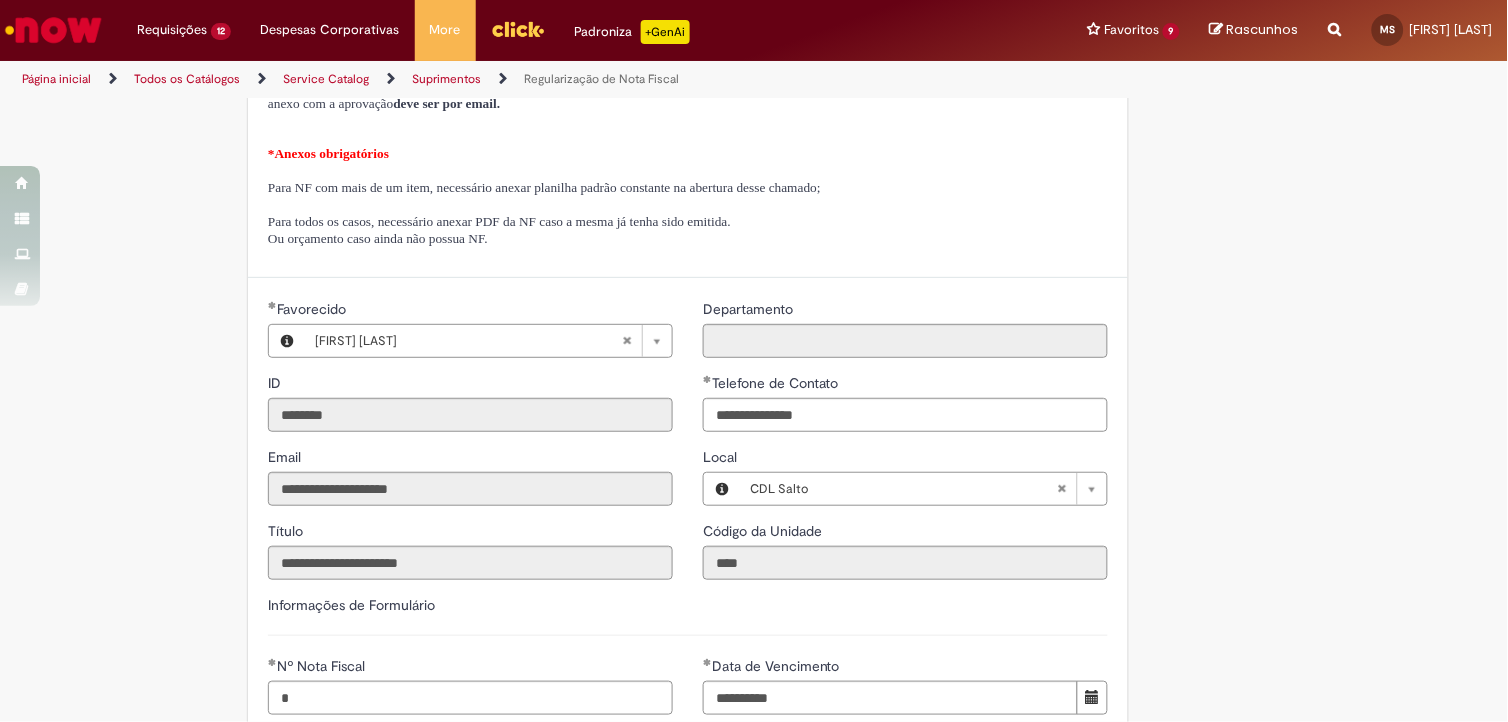 scroll, scrollTop: 903, scrollLeft: 0, axis: vertical 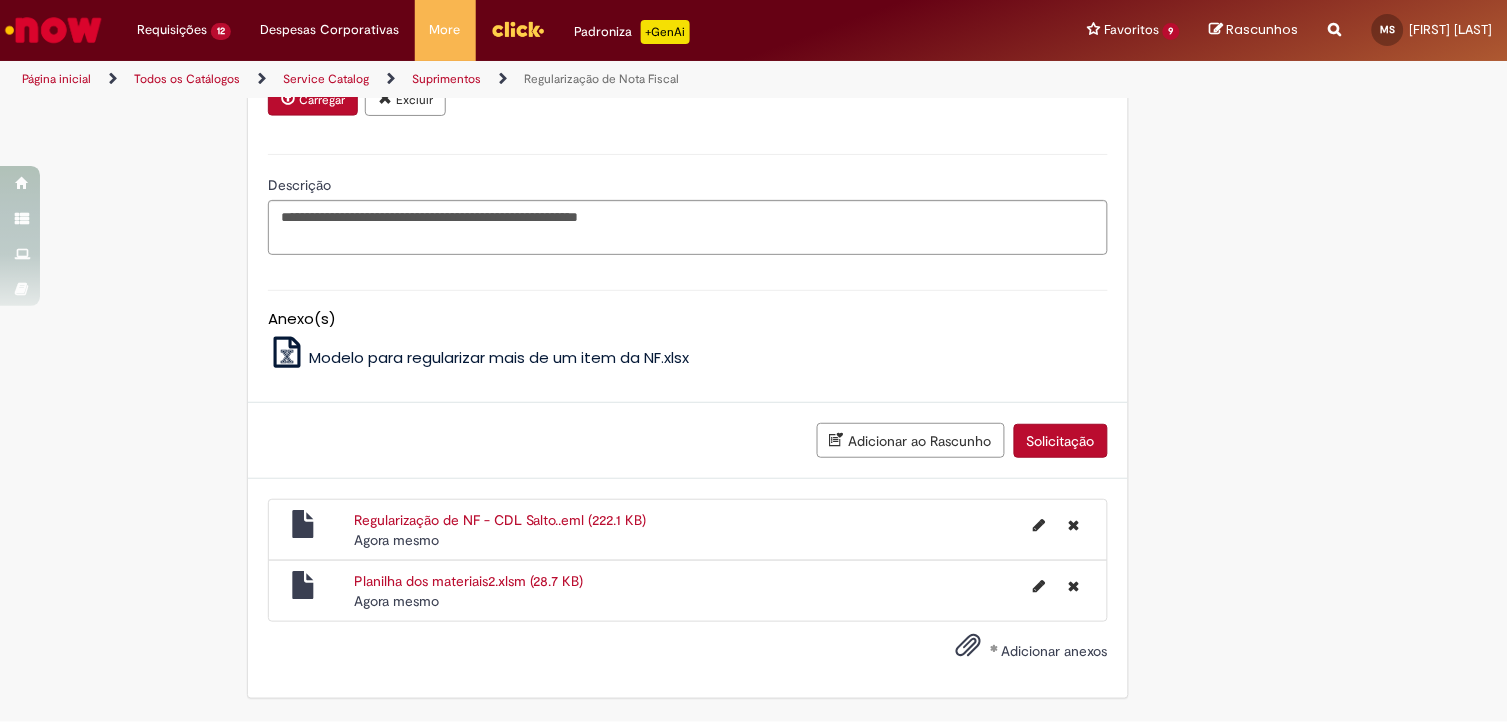 click on "Solicitação" at bounding box center [1061, 441] 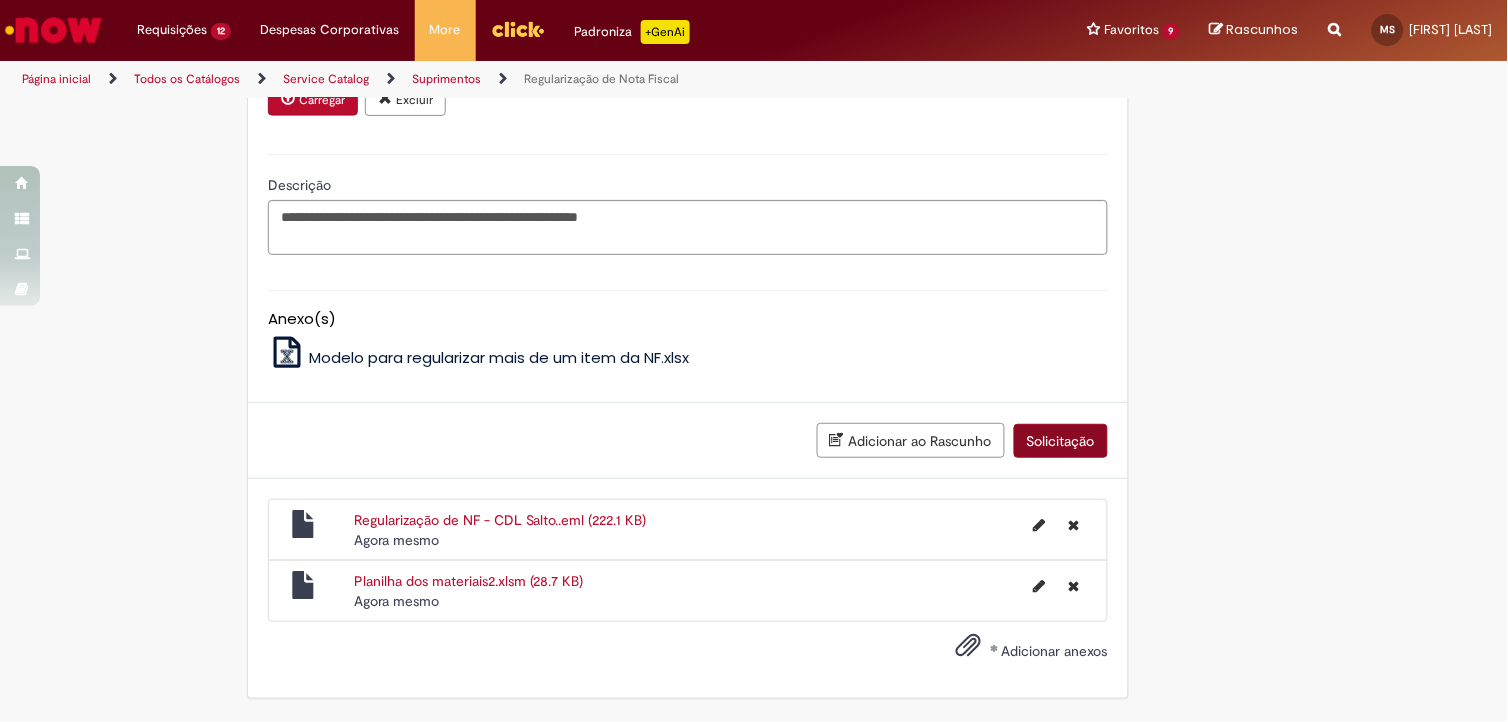 scroll, scrollTop: 2412, scrollLeft: 0, axis: vertical 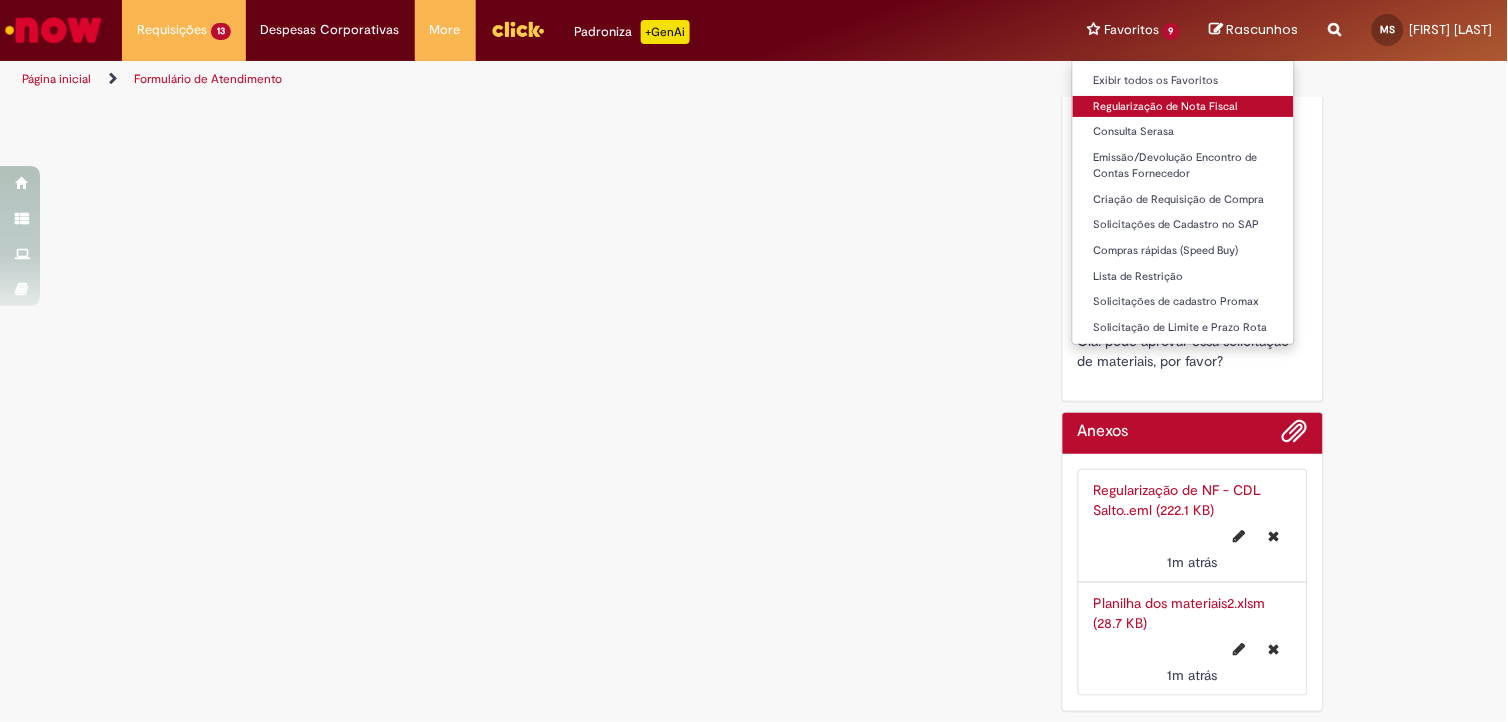 click on "Regularização de Nota Fiscal" at bounding box center (1183, 107) 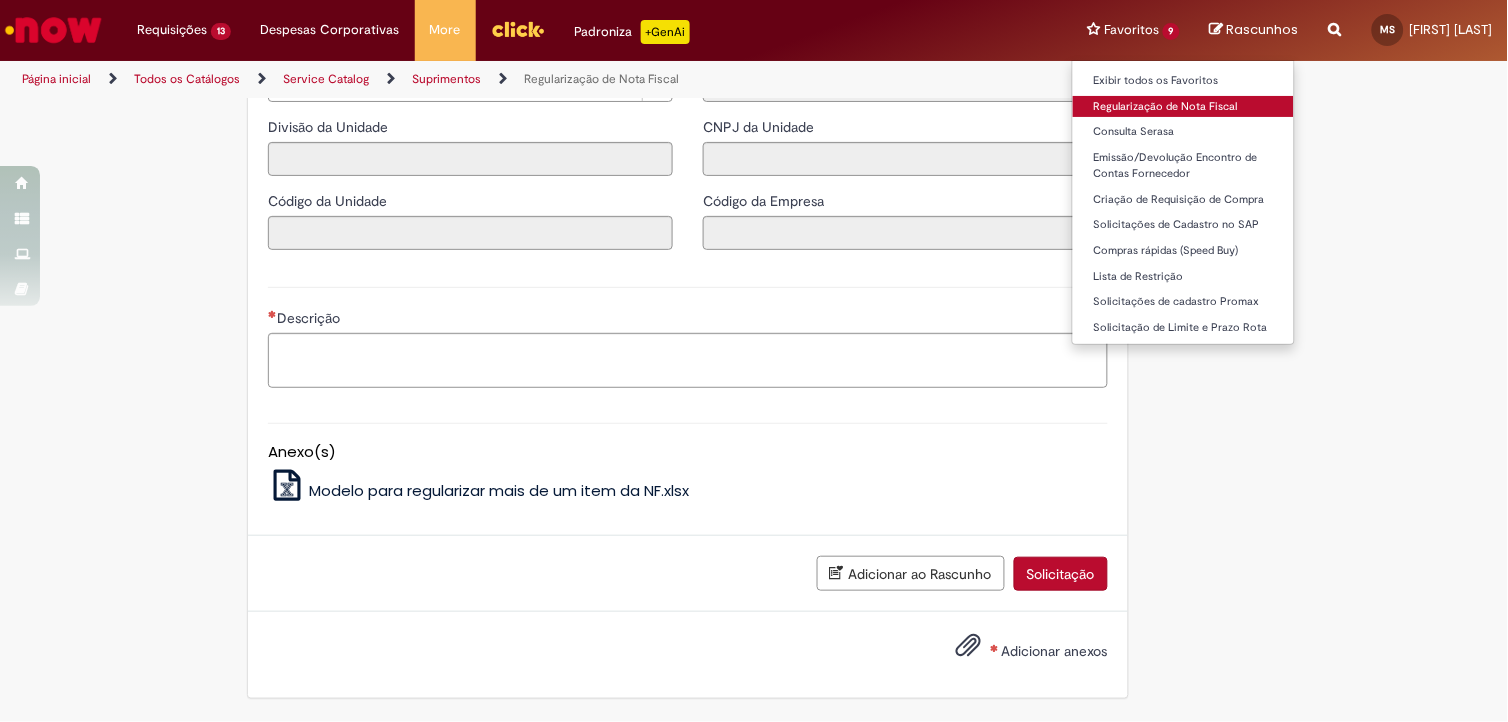 type on "**********" 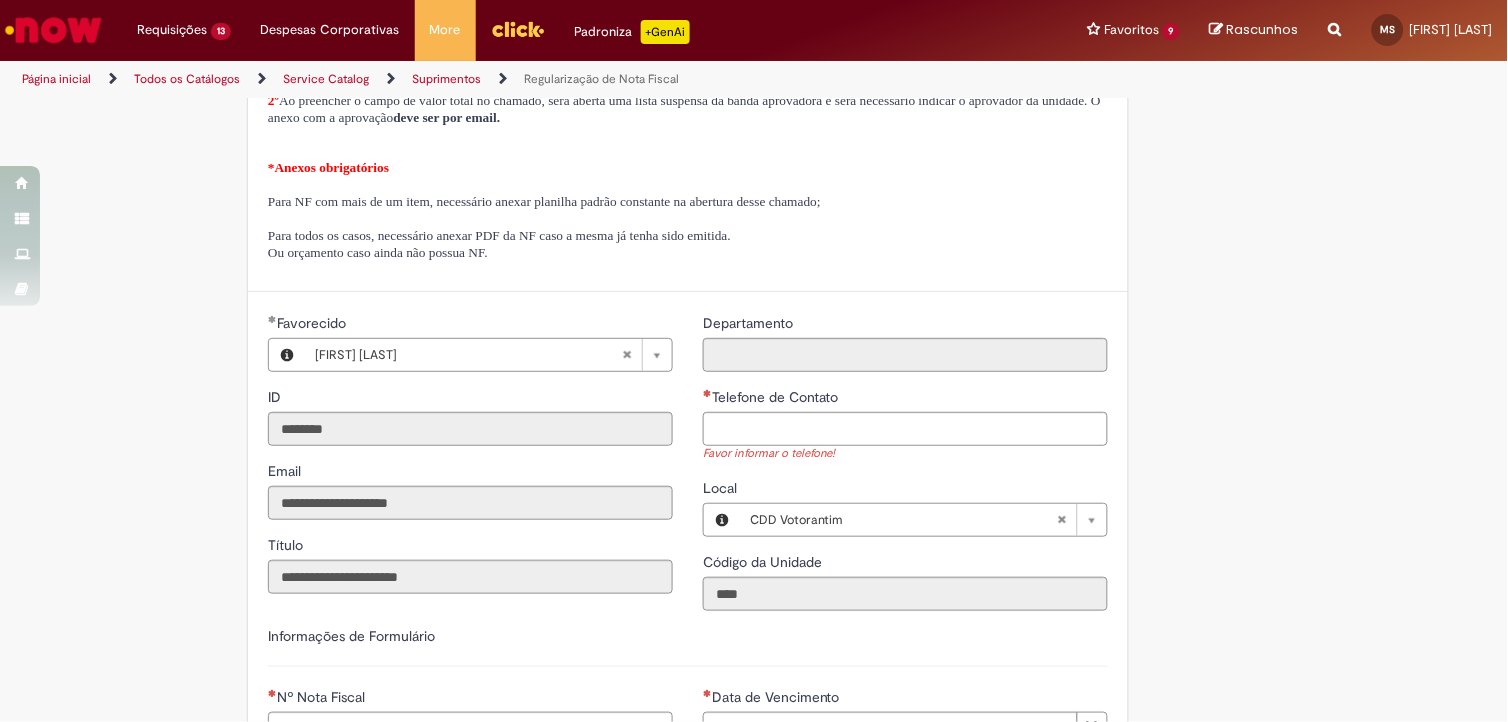scroll, scrollTop: 777, scrollLeft: 0, axis: vertical 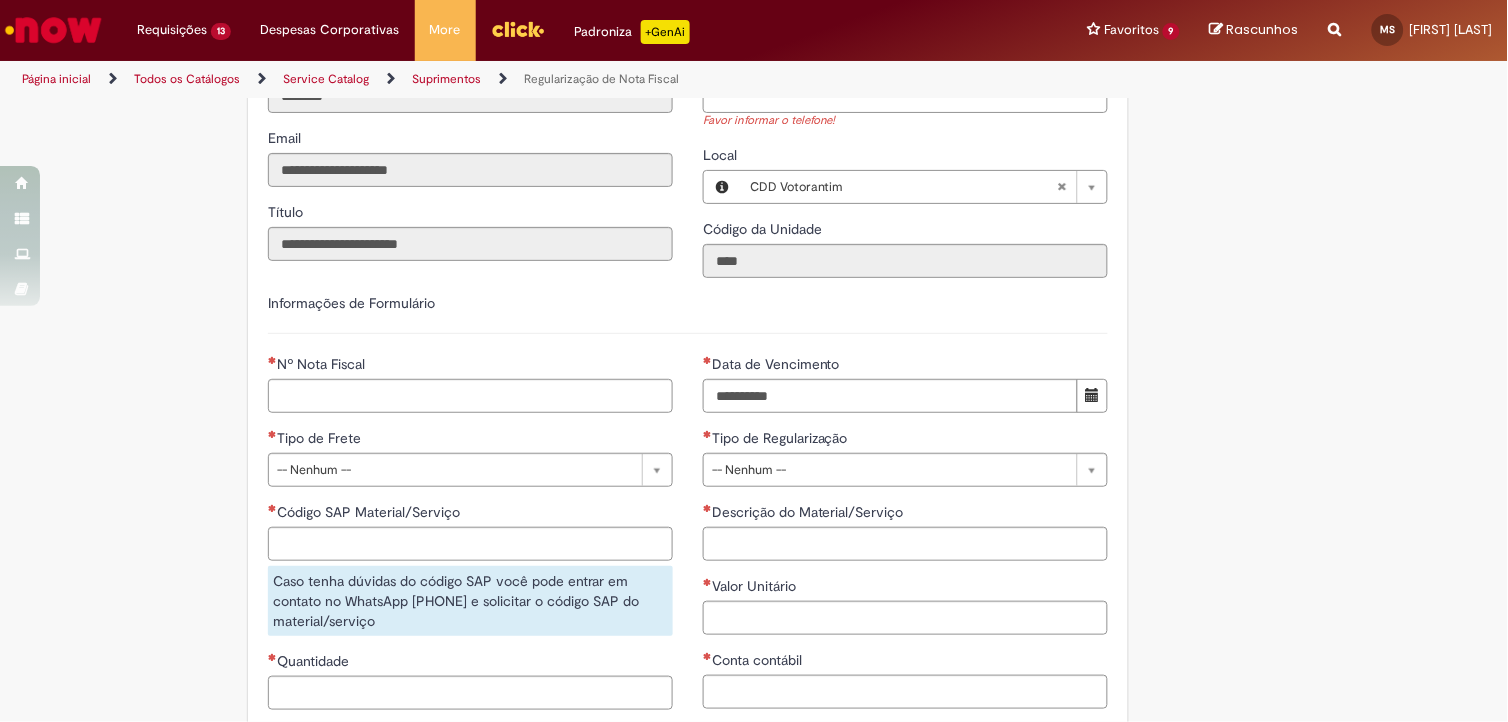 click on "Telefone de Contato" at bounding box center [905, 66] 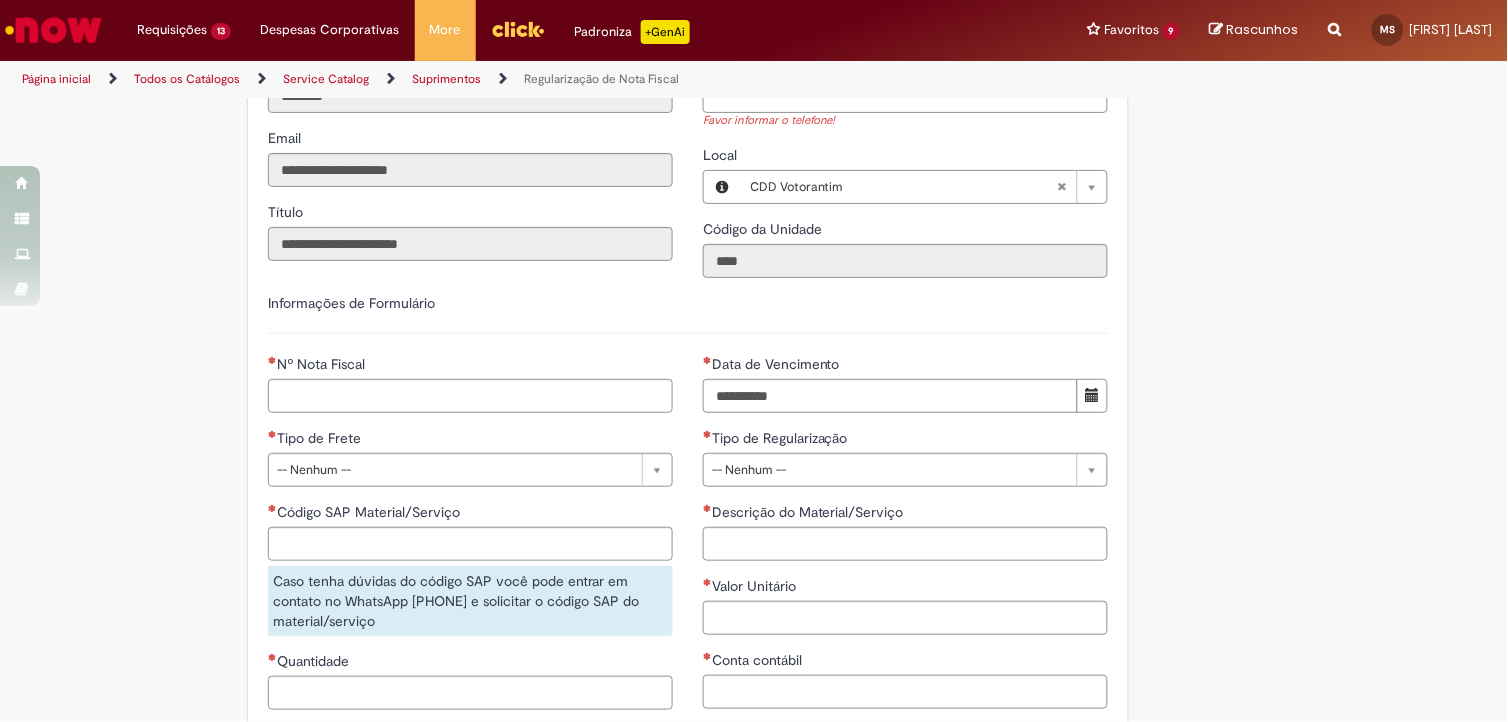 click on "Telefone de Contato" at bounding box center [905, 96] 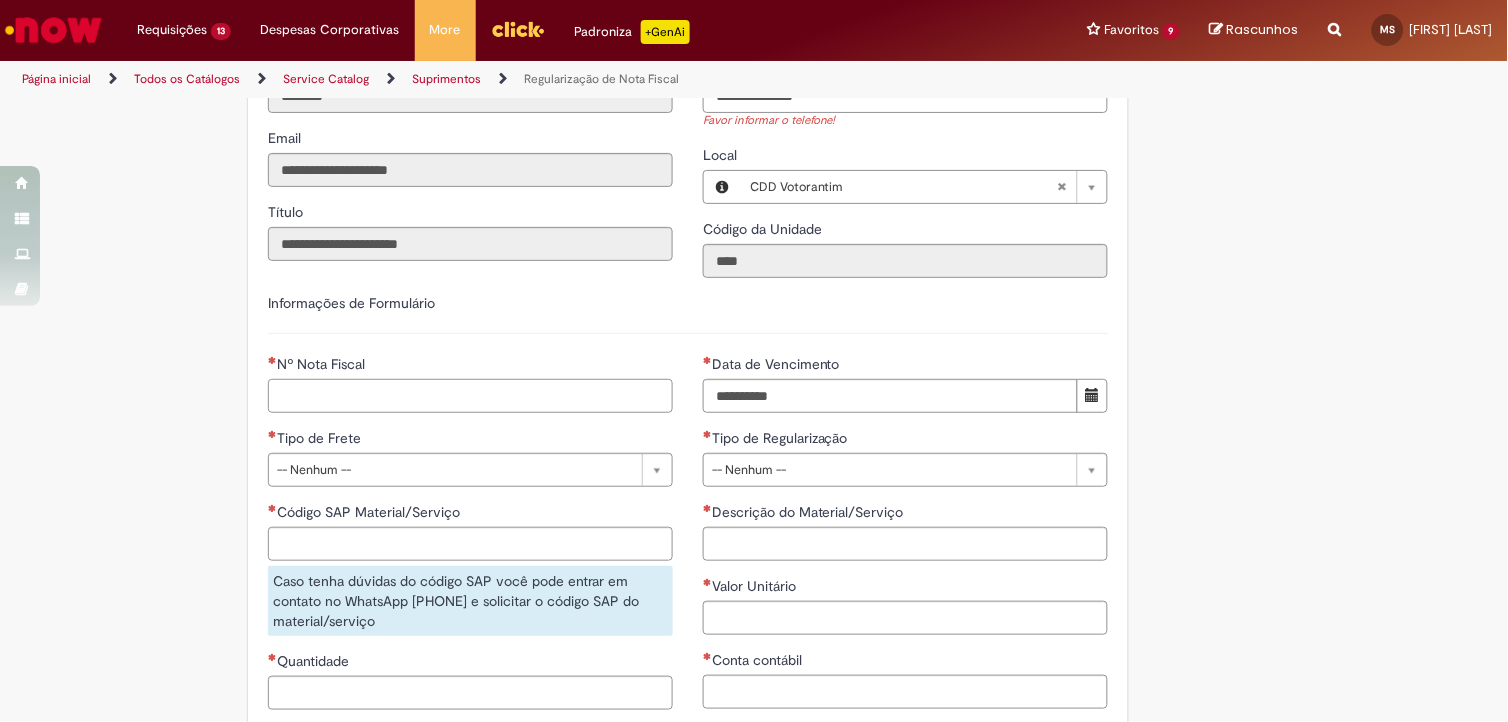type on "*" 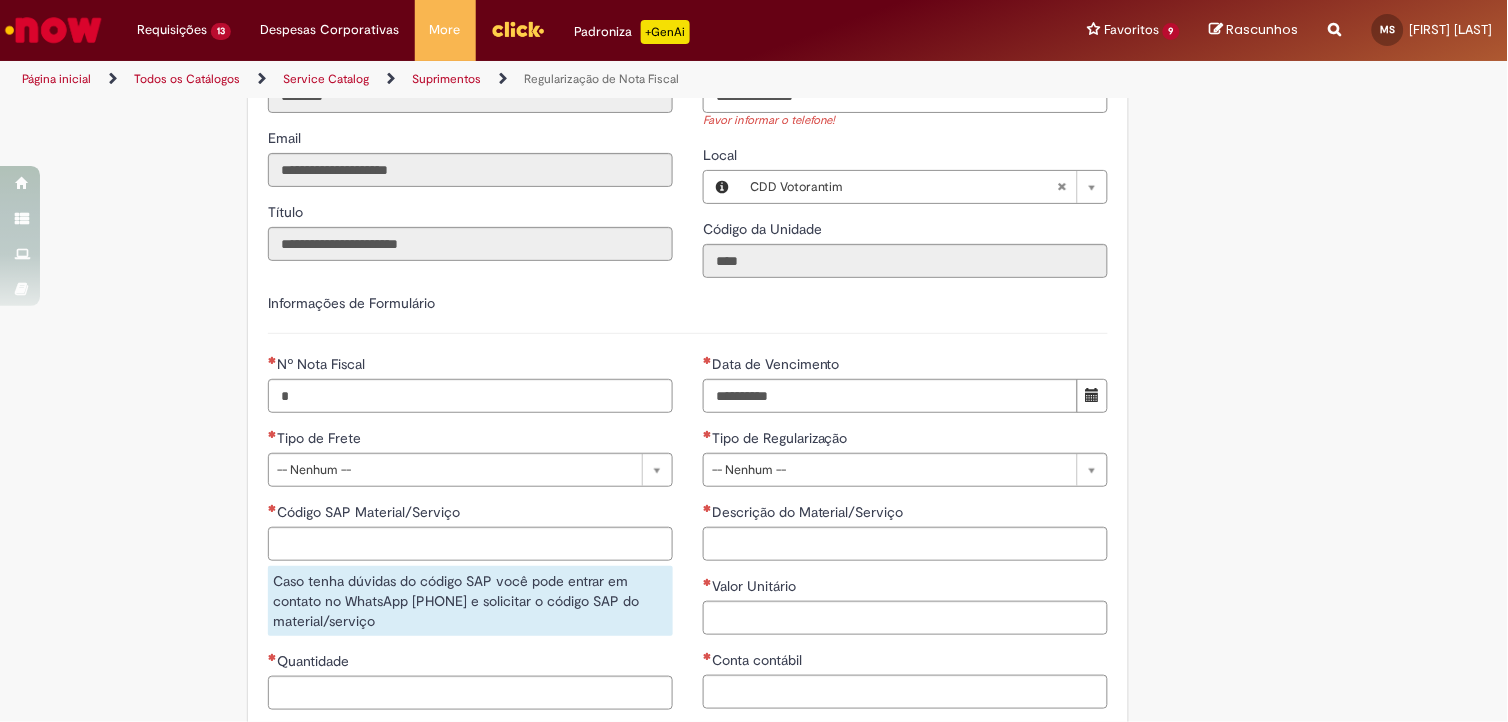 type on "***" 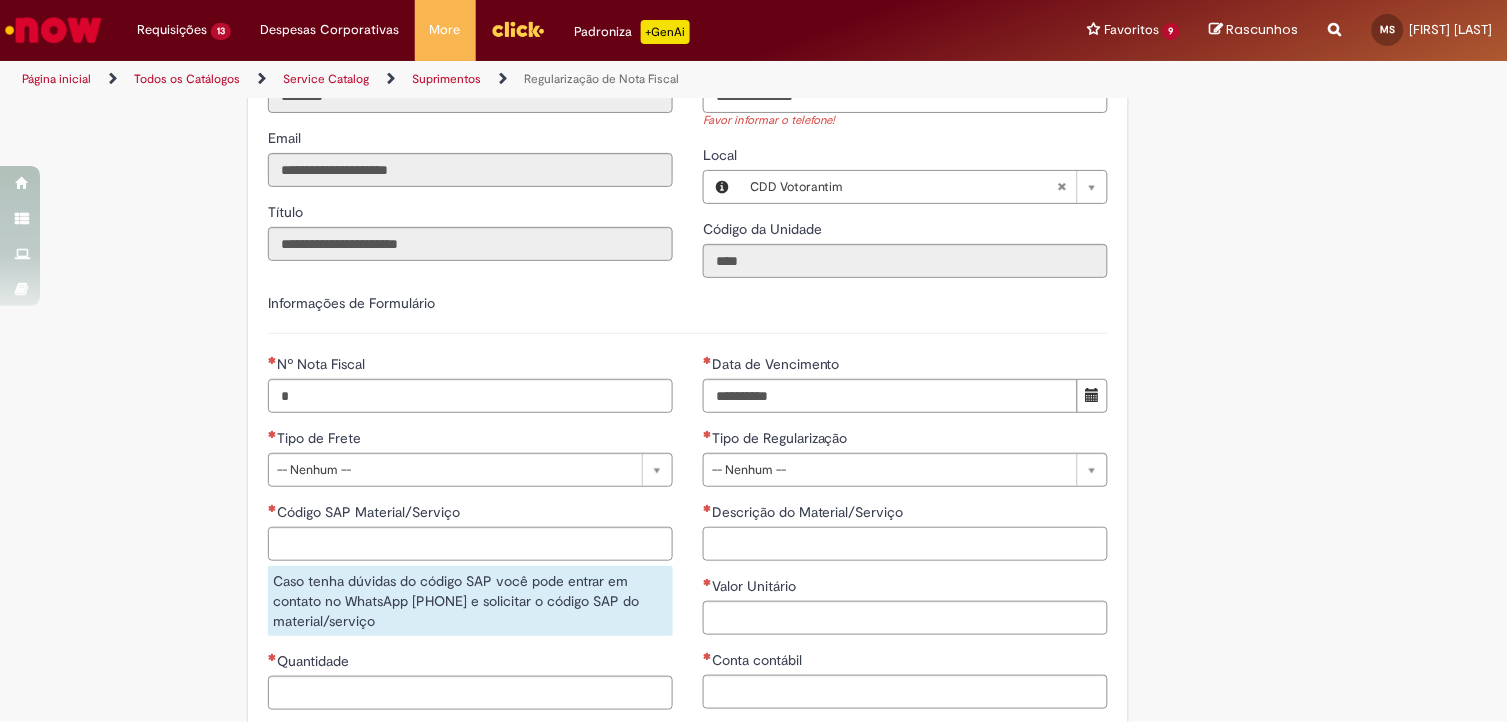 type on "**********" 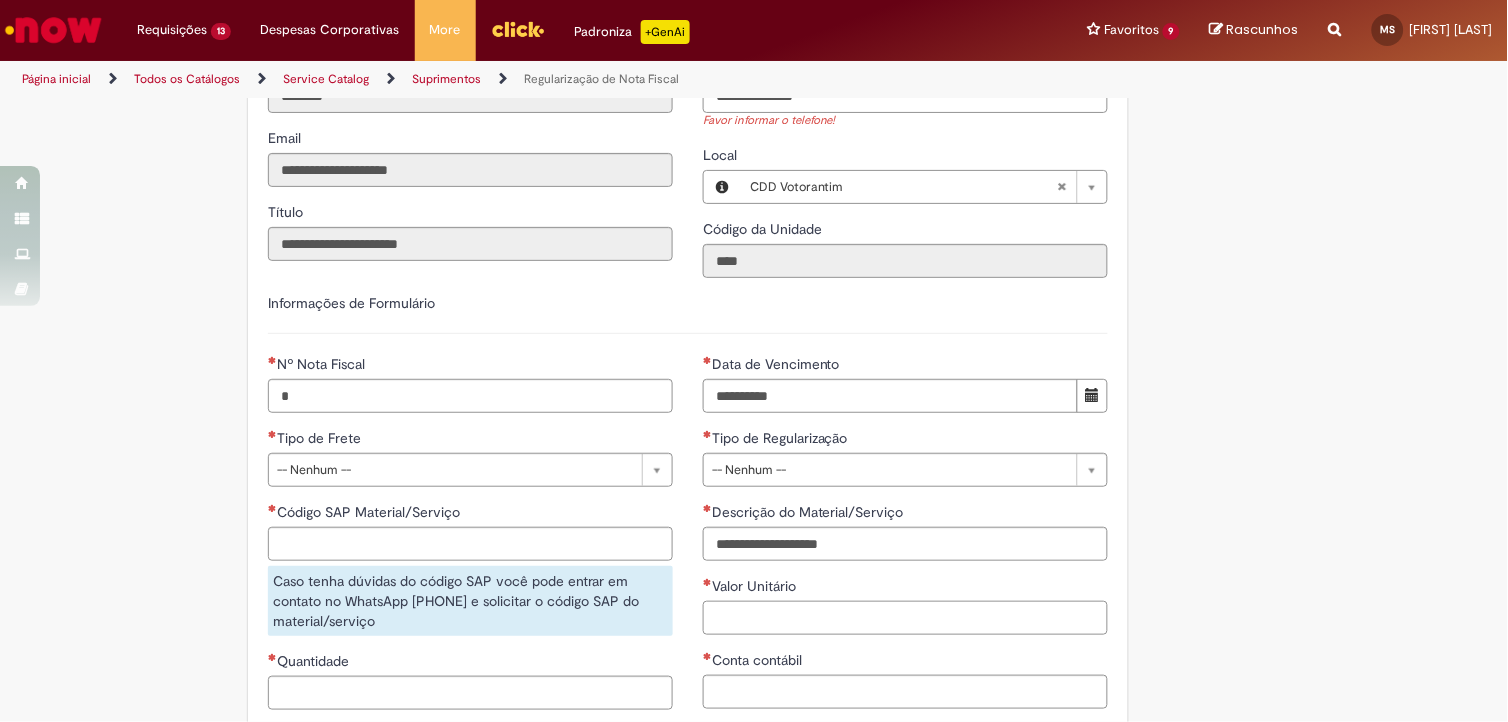 type on "*********" 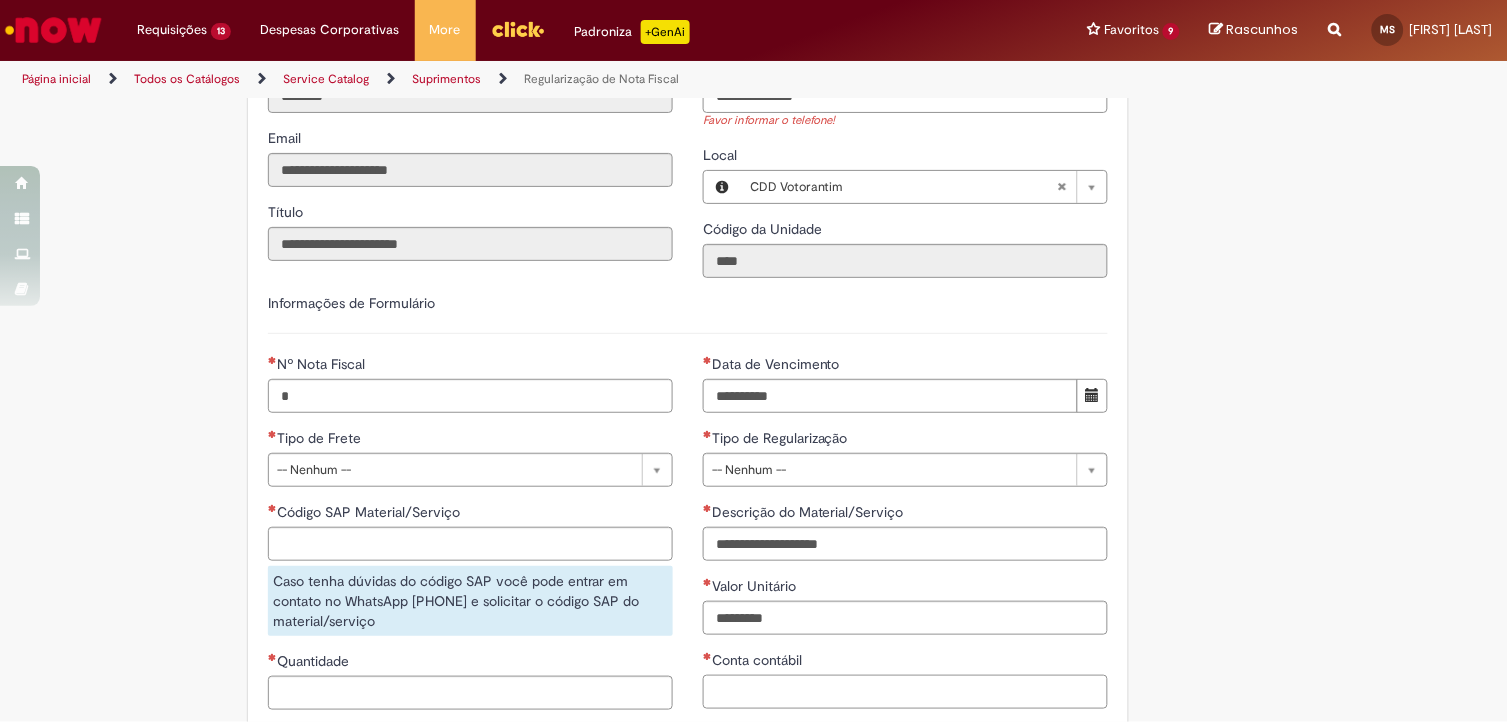 type on "********" 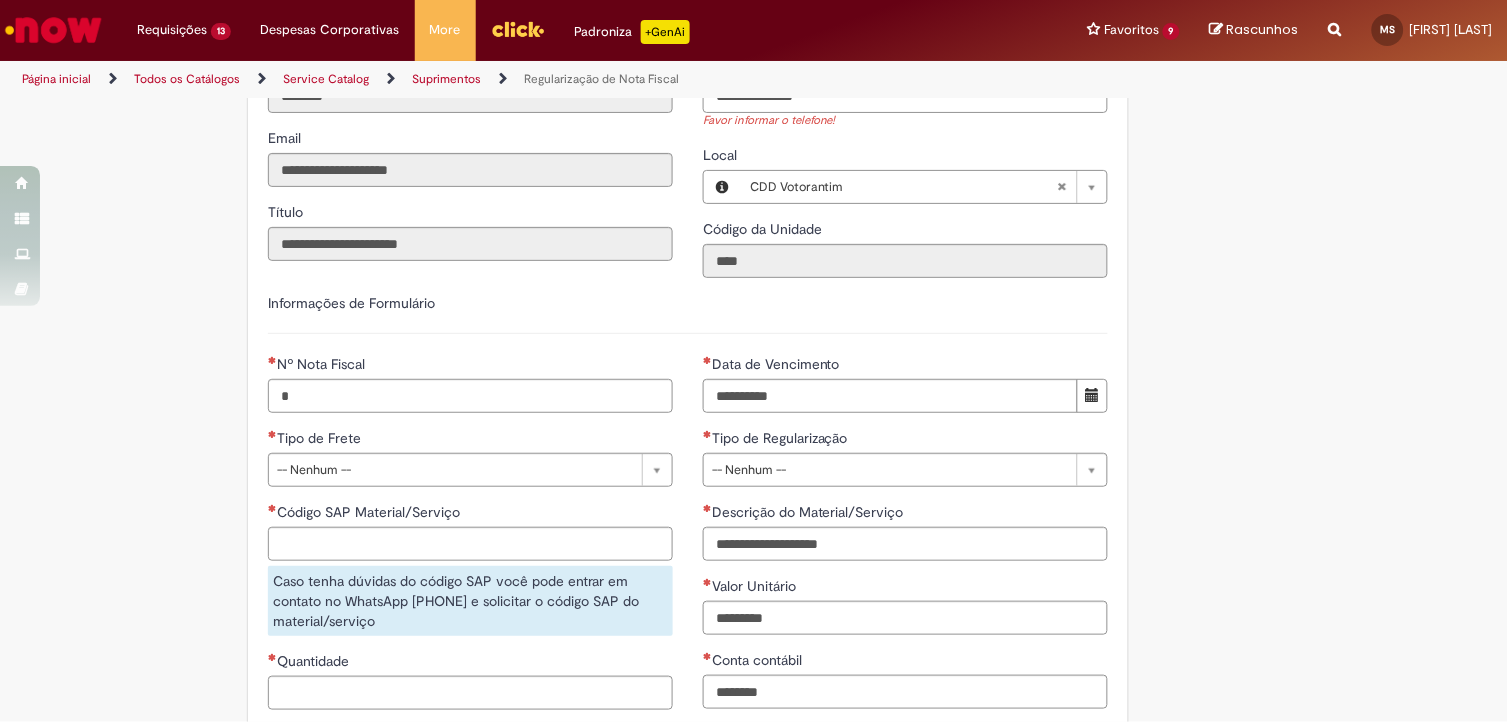 type 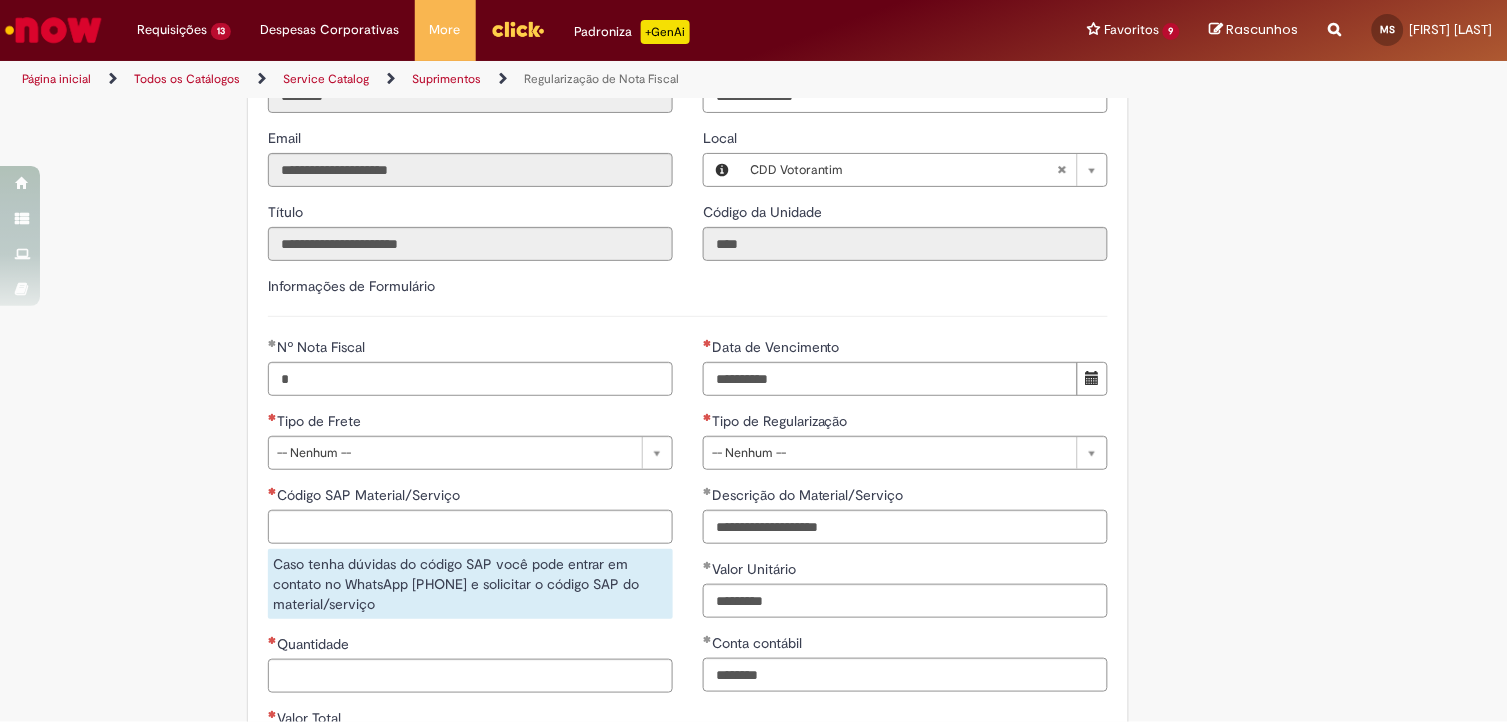 type on "***" 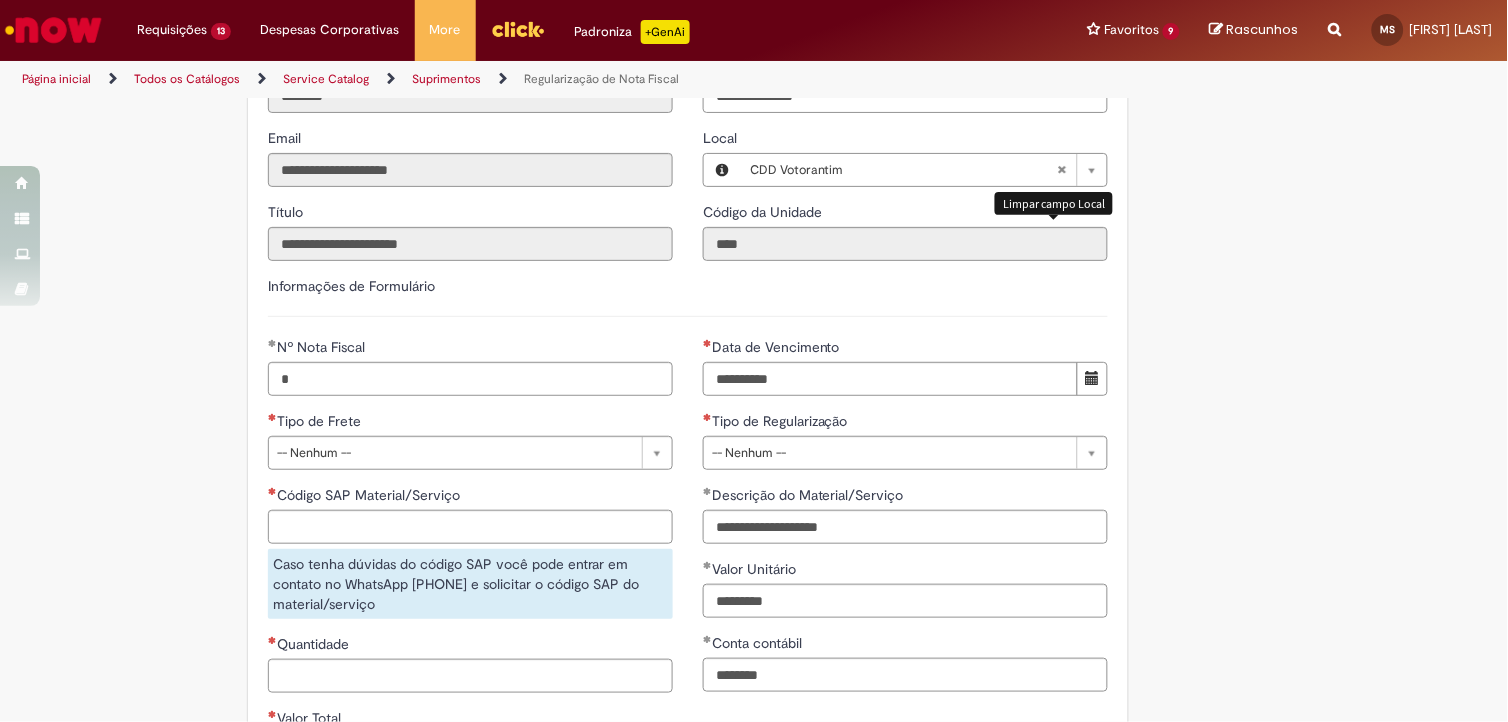 click at bounding box center [1062, 170] 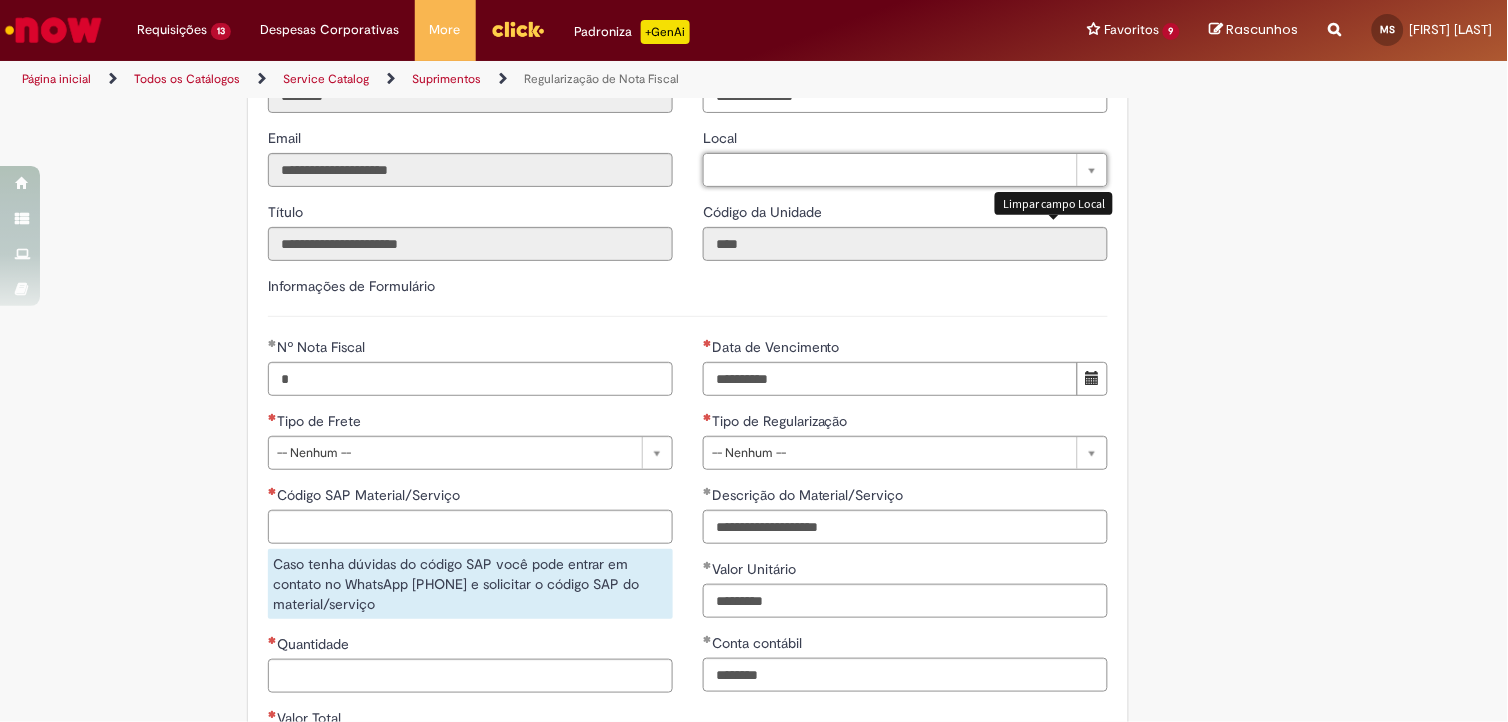 type 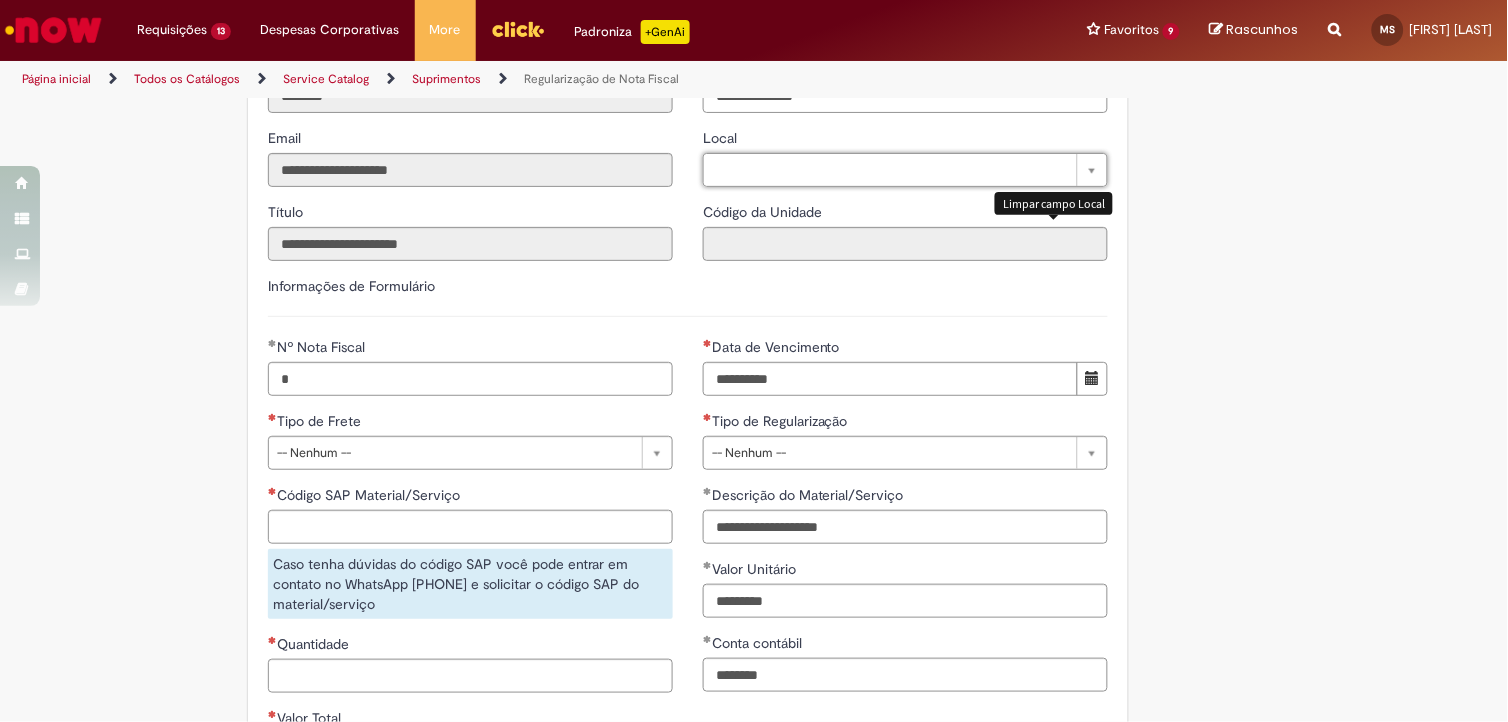 scroll, scrollTop: 0, scrollLeft: 0, axis: both 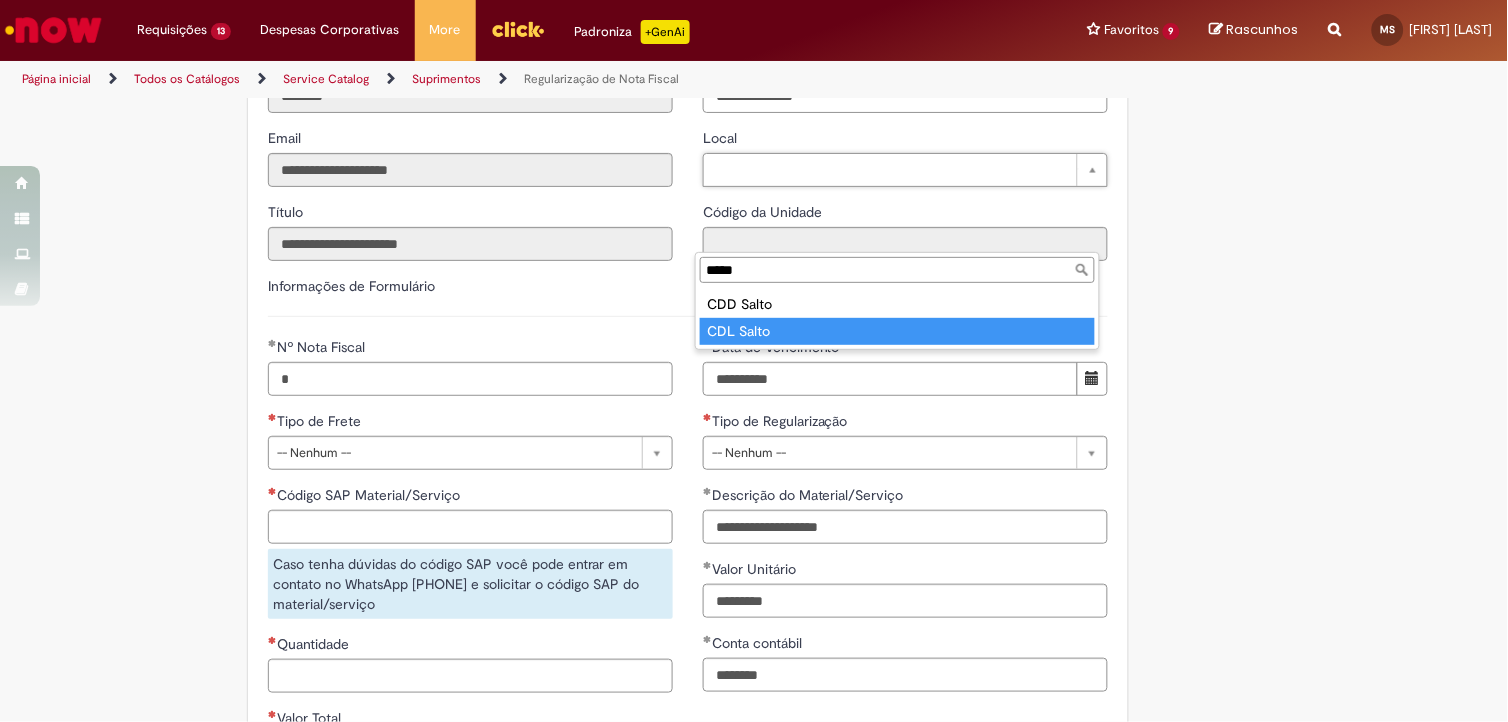 type on "*****" 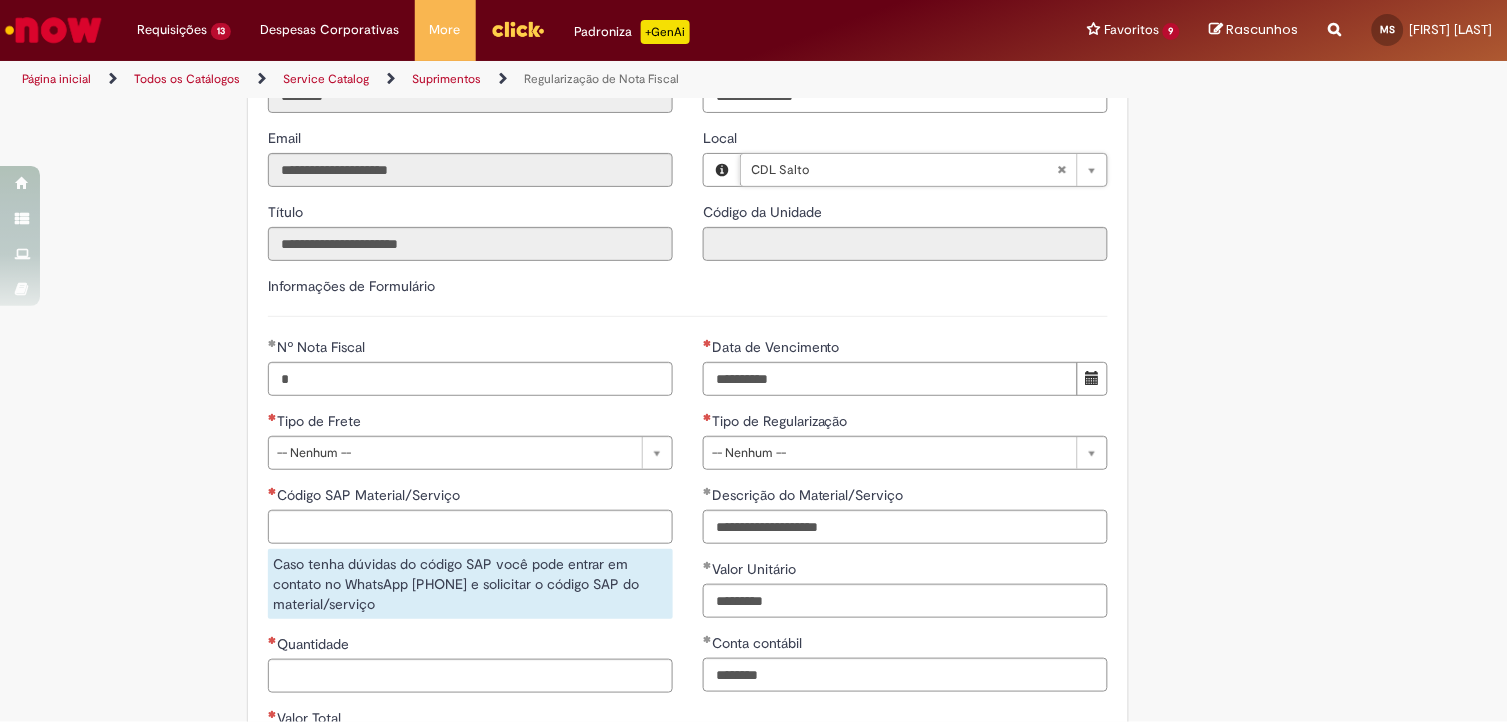 type on "****" 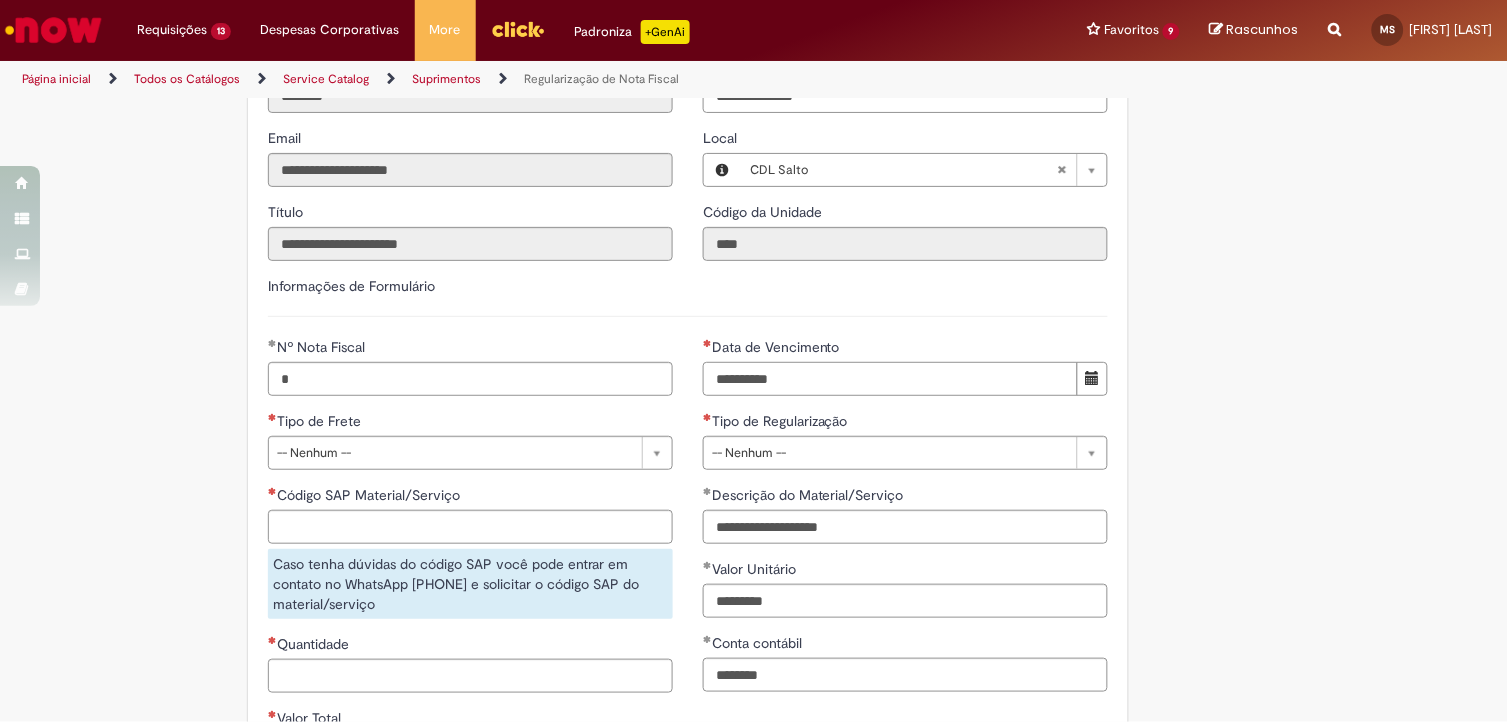 click on "Data de Vencimento" at bounding box center [890, 379] 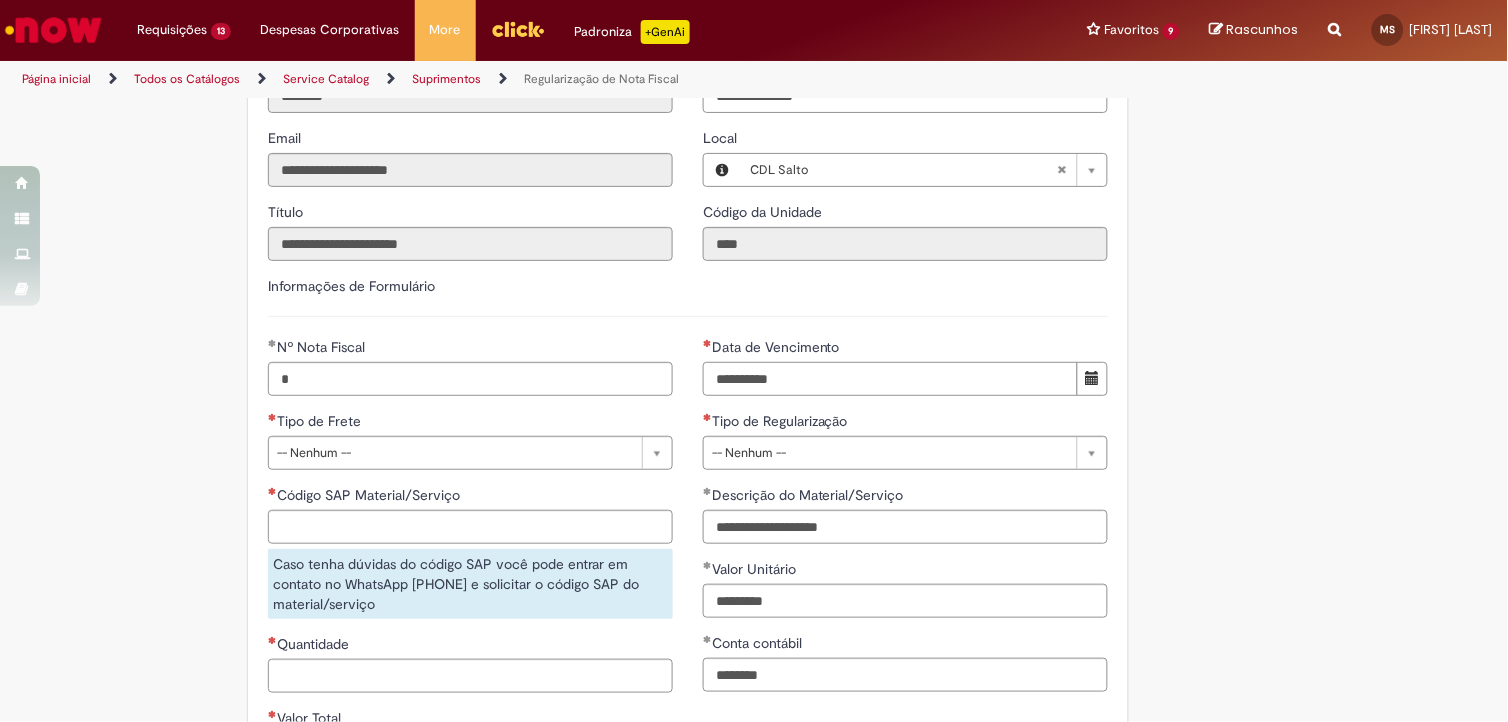 type on "**********" 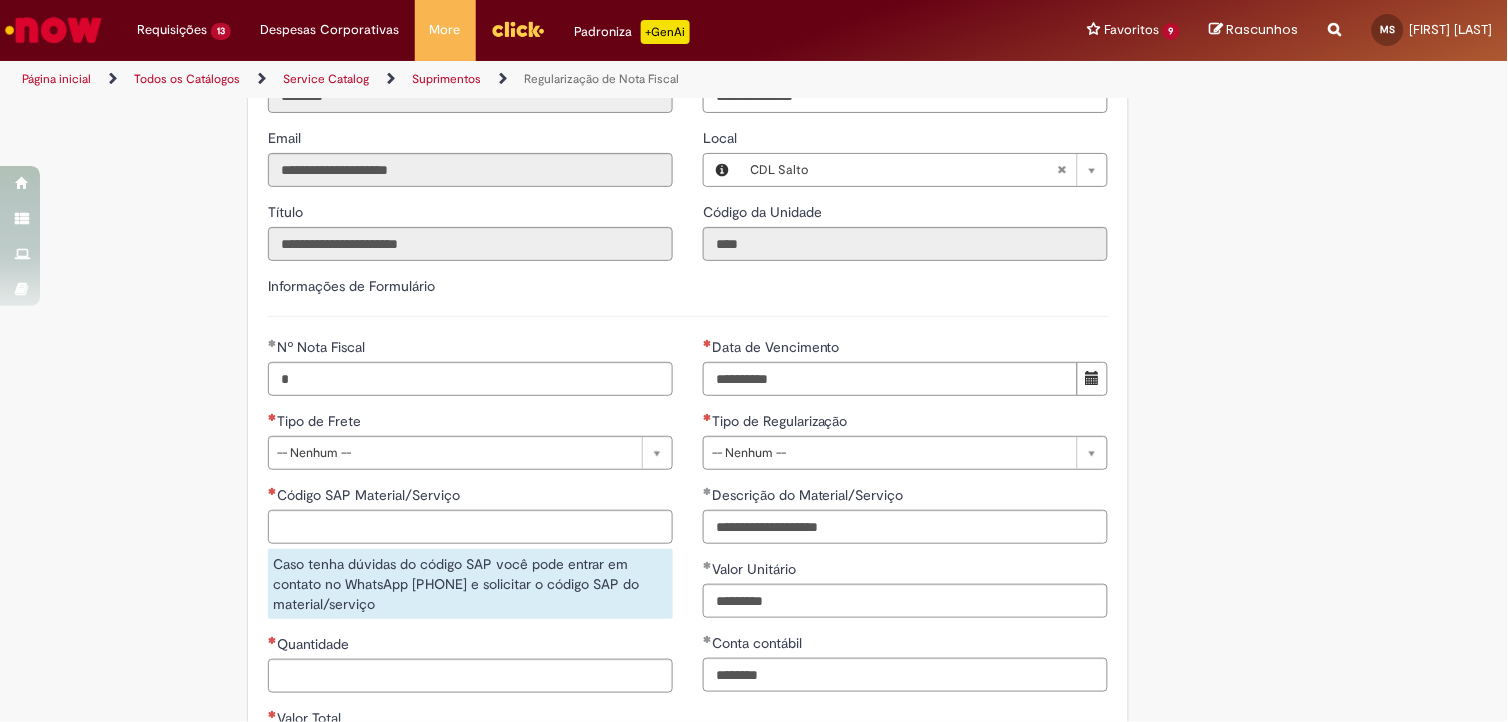 type 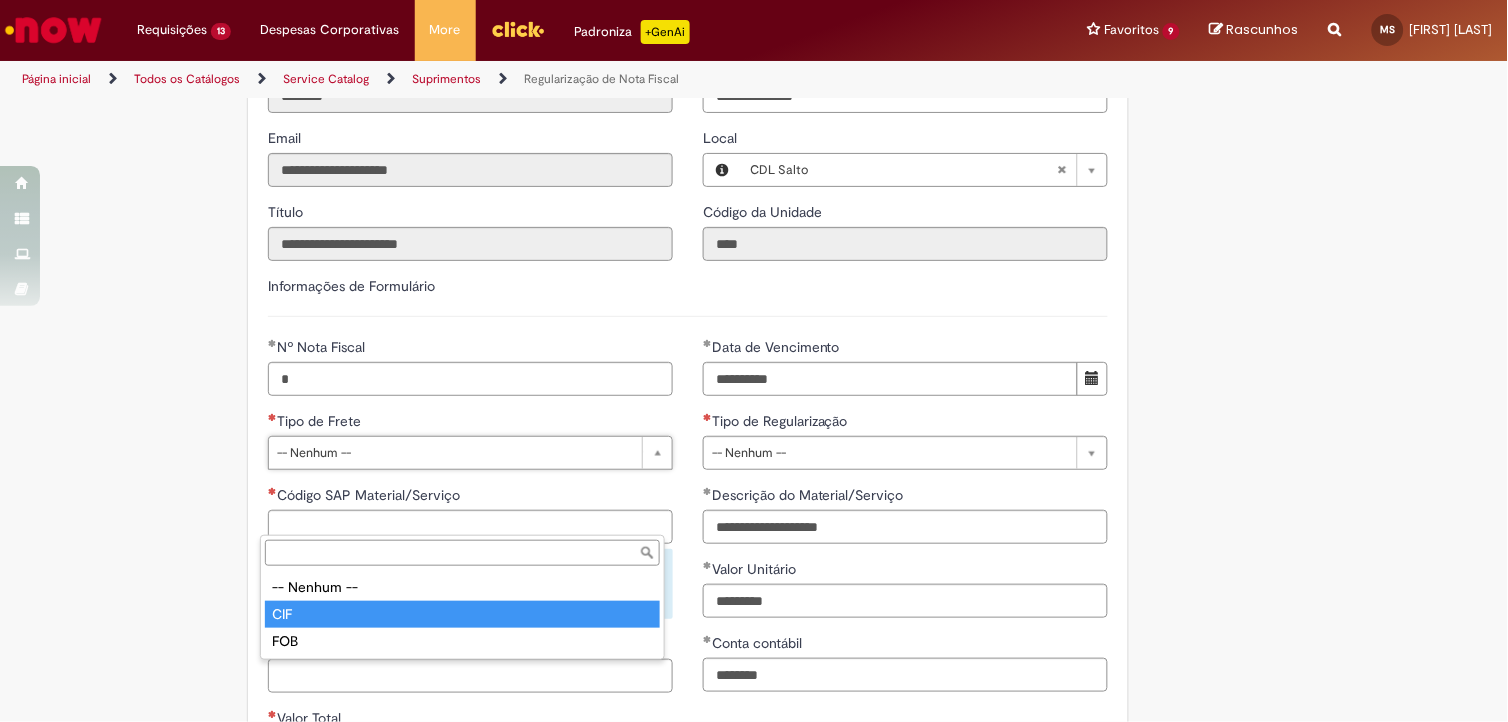 type on "***" 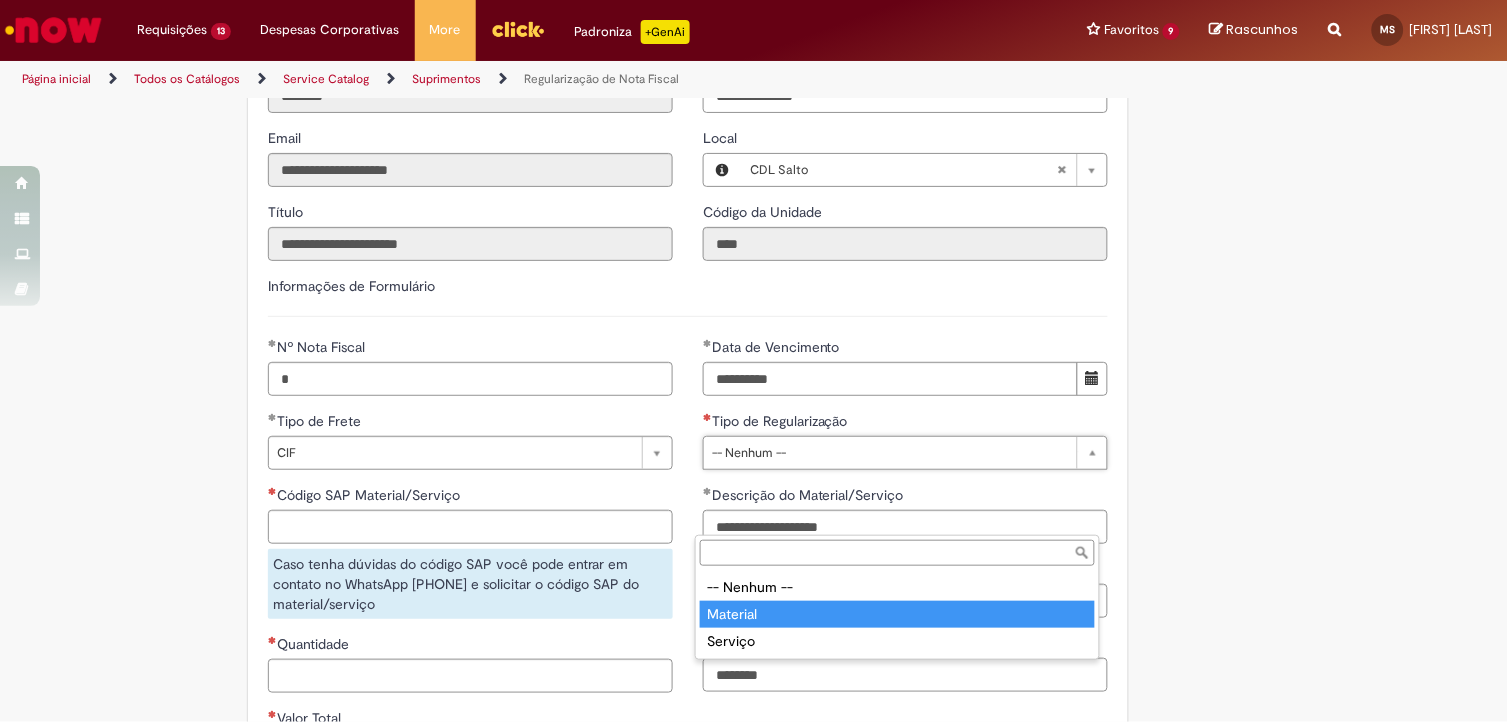 type on "********" 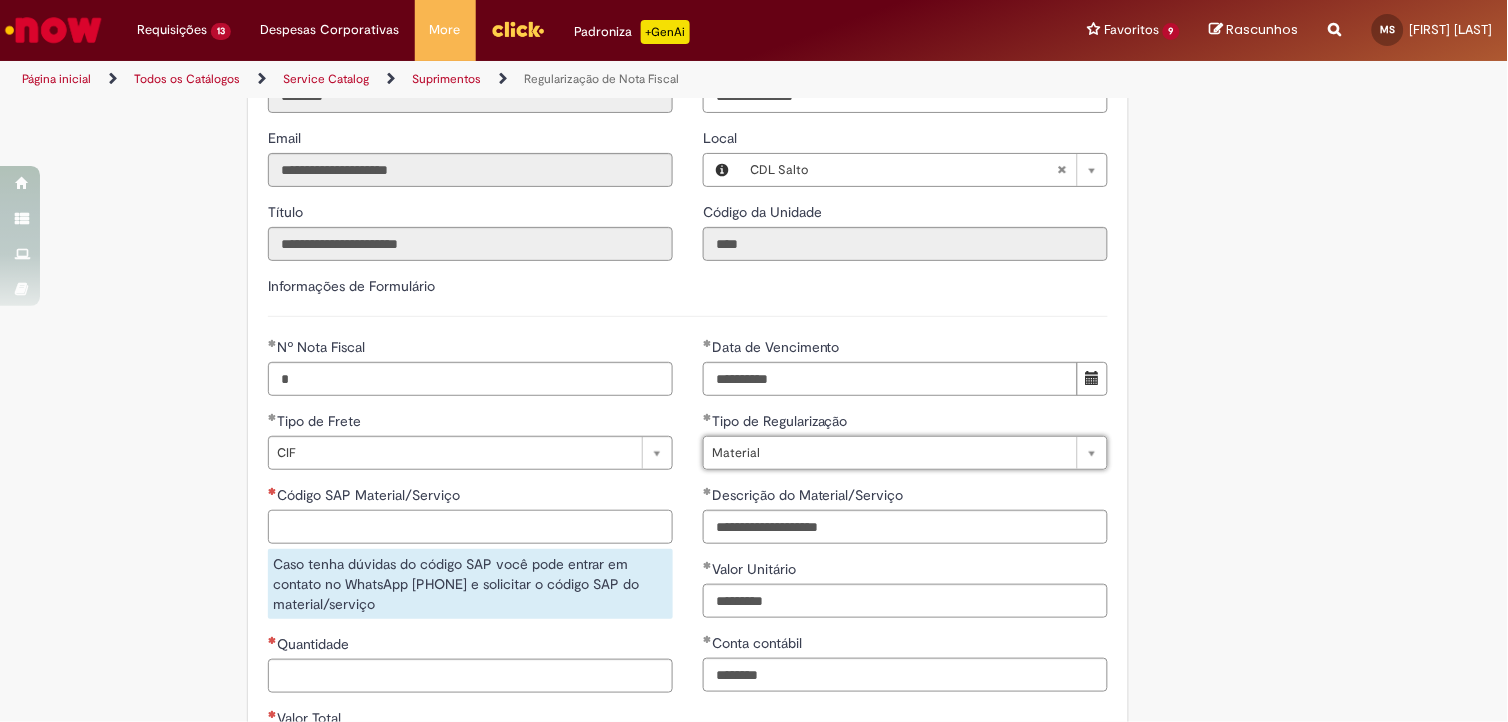click on "Código SAP Material/Serviço" at bounding box center [470, 527] 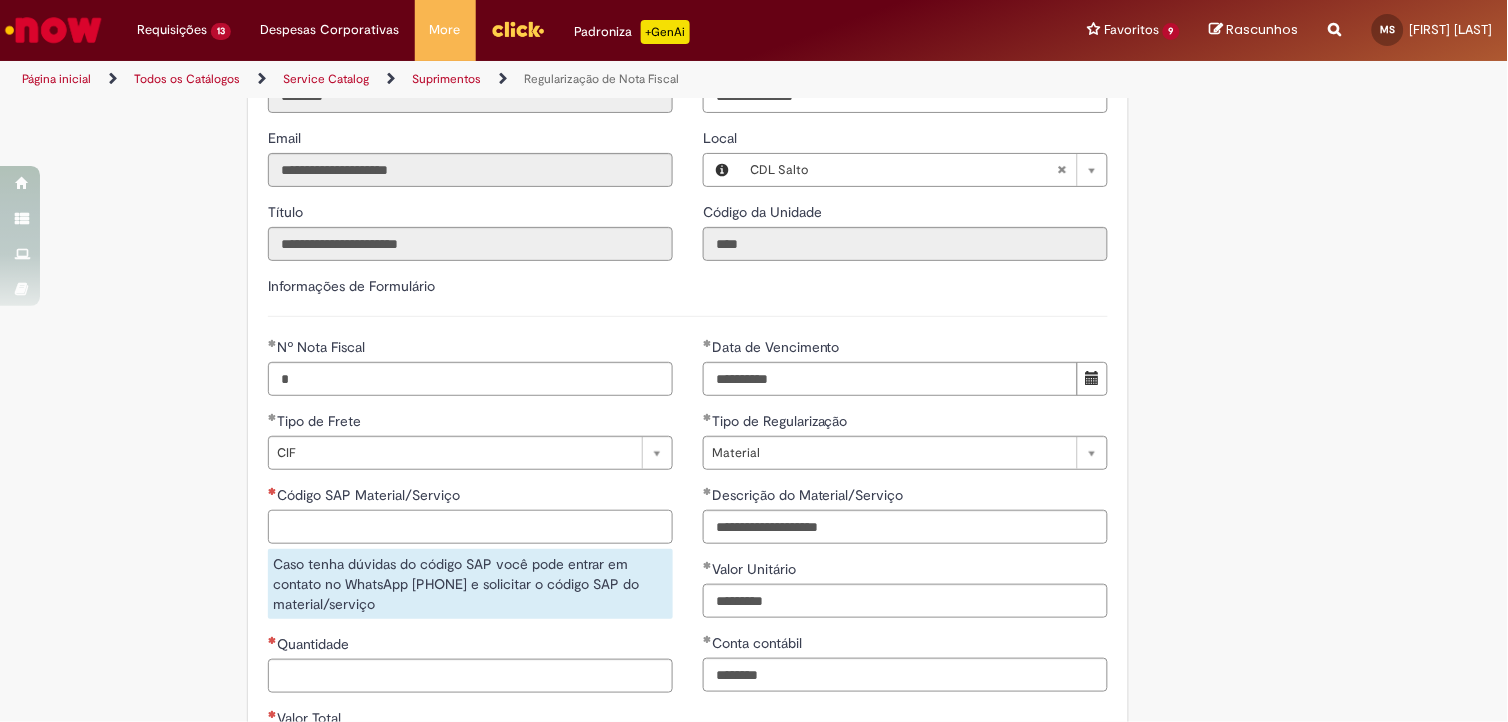 scroll, scrollTop: 1111, scrollLeft: 0, axis: vertical 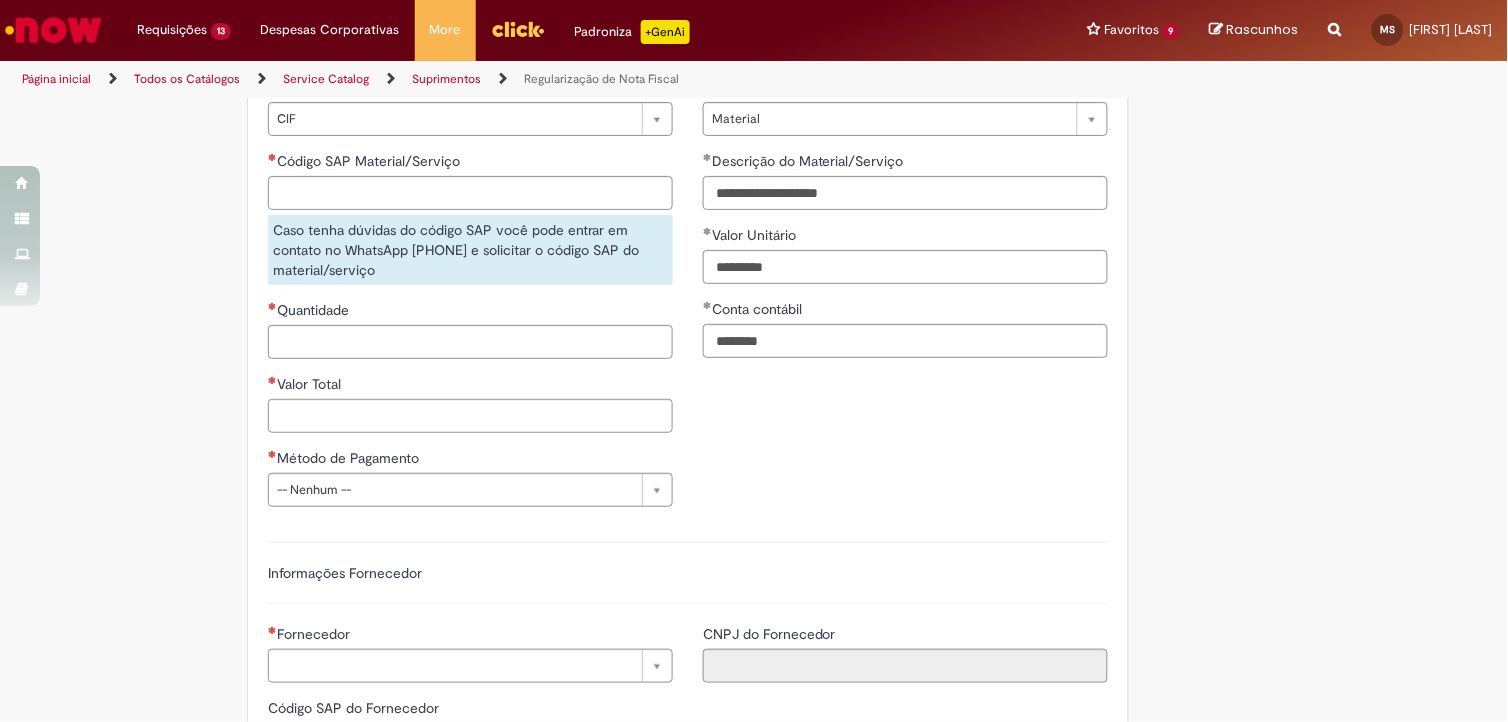 click on "Adicionar a Favoritos
Regularização de Nota Fiscal
Oferta destinada a Regularização de Nota Fiscal no SAP ECC
Atenção: essa oferta é exclusiva para a regularização de notas fiscais das unidades que ainda não tombaram para o SAP S4/HANA.
1º  É necessário anexar o OK de um aprovador da unidade impactada considerando a tabela de valor vs. banda aprovadora abaixo.
Banda Aprovadora
Valor Máximo
VII
-
VI
R$          5.000,00
V
R$     175.000,00
IV
R$     750.000,00
III
R$     750.000,00
II
R$  5.000.000,00
I
R$  5.000.000,00
2º  Ao preencher o campo de valor total no chamado, será aberta uma lista suspensa da banda aprovadora e será necessário indicar o aprovador da unidade. O anexo com a aprovação  deve ser por email." at bounding box center (754, 270) 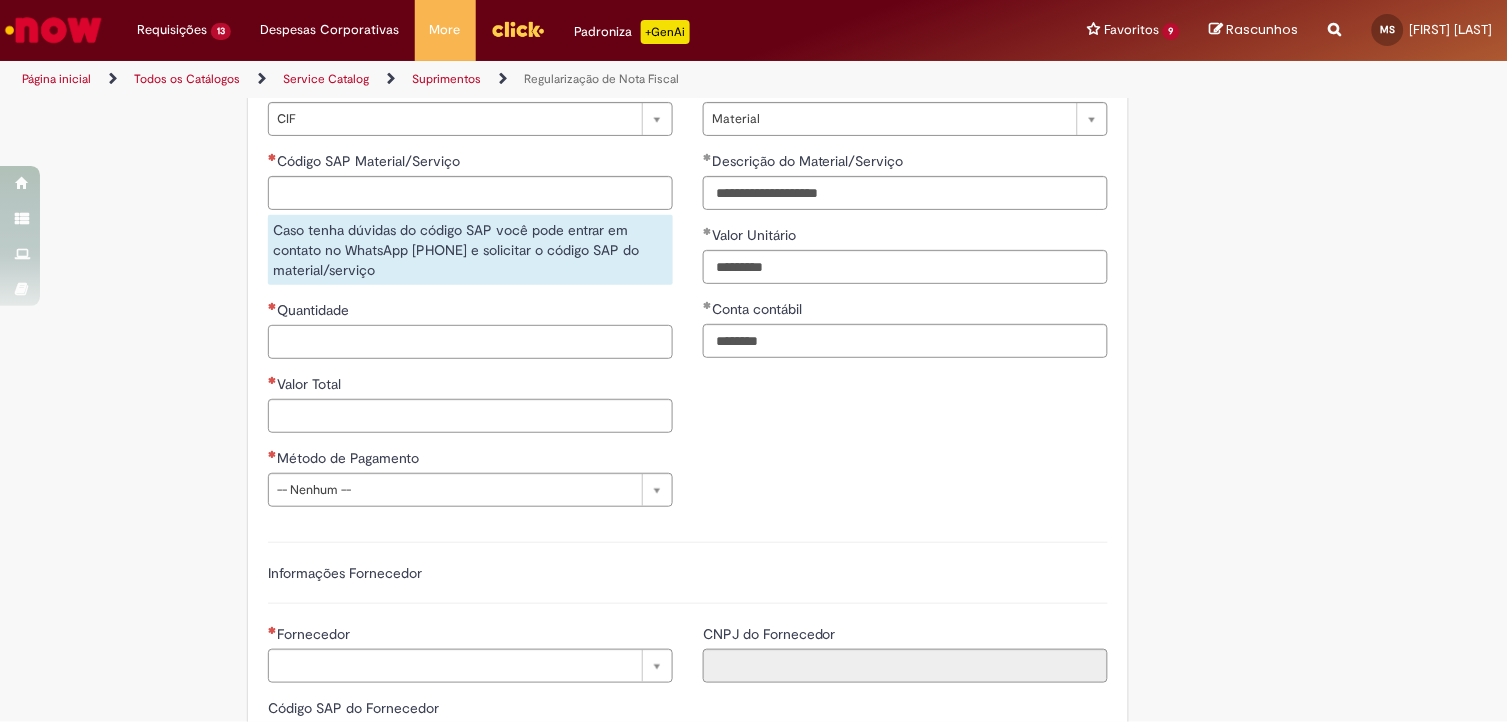click on "Quantidade" at bounding box center (470, 342) 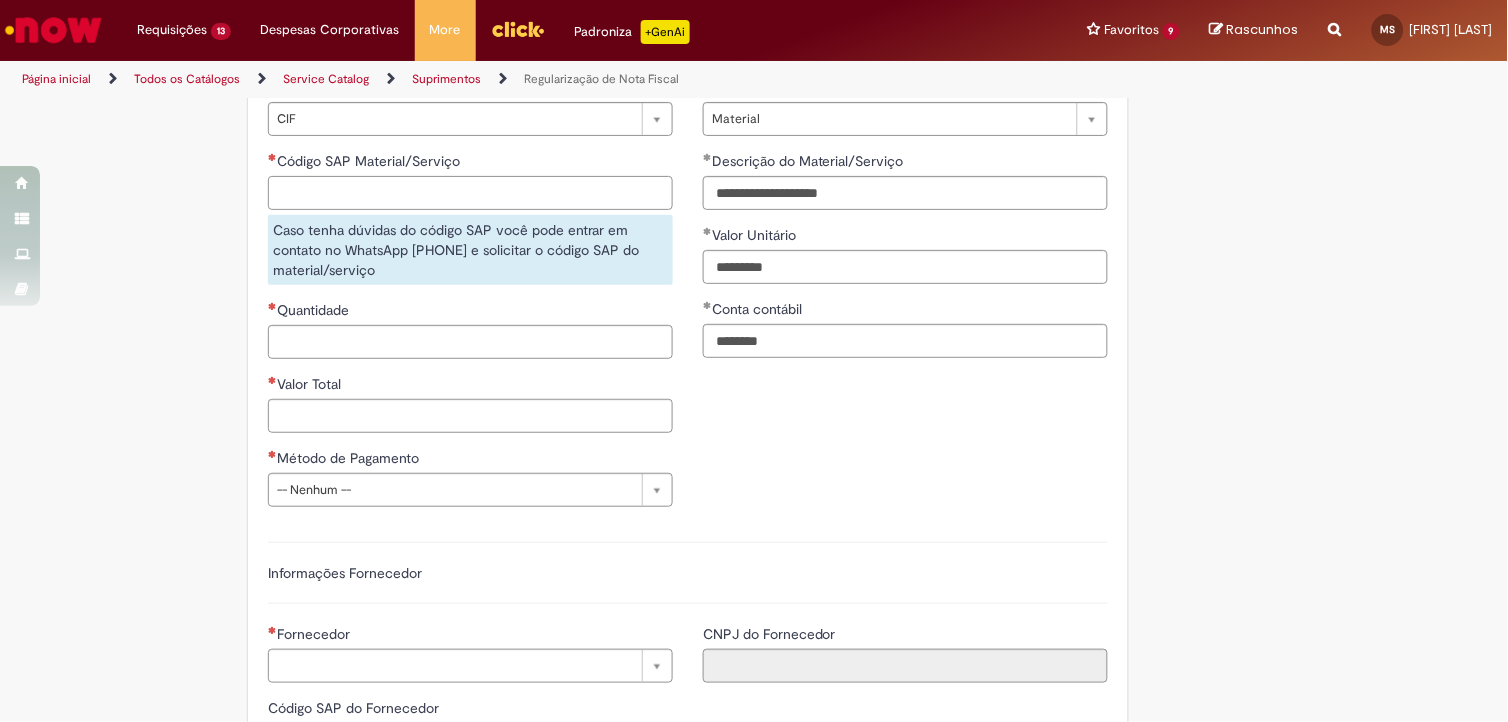 drag, startPoint x: 418, startPoint y: 261, endPoint x: 426, endPoint y: 268, distance: 10.630146 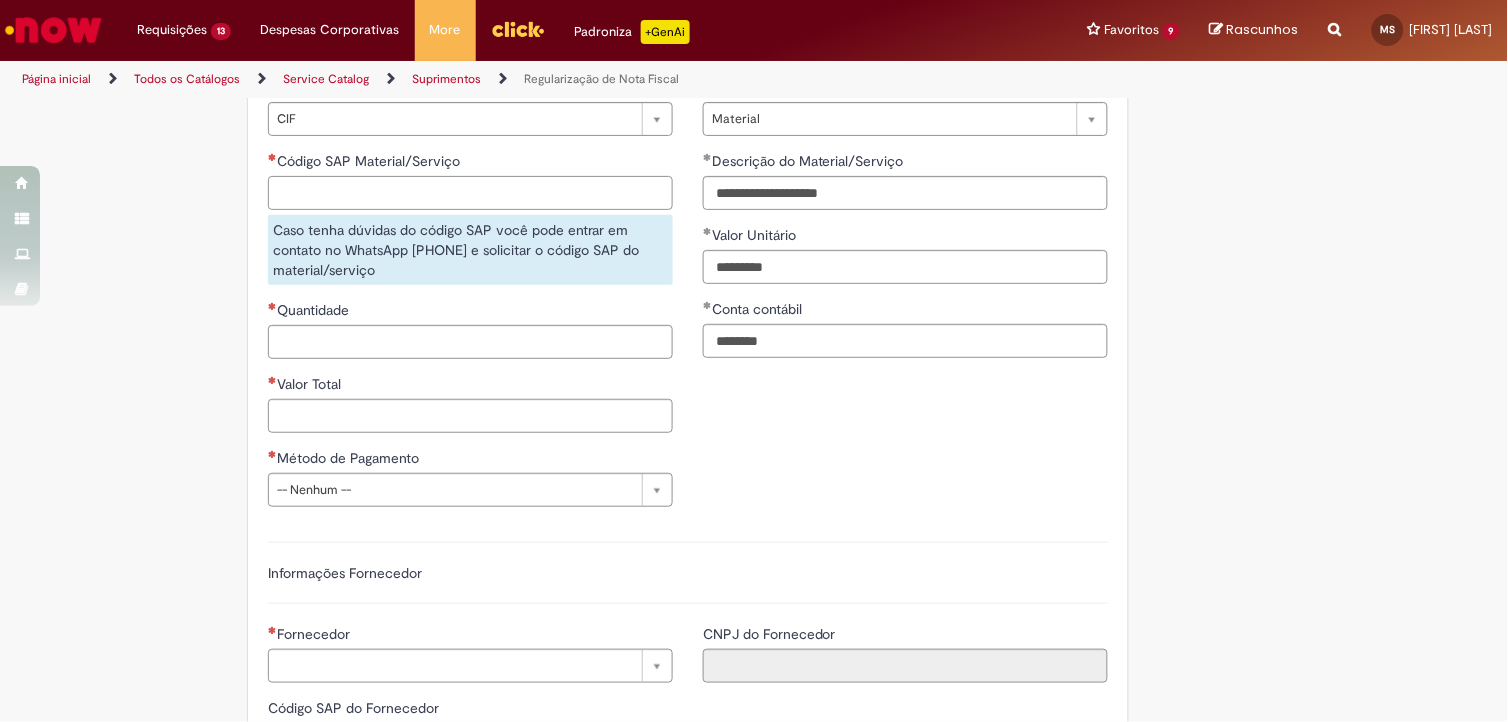 paste on "********" 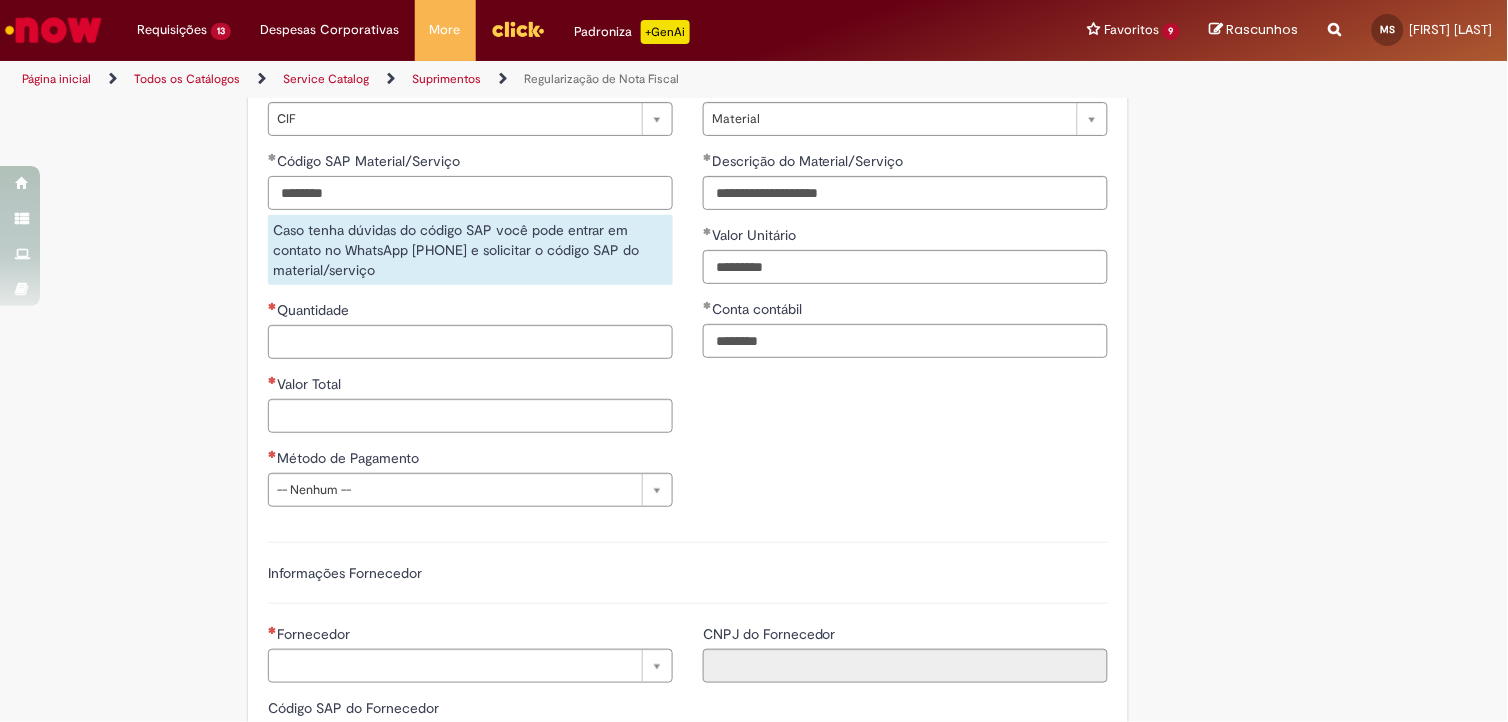 type on "********" 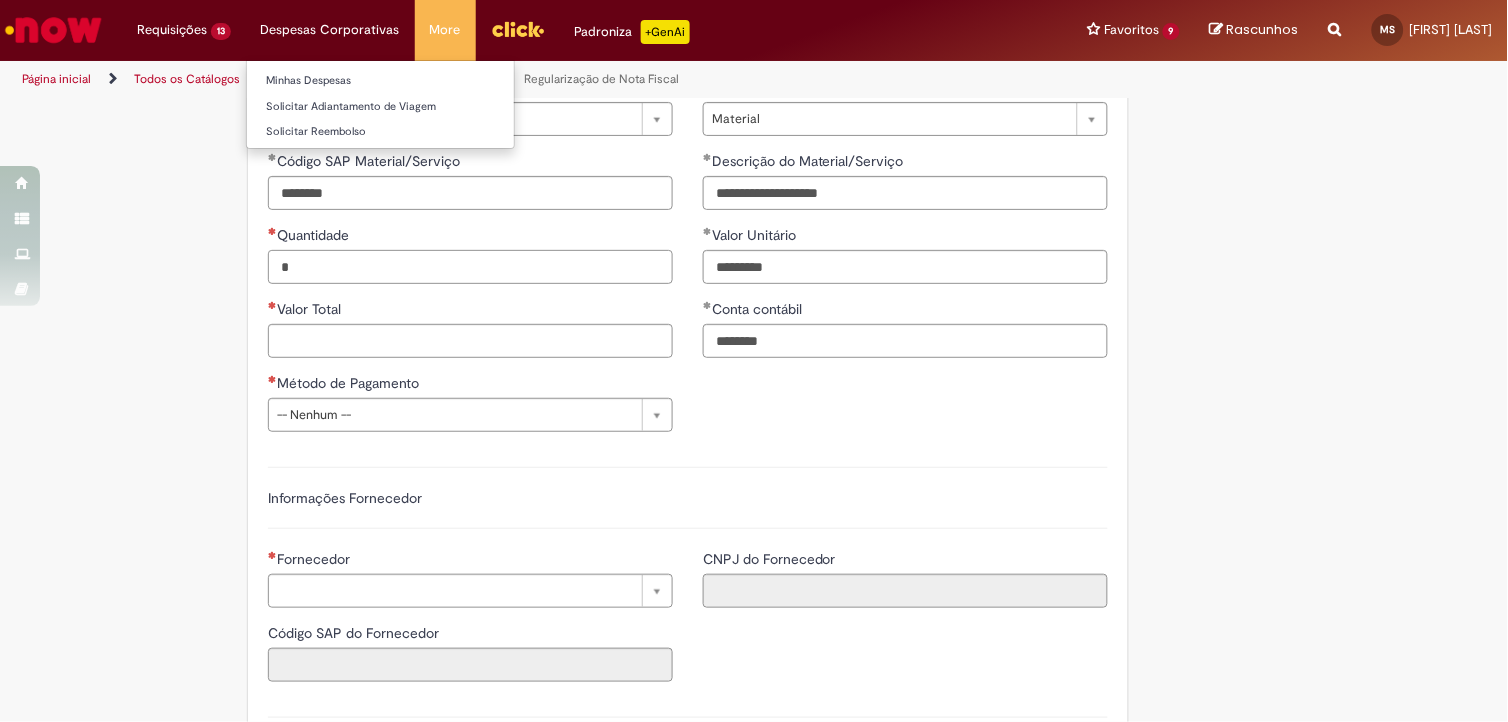 type on "*" 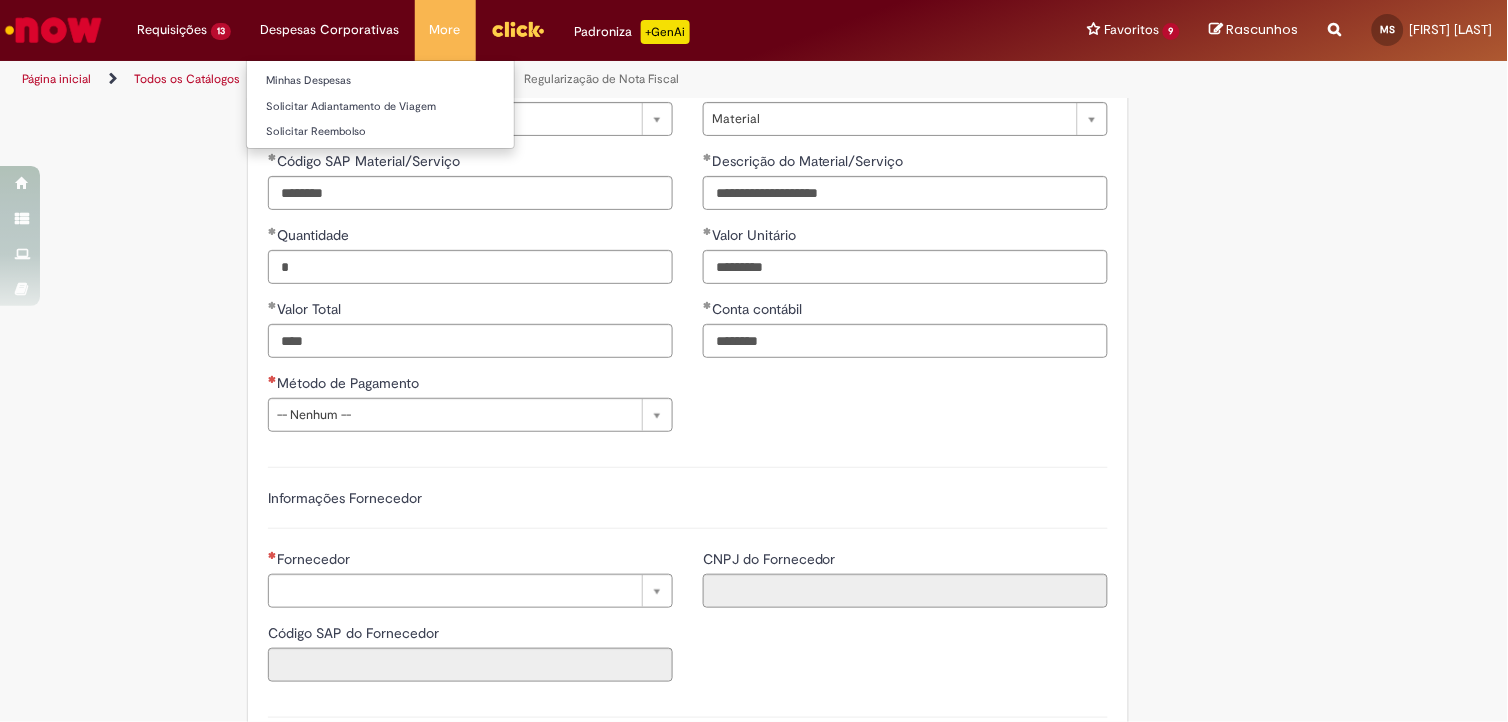type on "********" 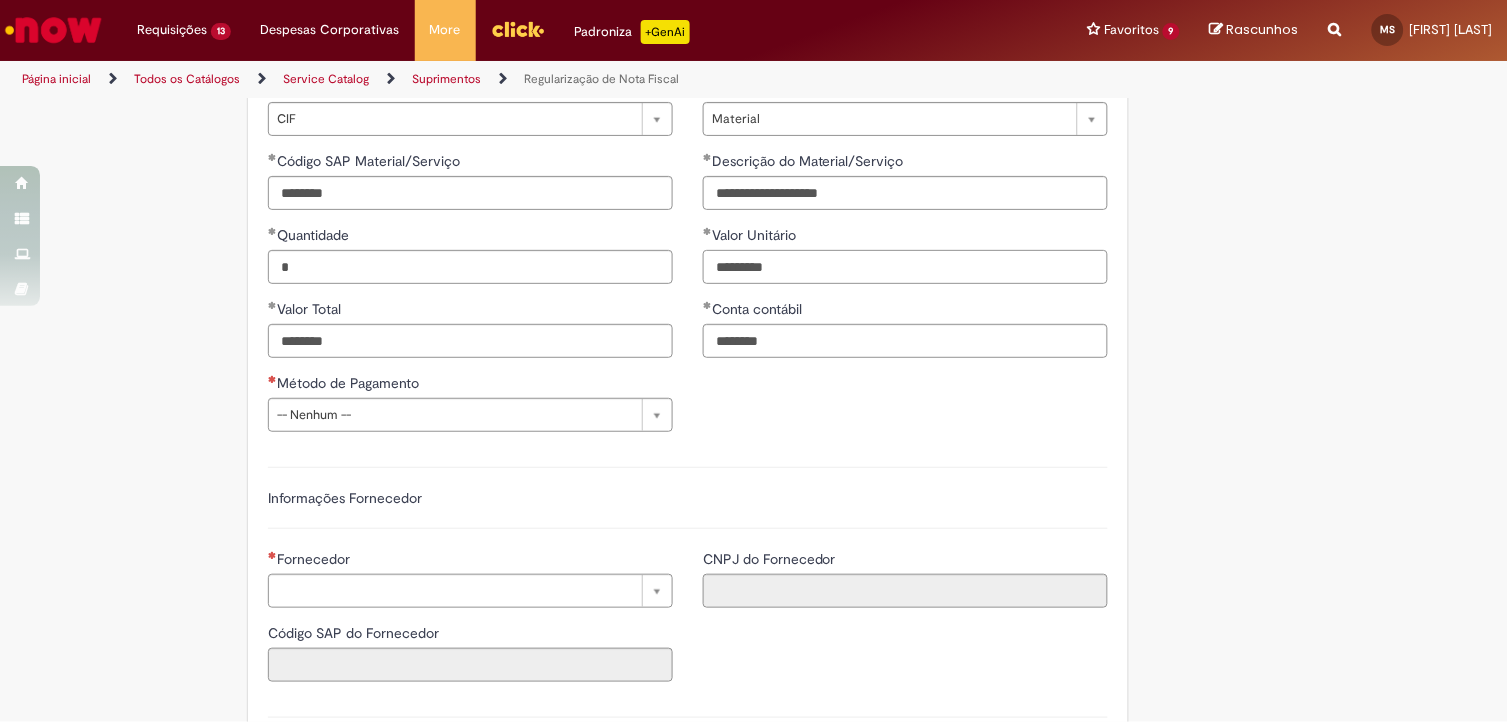 click on "*********" at bounding box center (905, 267) 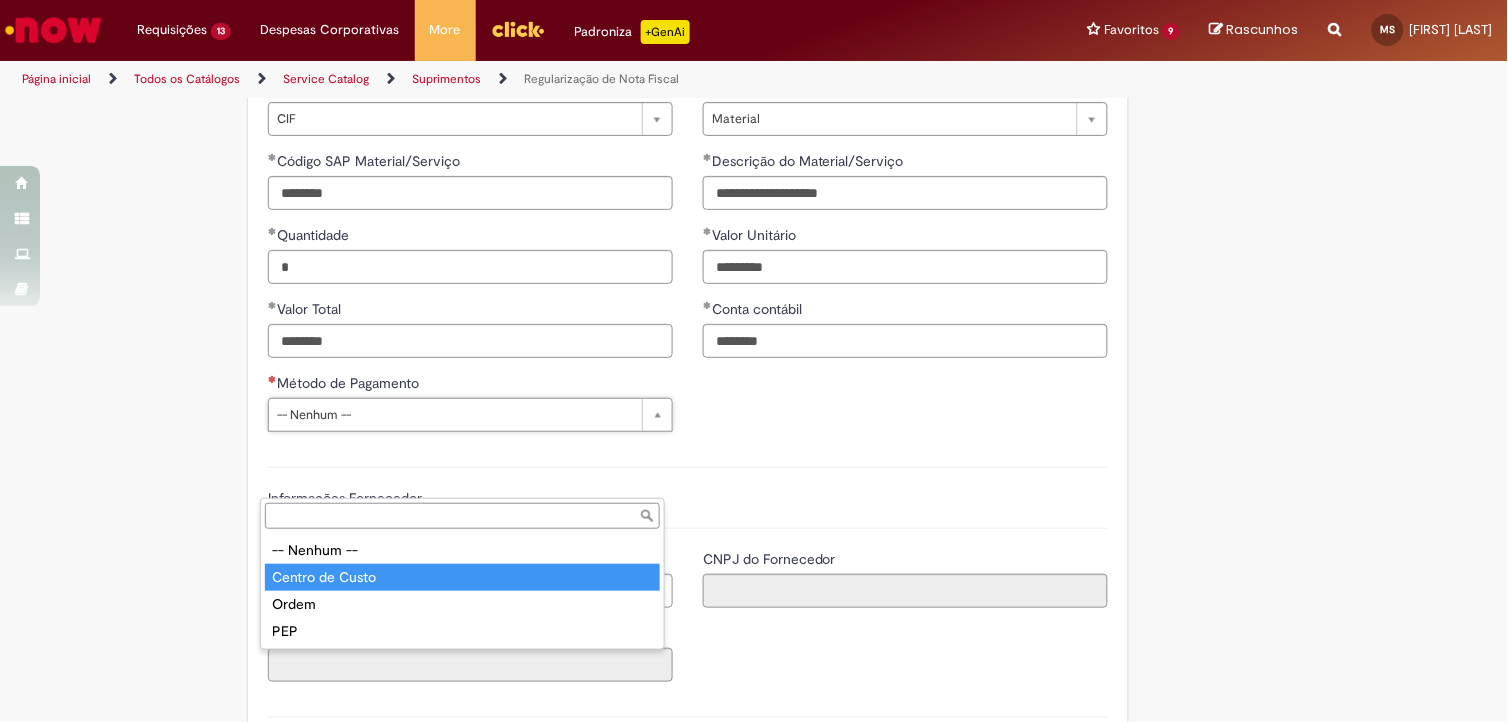 type on "**********" 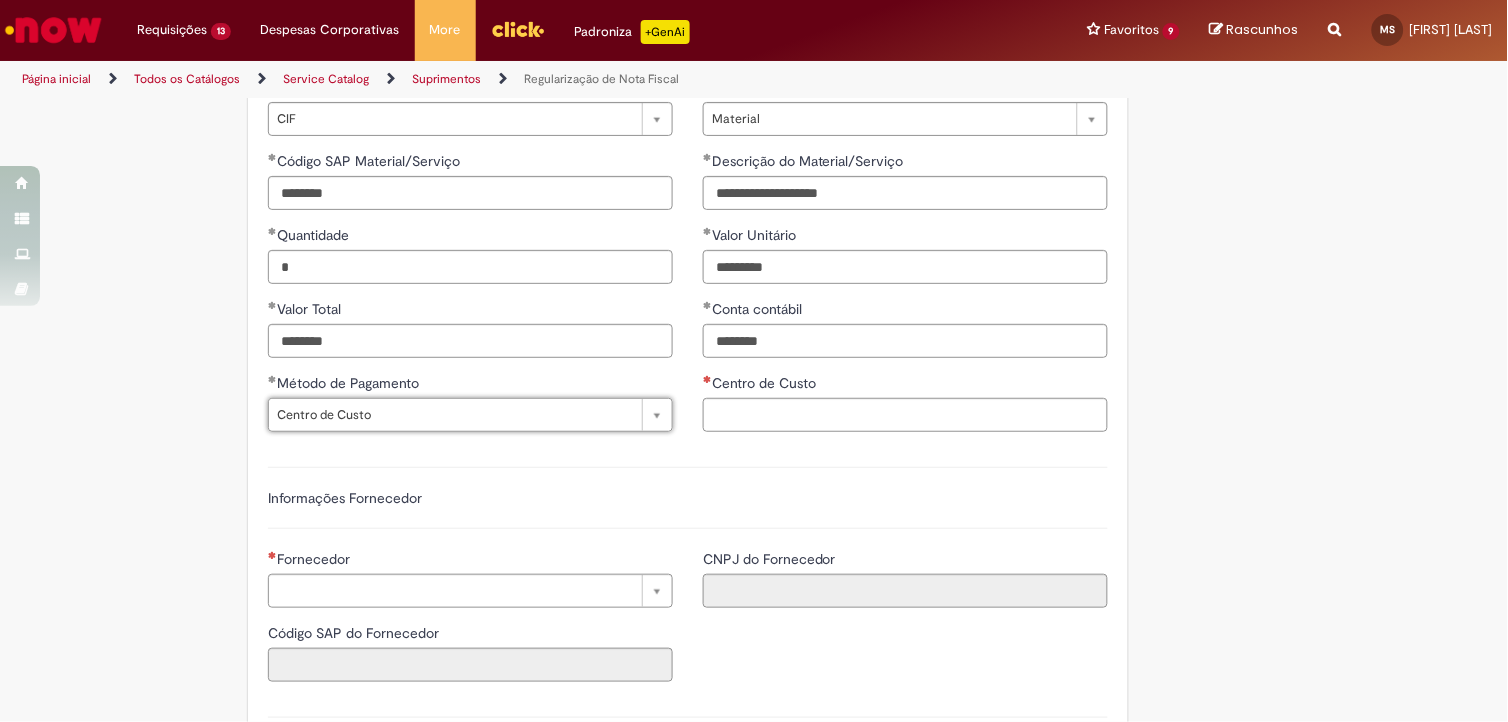 scroll, scrollTop: 1444, scrollLeft: 0, axis: vertical 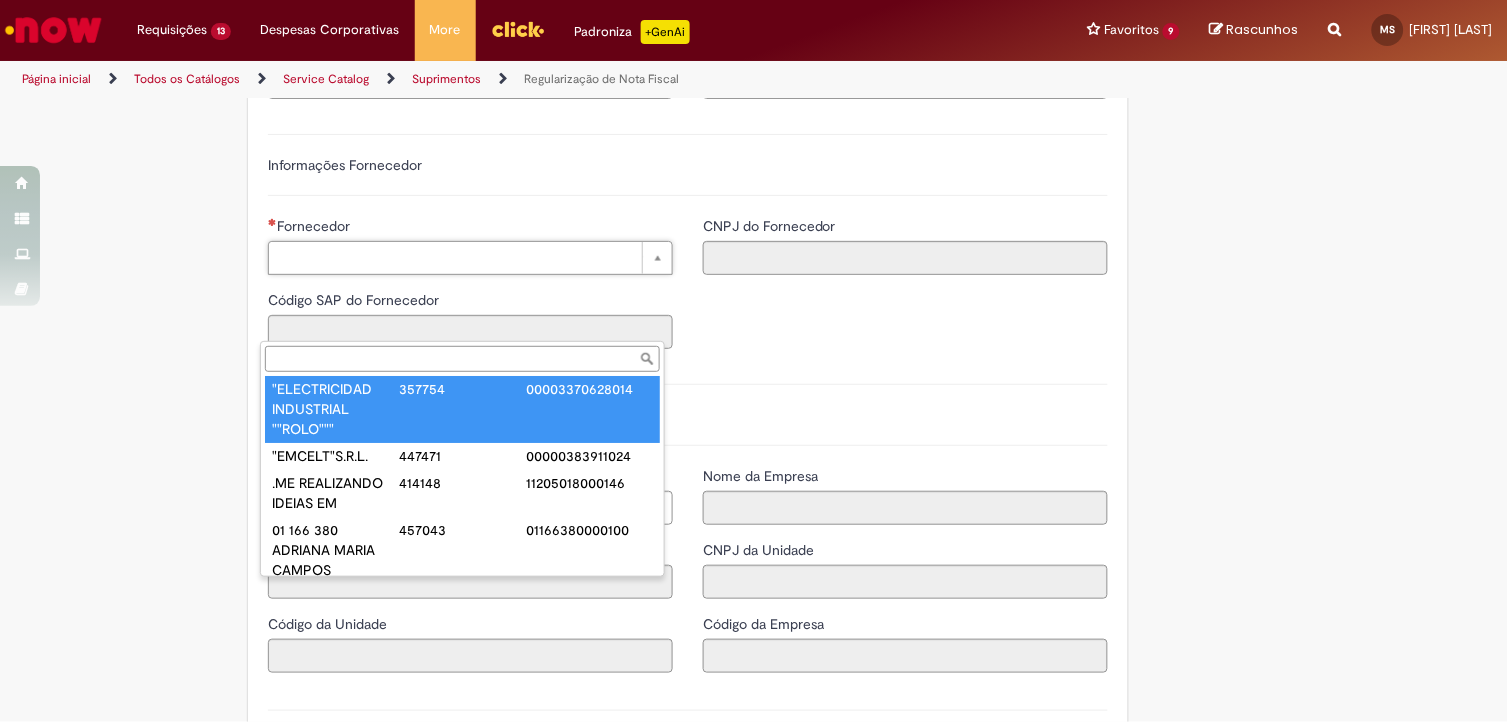 paste on "******" 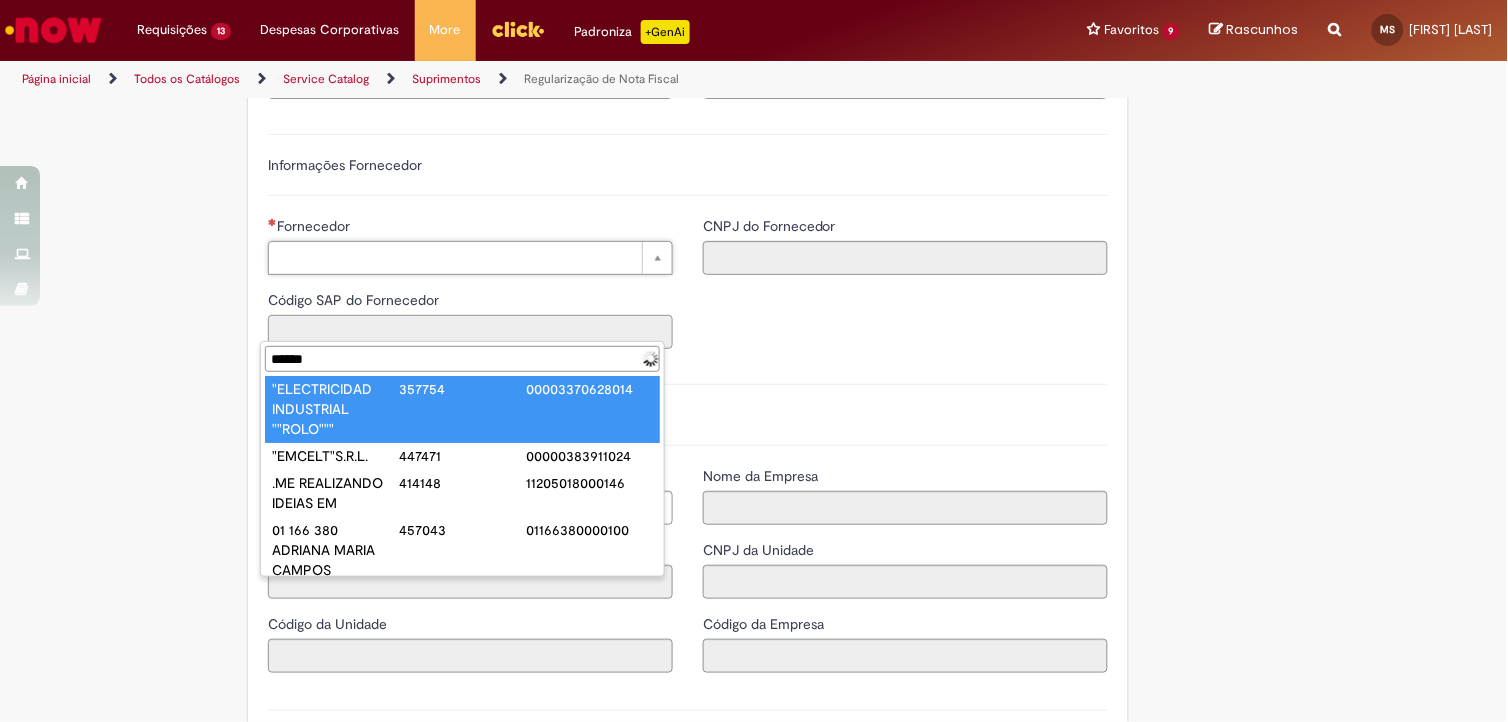 type on "**********" 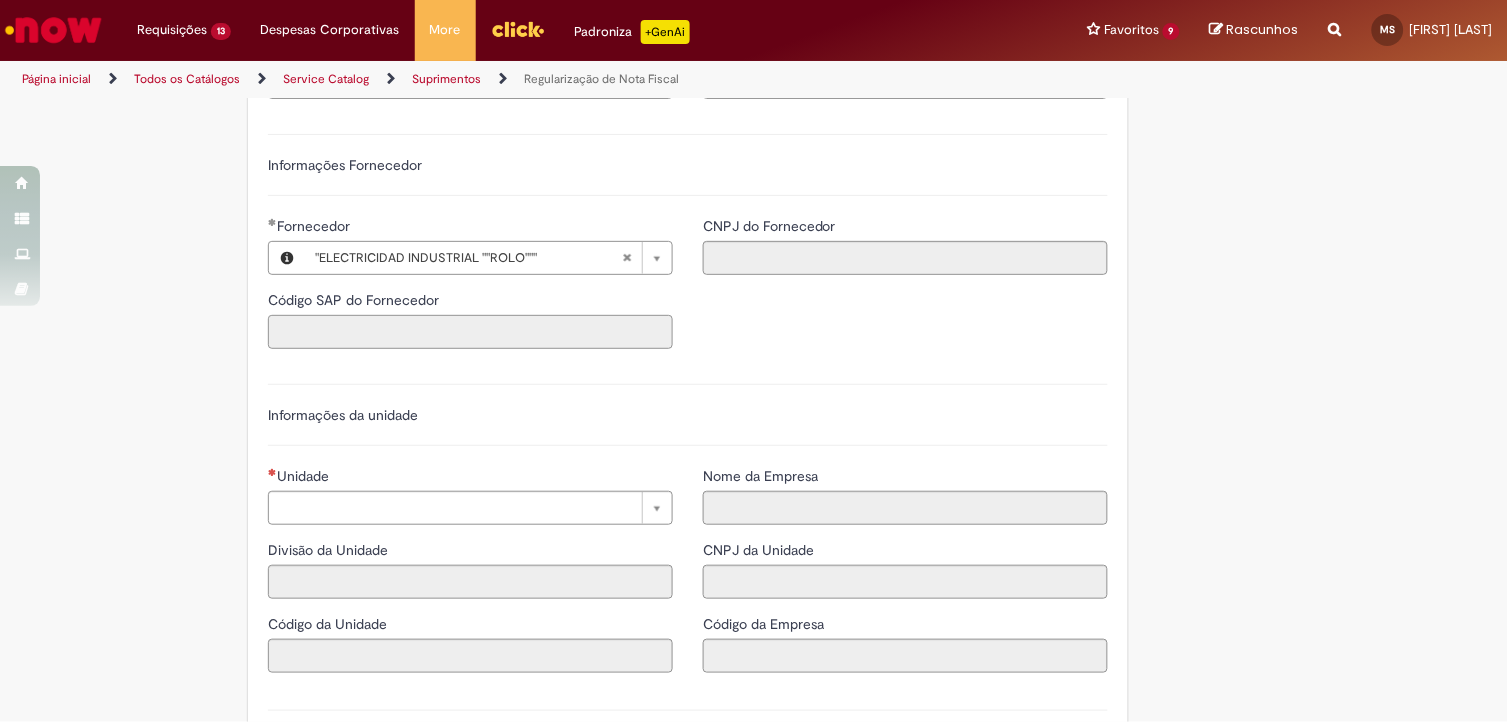 type on "******" 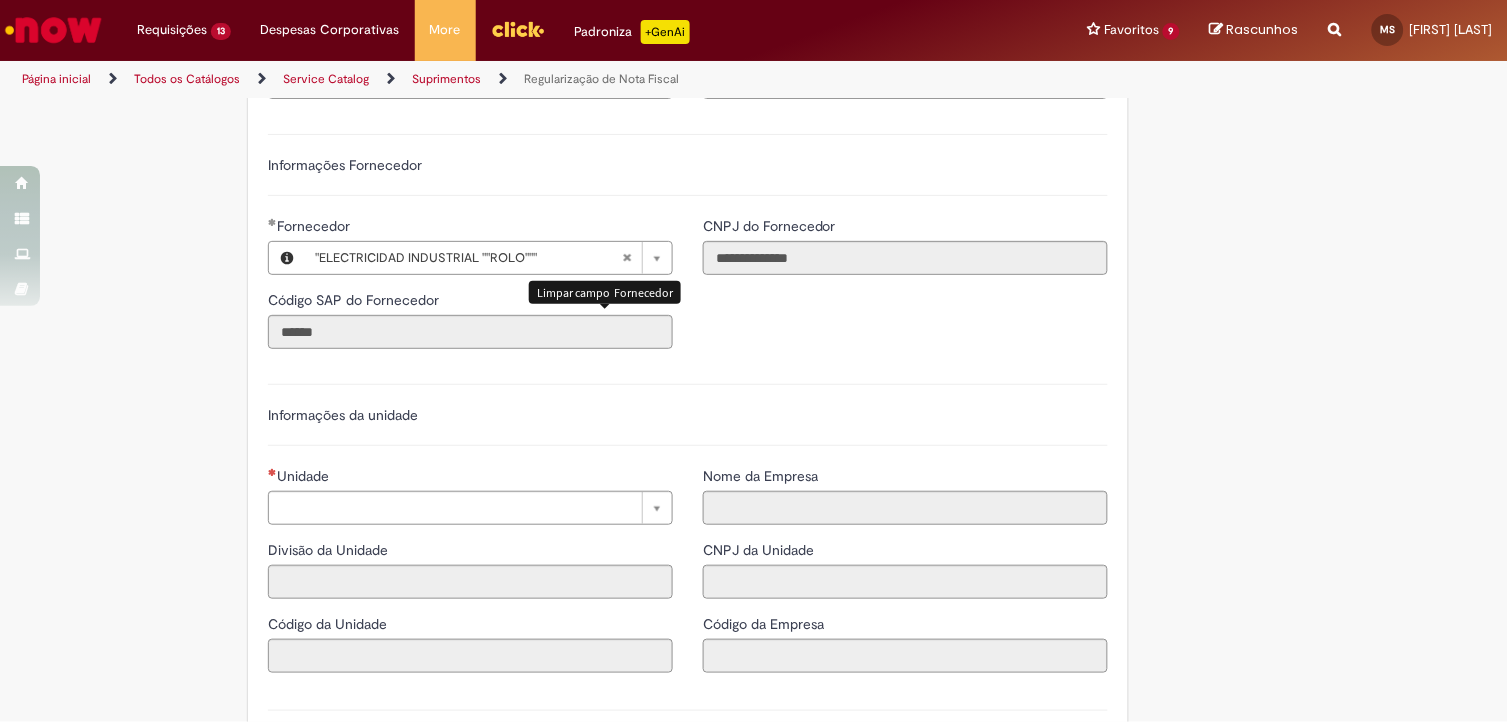 click at bounding box center (627, 258) 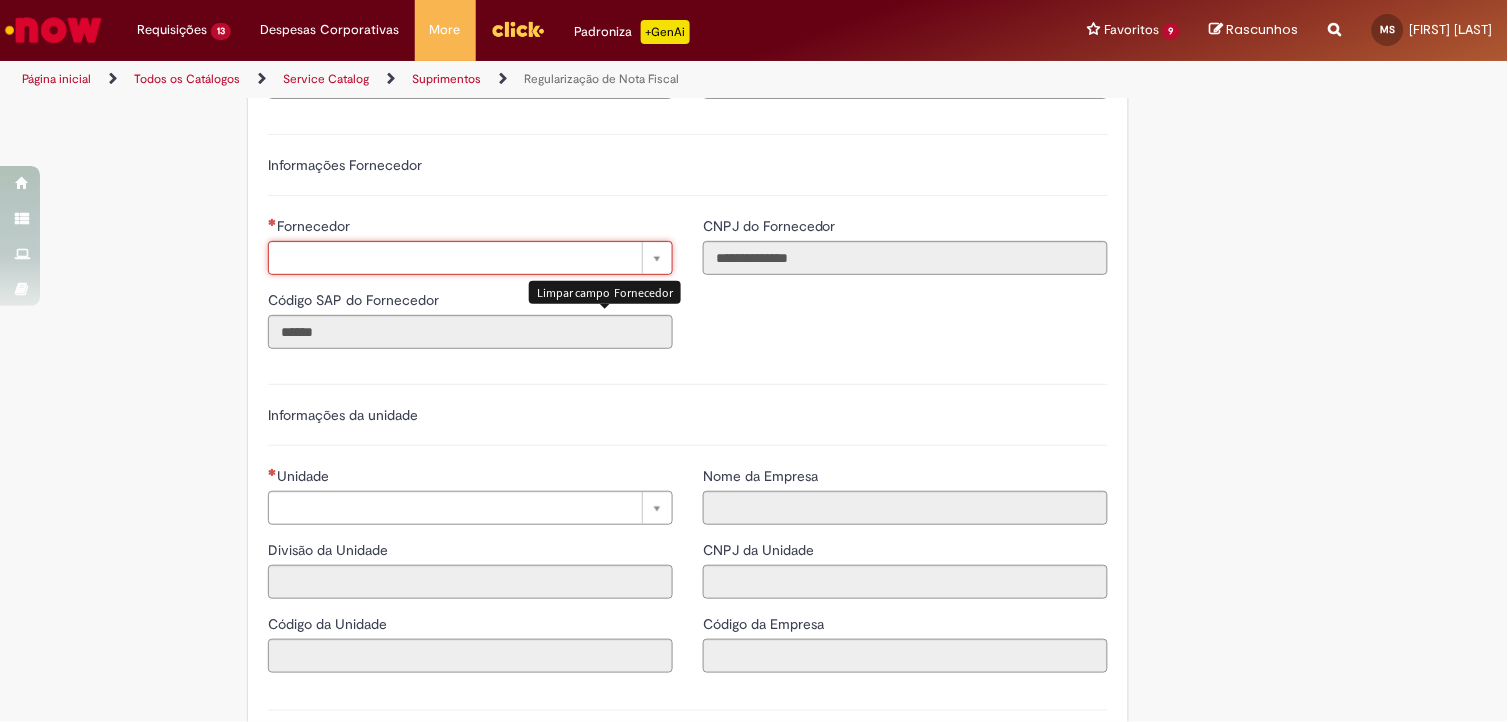 scroll, scrollTop: 0, scrollLeft: 0, axis: both 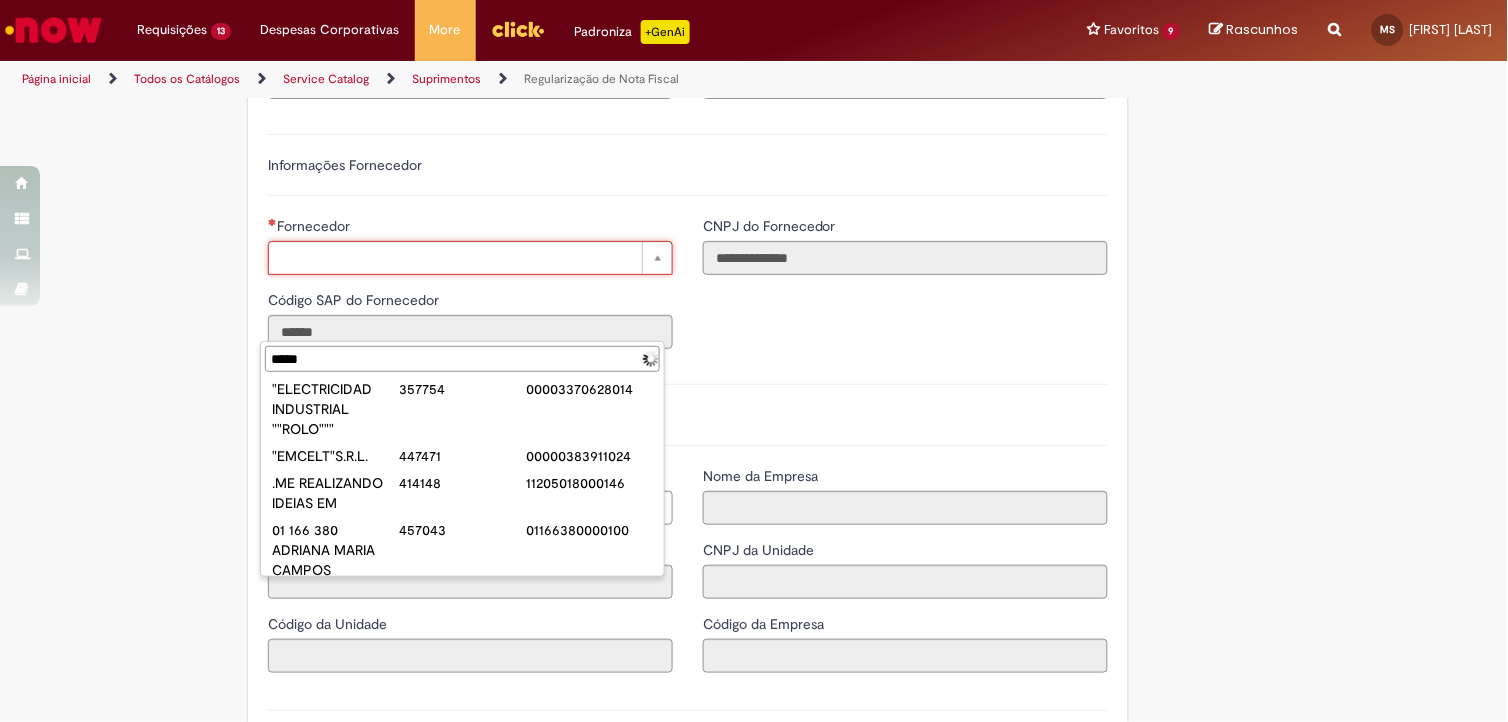type on "******" 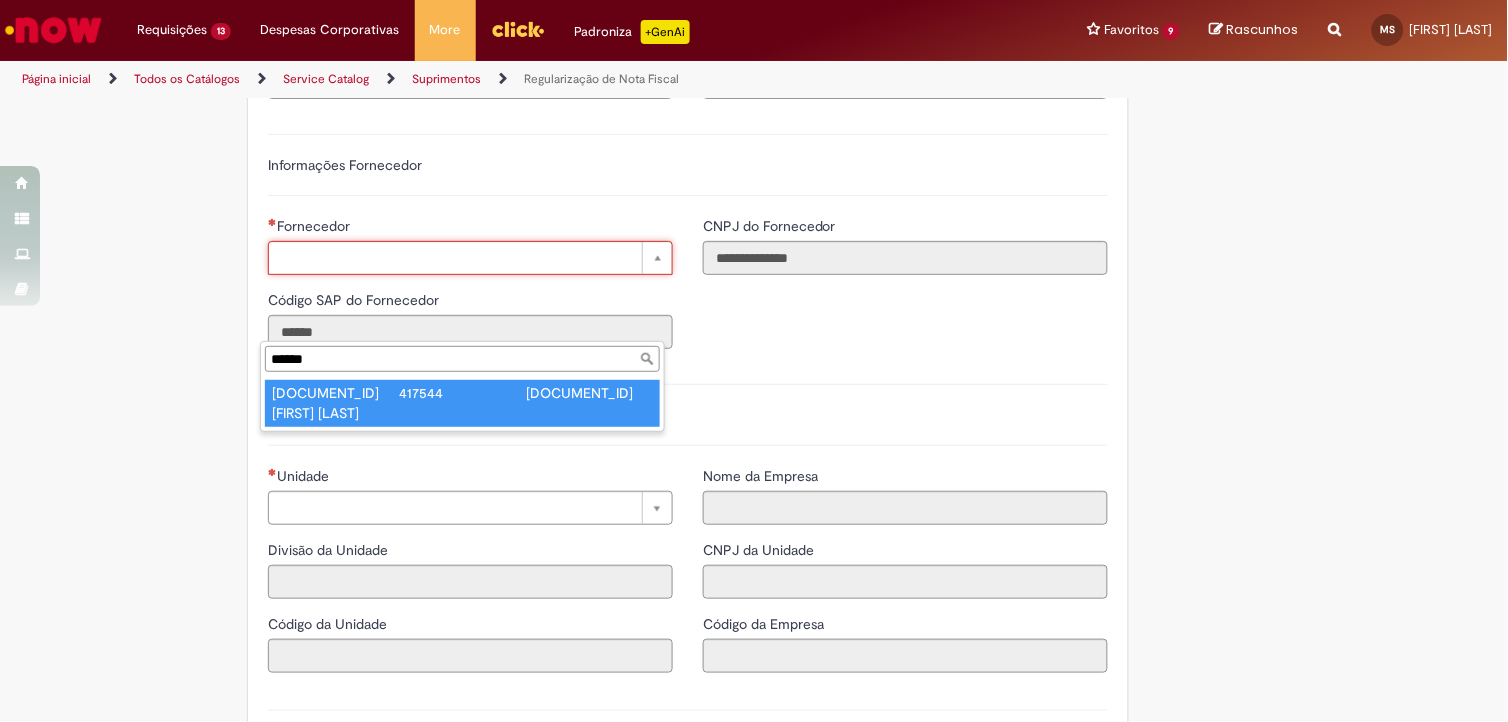 type on "**********" 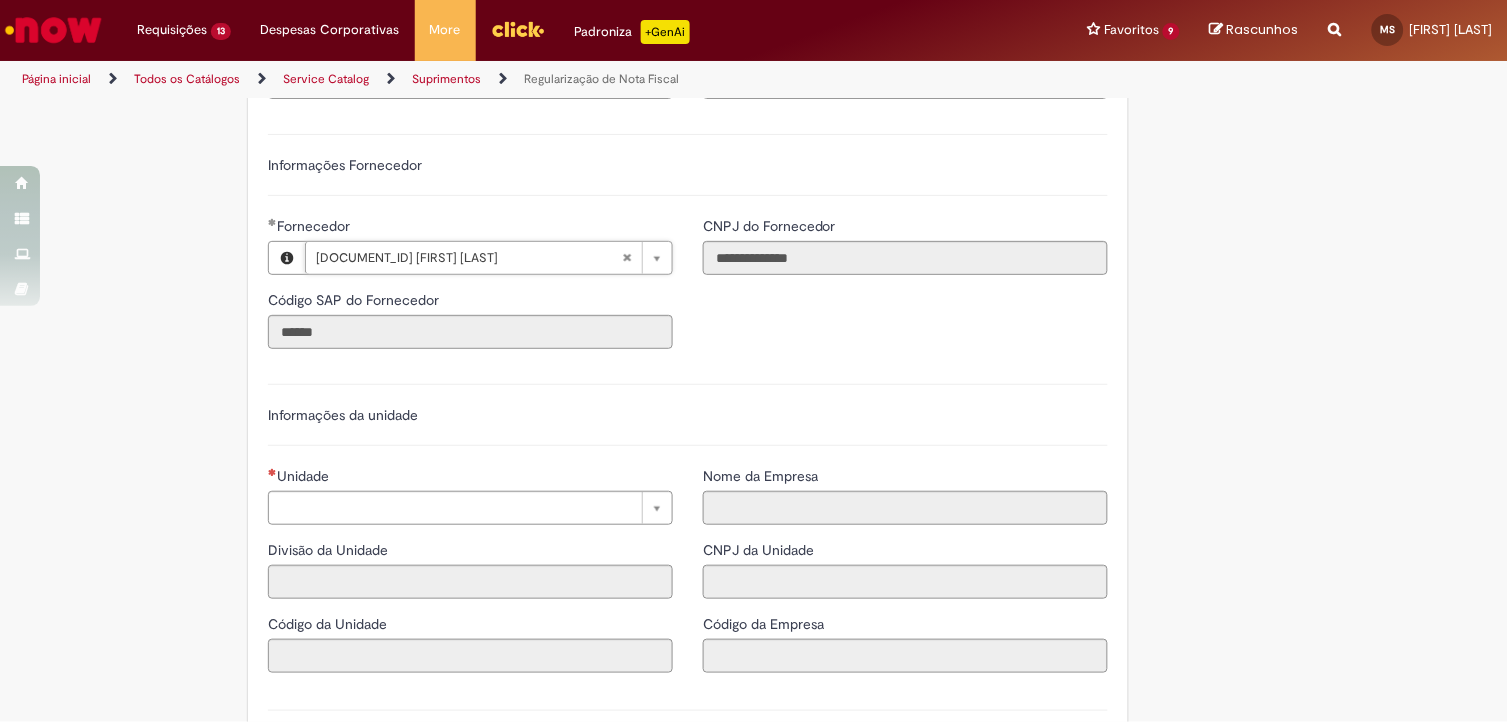 type on "******" 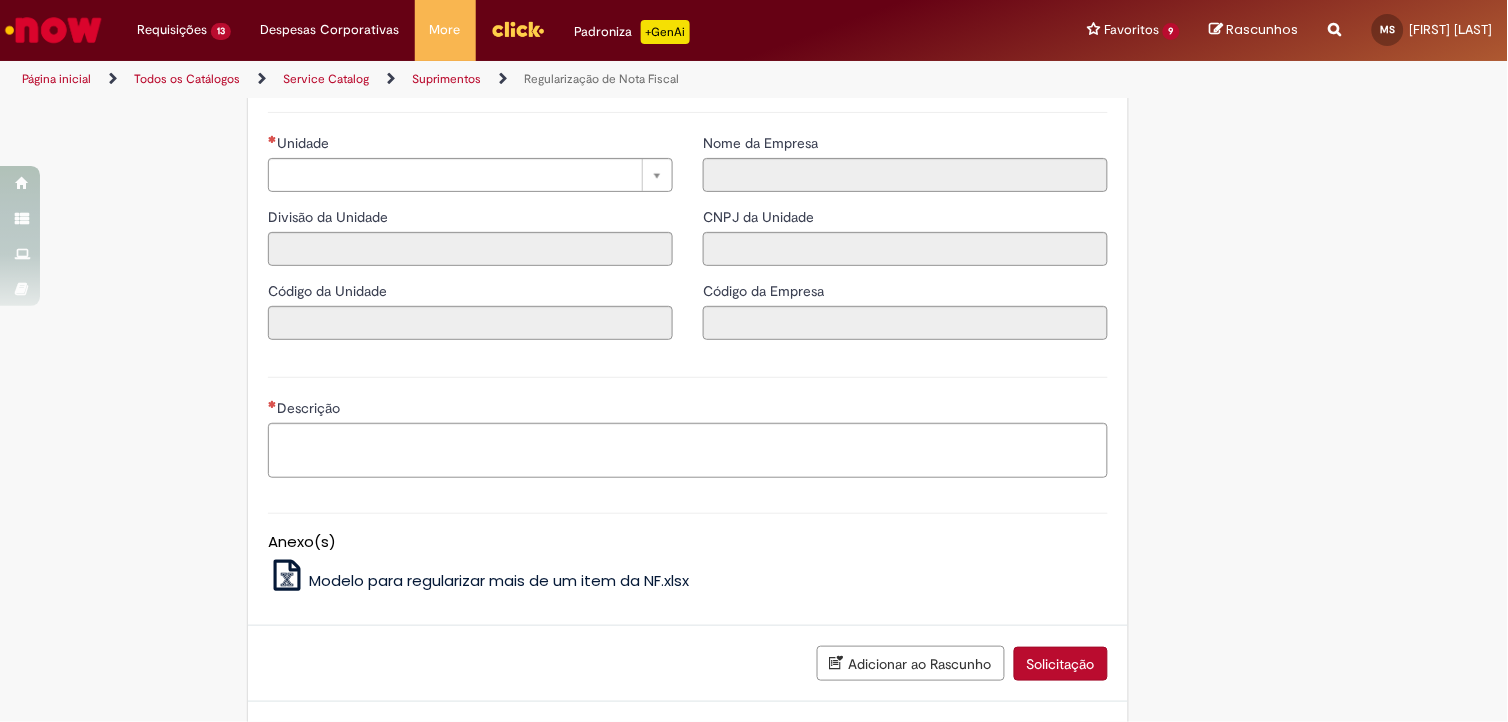 click on "Unidade          Pesquisar usando lista                 Unidade                     Divisão da Unidade Código da Unidade" at bounding box center [470, 244] 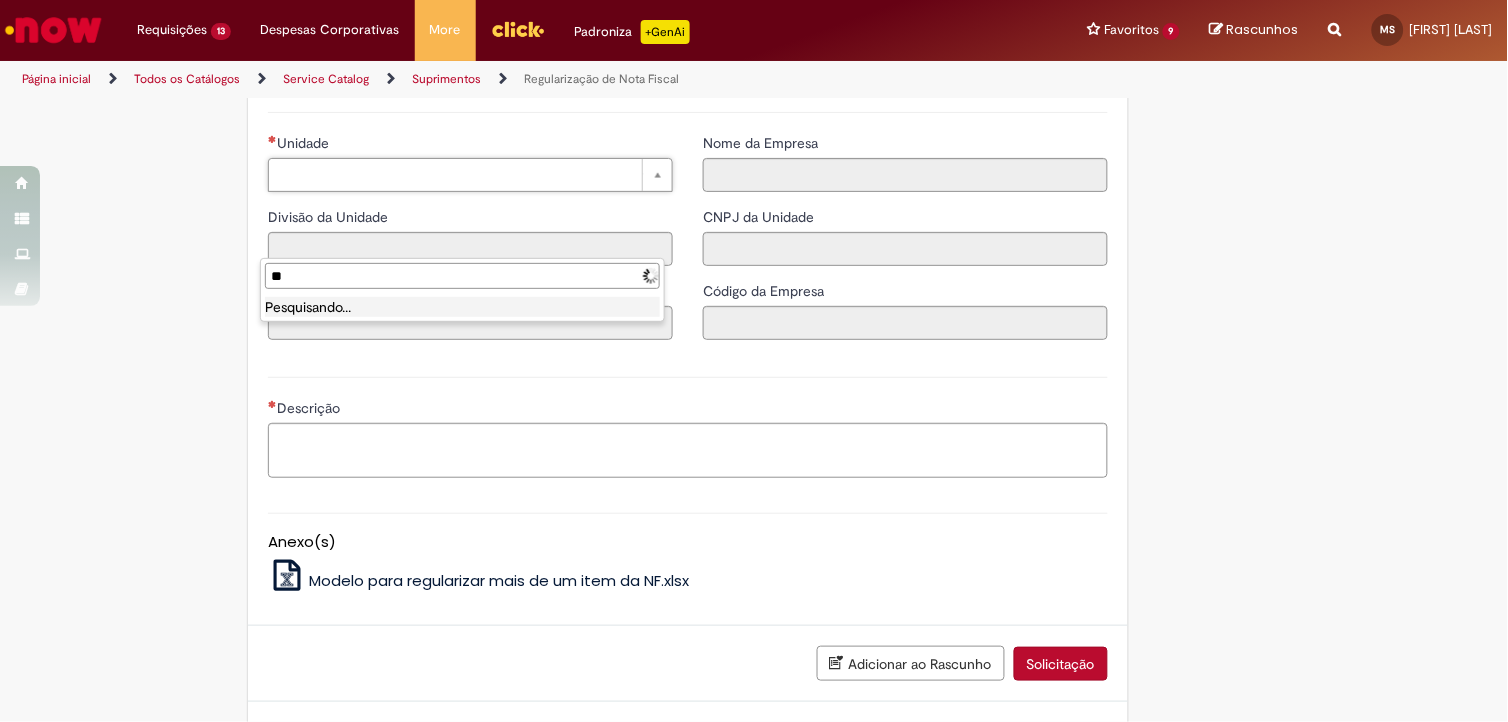 type on "*" 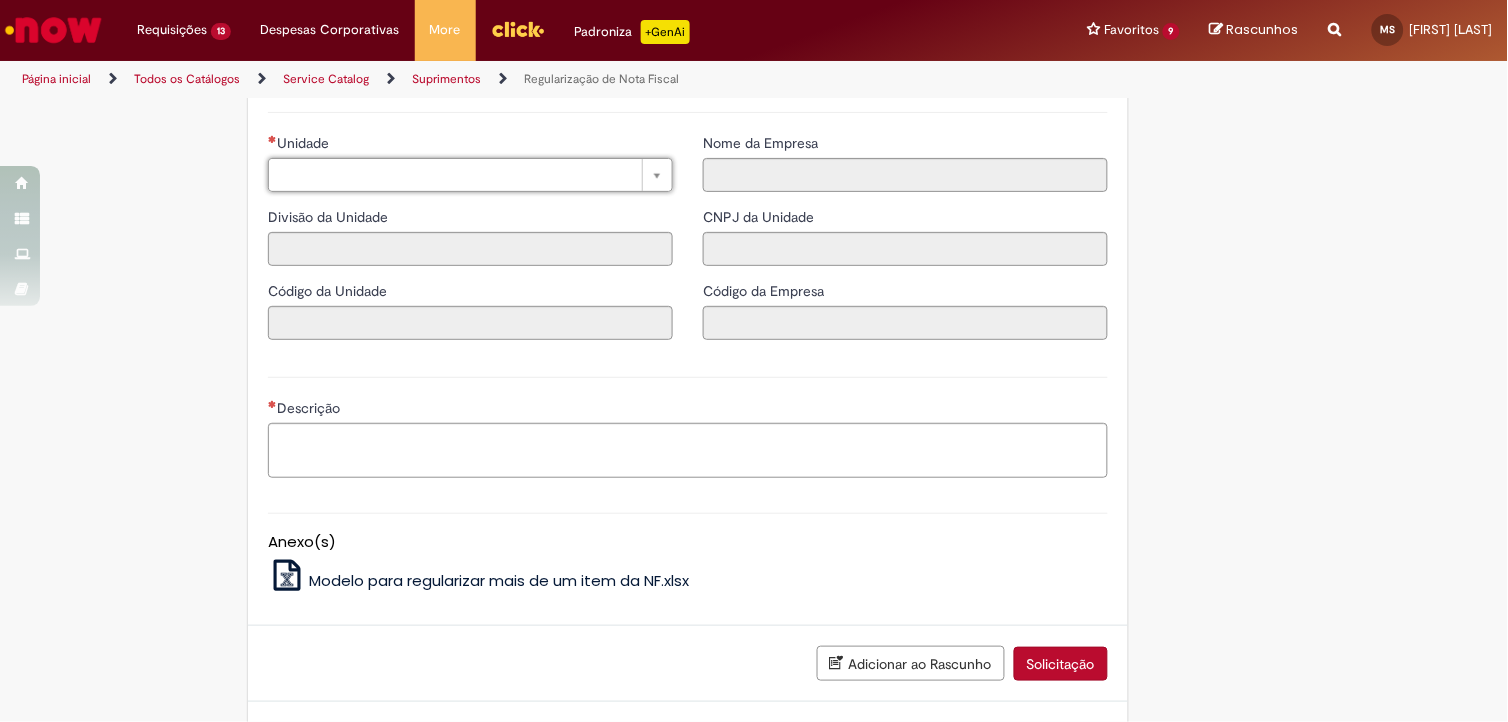 type on "*" 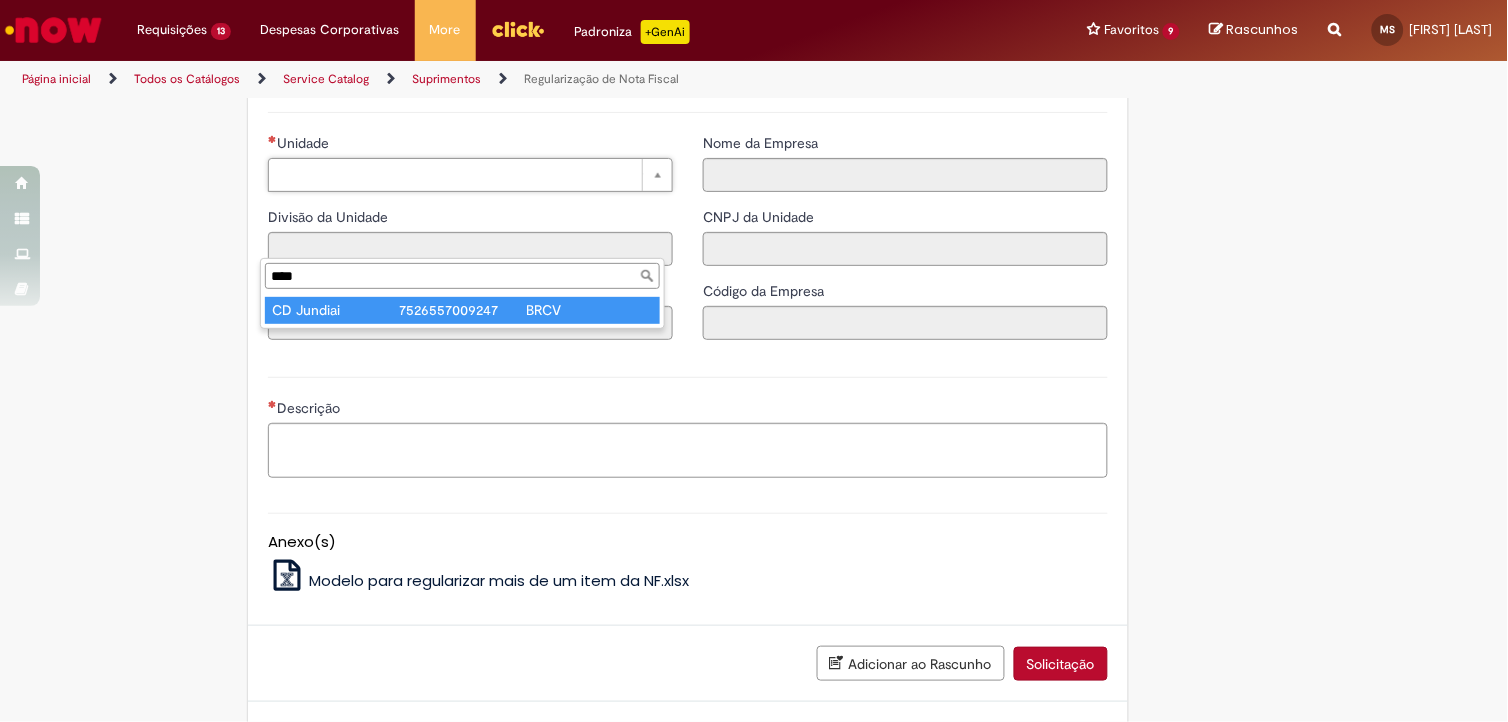 type on "****" 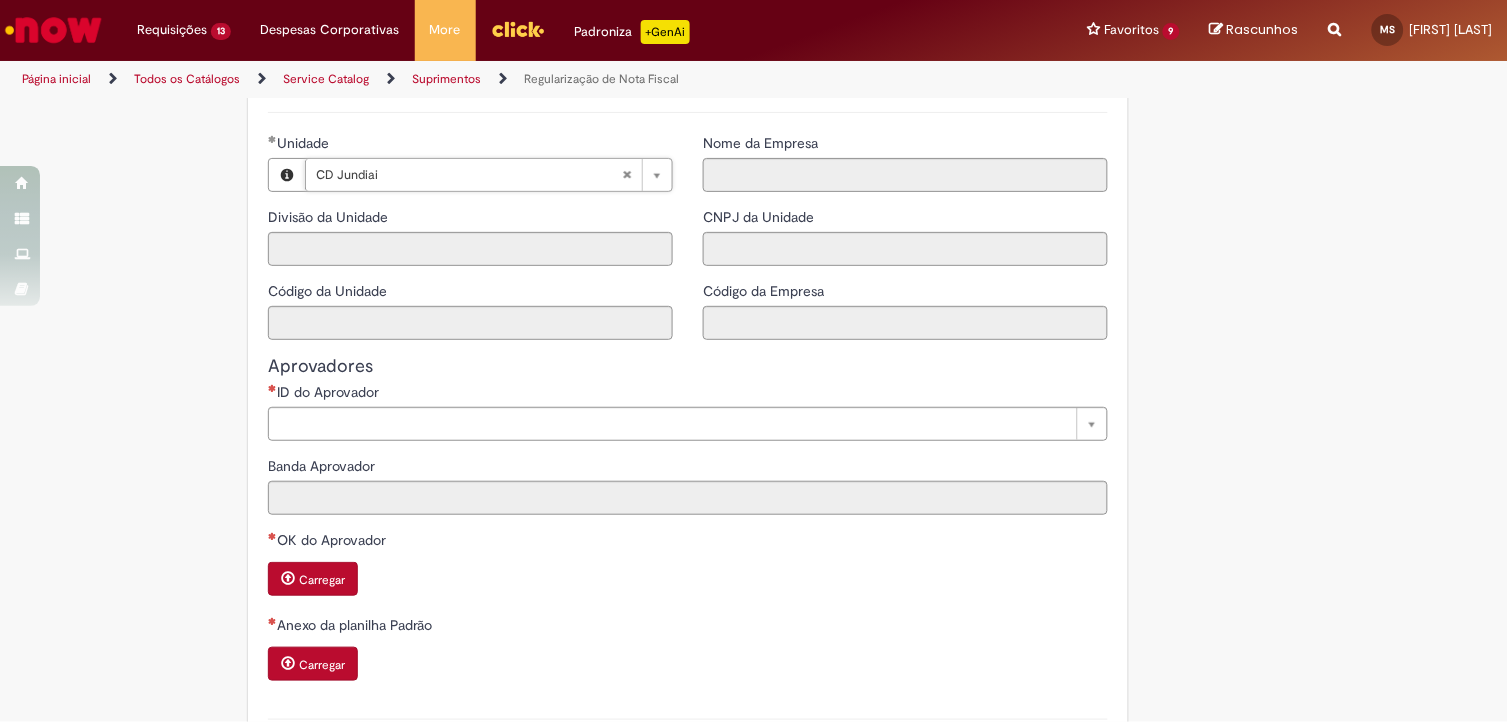 type on "****" 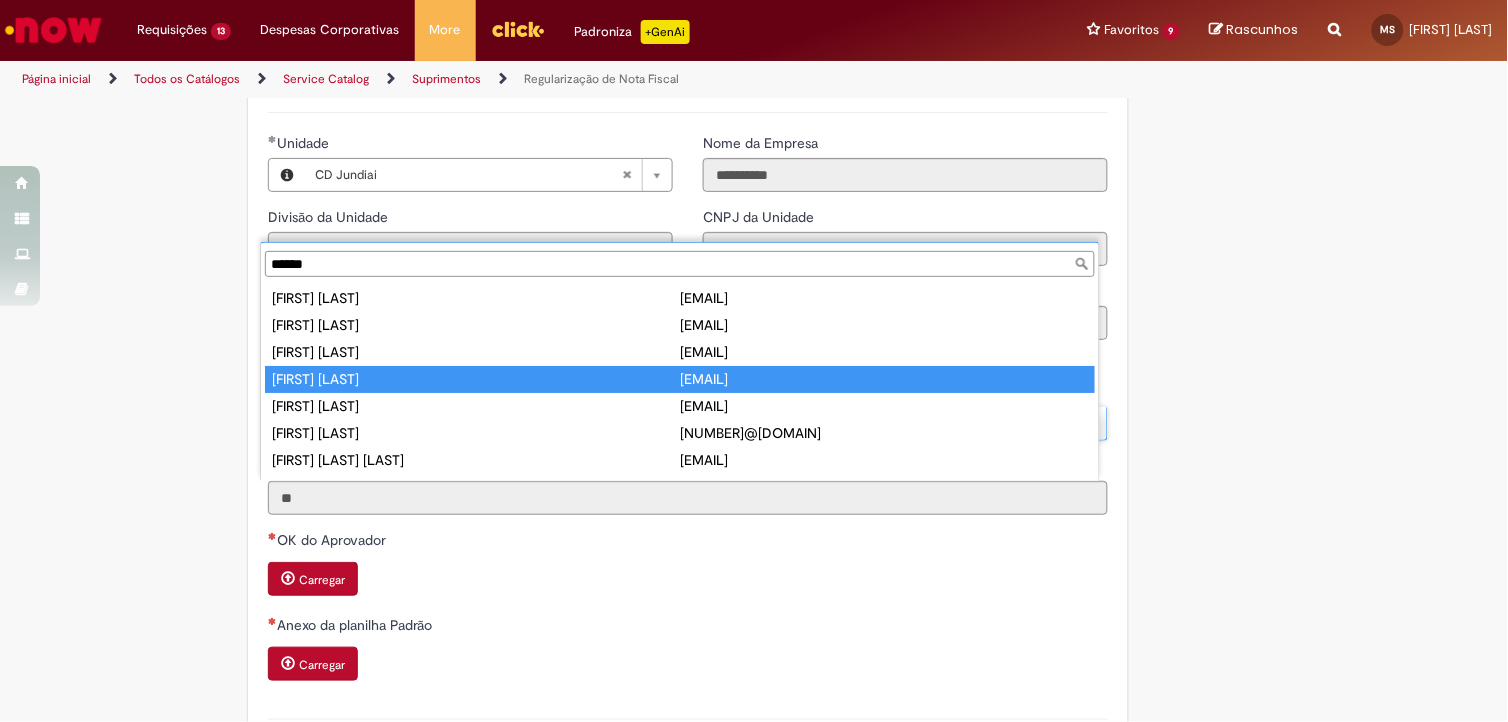 type on "******" 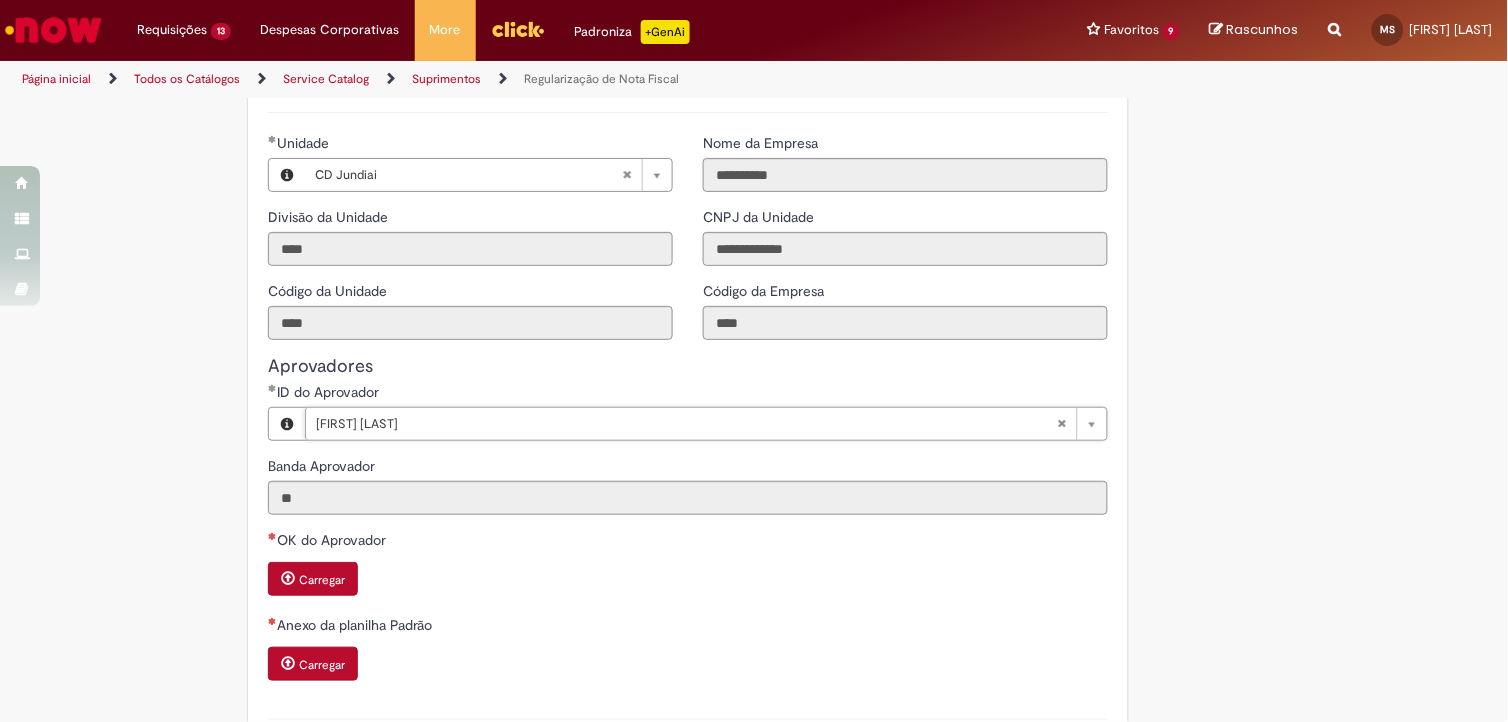 scroll, scrollTop: 2111, scrollLeft: 0, axis: vertical 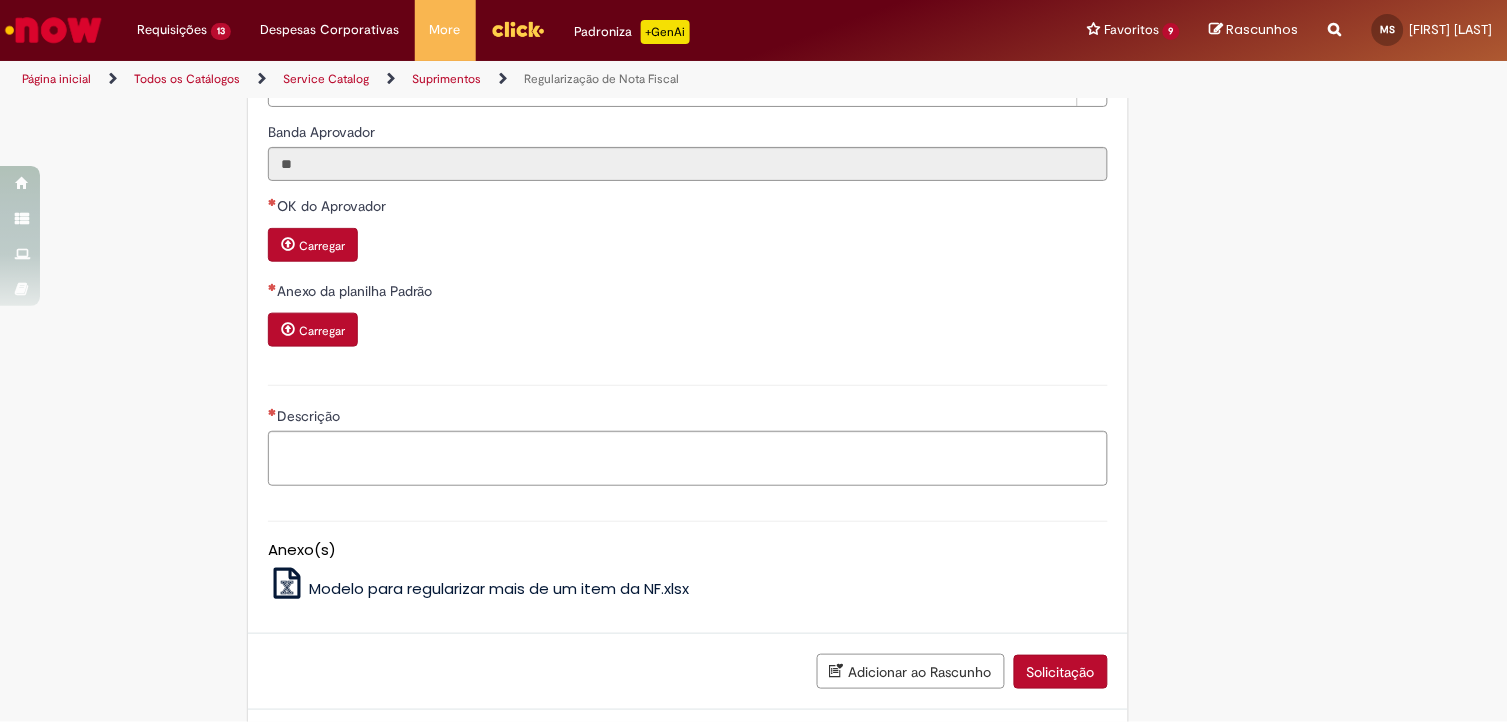 click on "Carregar" at bounding box center [313, 245] 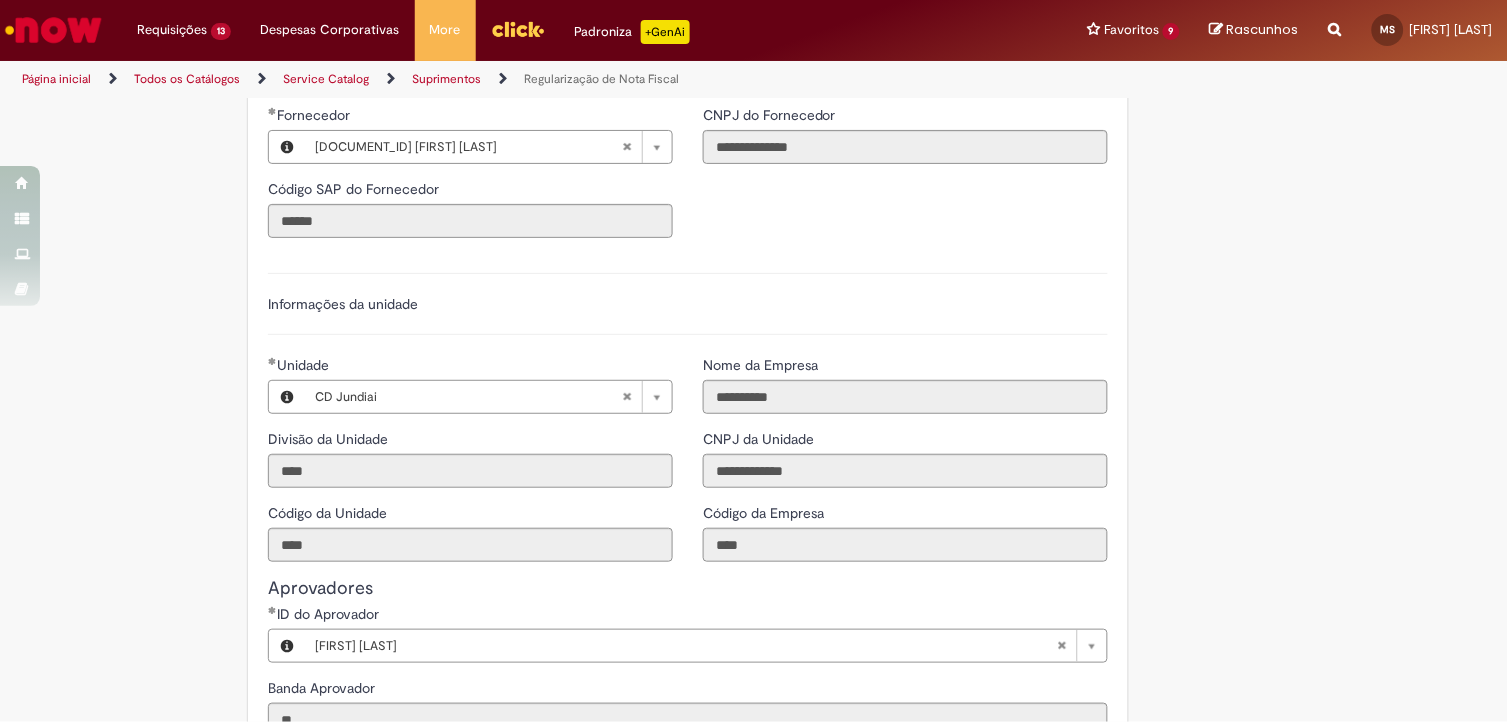 scroll, scrollTop: 1333, scrollLeft: 0, axis: vertical 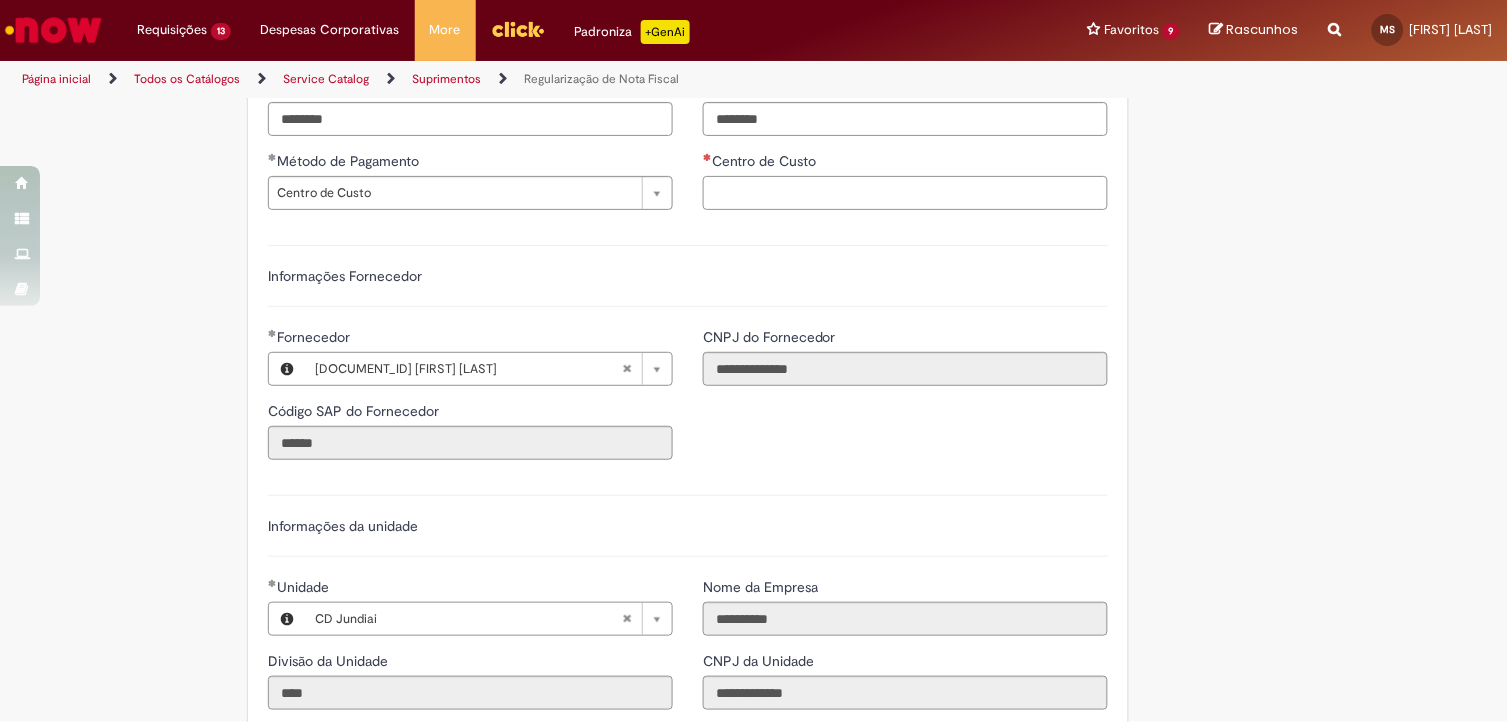 click on "Centro de Custo" at bounding box center [905, 193] 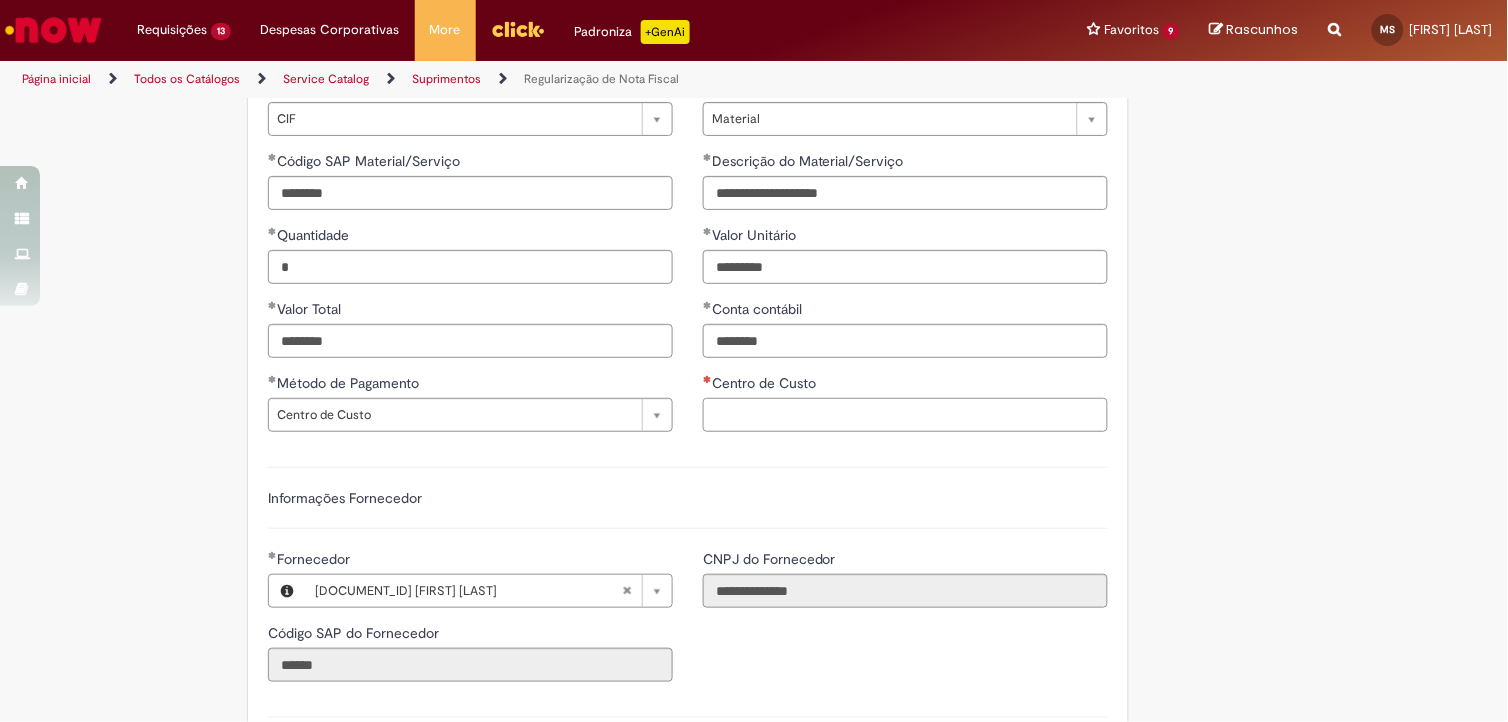 paste on "**********" 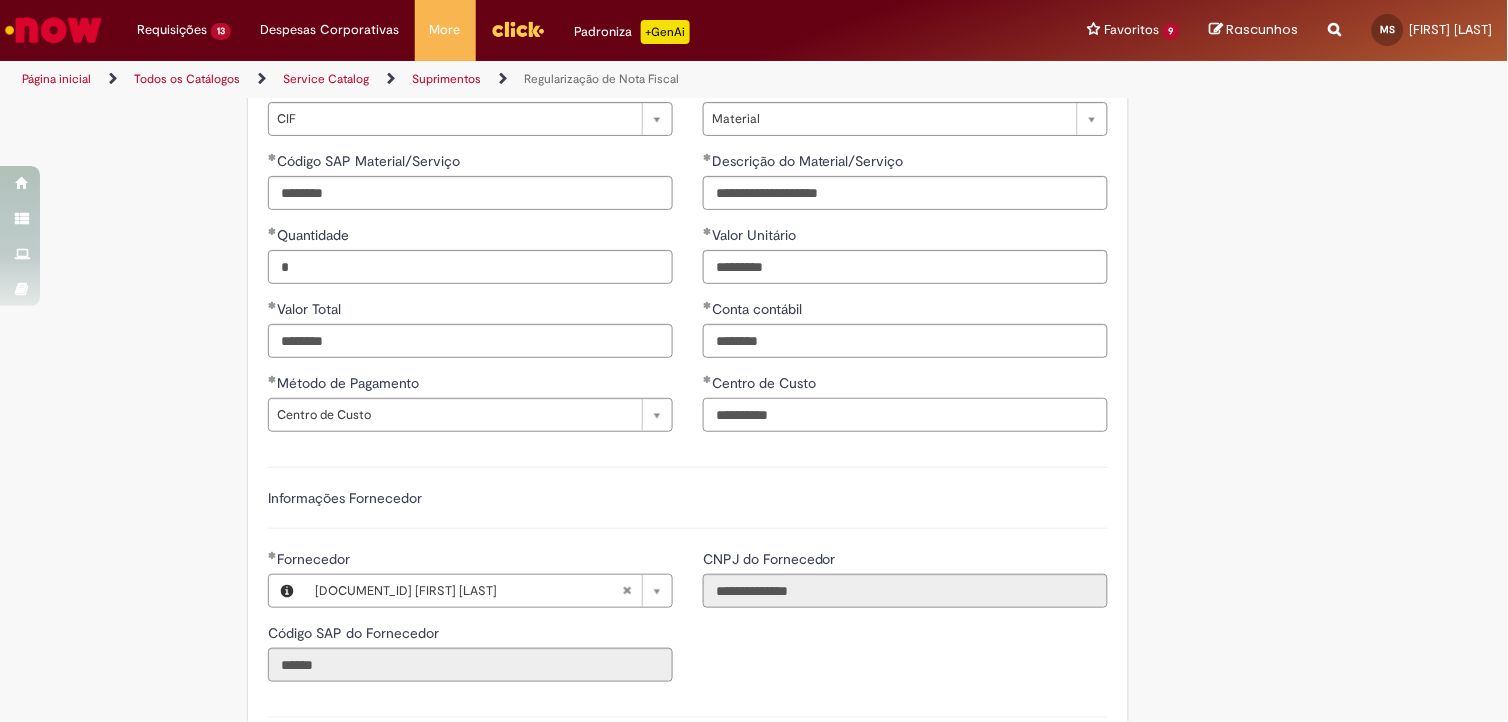 type on "**********" 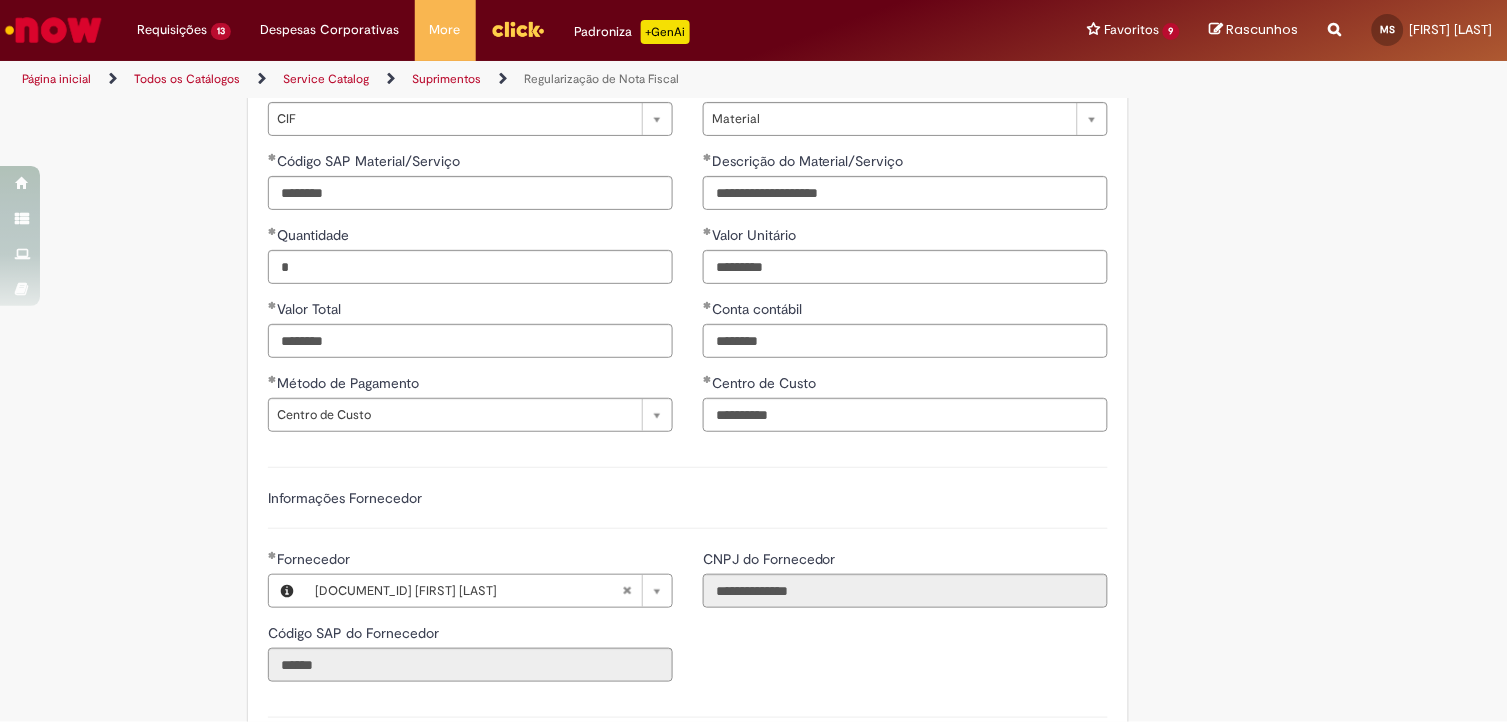 type 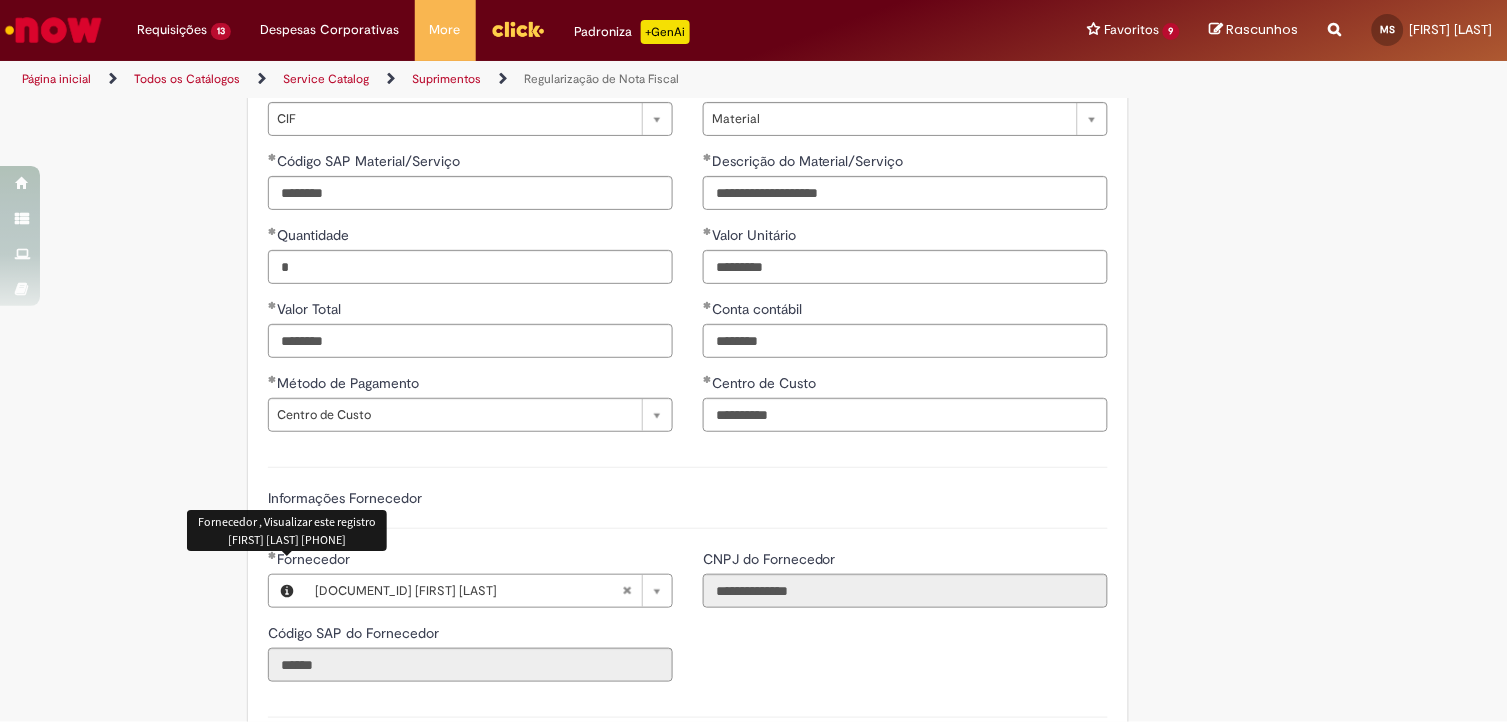 click on "Informações Fornecedor" at bounding box center (688, 508) 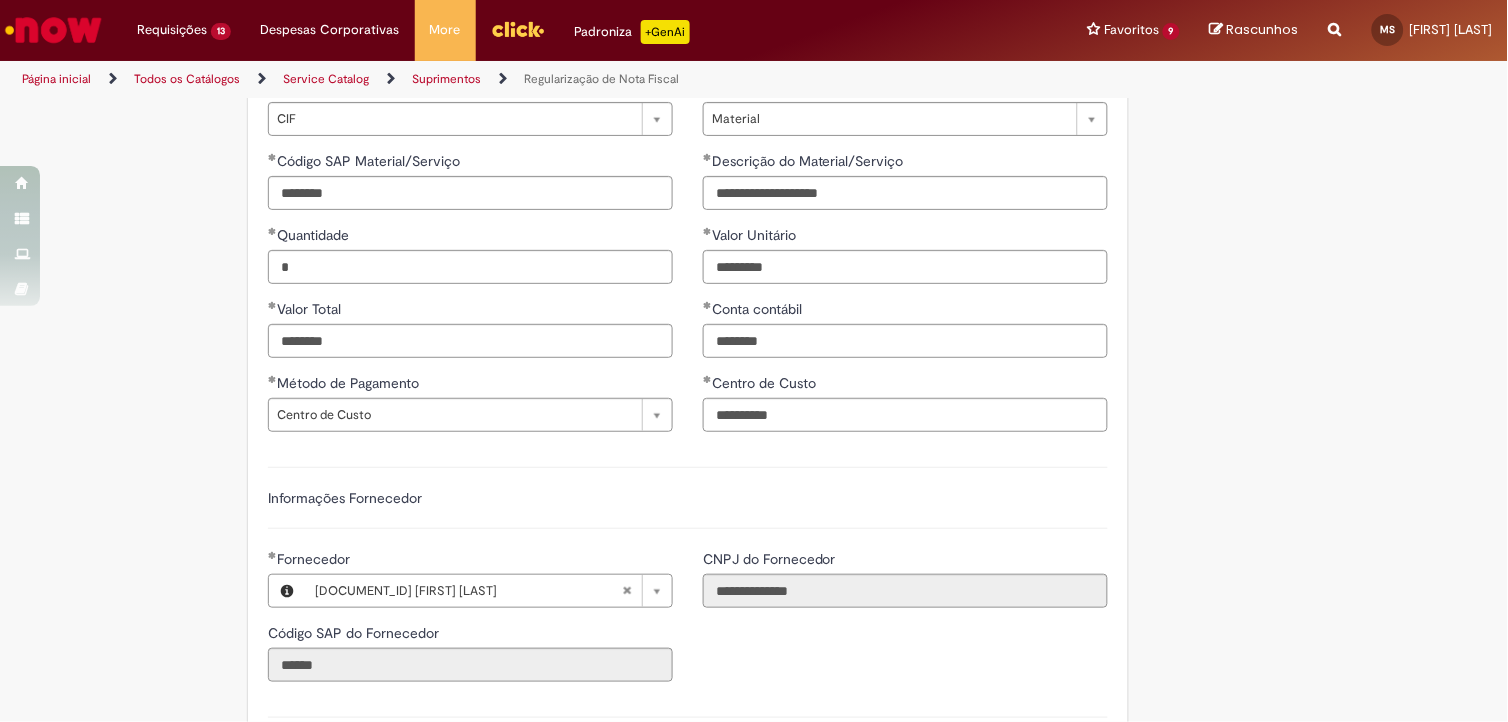 click on "Tire dúvidas com LupiAssist    +GenAI
Oi! Eu sou LupiAssist, uma Inteligência Artificial Generativa em constante aprendizado   Meu conteúdo é monitorado para trazer uma melhor experiência
Dúvidas comuns:
Só mais um instante, estou consultando nossas bases de conhecimento  e escrevendo a melhor resposta pra você!
Title
Lorem ipsum dolor sit amet    Fazer uma nova pergunta
Gerei esta resposta utilizando IA Generativa em conjunto com os nossos padrões. Em caso de divergência, os documentos oficiais prevalecerão.
Saiba mais em:
Ou ligue para:
E aí, te ajudei?
Sim, obrigado!" at bounding box center [754, 414] 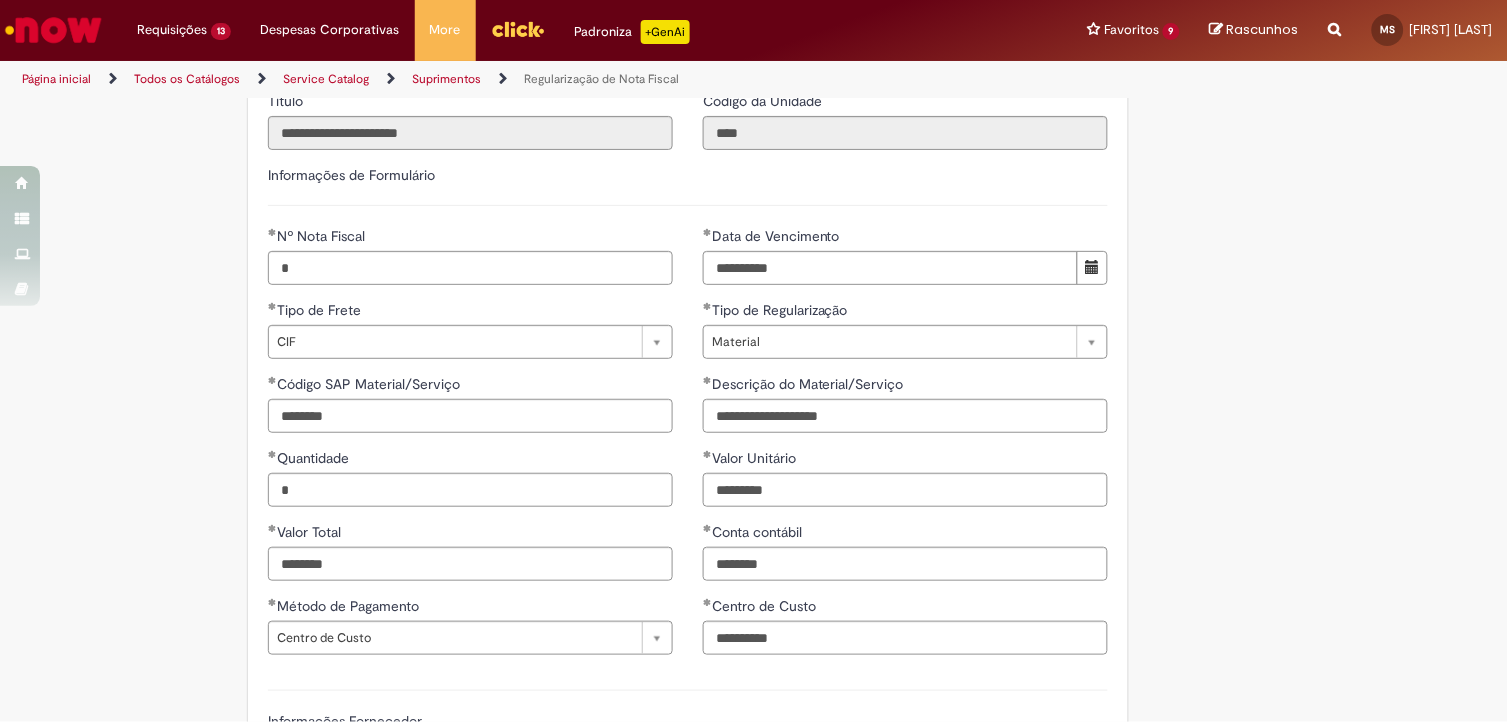 scroll, scrollTop: 777, scrollLeft: 0, axis: vertical 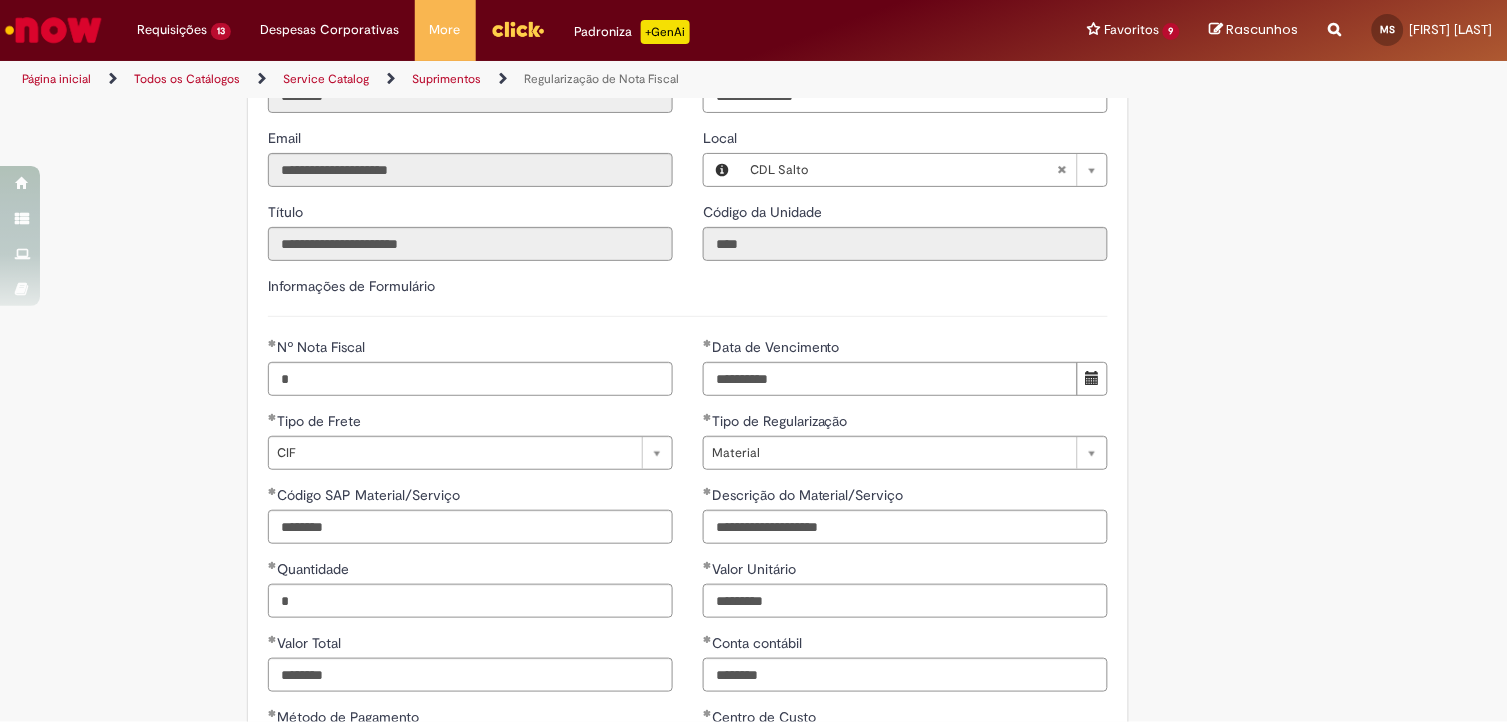 click on "Adicionar a Favoritos
Regularização de Nota Fiscal
Oferta destinada a Regularização de Nota Fiscal no SAP ECC
Atenção: essa oferta é exclusiva para a regularização de notas fiscais das unidades que ainda não tombaram para o SAP S4/HANA.
1º  É necessário anexar o OK de um aprovador da unidade impactada considerando a tabela de valor vs. banda aprovadora abaixo.
Banda Aprovadora
Valor Máximo
VII
-
VI
R$          5.000,00
V
R$     175.000,00
IV
R$     750.000,00
III
R$     750.000,00
II
R$  5.000.000,00
I
R$  5.000.000,00
2º  Ao preencher o campo de valor total no chamado, será aberta uma lista suspensa da banda aprovadora e será necessário indicar o aprovador da unidade. O anexo com a aprovação  deve ser por email." at bounding box center (754, 748) 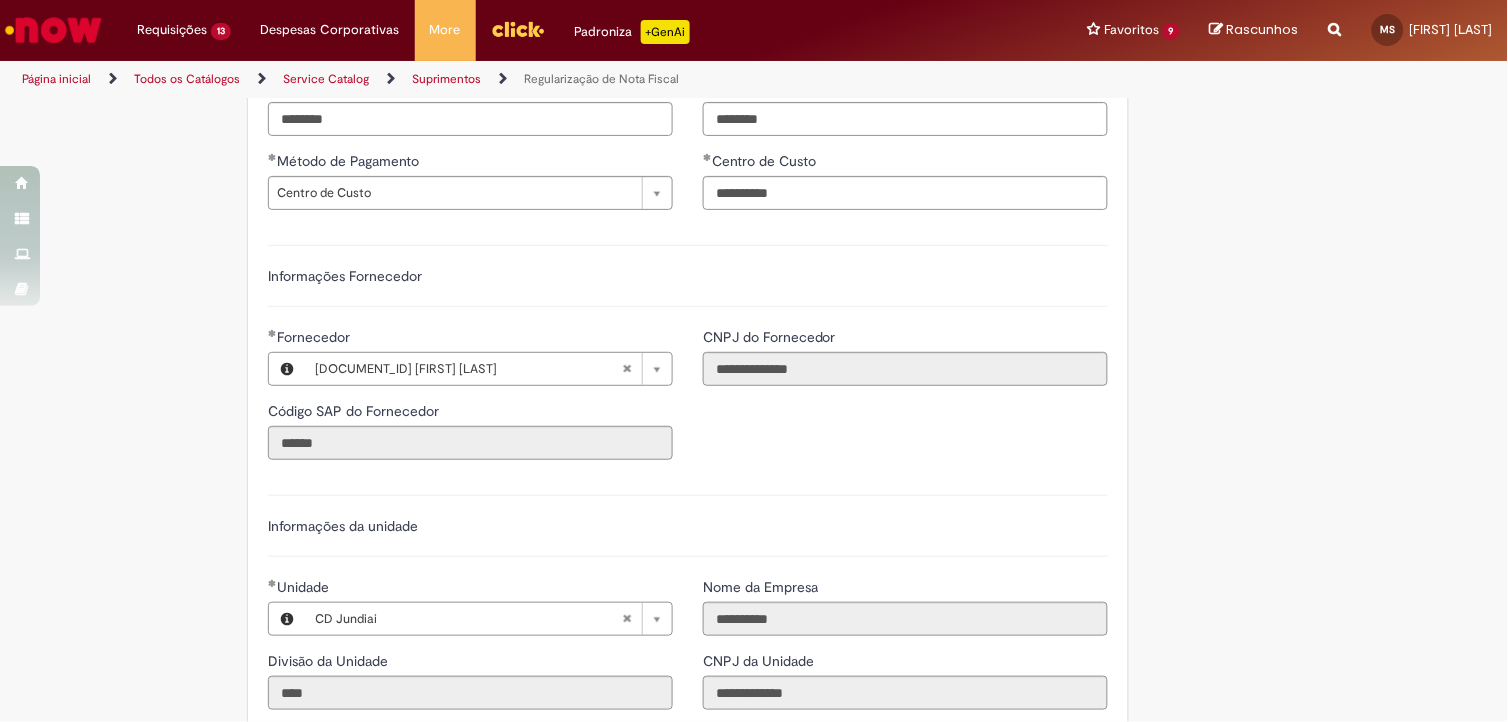 scroll, scrollTop: 1111, scrollLeft: 0, axis: vertical 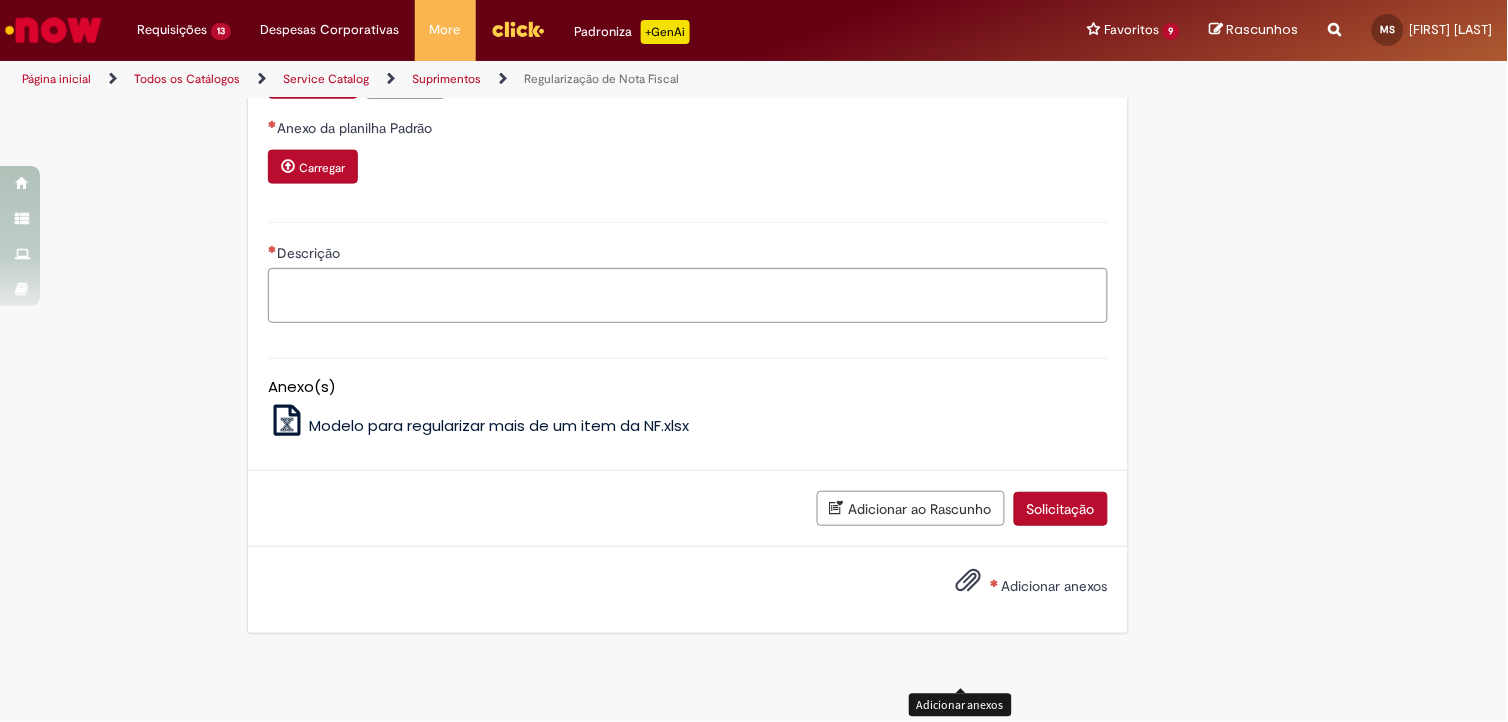click on "Adicionar anexos" at bounding box center [1055, 586] 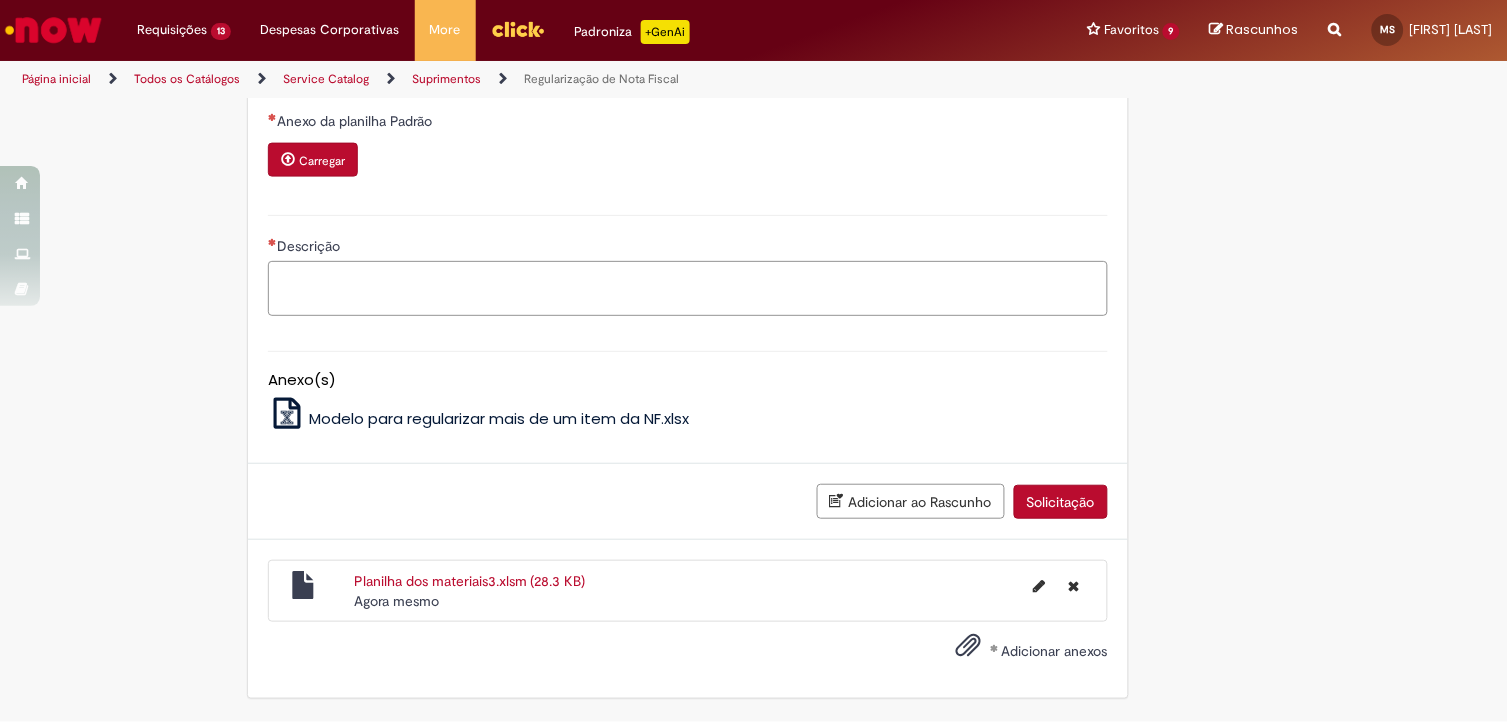 click on "Descrição" at bounding box center [688, 288] 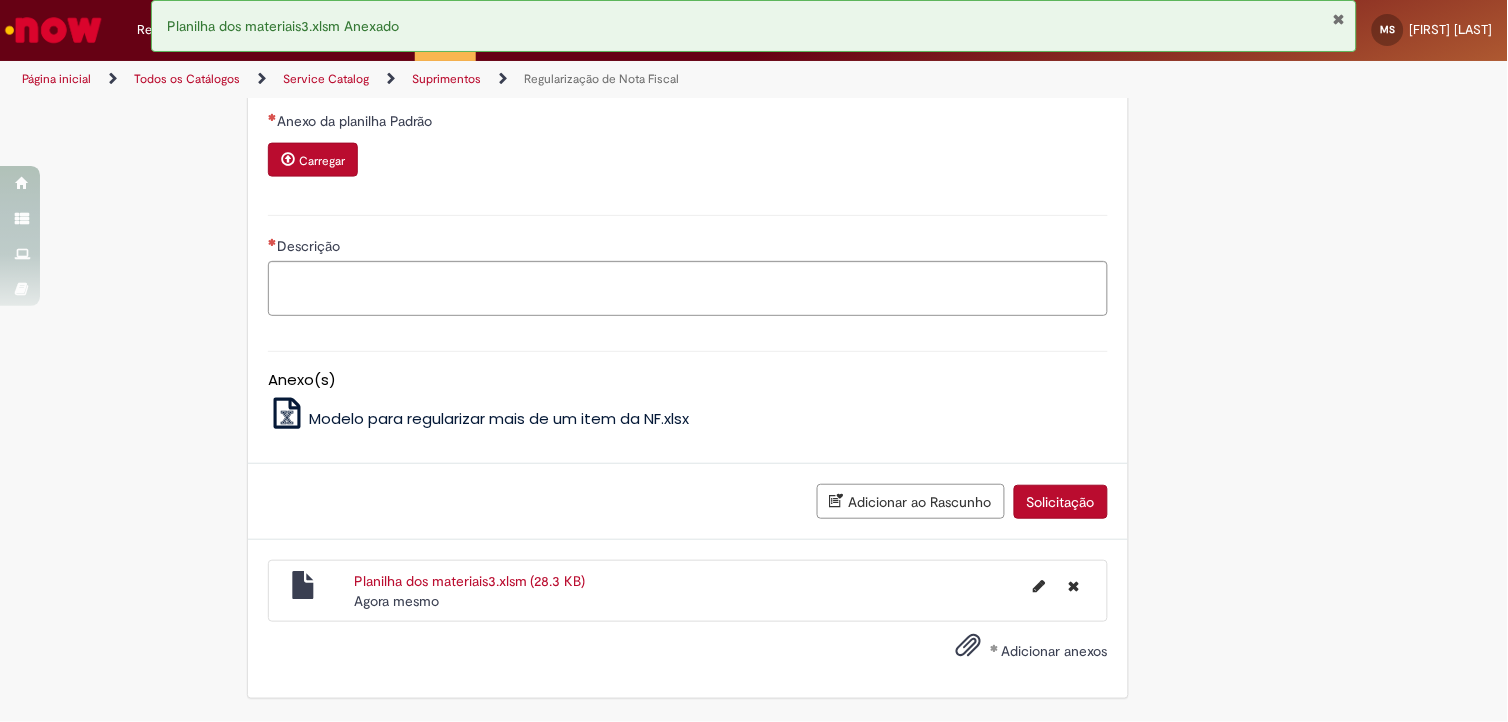 click at bounding box center [288, 159] 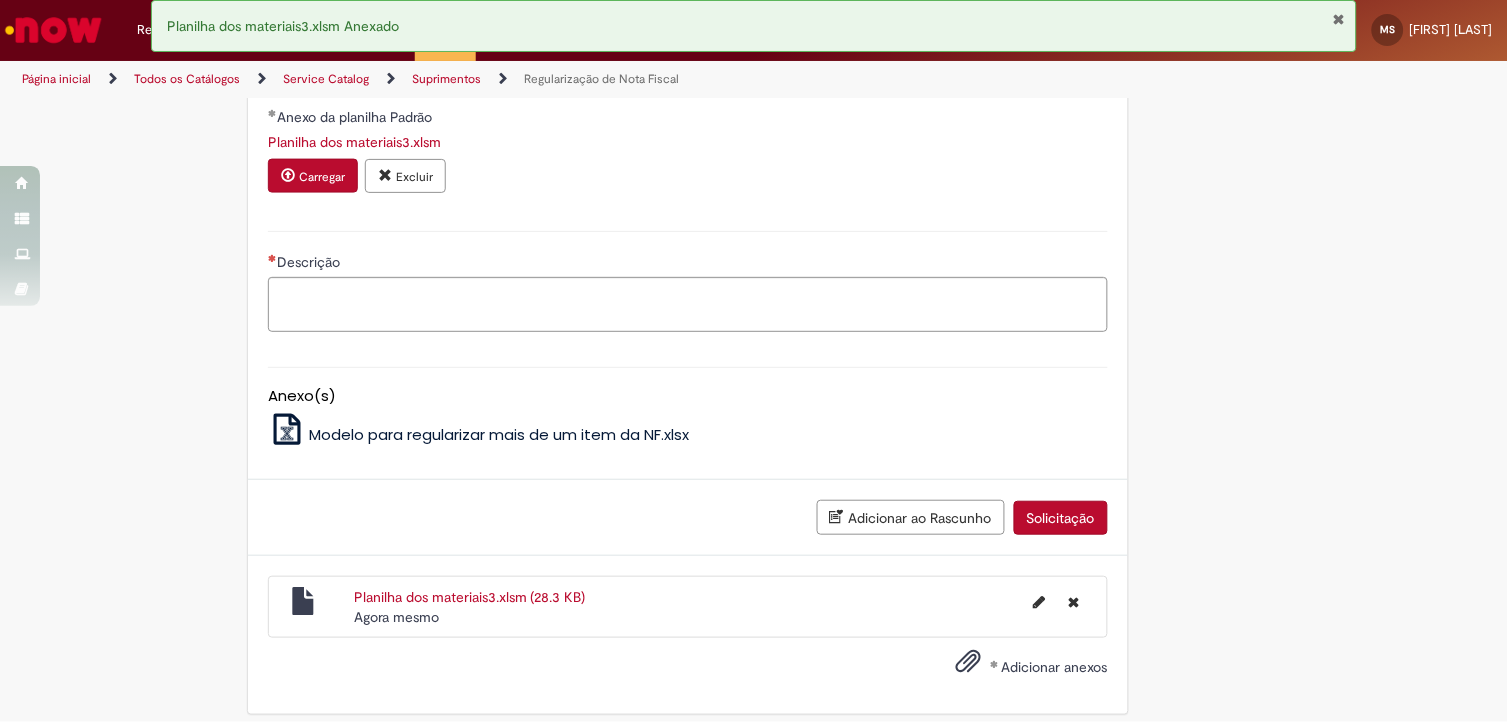 scroll, scrollTop: 2397, scrollLeft: 0, axis: vertical 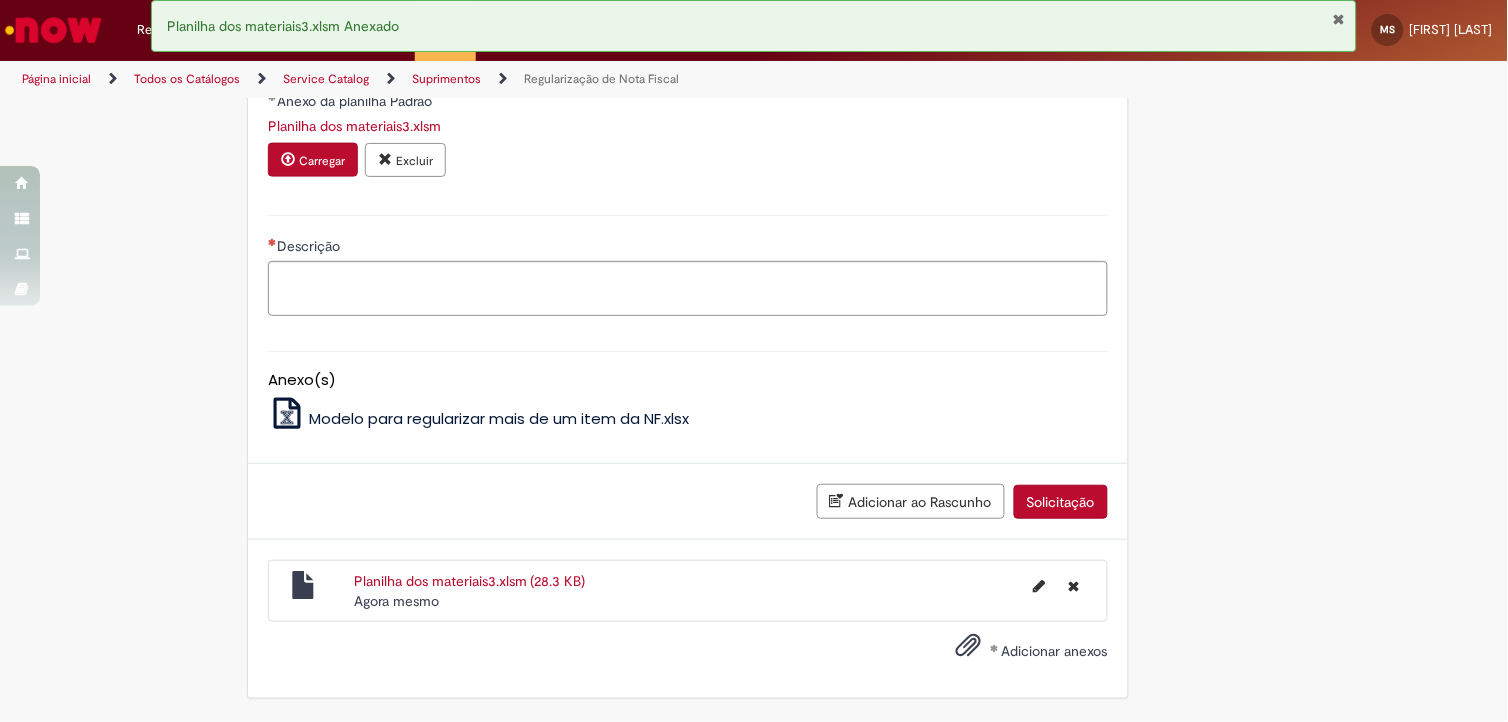 click on "Adicionar anexos" at bounding box center [1017, 652] 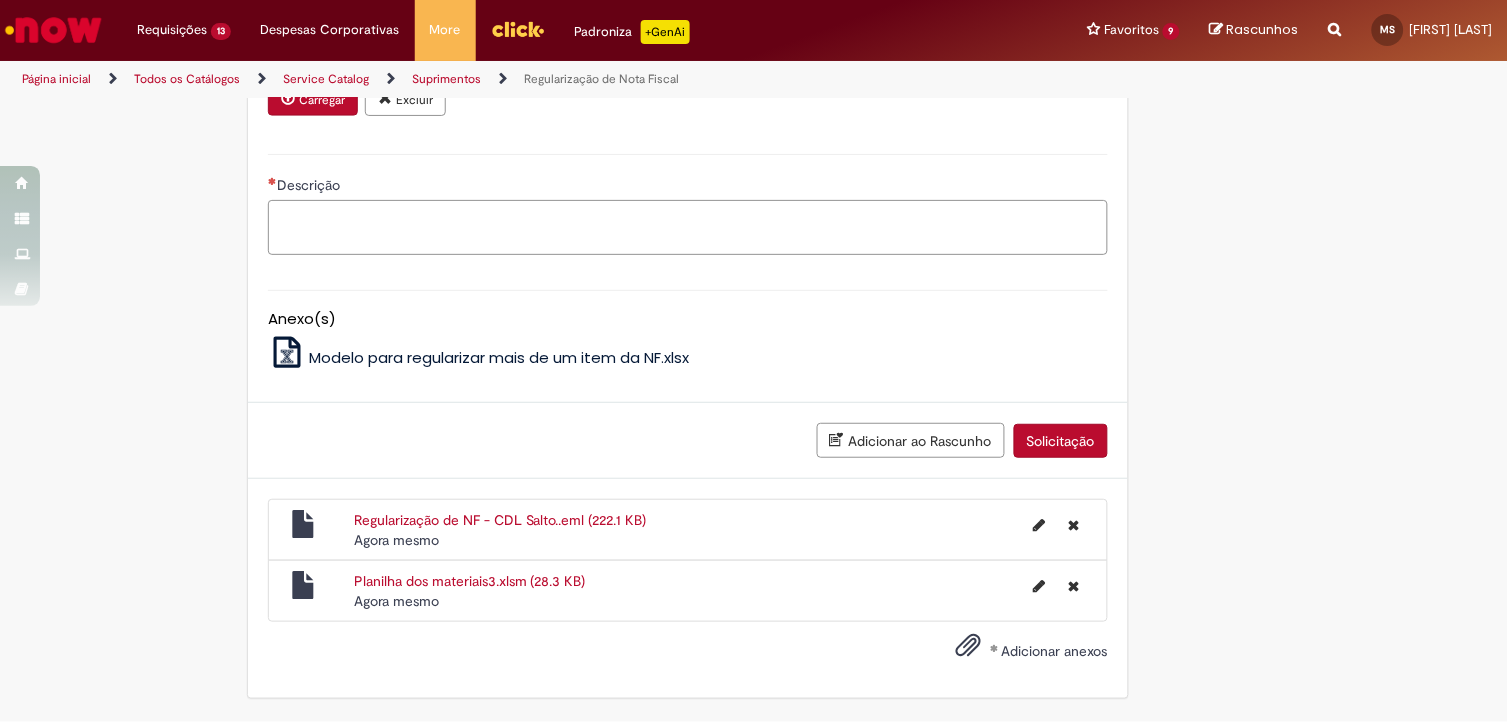 click on "Descrição" at bounding box center (688, 227) 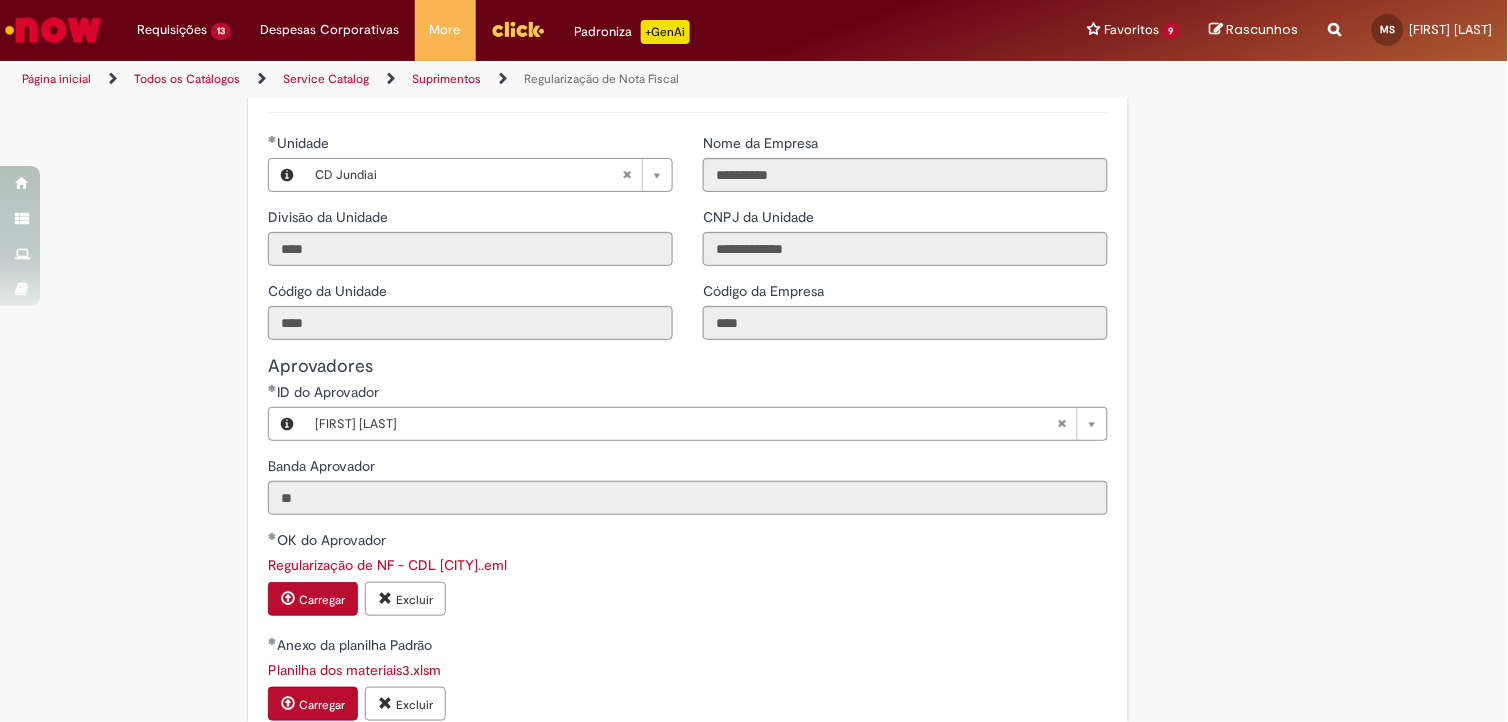 scroll, scrollTop: 2458, scrollLeft: 0, axis: vertical 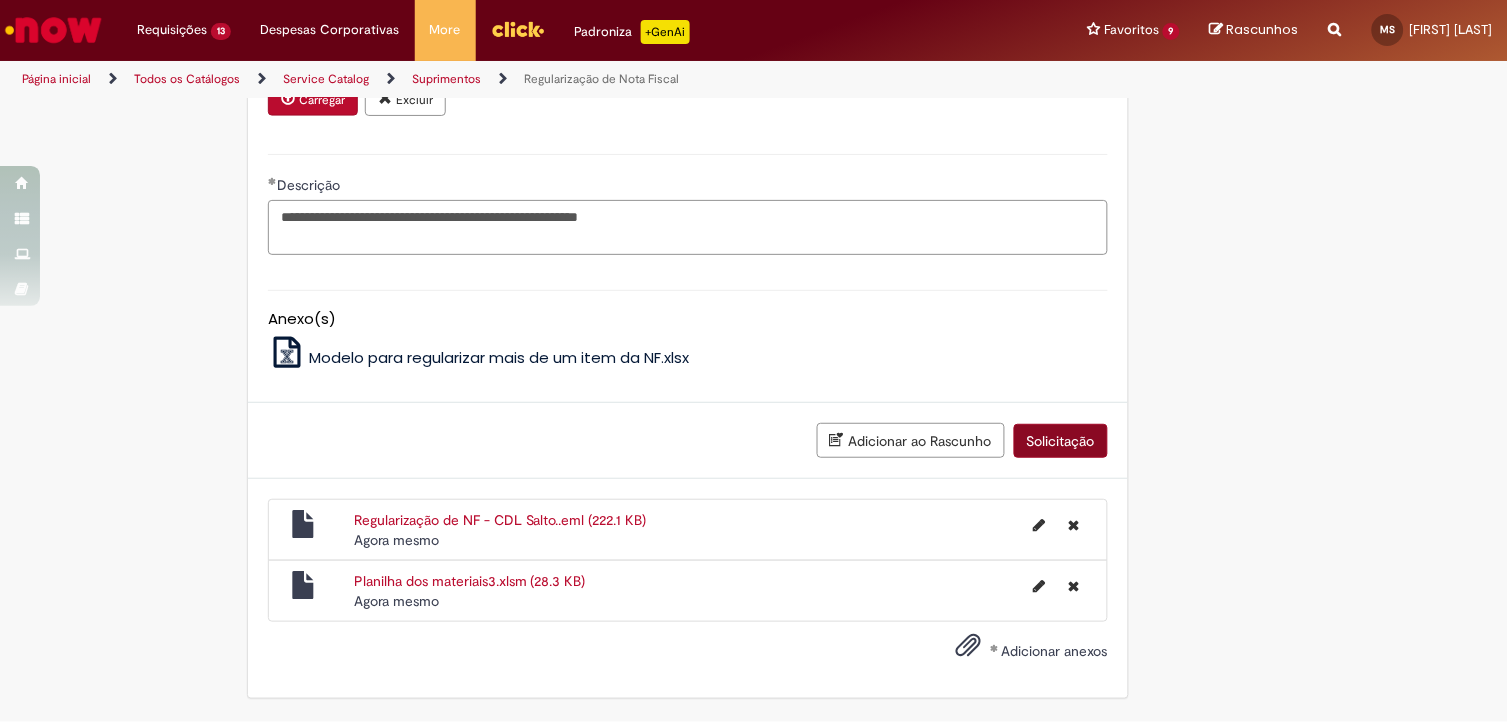 type on "**********" 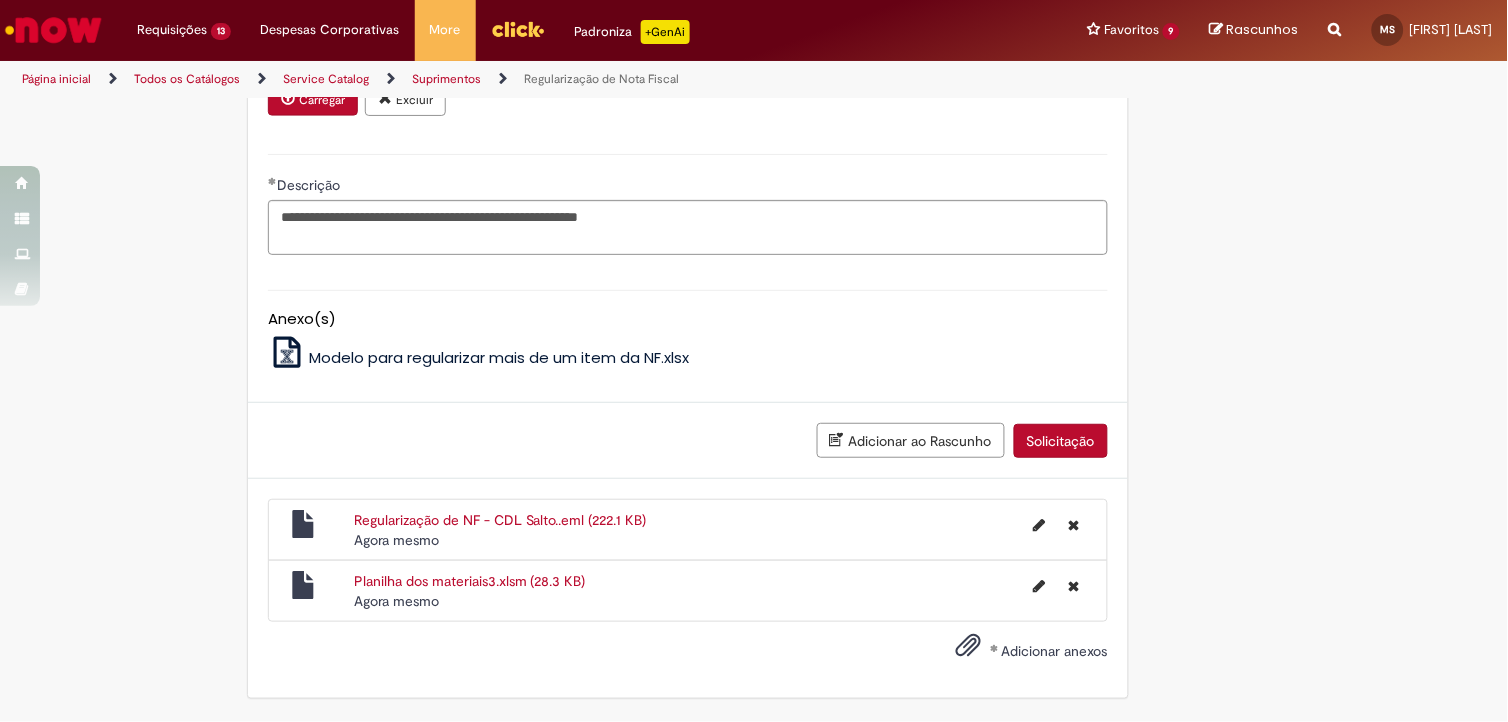 click on "Solicitação" at bounding box center (1061, 441) 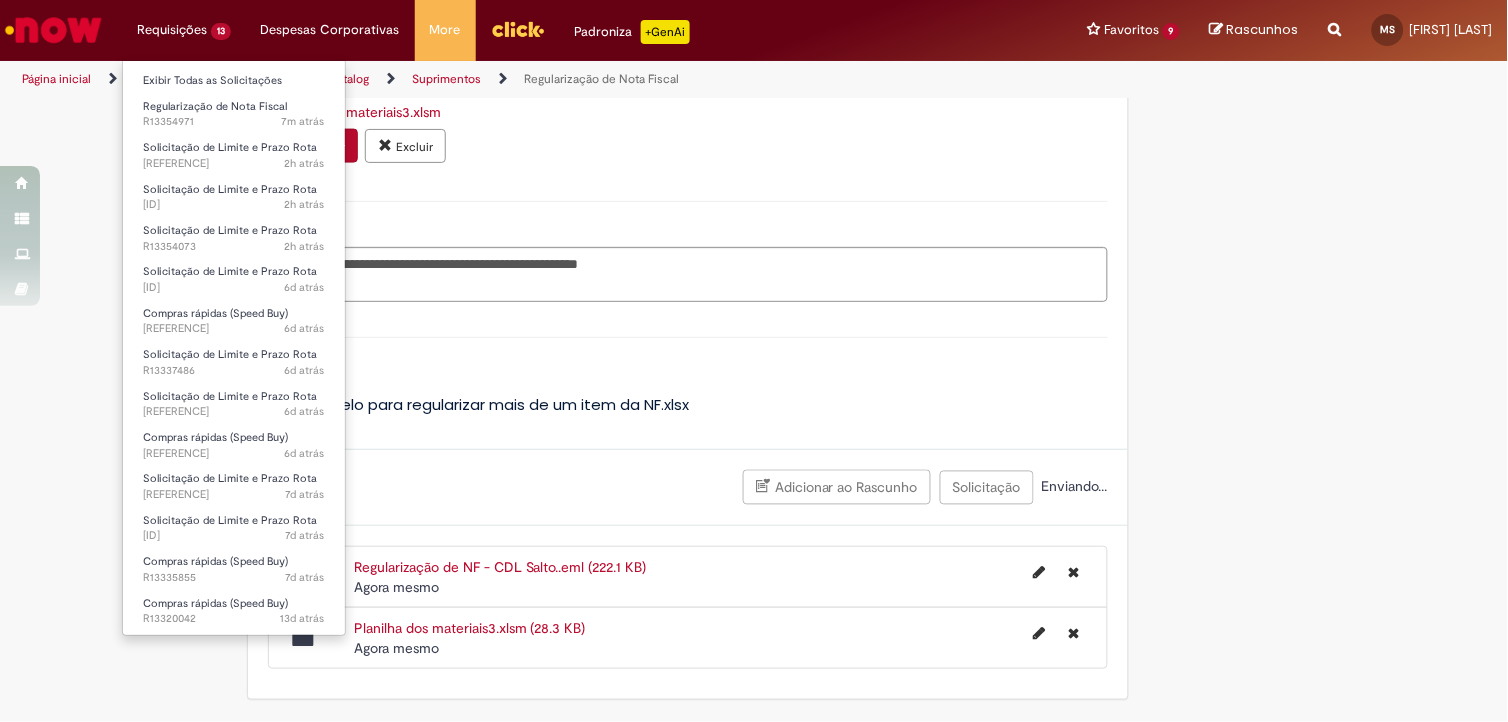 scroll, scrollTop: 2412, scrollLeft: 0, axis: vertical 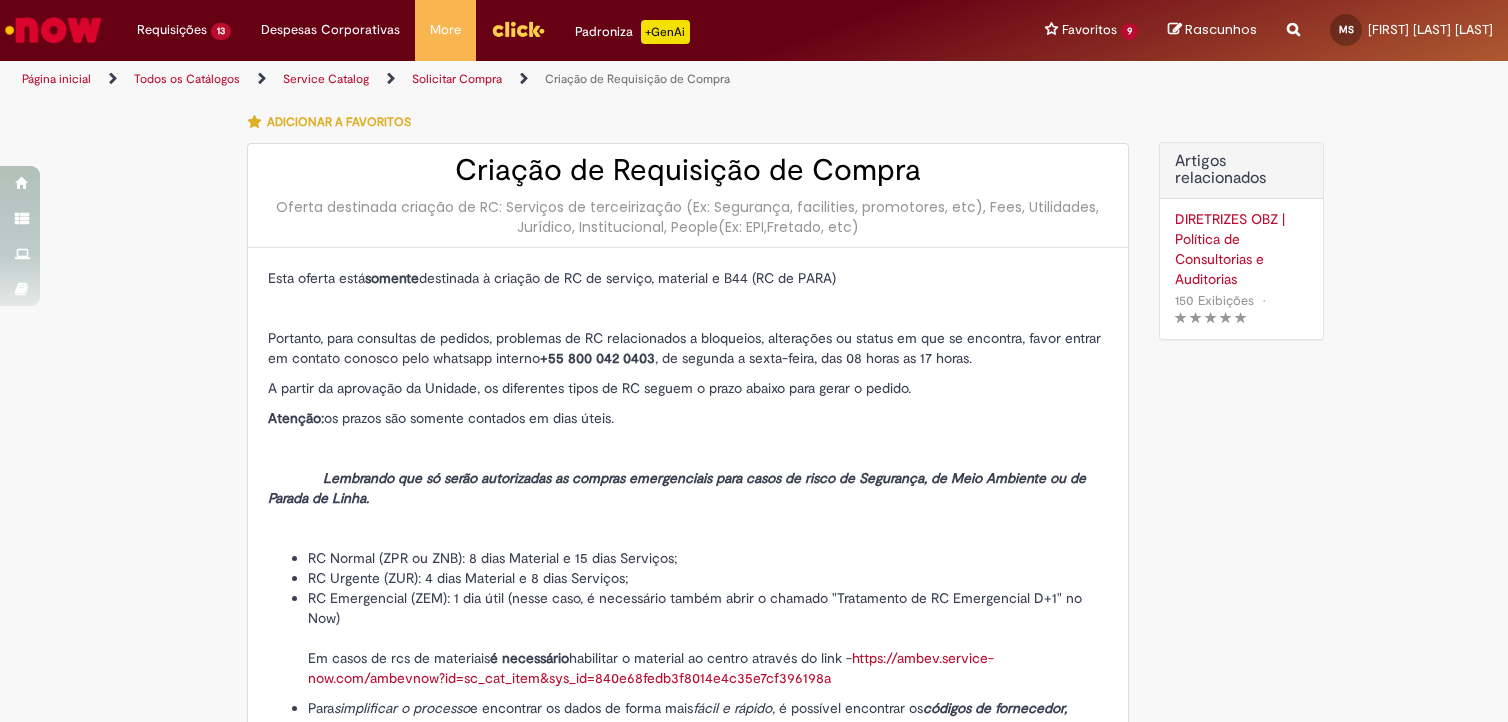 select on "*******" 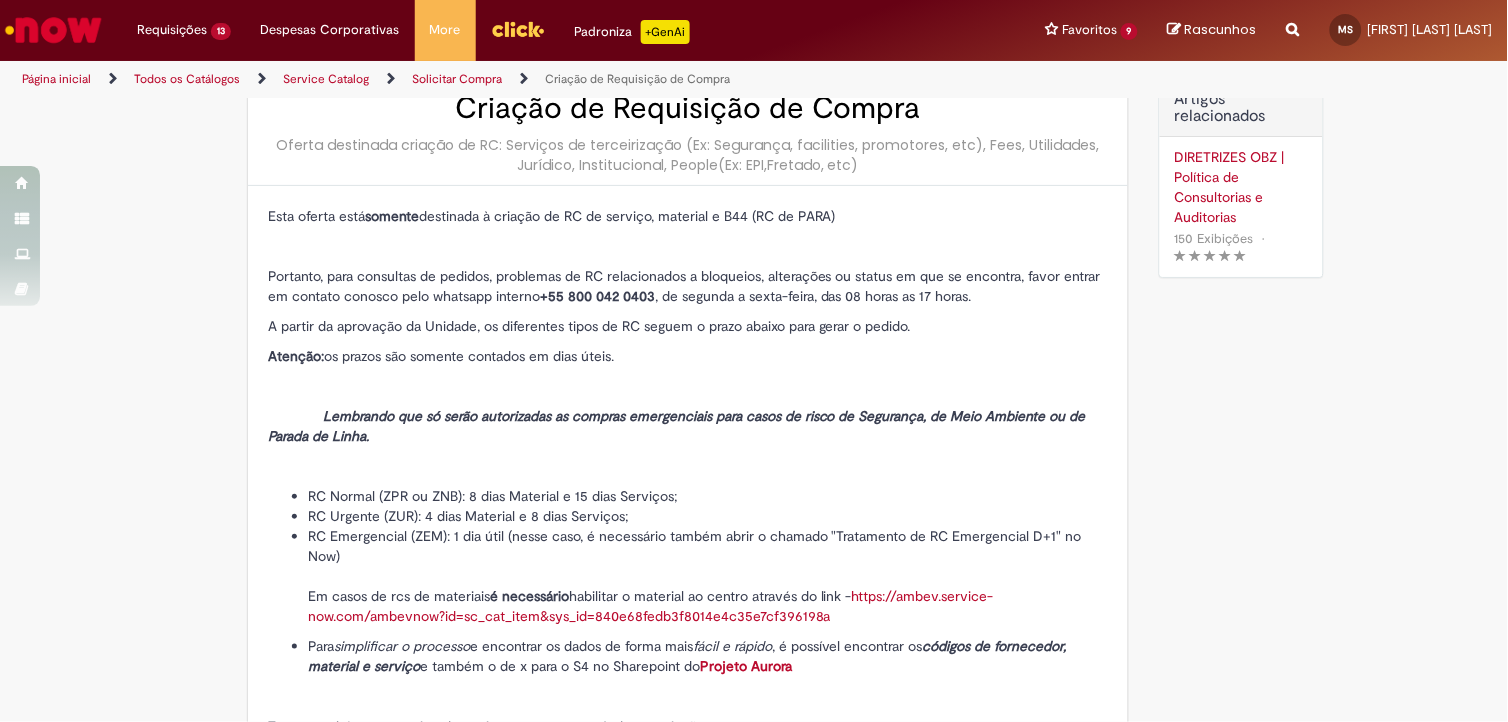 scroll, scrollTop: 0, scrollLeft: 0, axis: both 